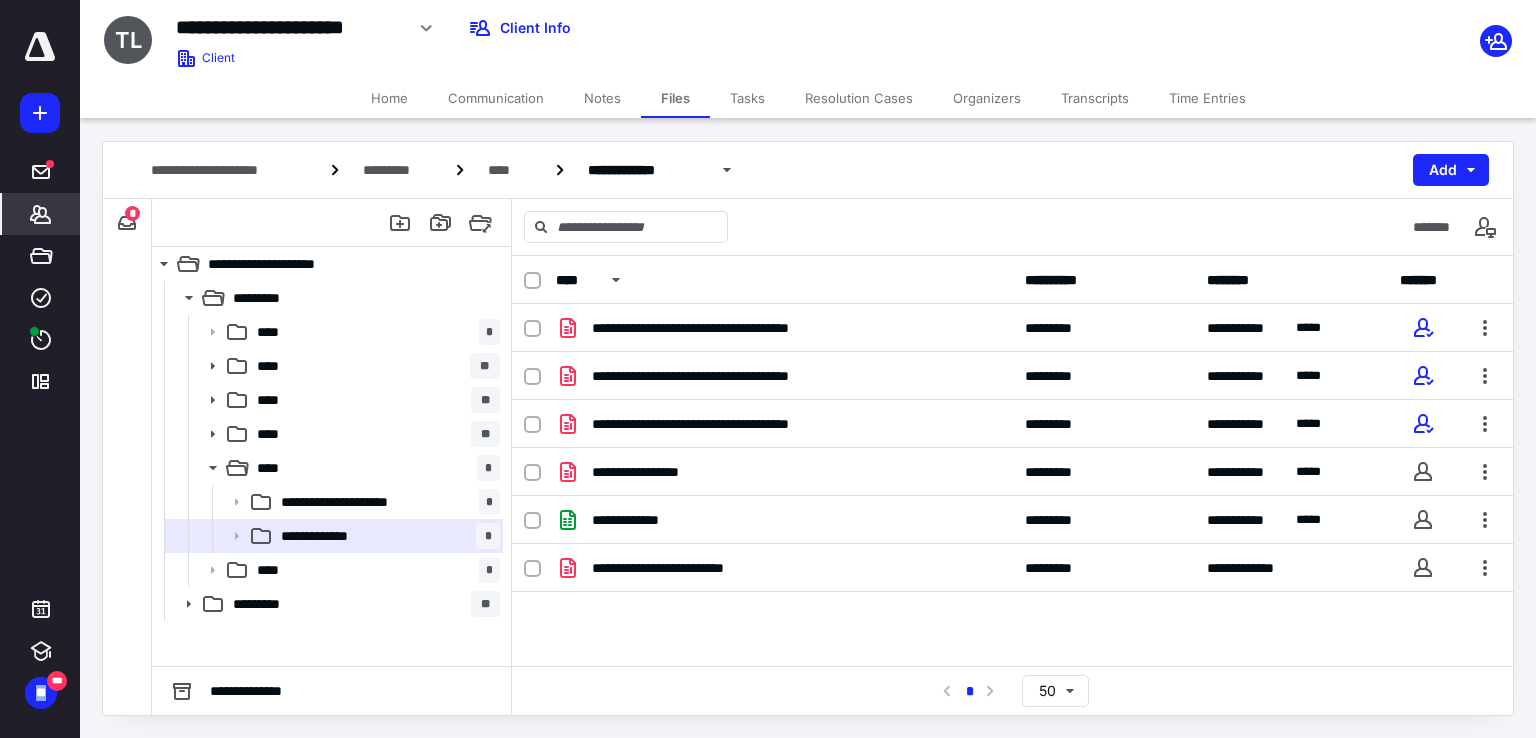 scroll, scrollTop: 0, scrollLeft: 0, axis: both 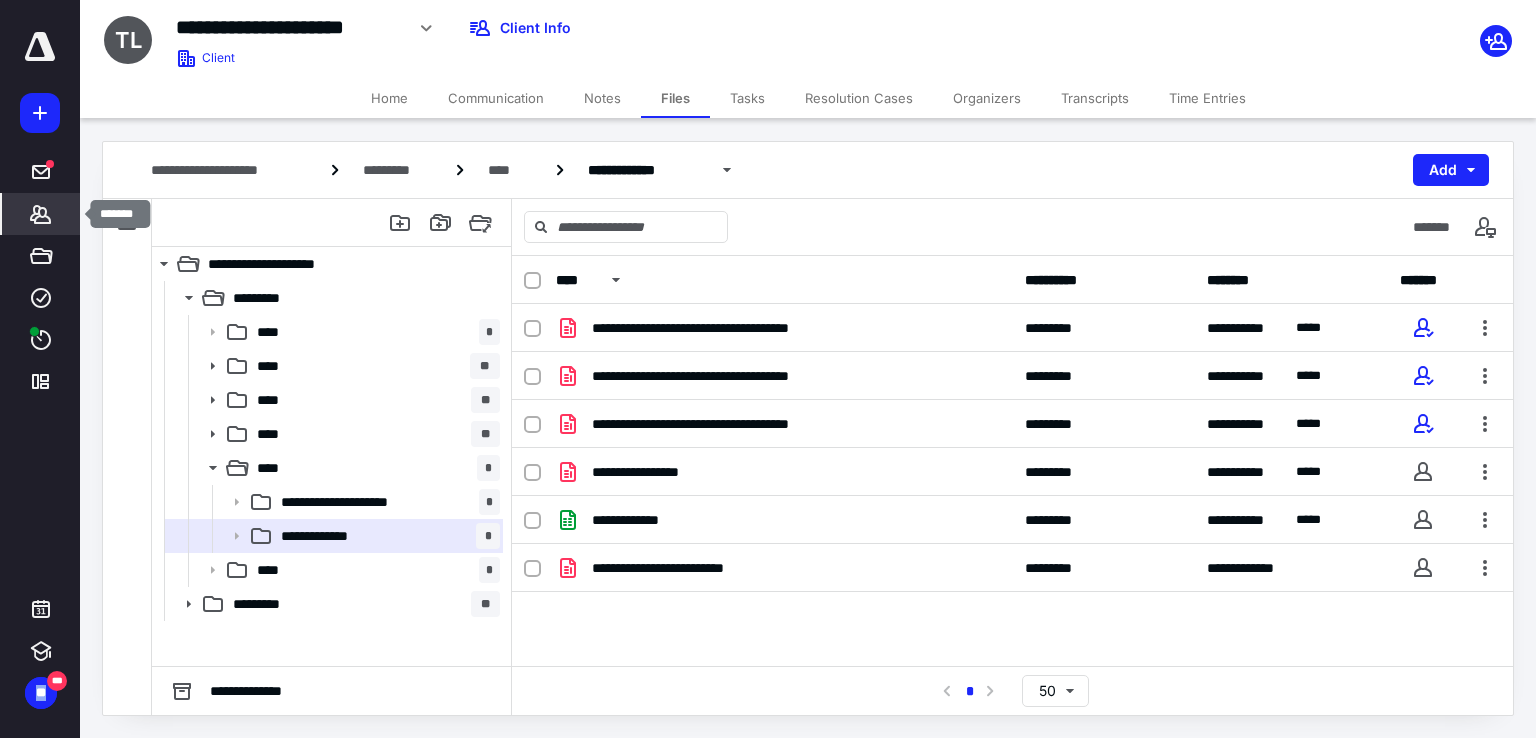 click on "*******" at bounding box center [41, 214] 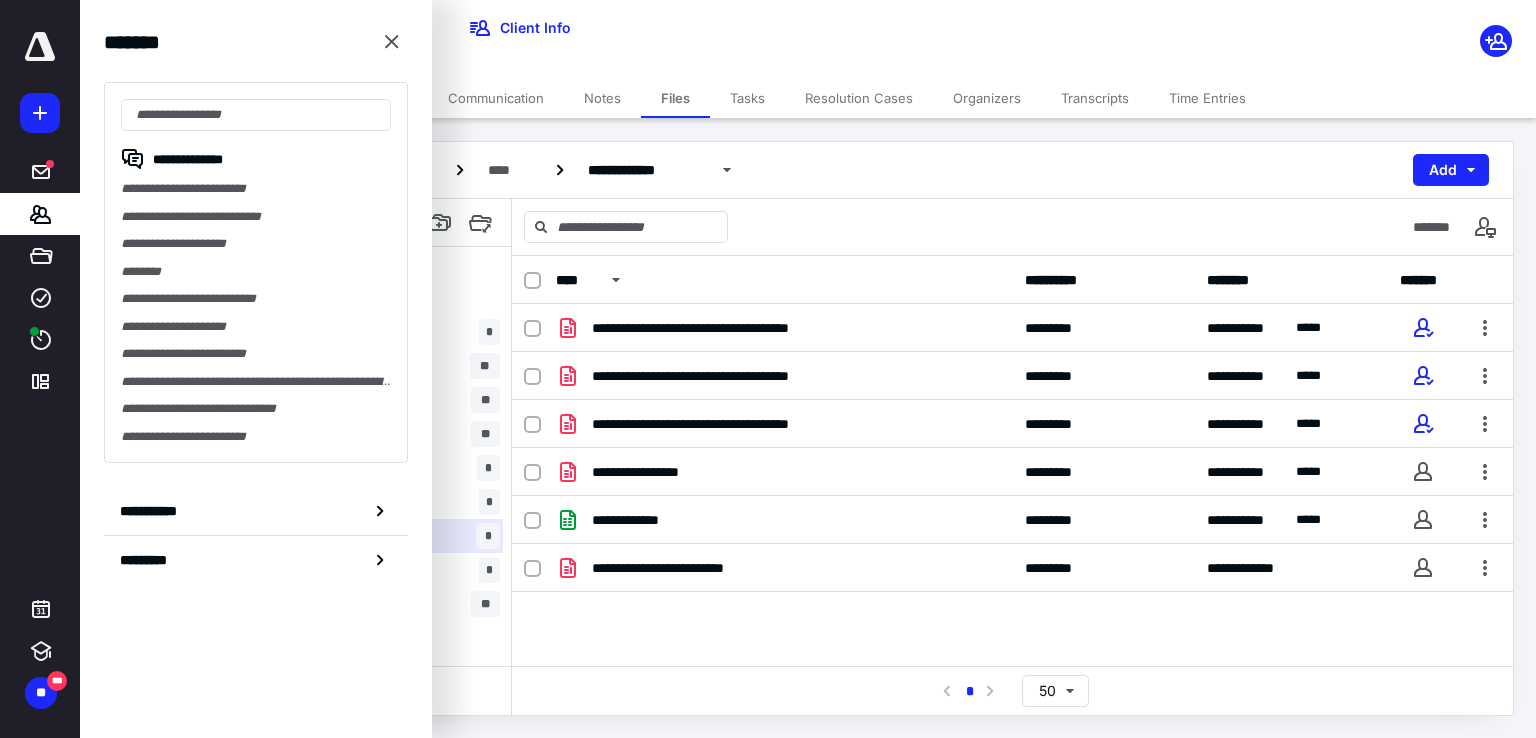 click on "Tasks" at bounding box center (747, 98) 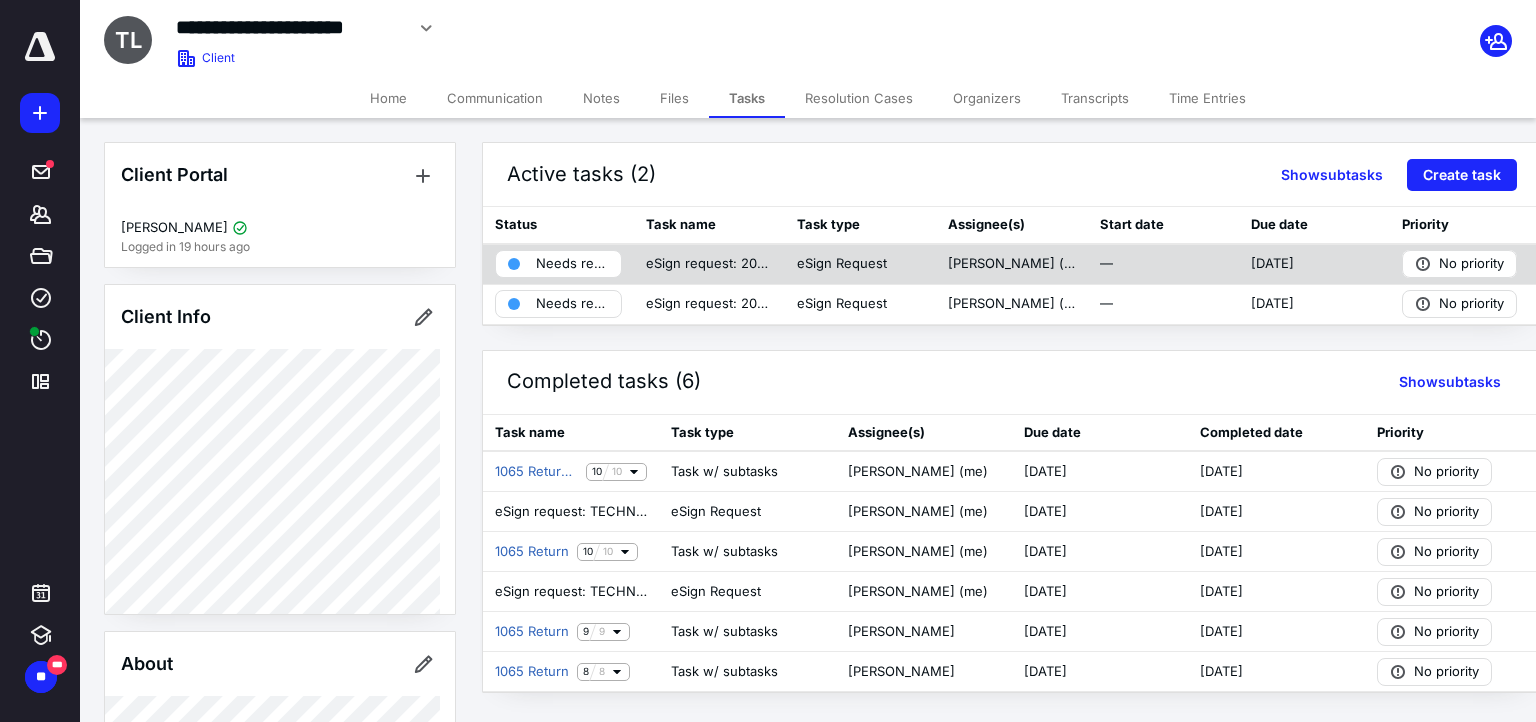 click on "Needs review" at bounding box center (572, 264) 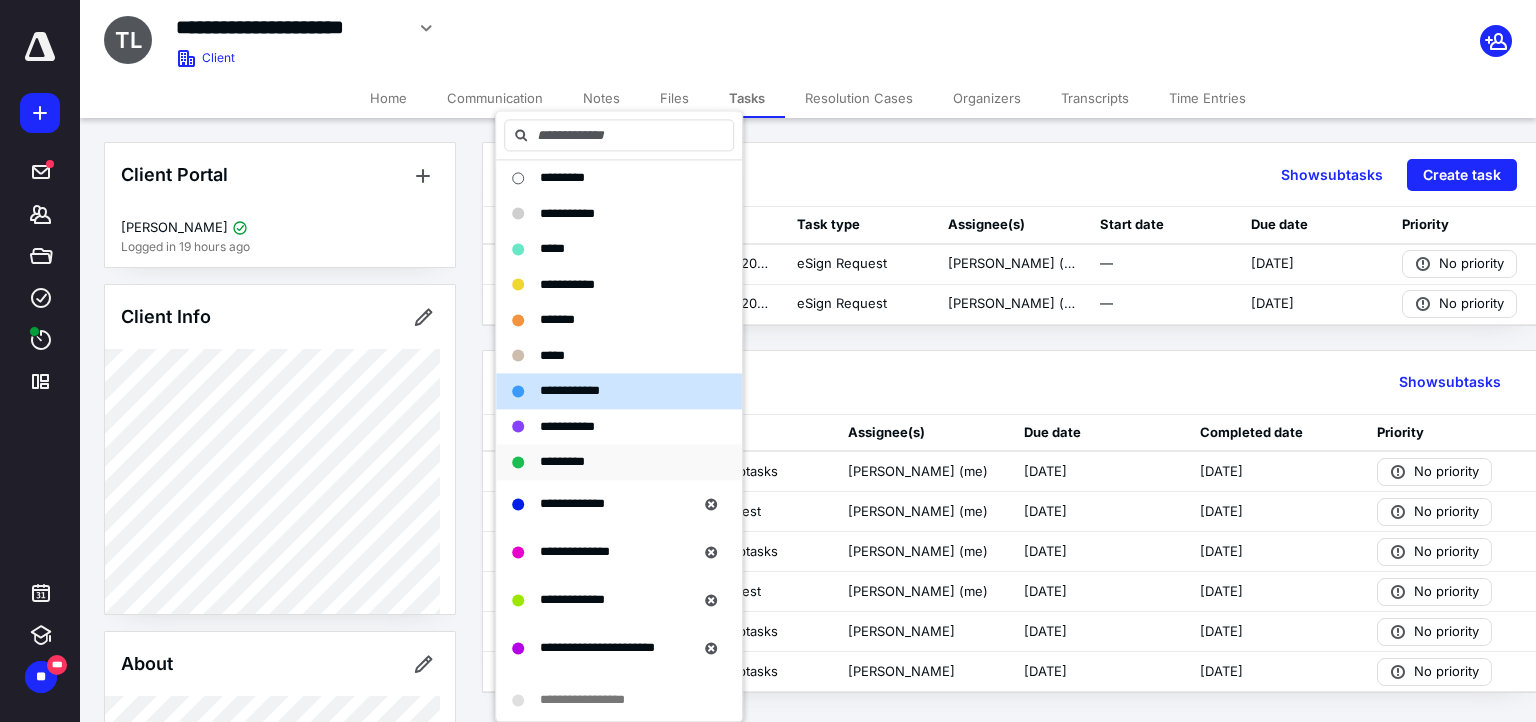 click on "*********" at bounding box center [562, 461] 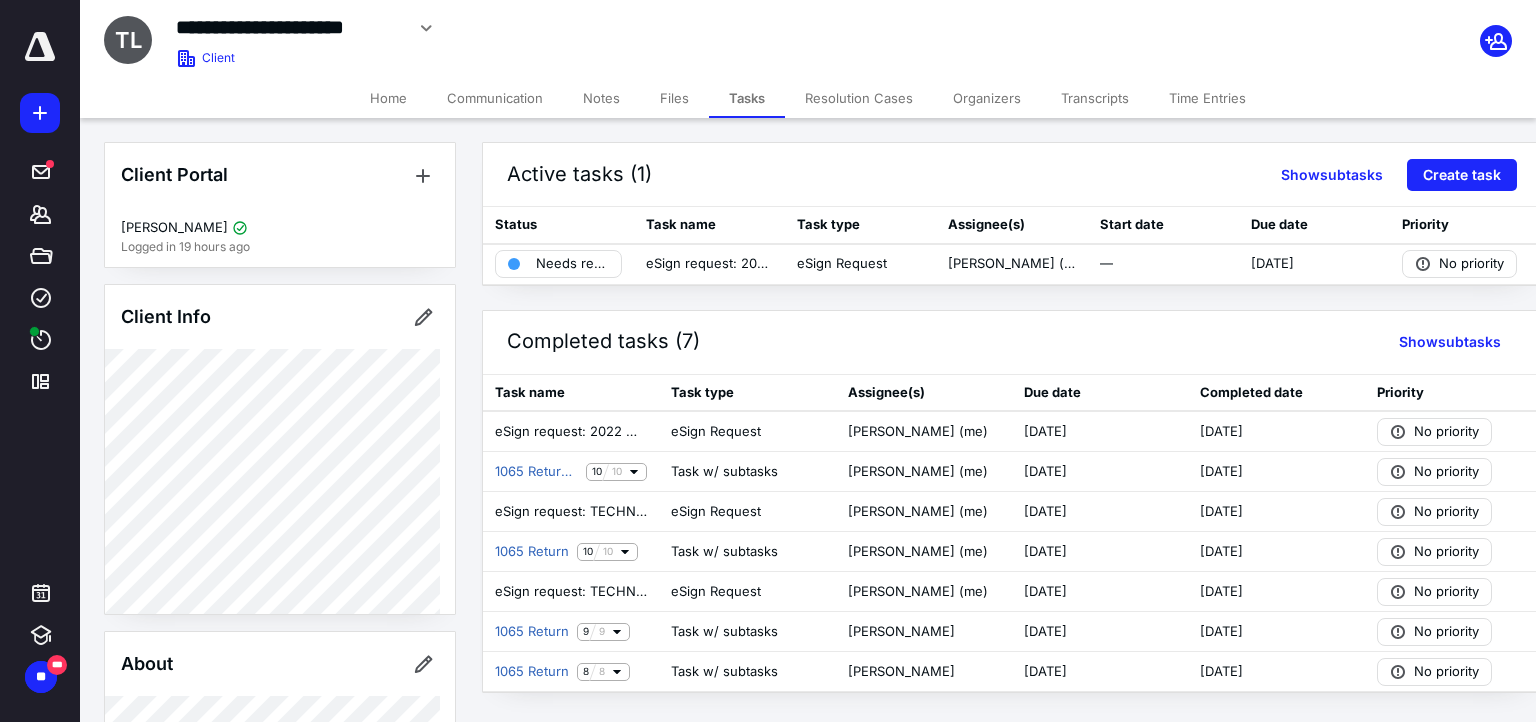 click on "Active   tasks   (1) Show  subtasks Create task Status Task name Task type Assignee(s) Start date Due date Priority Needs review eSign request: 2023 MN return TECHNOLOGYADVICE LLC.pdf eSign Request Jeremy Coop (me) — 7/11/2025 No priority Completed   tasks   (7) Show  subtasks Task name Task type Assignee(s) Due date Completed date Priority eSign request: 2022 MN return TECHNOLOGYADVICE LLC.pdf eSign Request Jeremy Coop (me) 7/11/2025 7/10/2025 No priority 1065 Return-Amended 2023 10 10 Task w/ subtasks Jeremy Coop (me) 10/7/2024 11/11/2024 No priority eSign request: TECHNOLOGYADVICE LLC 8879 Amended.pdf eSign Request Jeremy Coop (me) 10/11/2024 10/14/2024 No priority 1065 Return 10 10 Task w/ subtasks Jeremy Coop (me) 7/31/2024 9/17/2024 No priority eSign request: TECHNOLOGYADVICE LLC 8879.pdf eSign Request Jeremy Coop (me) 9/16/2024 9/16/2024 No priority 1065 Return 9 9 Task w/ subtasks Eric Doussard 3/15/2023 9/15/2023 No priority 1065 Return 8 8 Task w/ subtasks Candice Anderson 9/9/2022 9/19/2022" at bounding box center [997, 417] 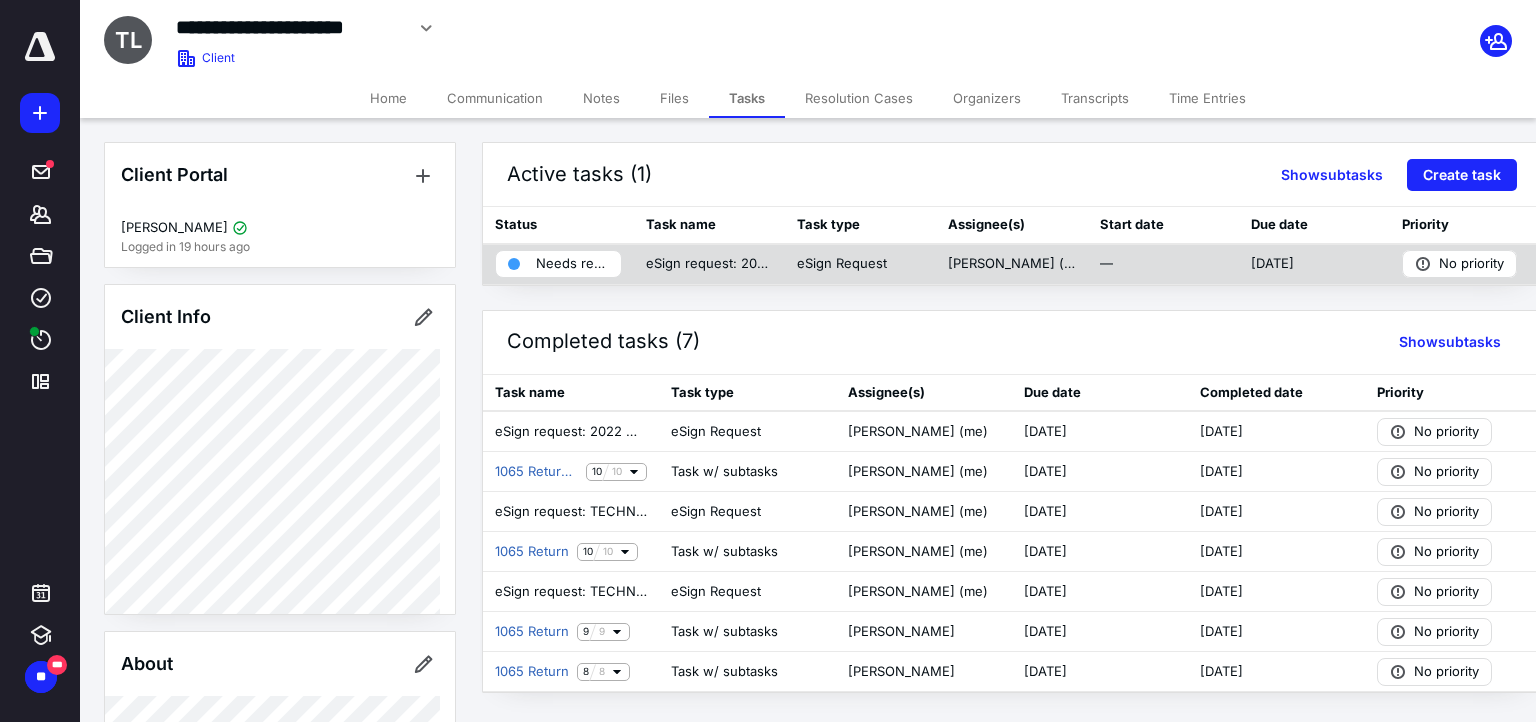 click on "Needs review" at bounding box center (572, 264) 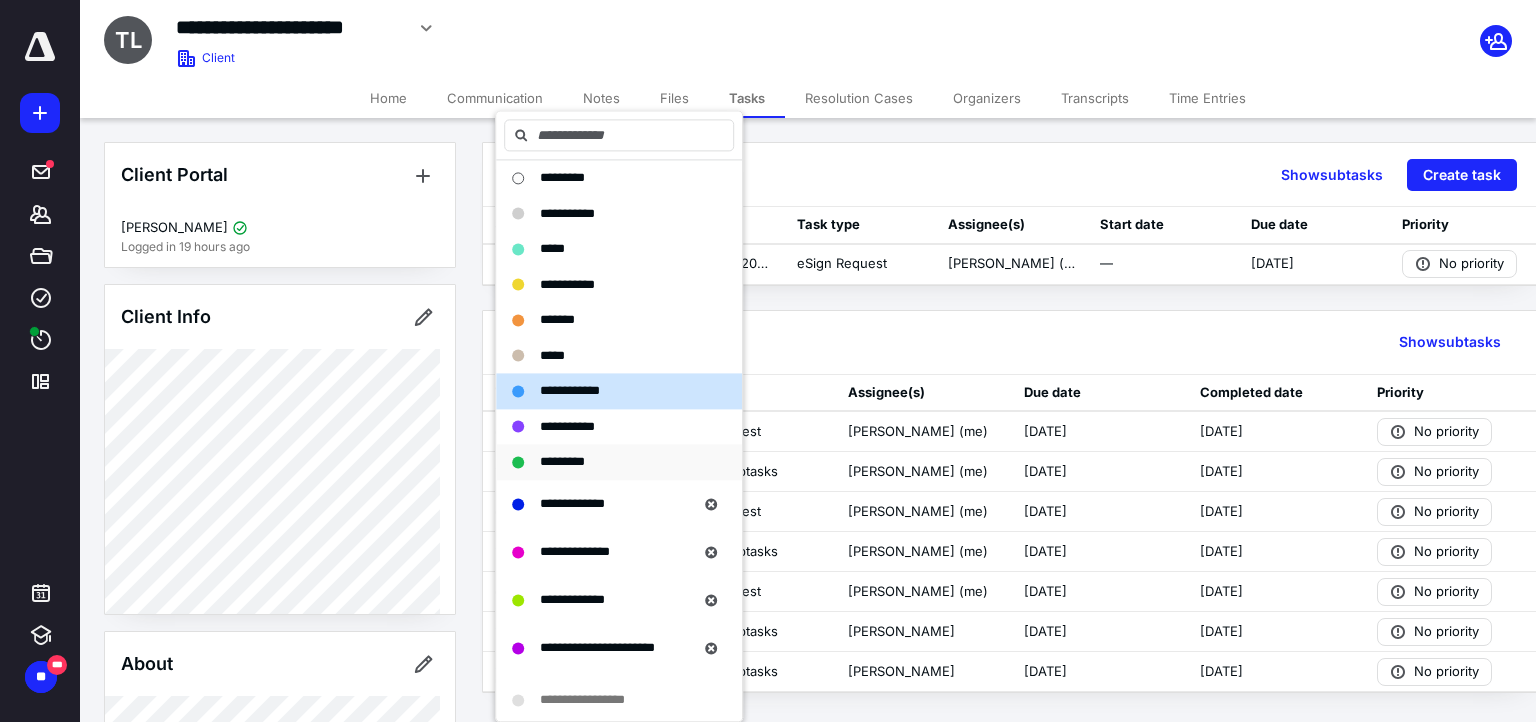 click on "*********" at bounding box center [562, 461] 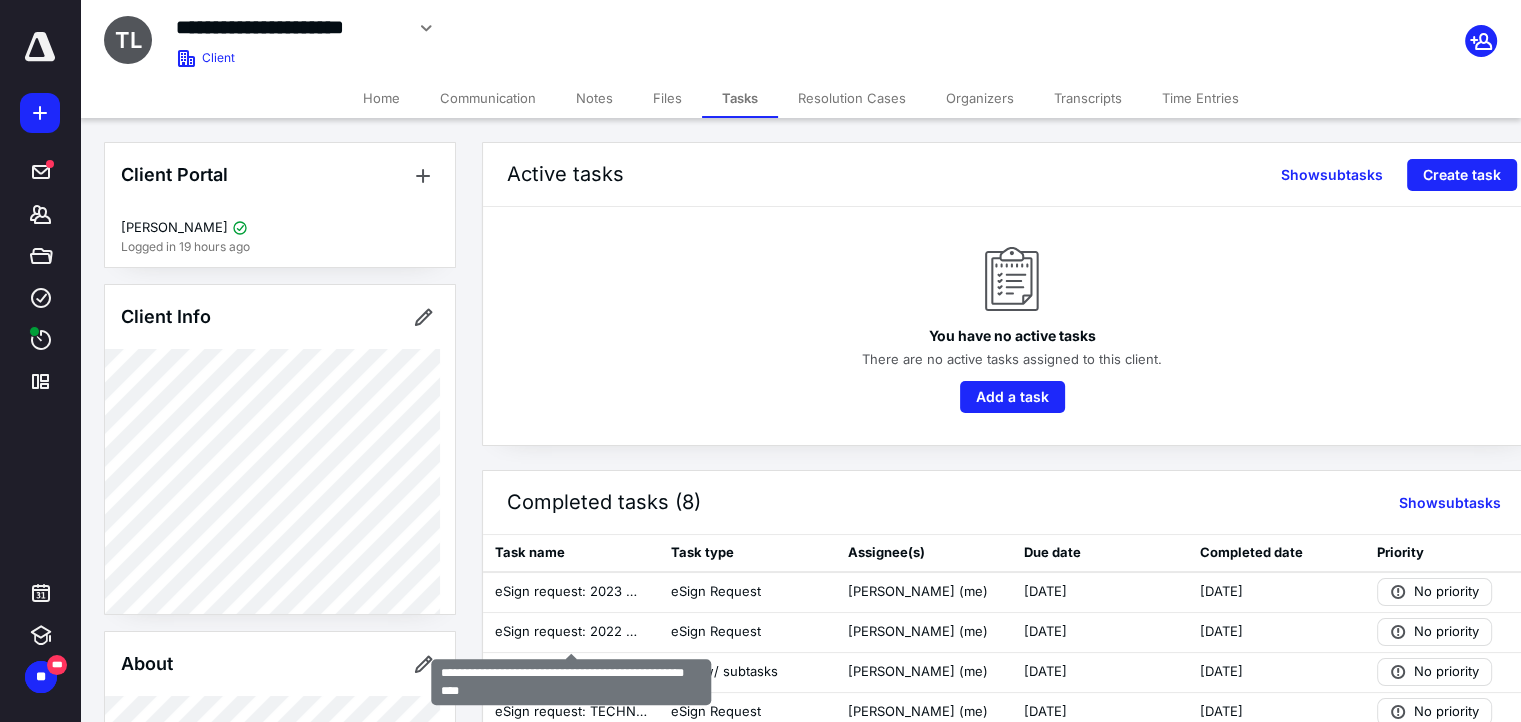click on "Files" at bounding box center [667, 98] 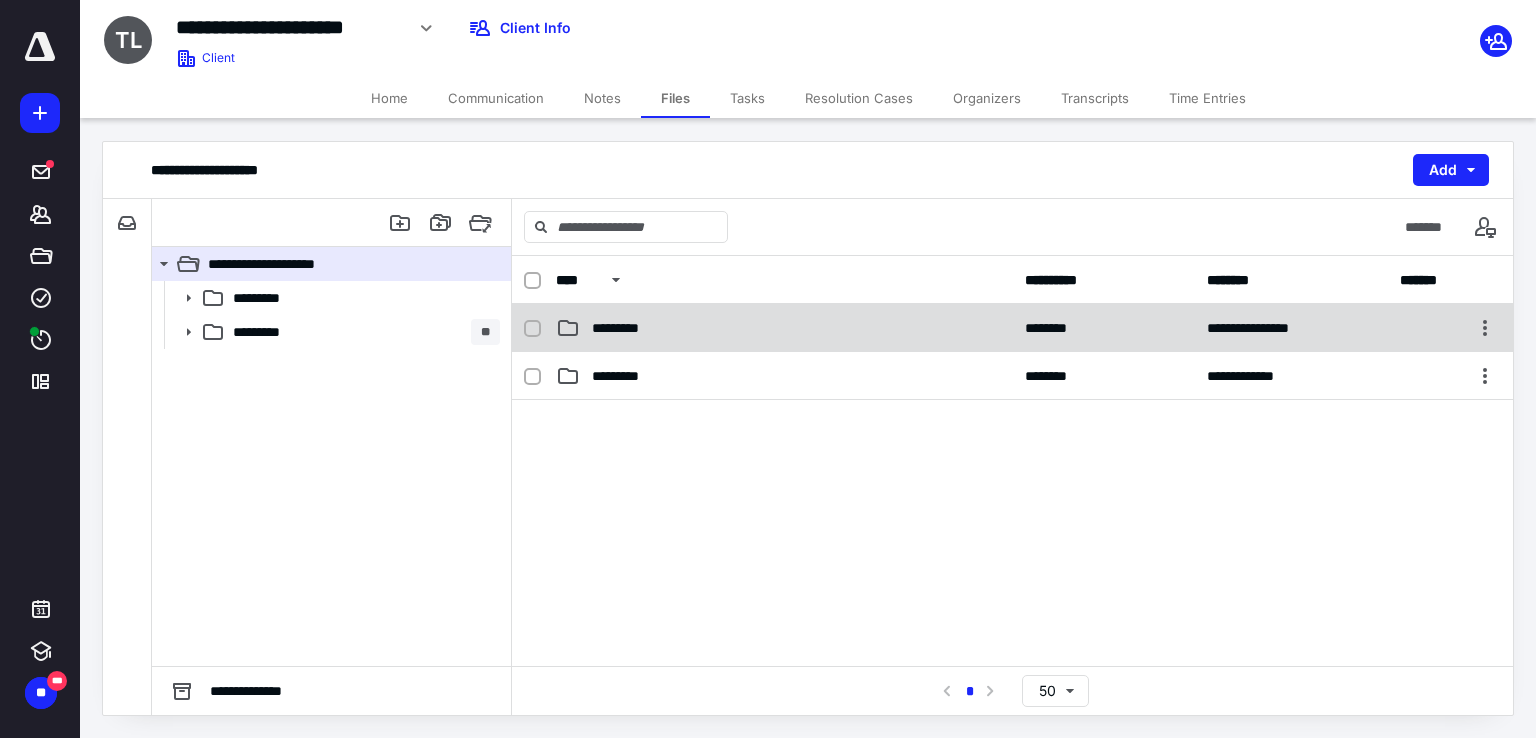click on "*********" at bounding box center [784, 328] 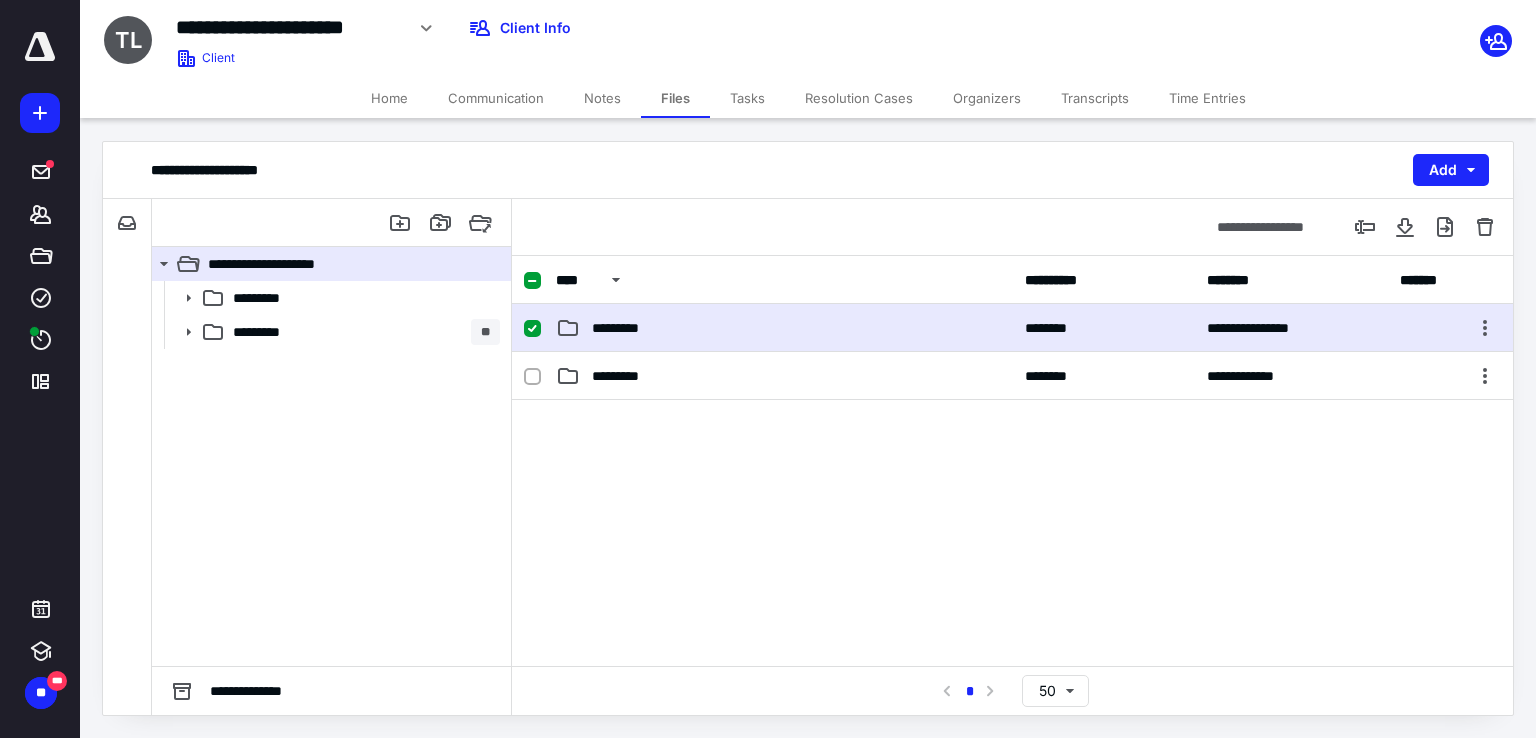 click on "*********" at bounding box center (784, 328) 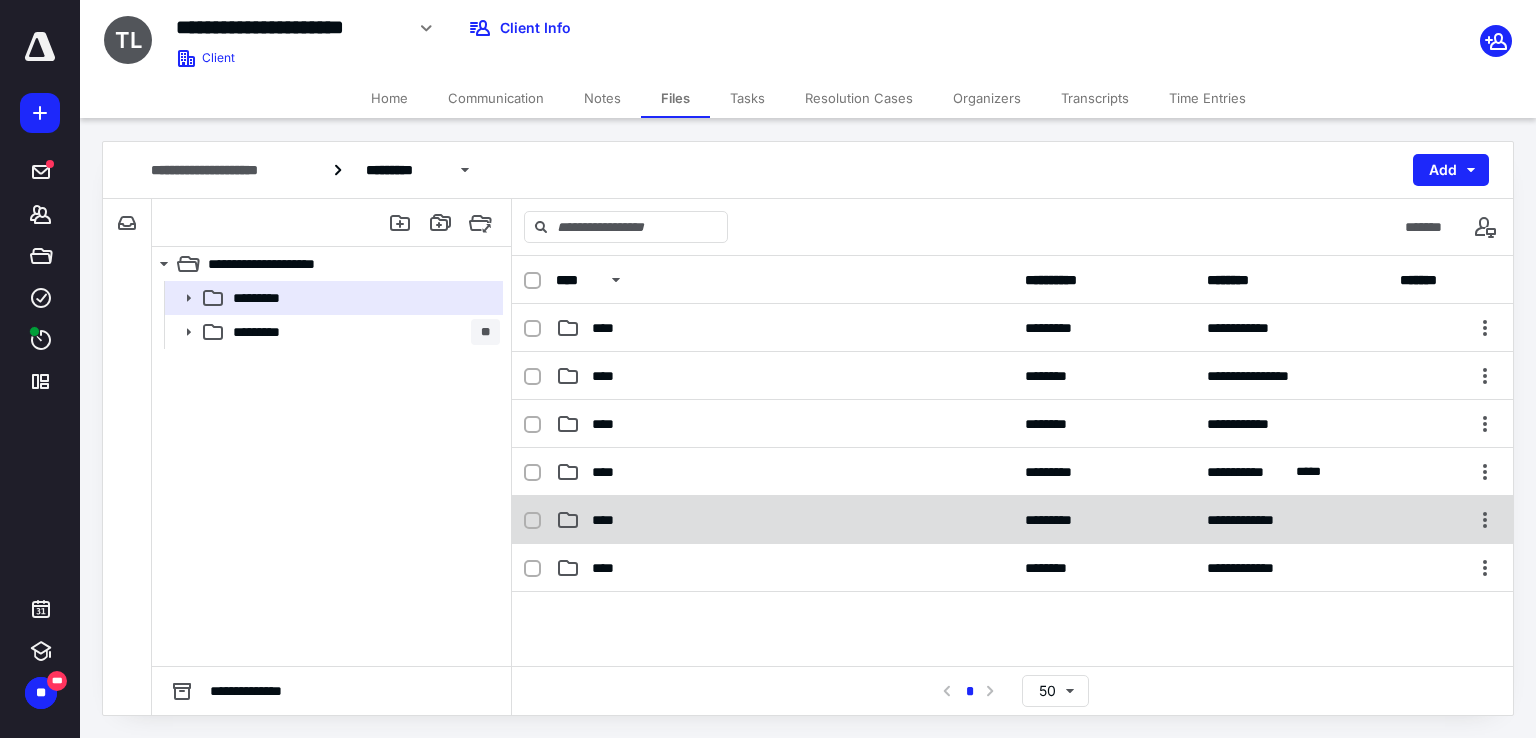 click on "****" at bounding box center (784, 520) 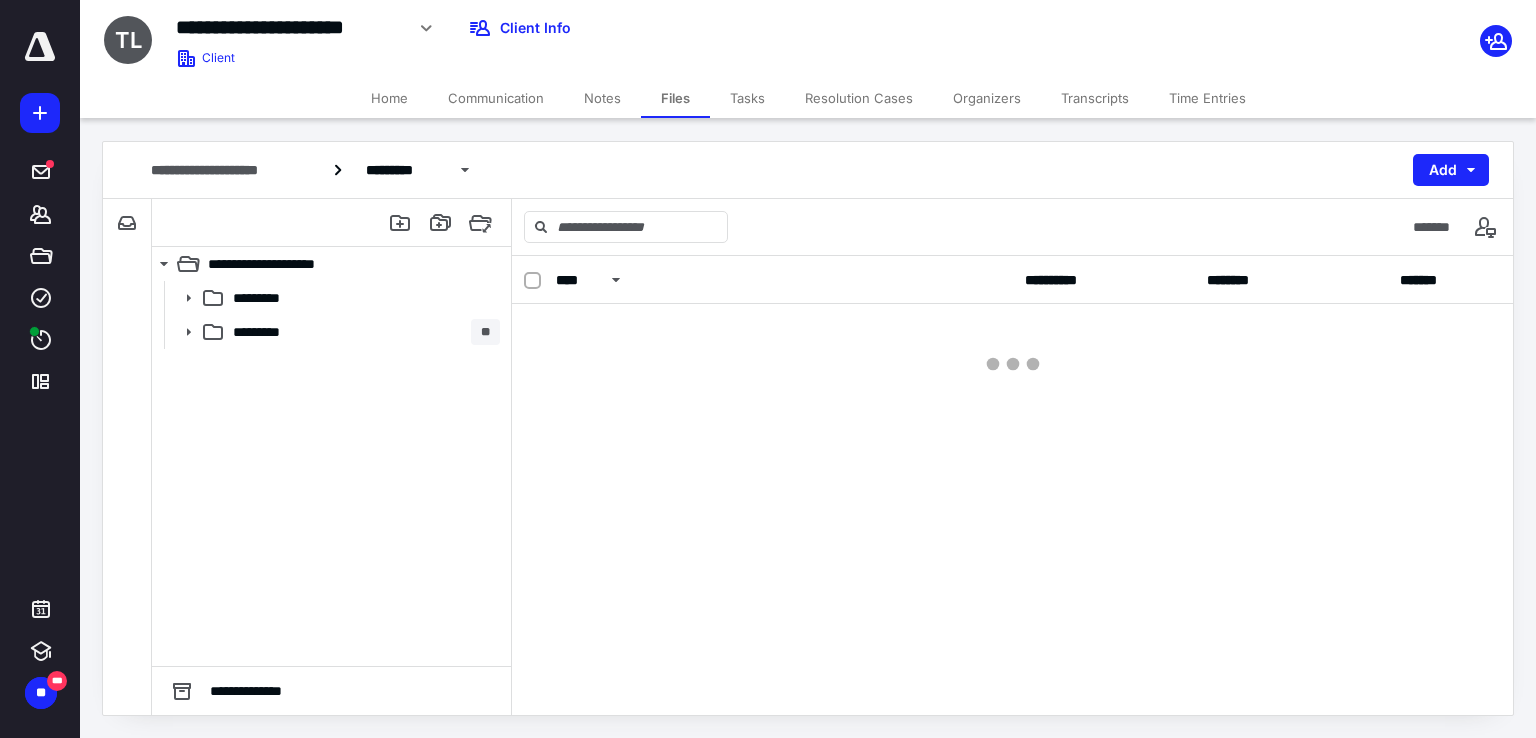 click on "**********" at bounding box center (1012, 485) 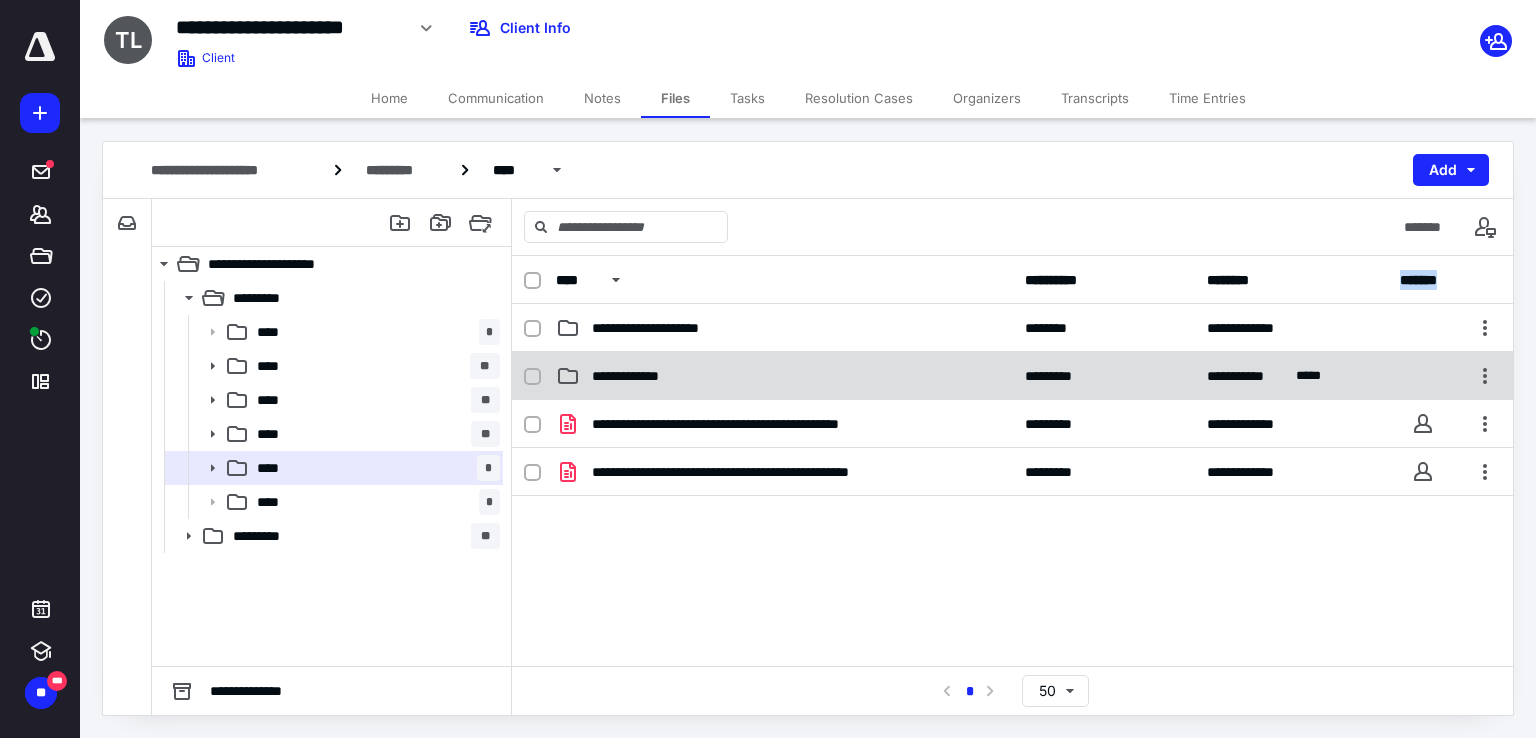 click on "**********" at bounding box center [646, 376] 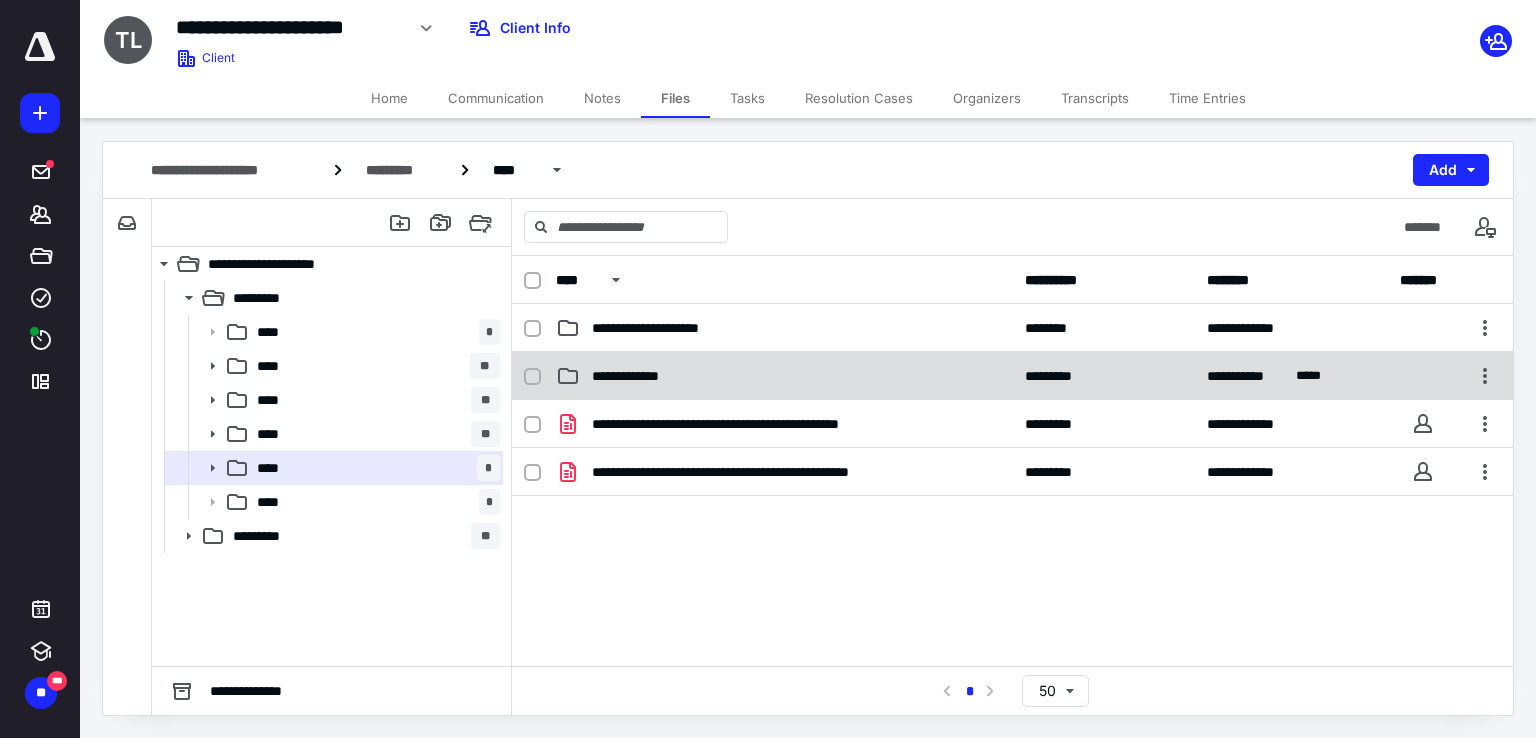 click on "**********" at bounding box center (646, 376) 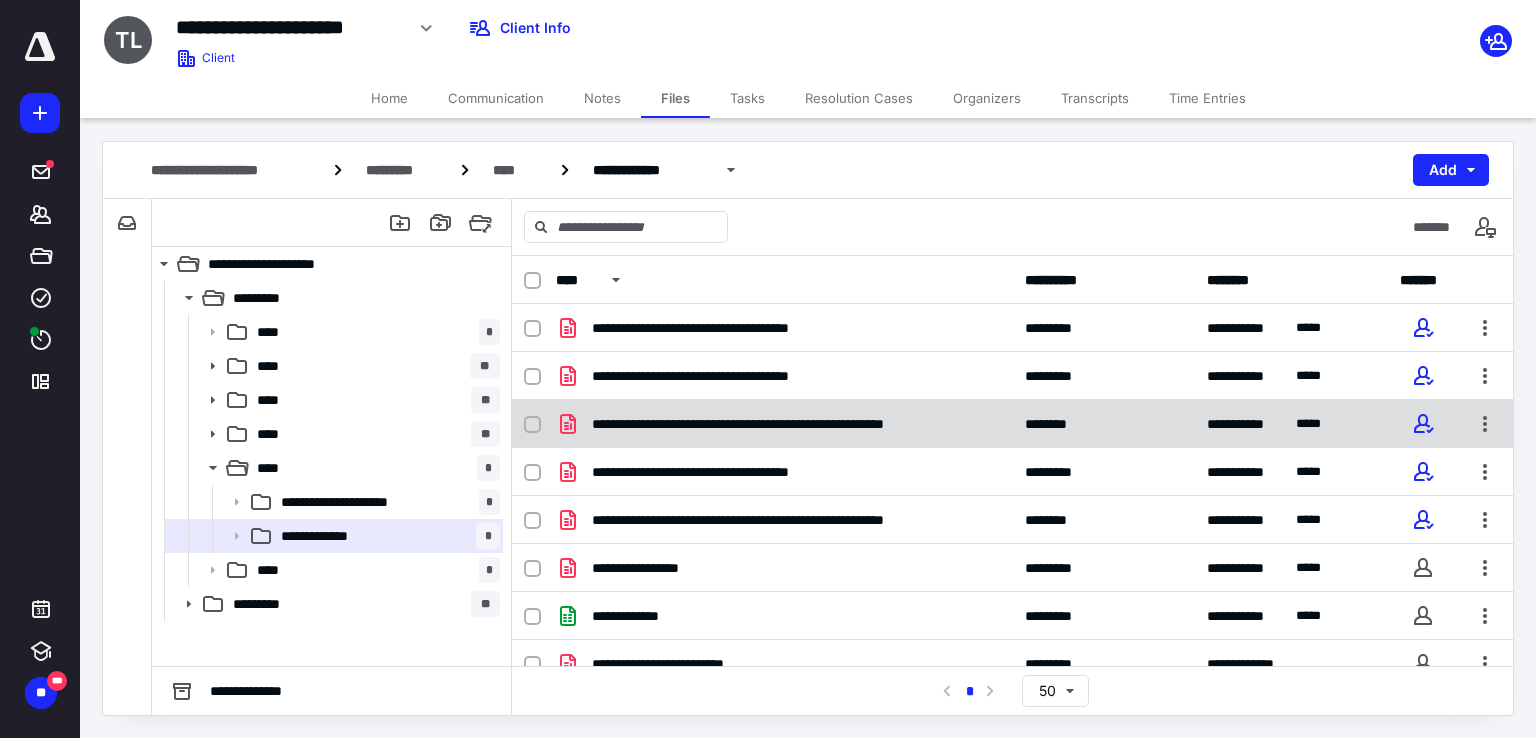 click on "**********" at bounding box center (792, 424) 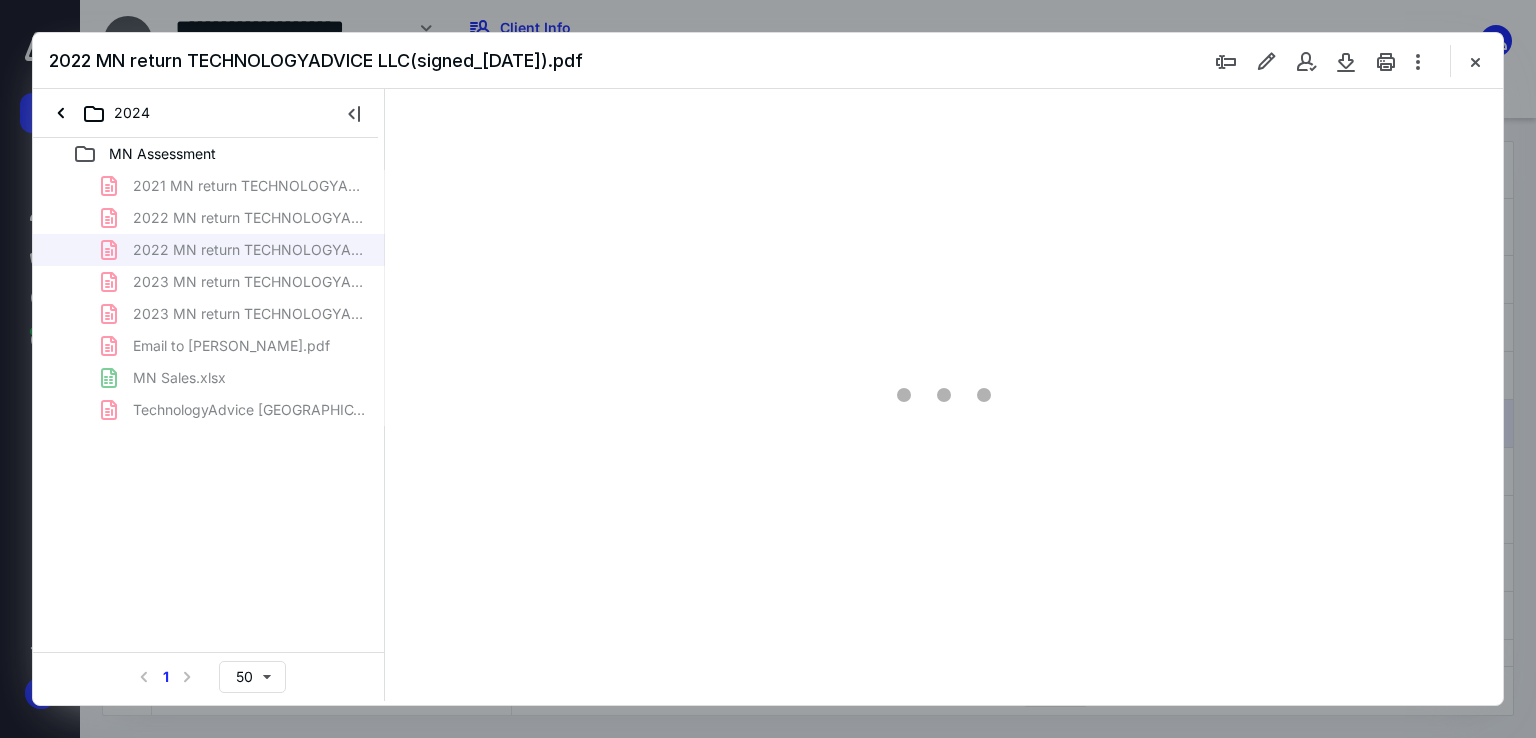 scroll, scrollTop: 0, scrollLeft: 0, axis: both 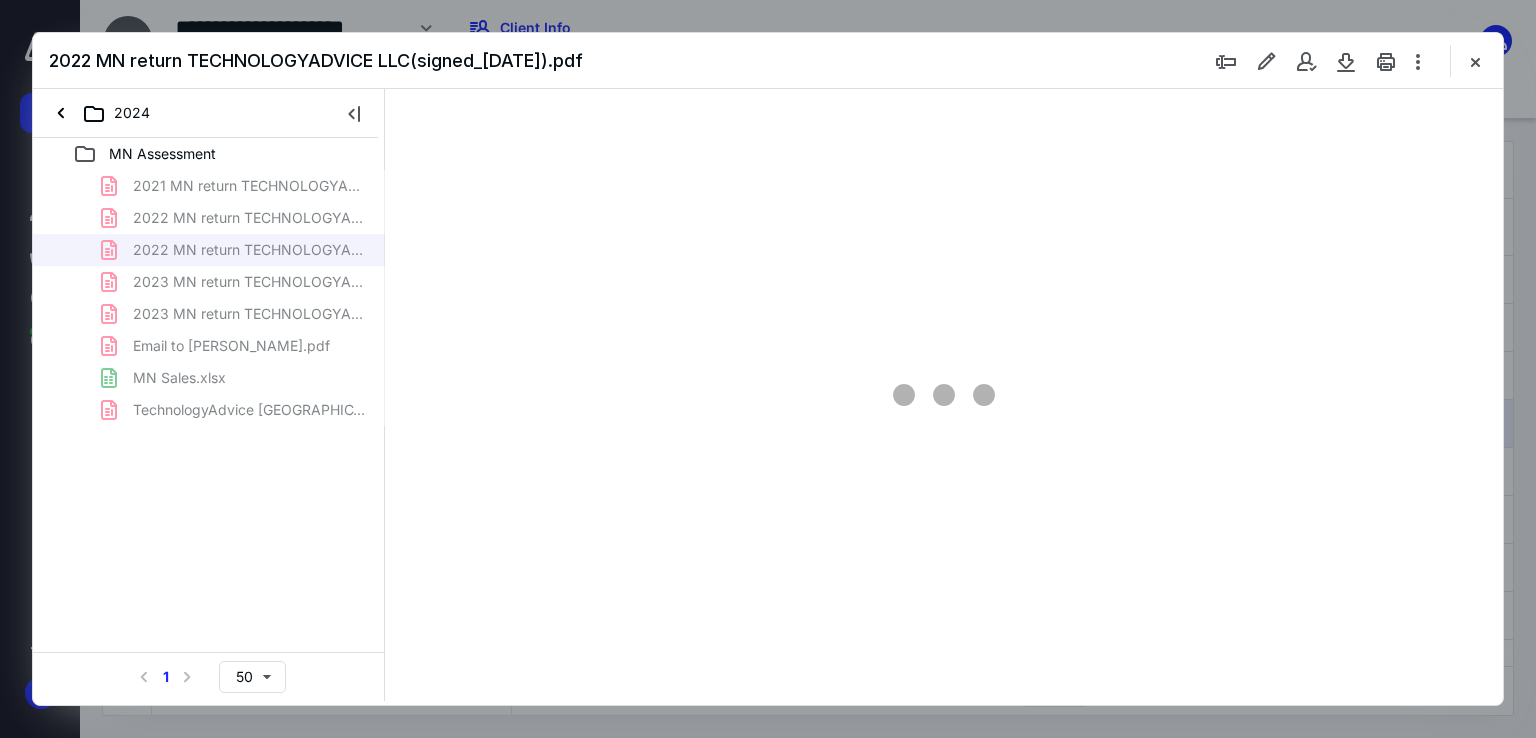 type on "179" 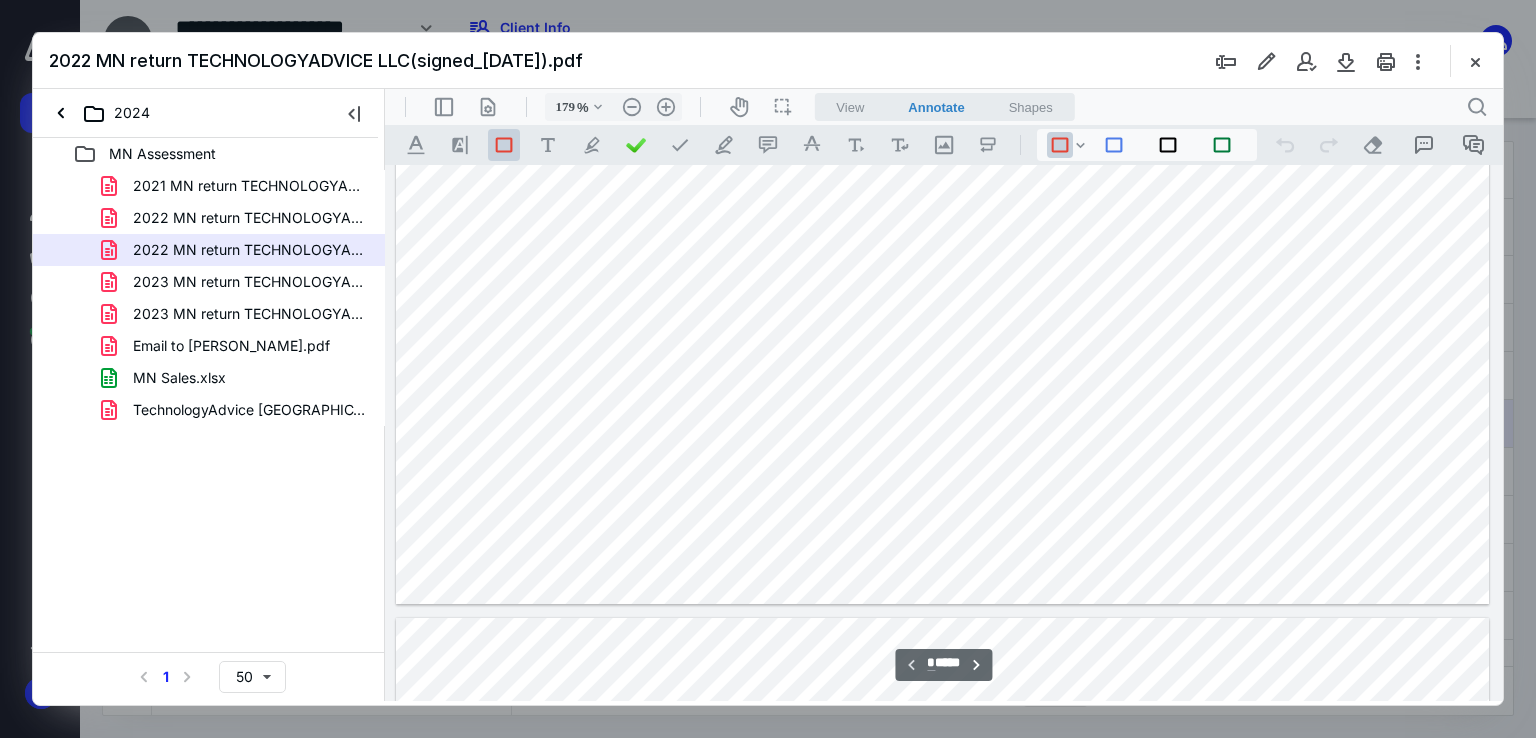 scroll, scrollTop: 783, scrollLeft: 0, axis: vertical 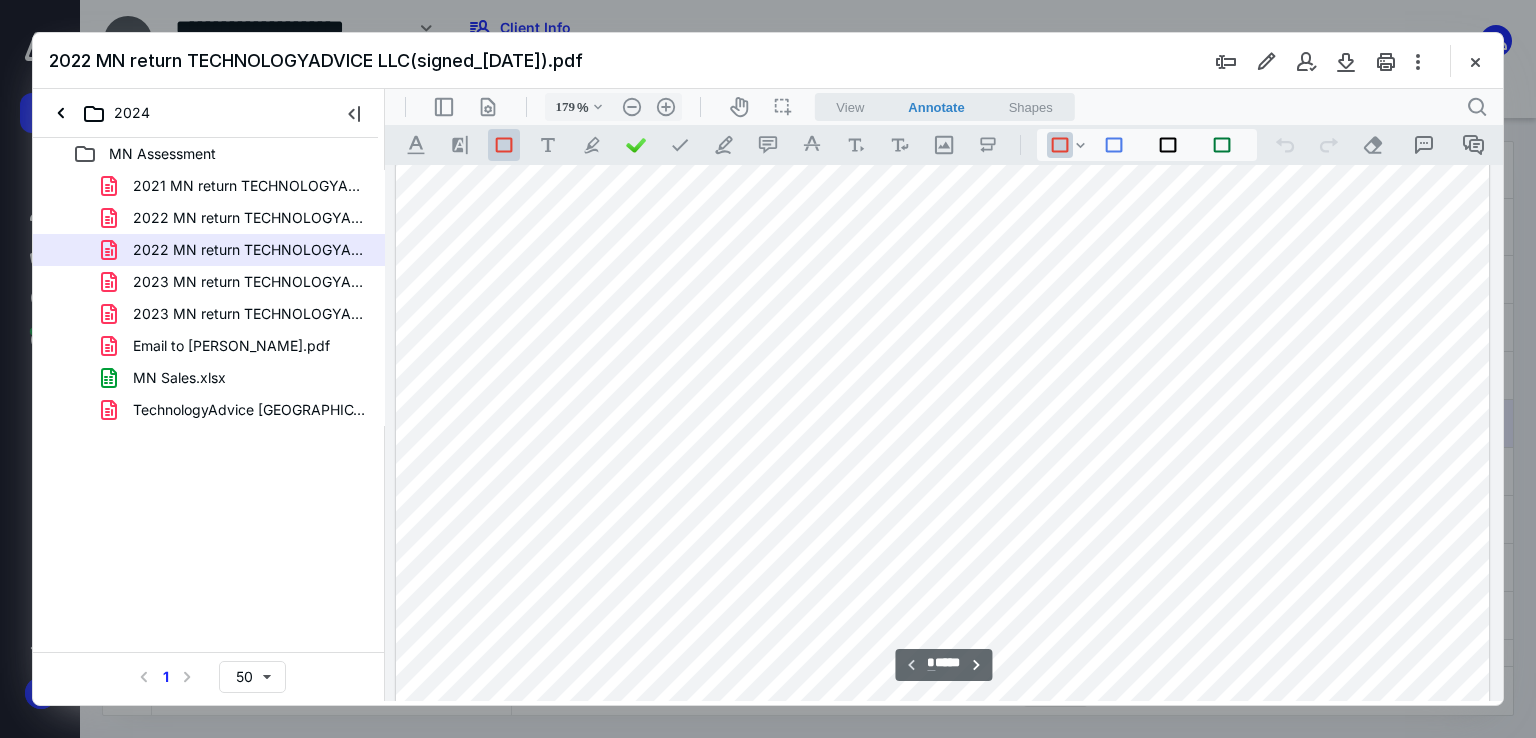 type on "*" 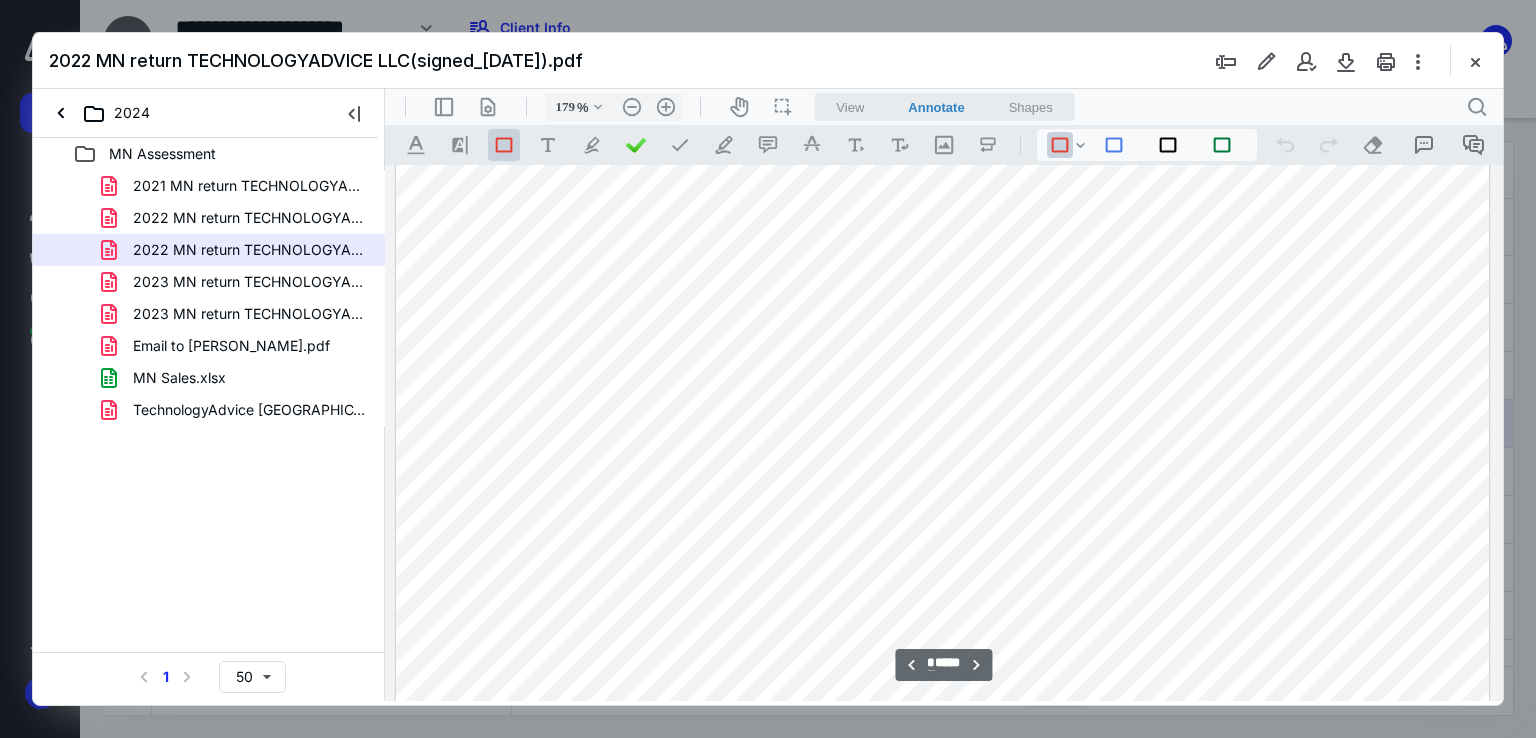 scroll, scrollTop: 1283, scrollLeft: 0, axis: vertical 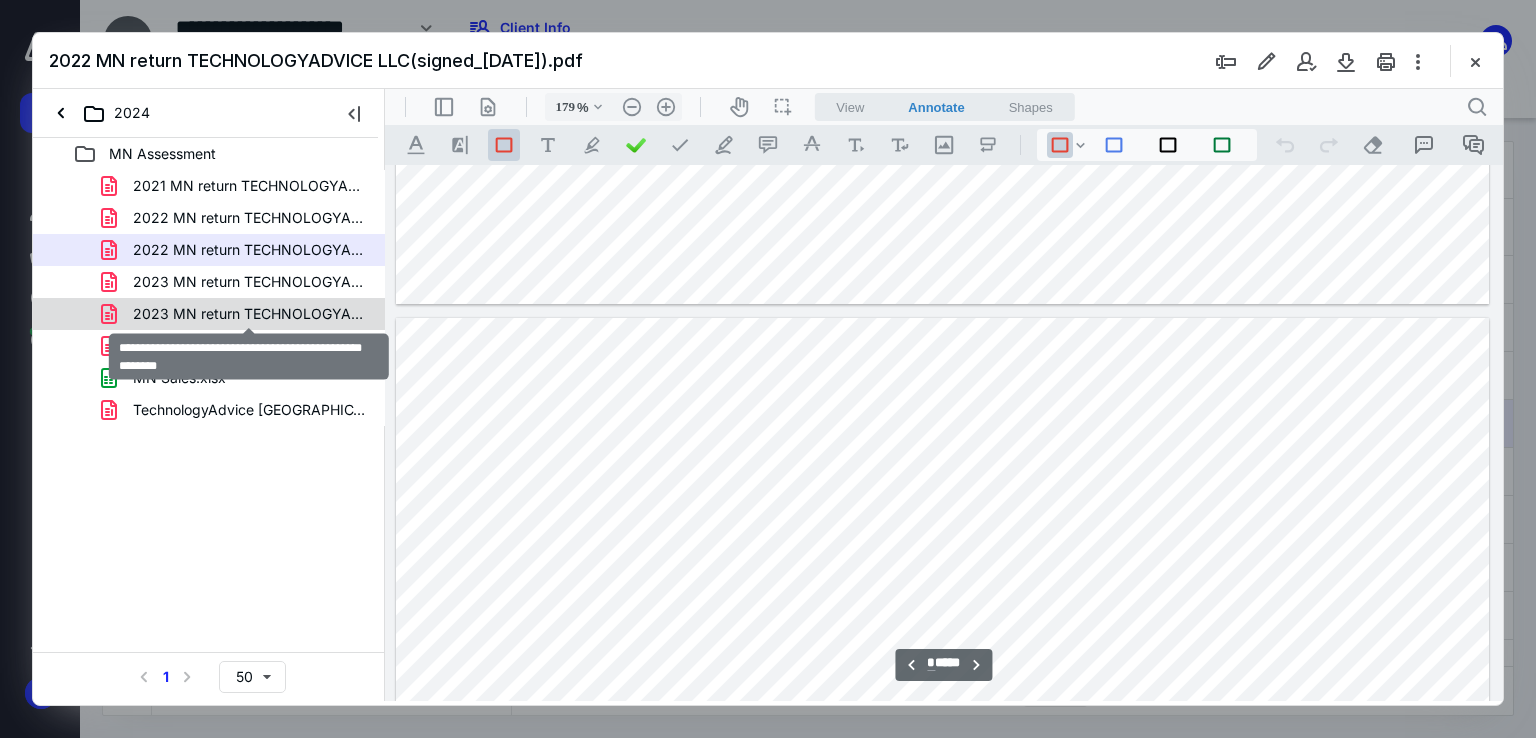 click on "2023 MN return TECHNOLOGYADVICE LLC(signed_07-09-2025).pdf" at bounding box center (249, 314) 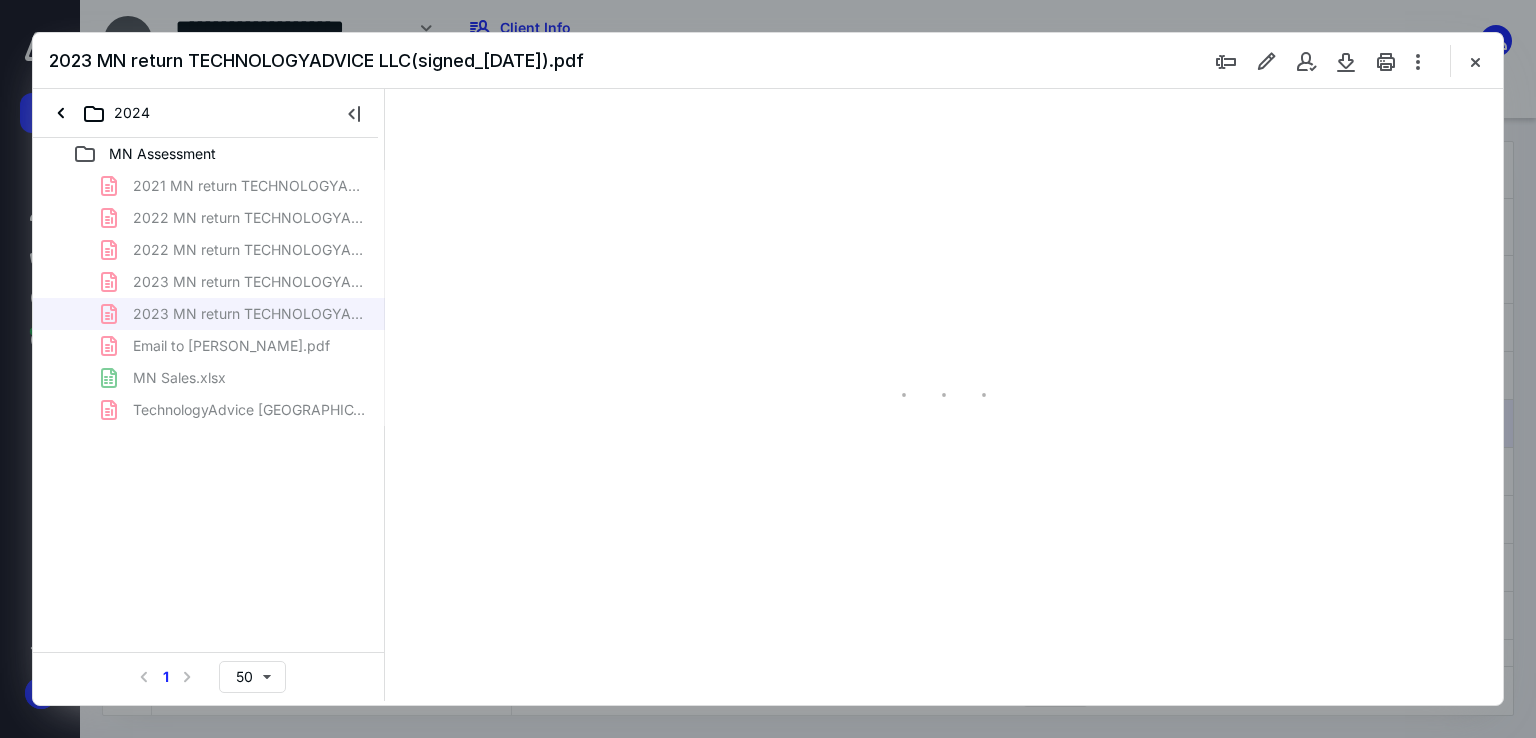 type on "179" 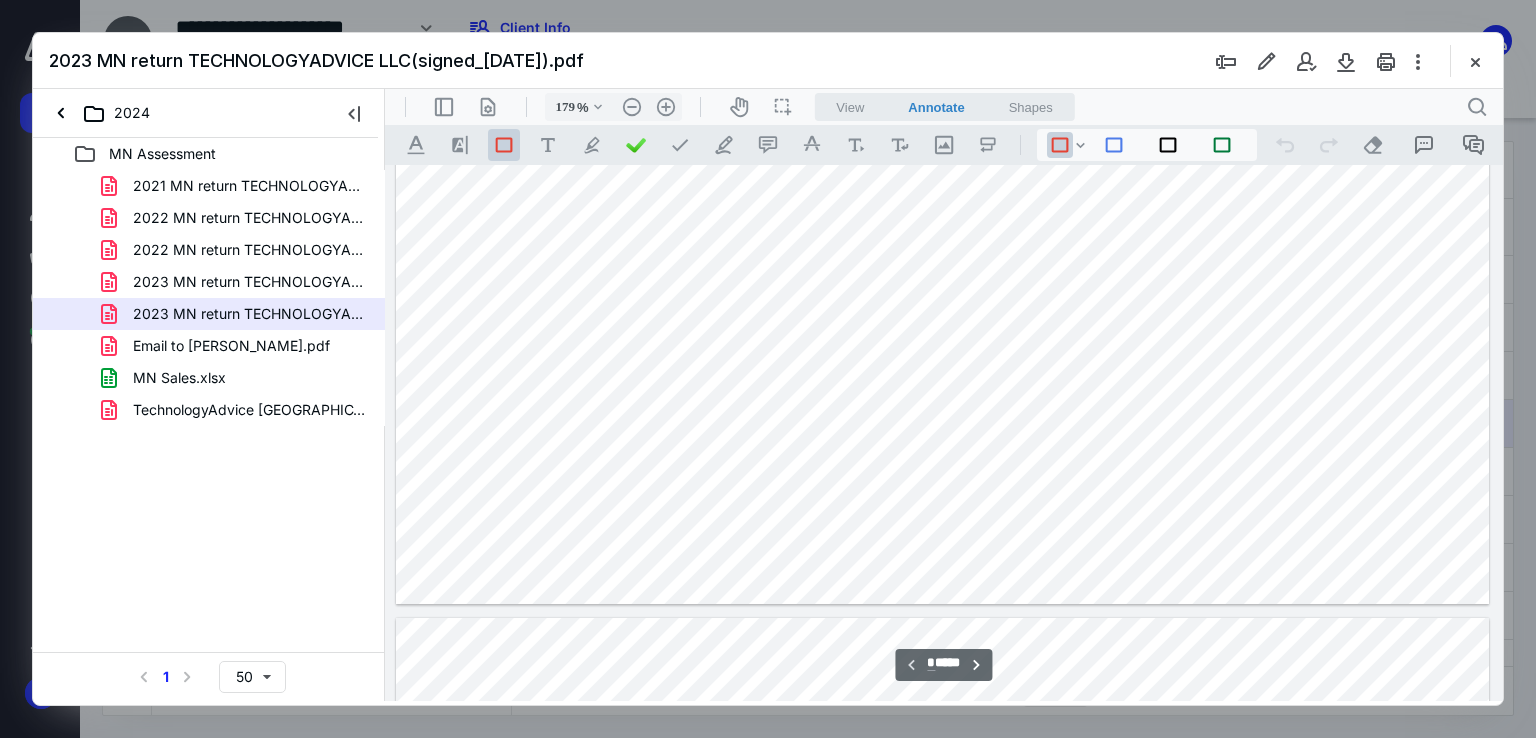 type on "*" 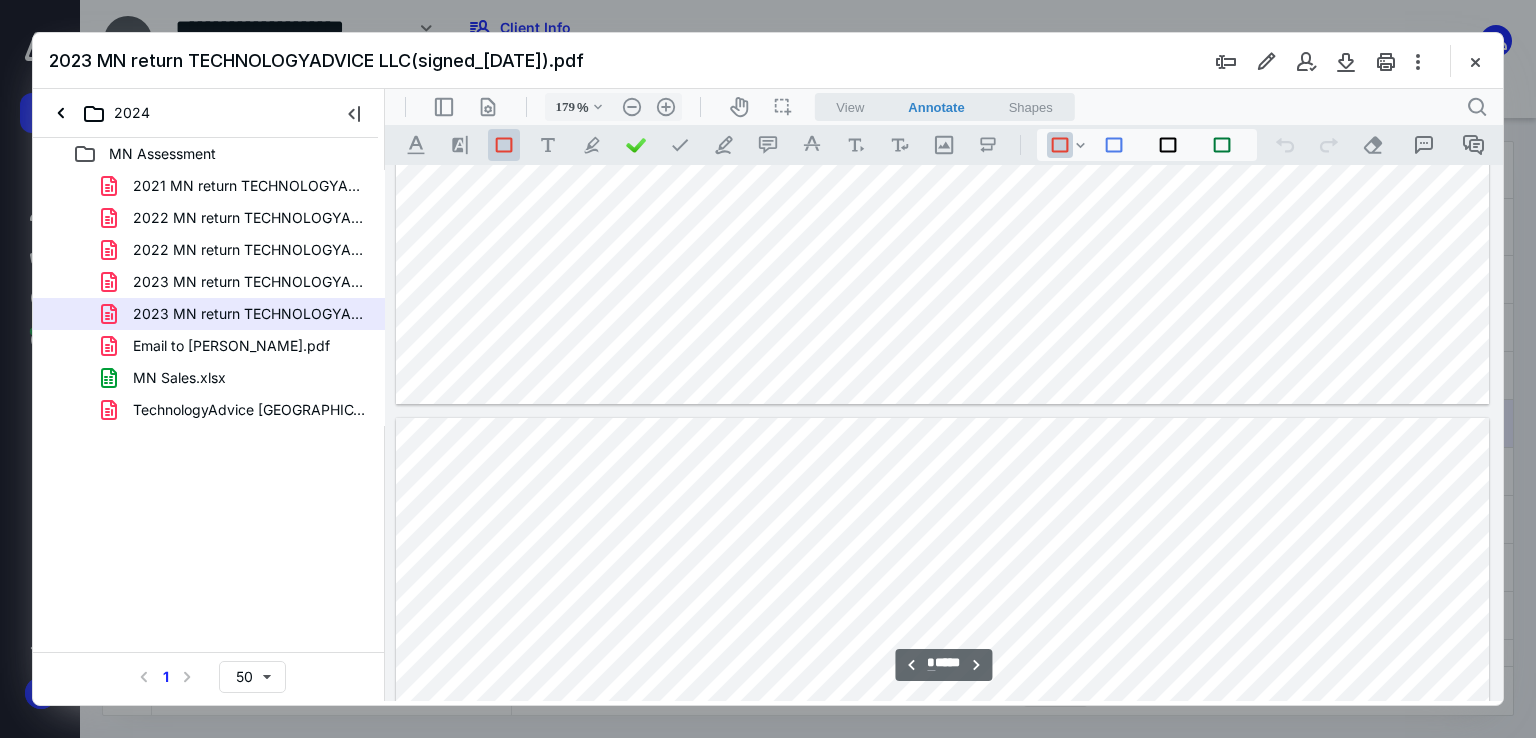 scroll, scrollTop: 1483, scrollLeft: 0, axis: vertical 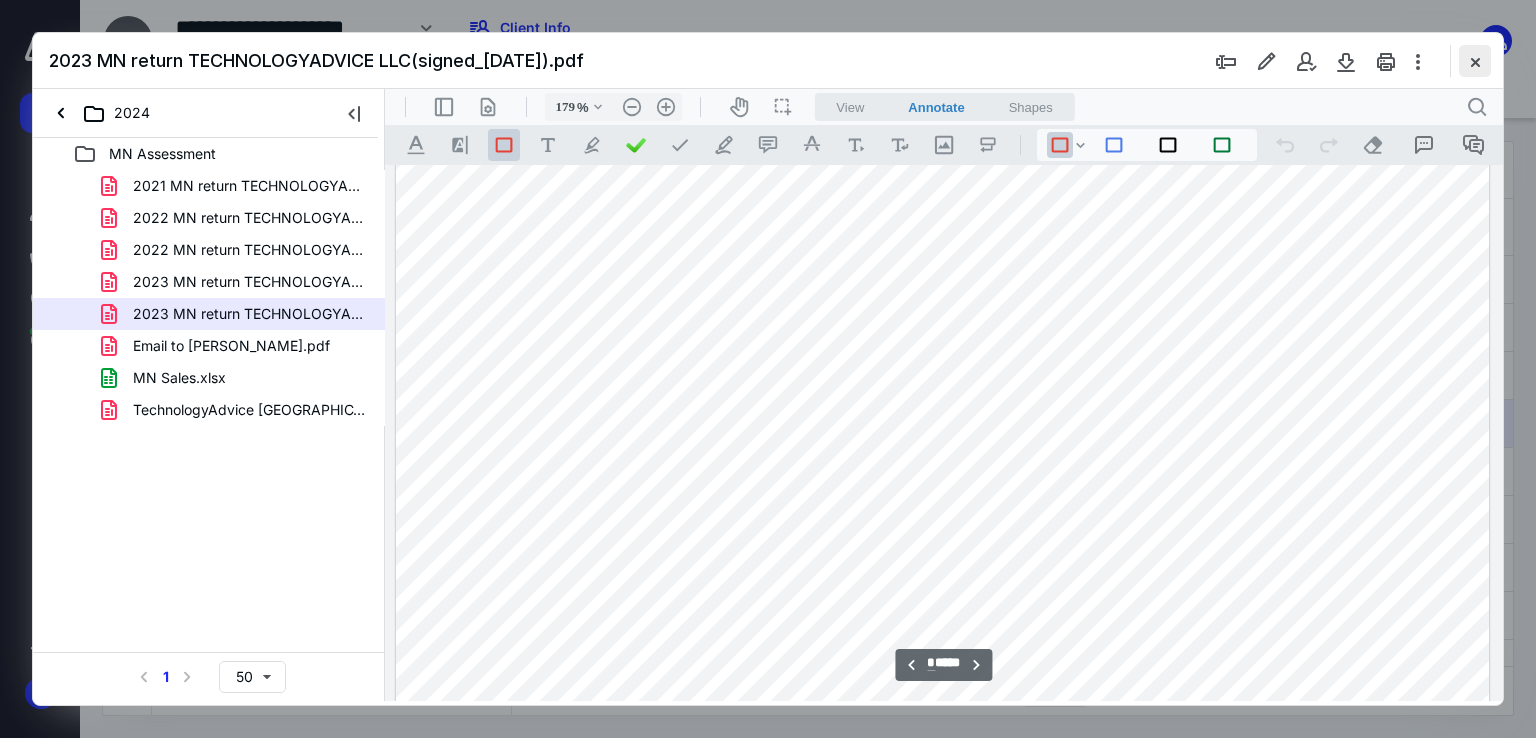 click at bounding box center [1475, 61] 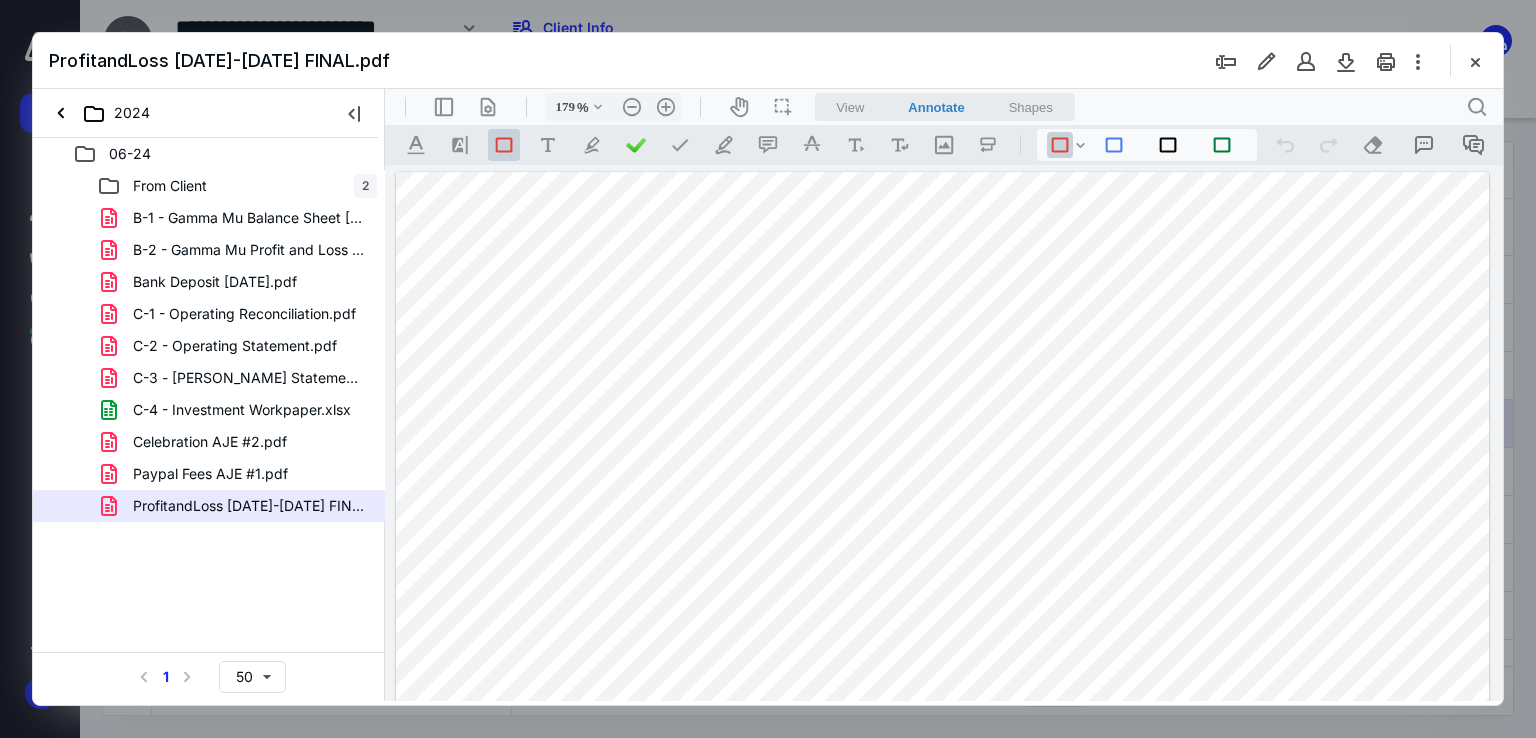 scroll, scrollTop: 0, scrollLeft: 0, axis: both 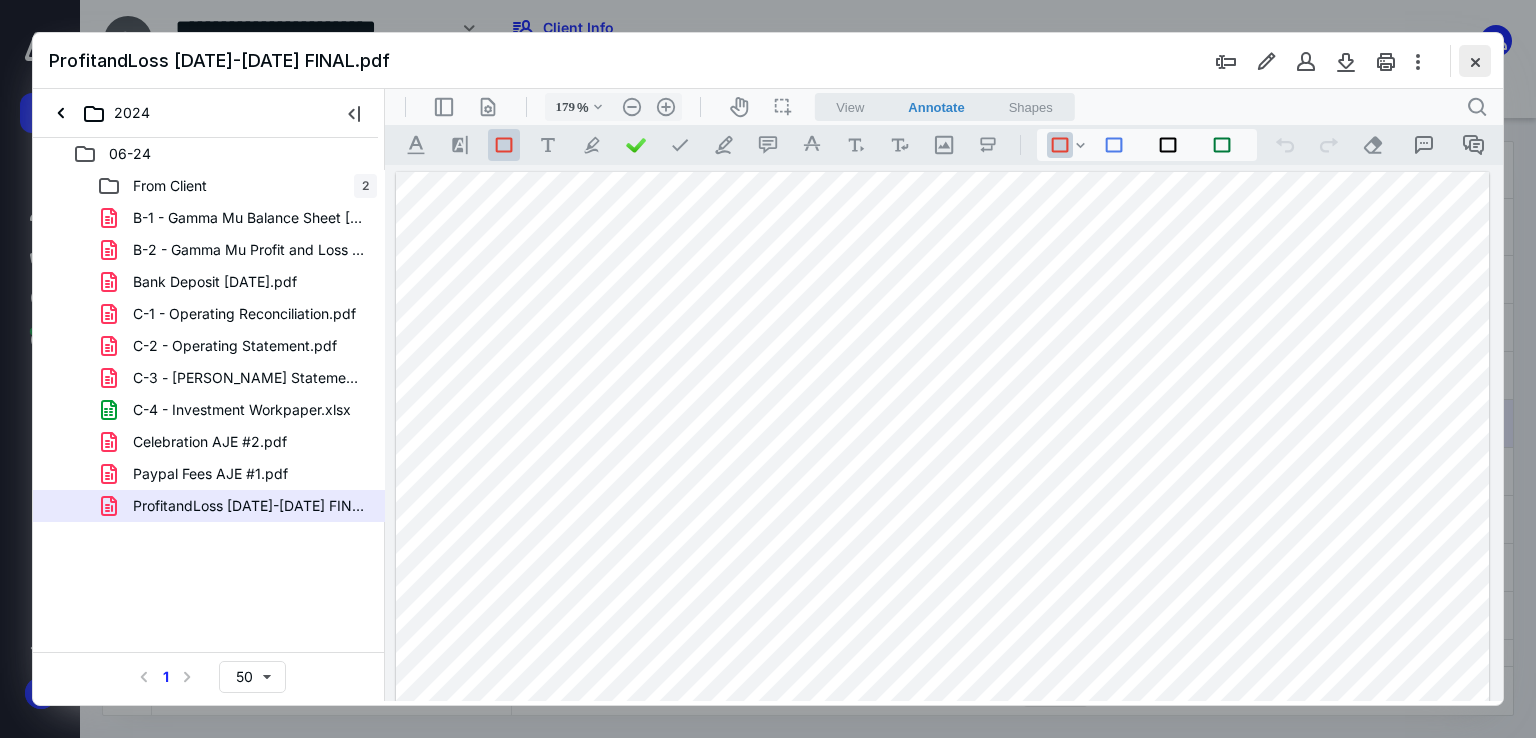 click at bounding box center [1475, 61] 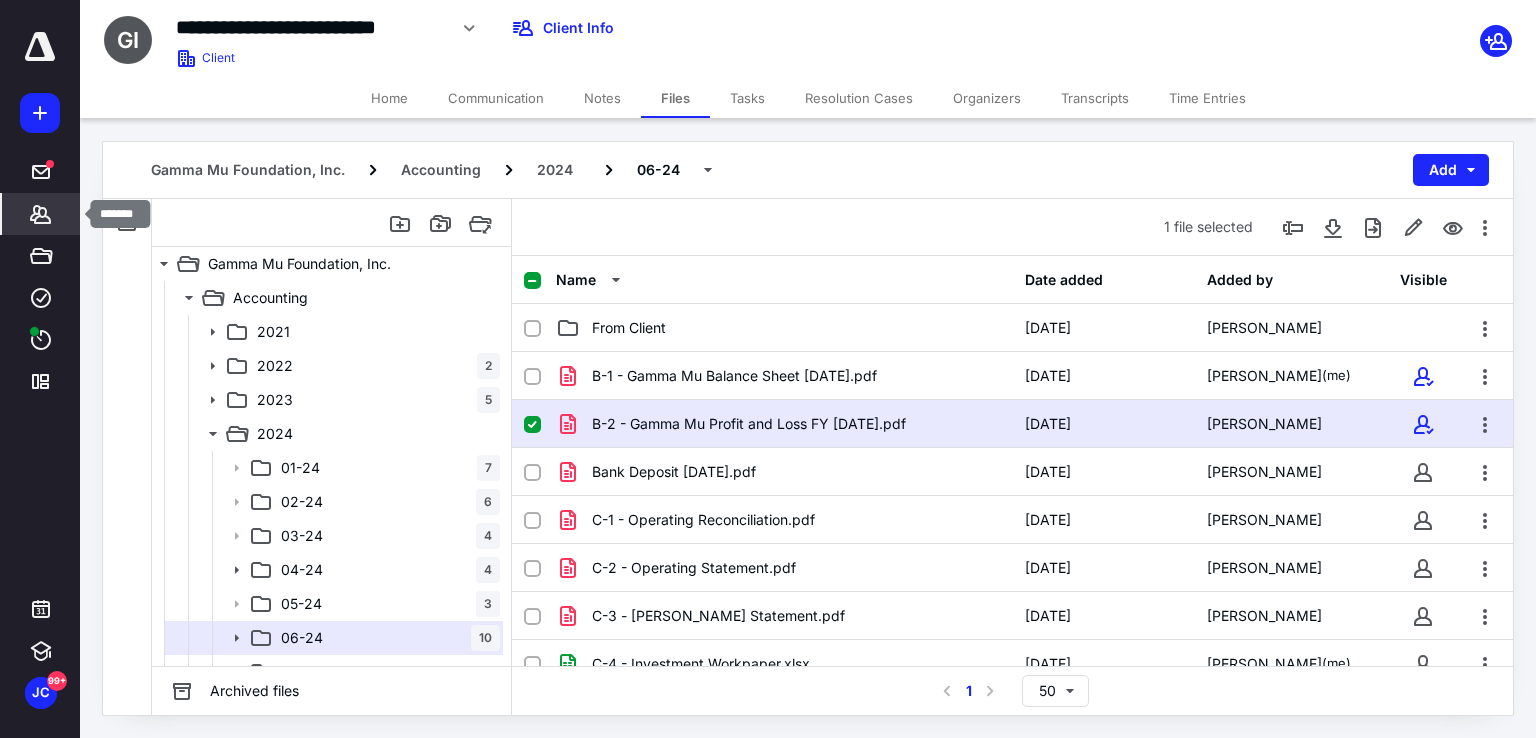 click 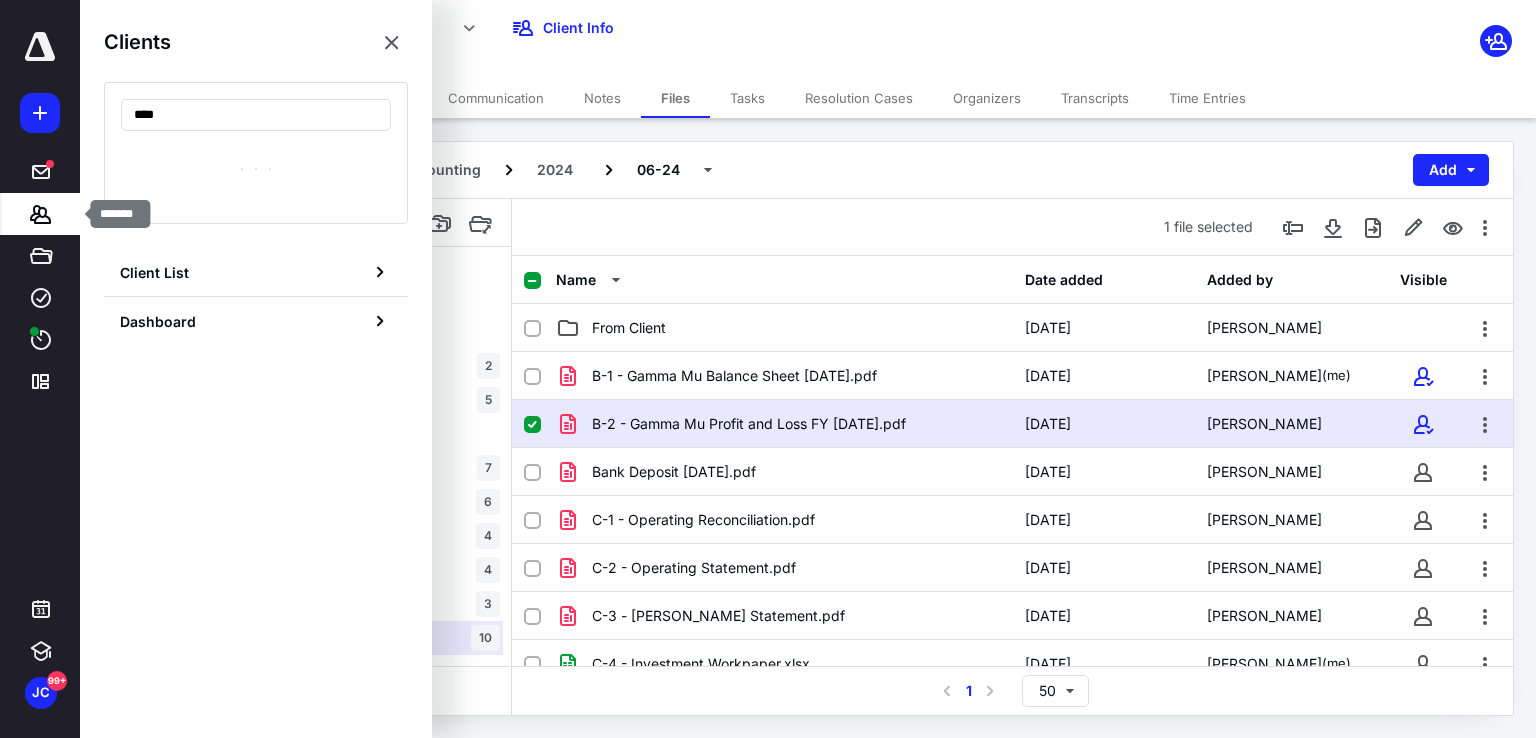 type on "*****" 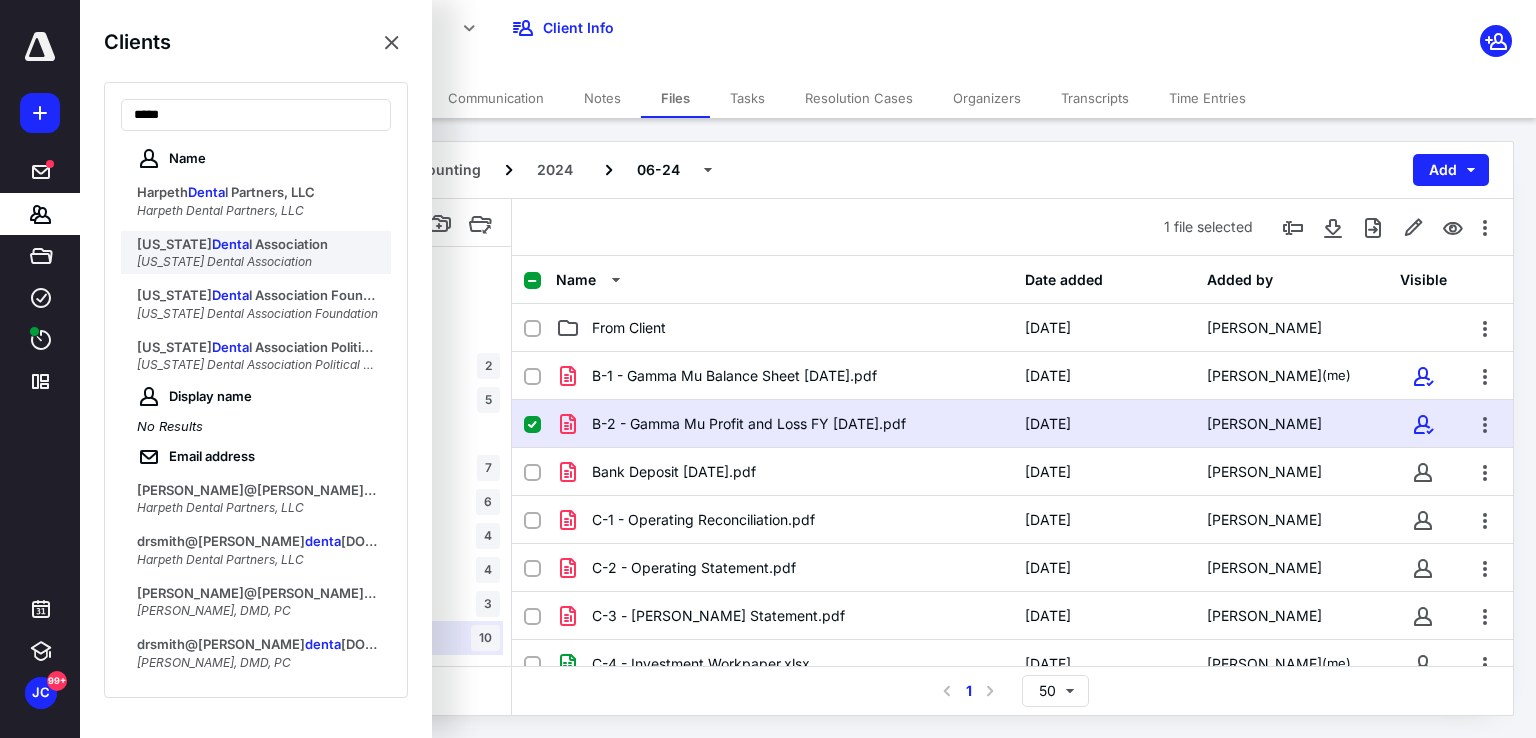 click on "Denta" at bounding box center (230, 244) 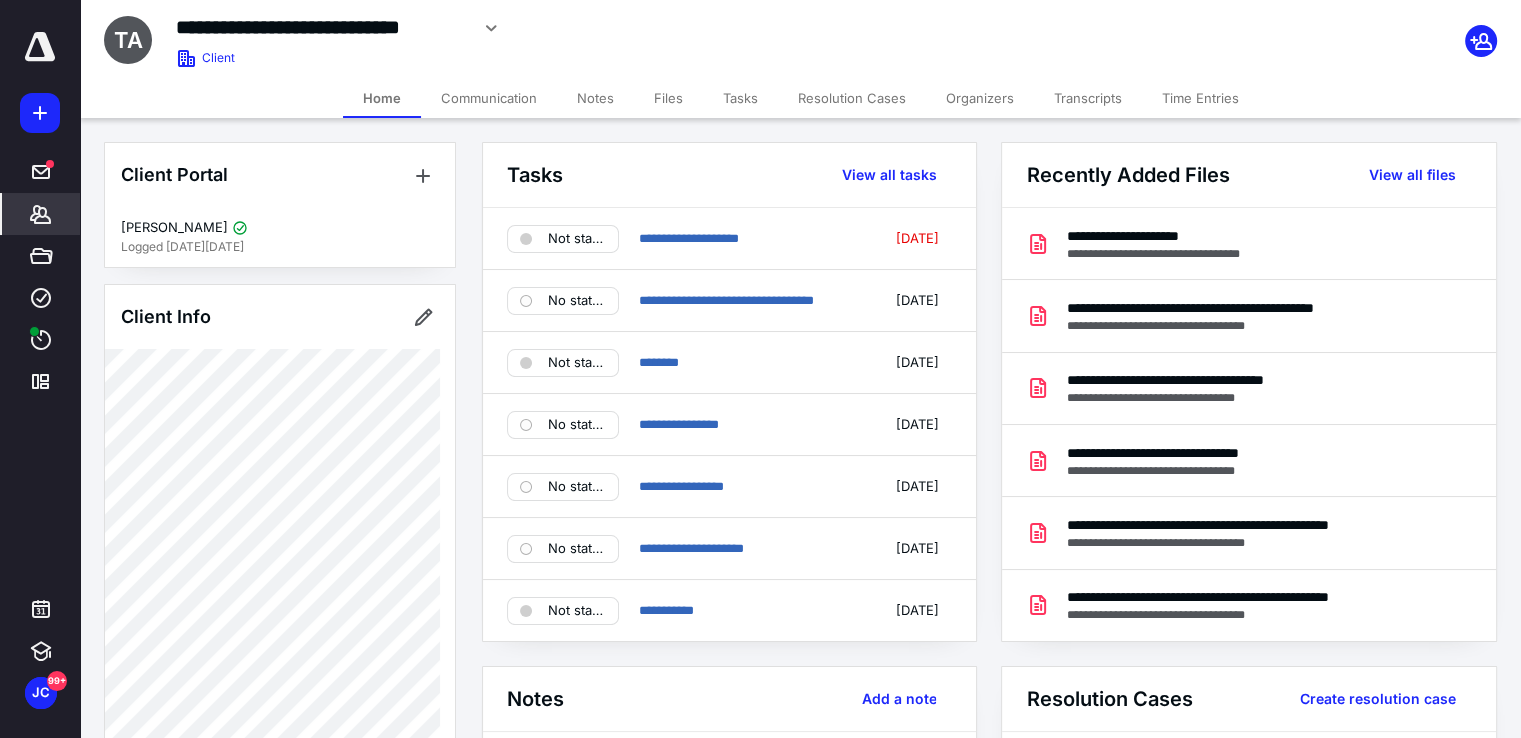 click on "Files" at bounding box center [668, 98] 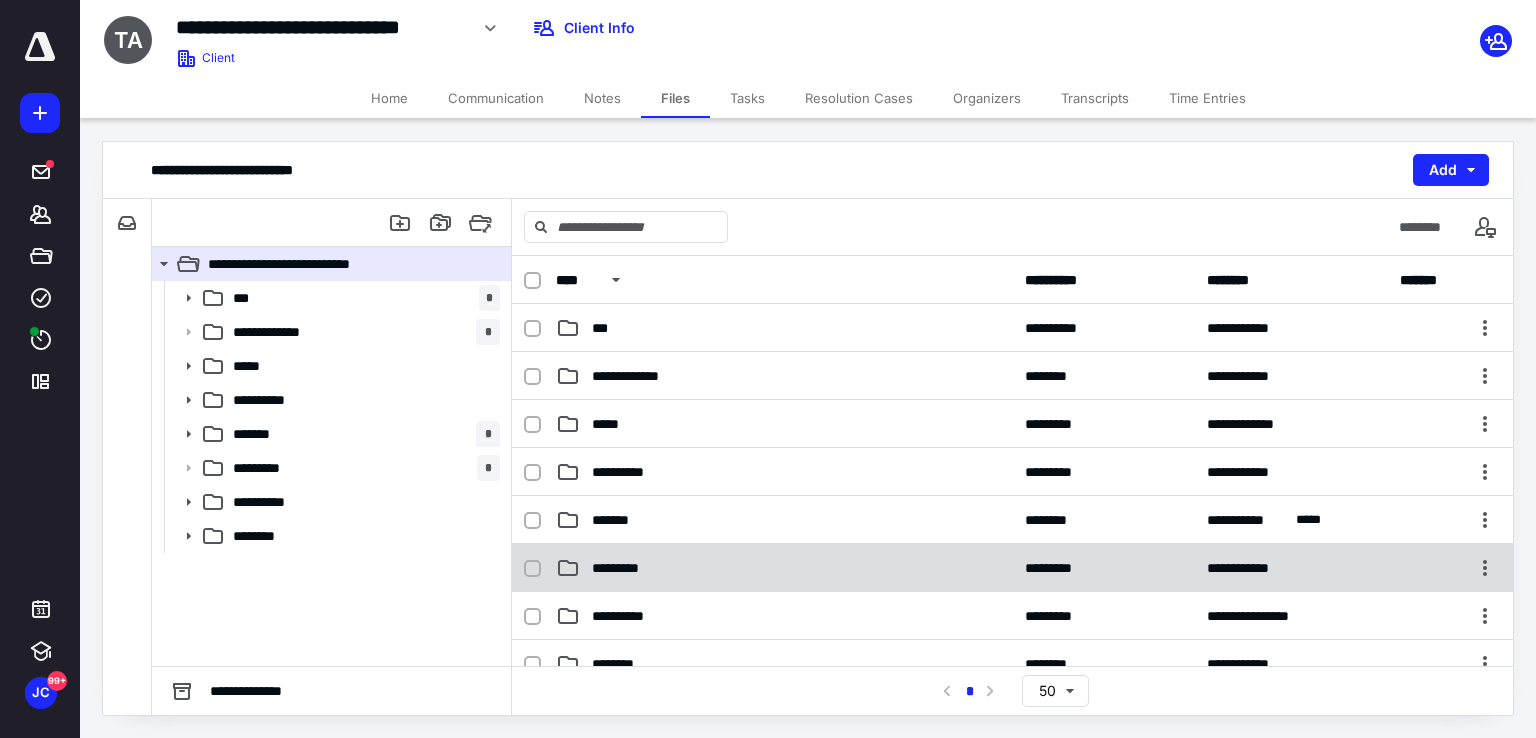 scroll, scrollTop: 200, scrollLeft: 0, axis: vertical 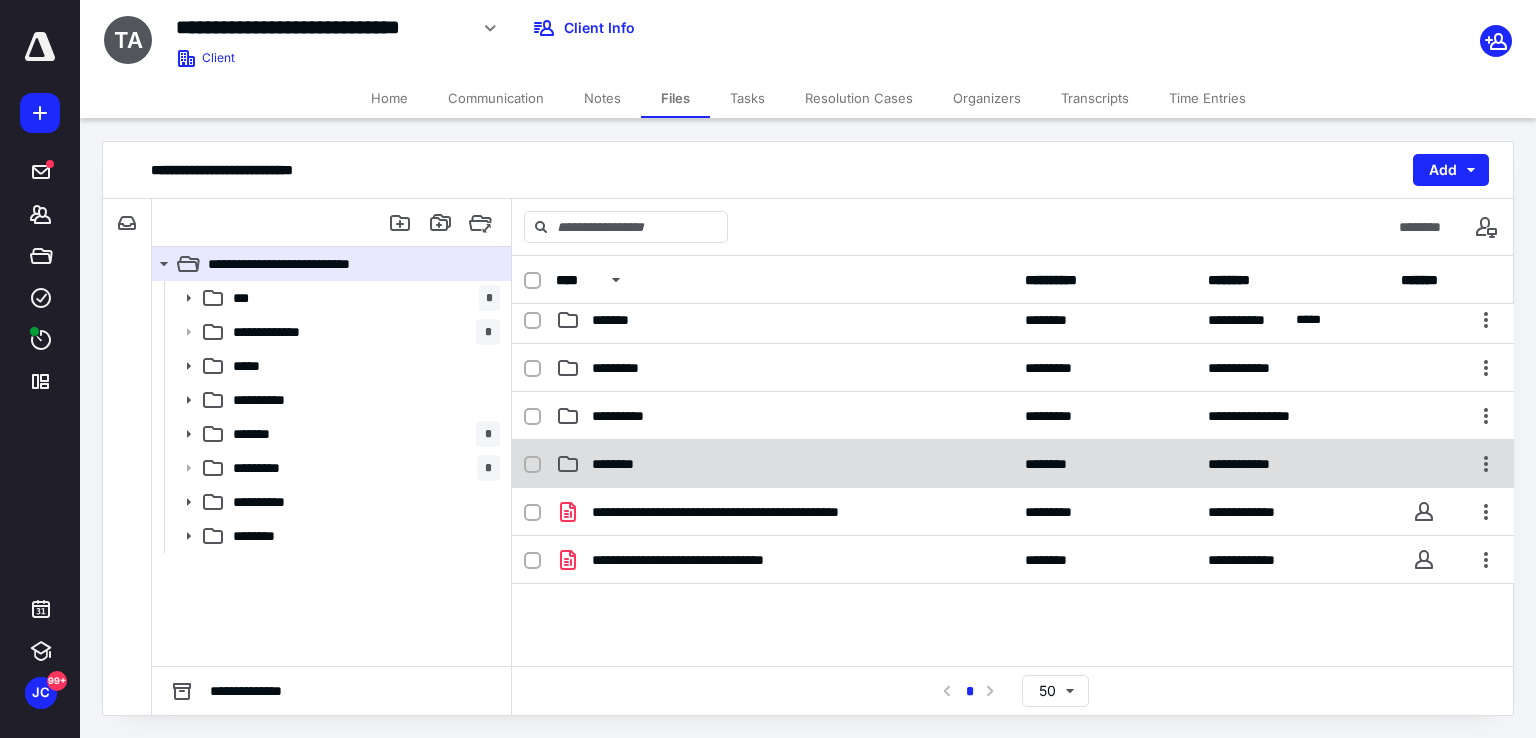 click on "********" at bounding box center (784, 464) 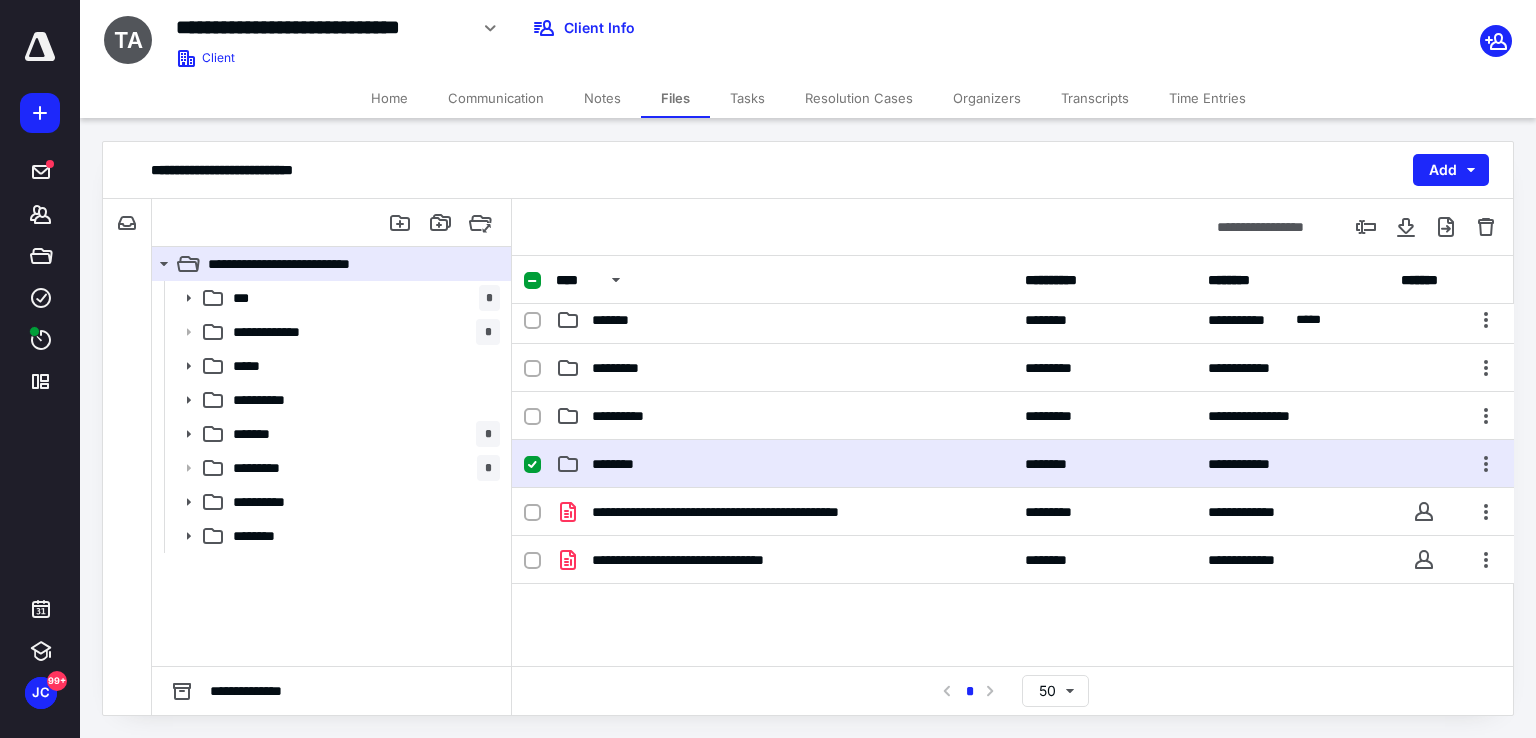 click on "********" at bounding box center [784, 464] 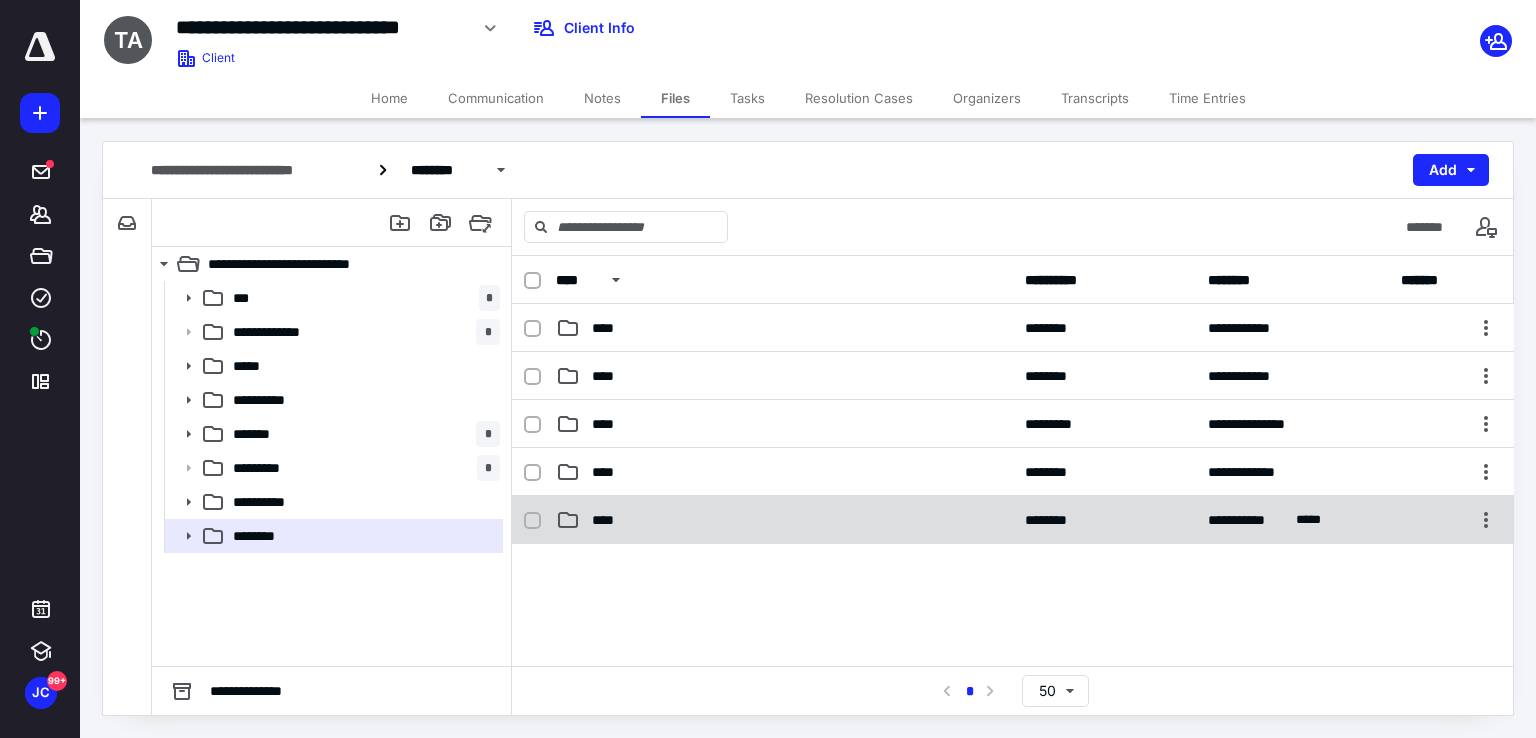 click on "****" at bounding box center (609, 520) 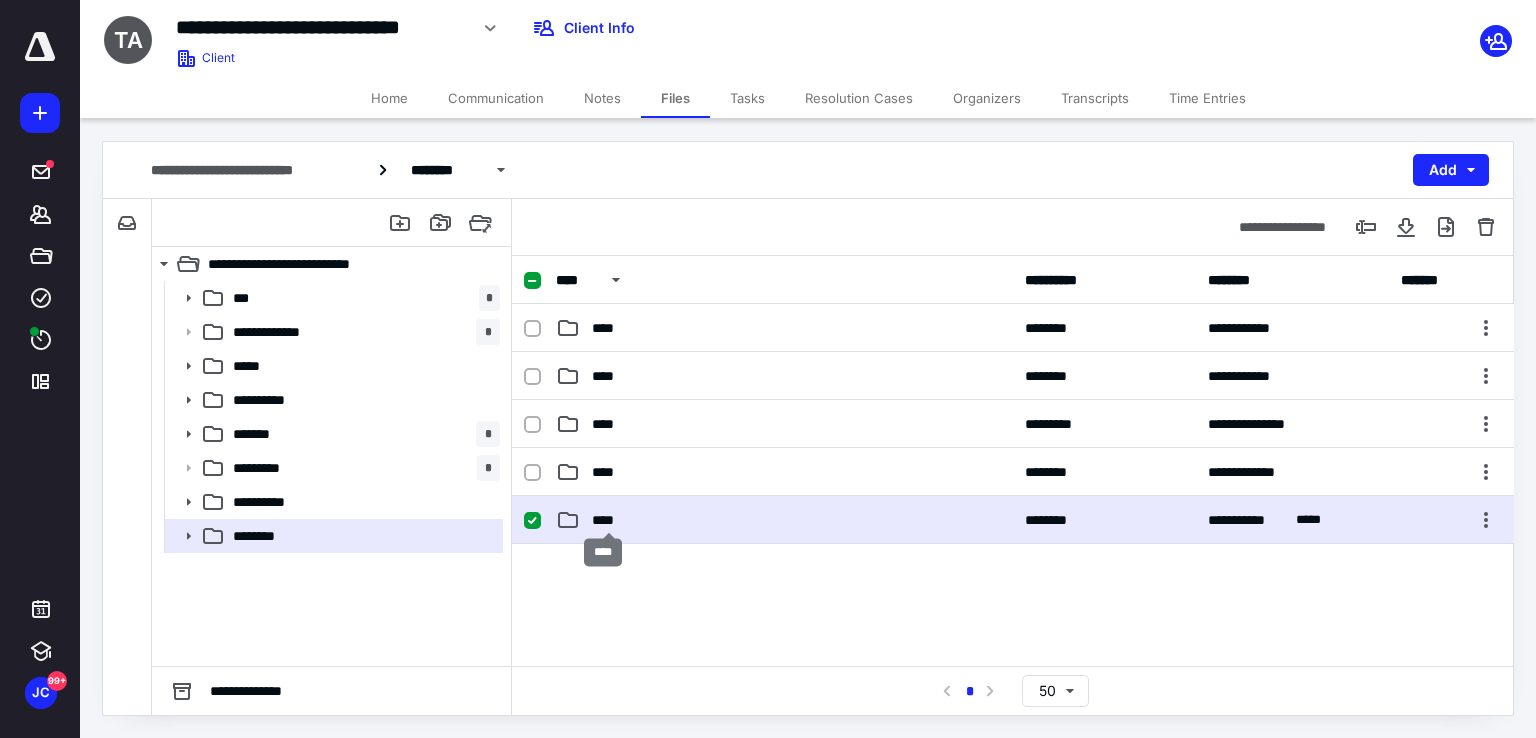 click on "****" at bounding box center [609, 520] 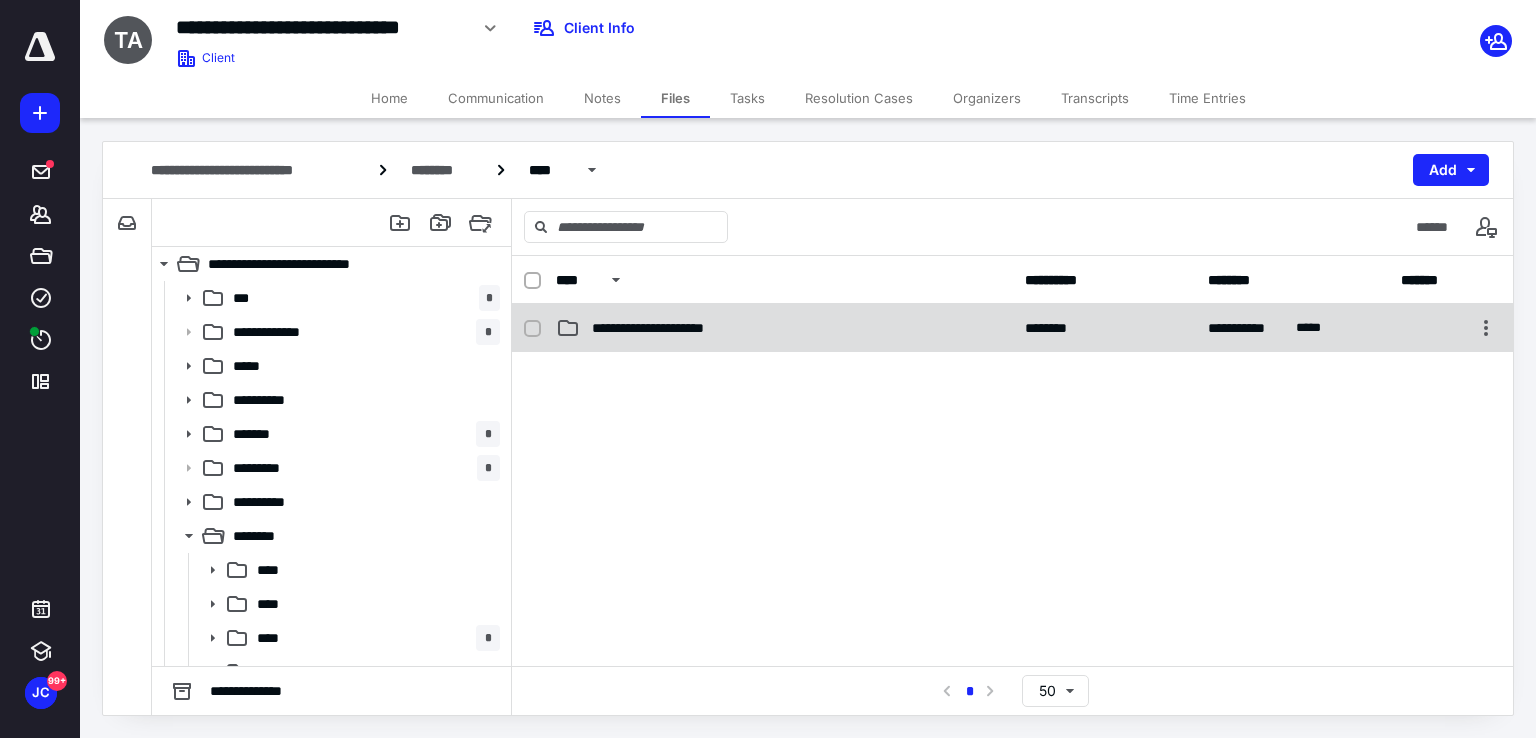 click on "**********" at bounding box center (662, 328) 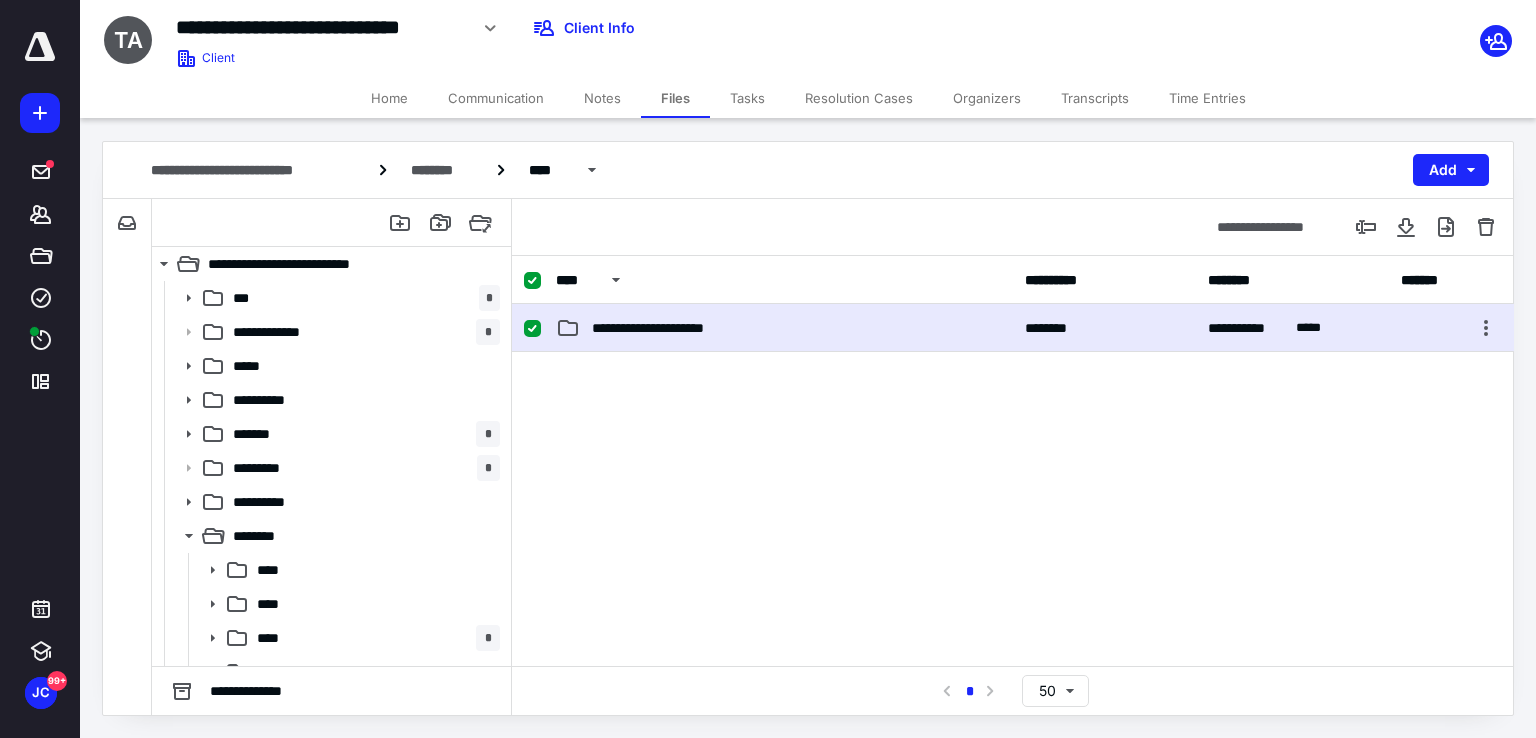 click on "**********" at bounding box center (662, 328) 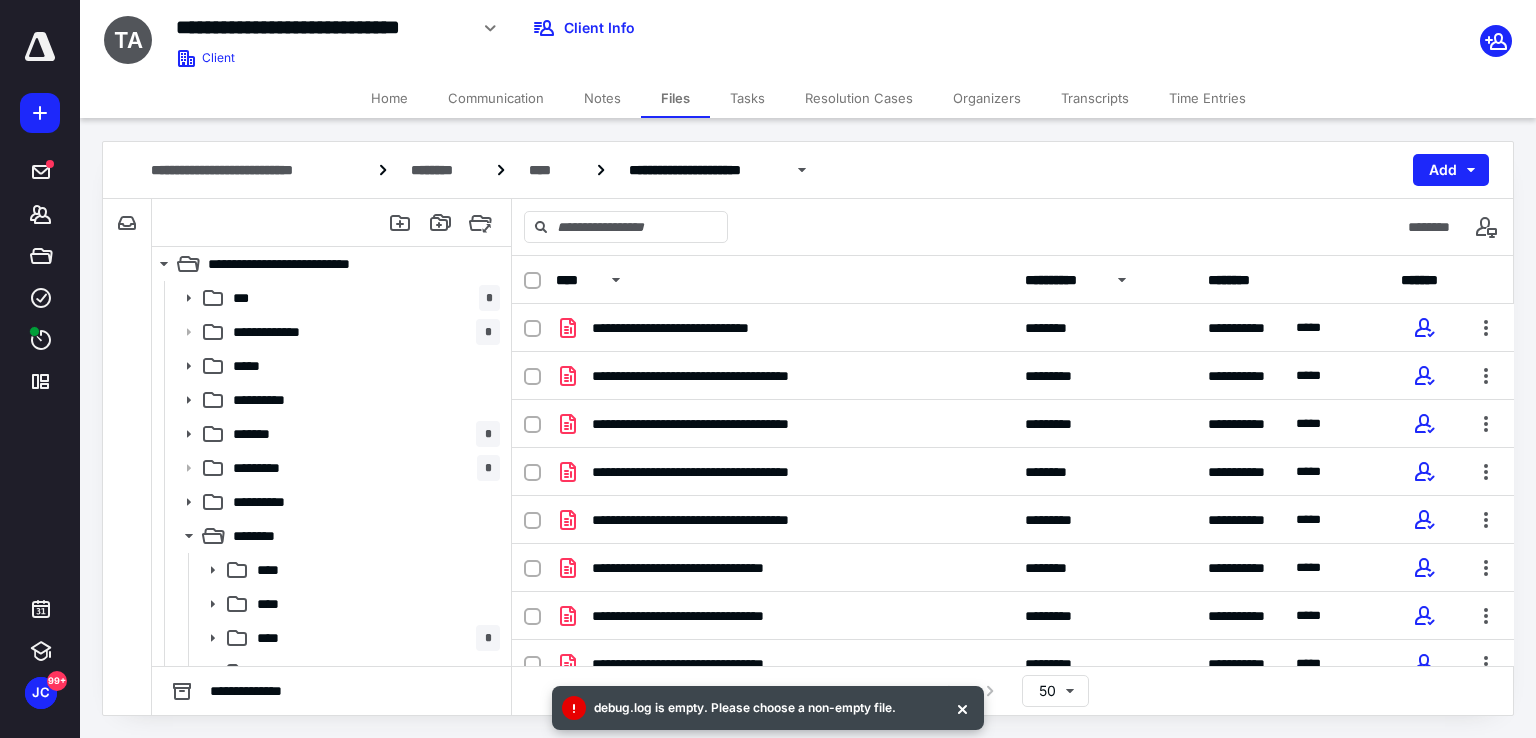 click on "**********" at bounding box center (1063, 280) 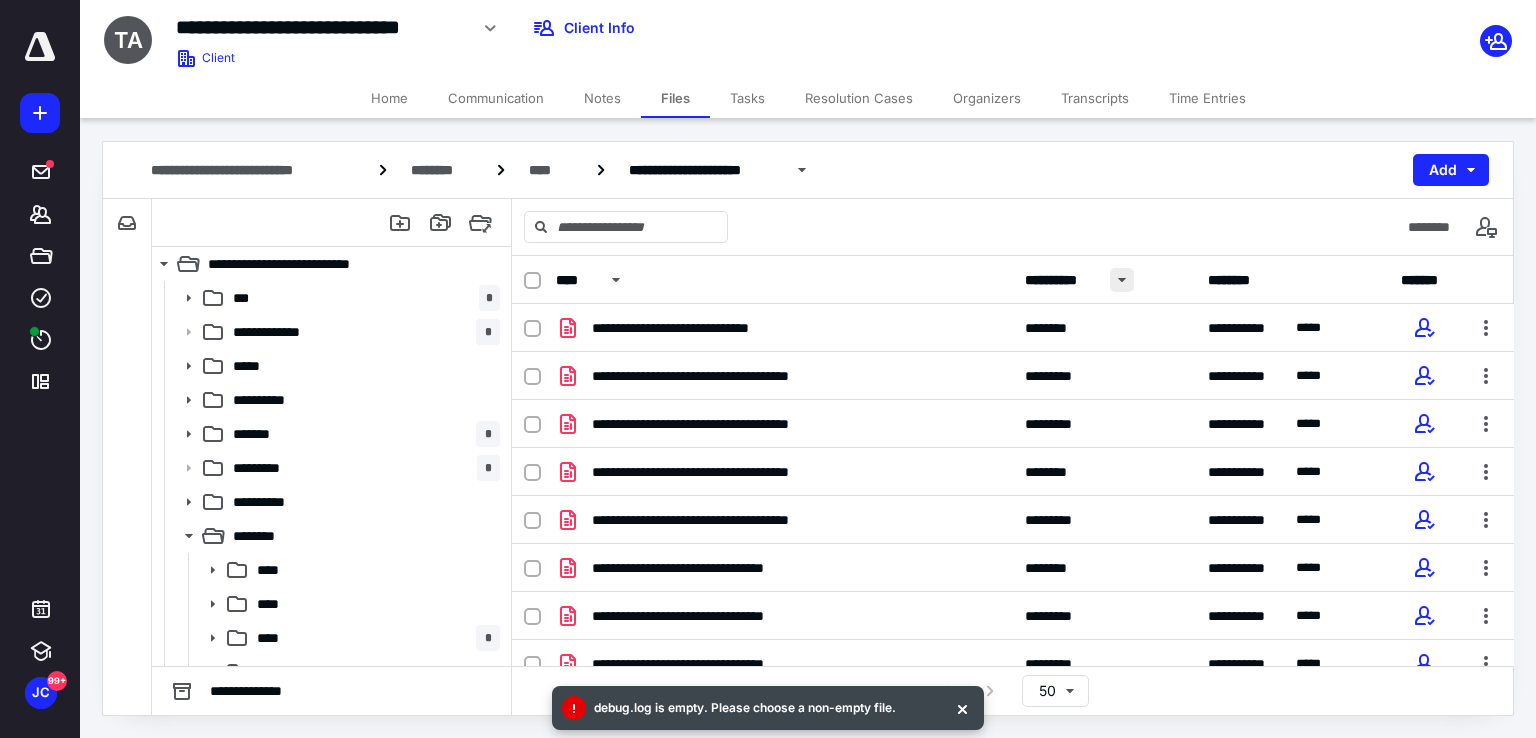 click at bounding box center [1122, 280] 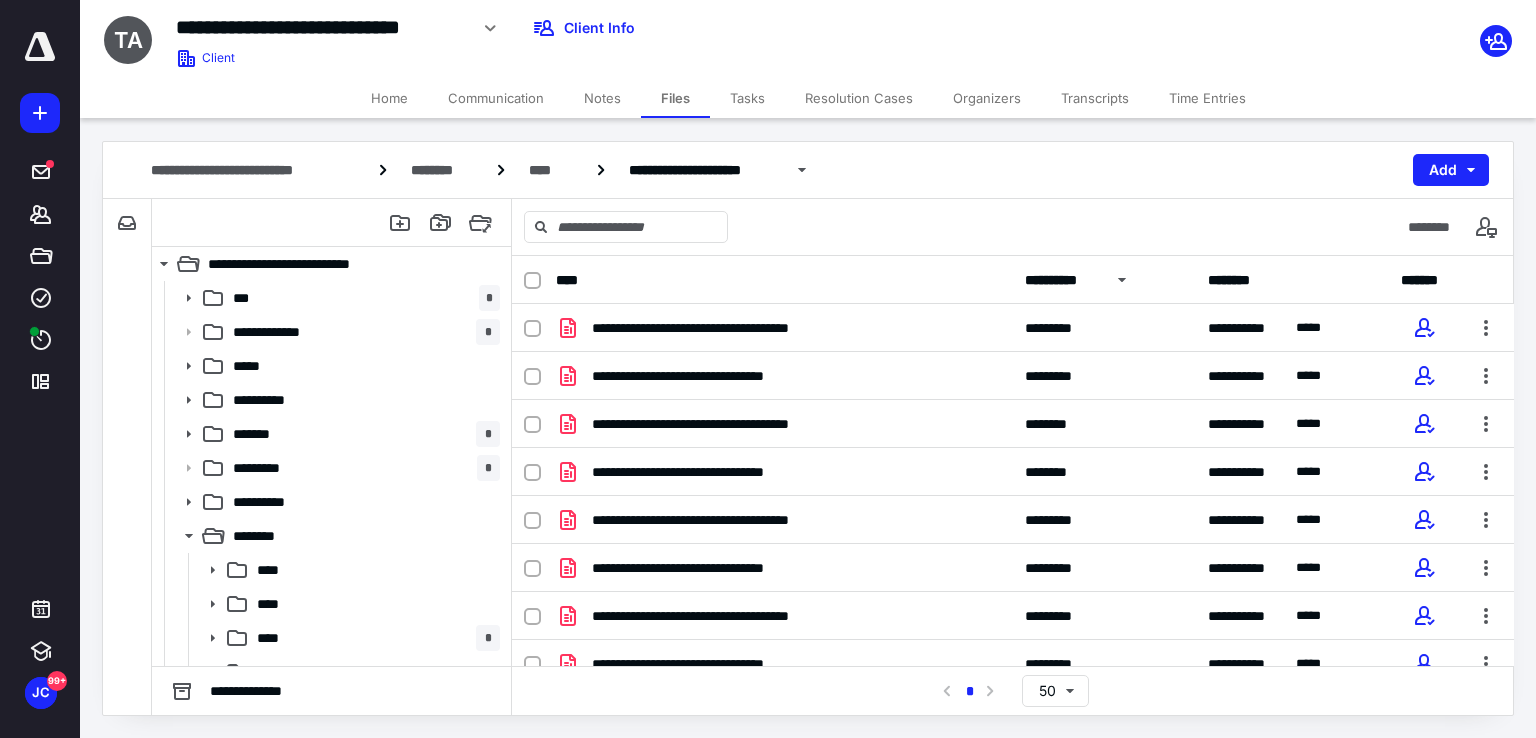 click on "****" at bounding box center (274, 638) 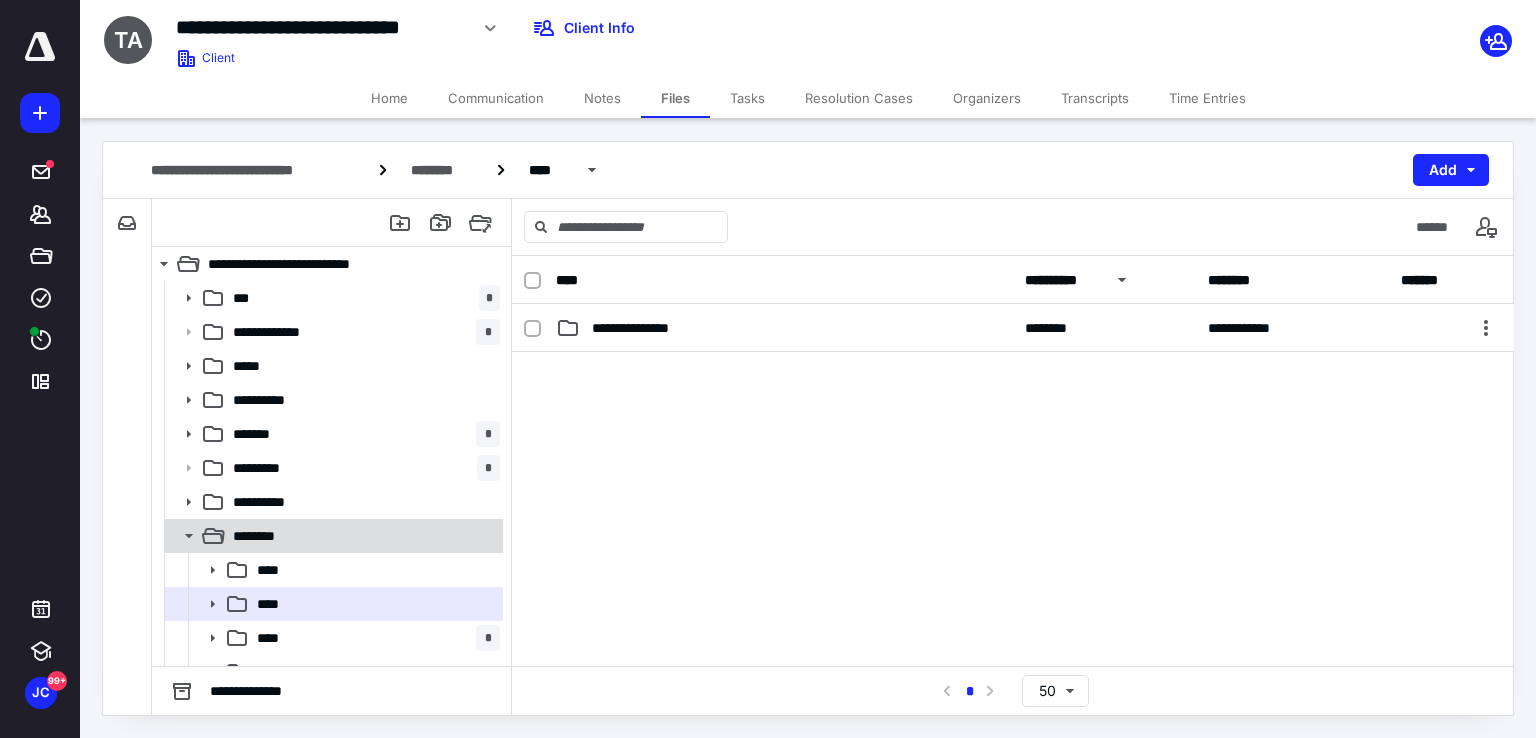 scroll, scrollTop: 90, scrollLeft: 0, axis: vertical 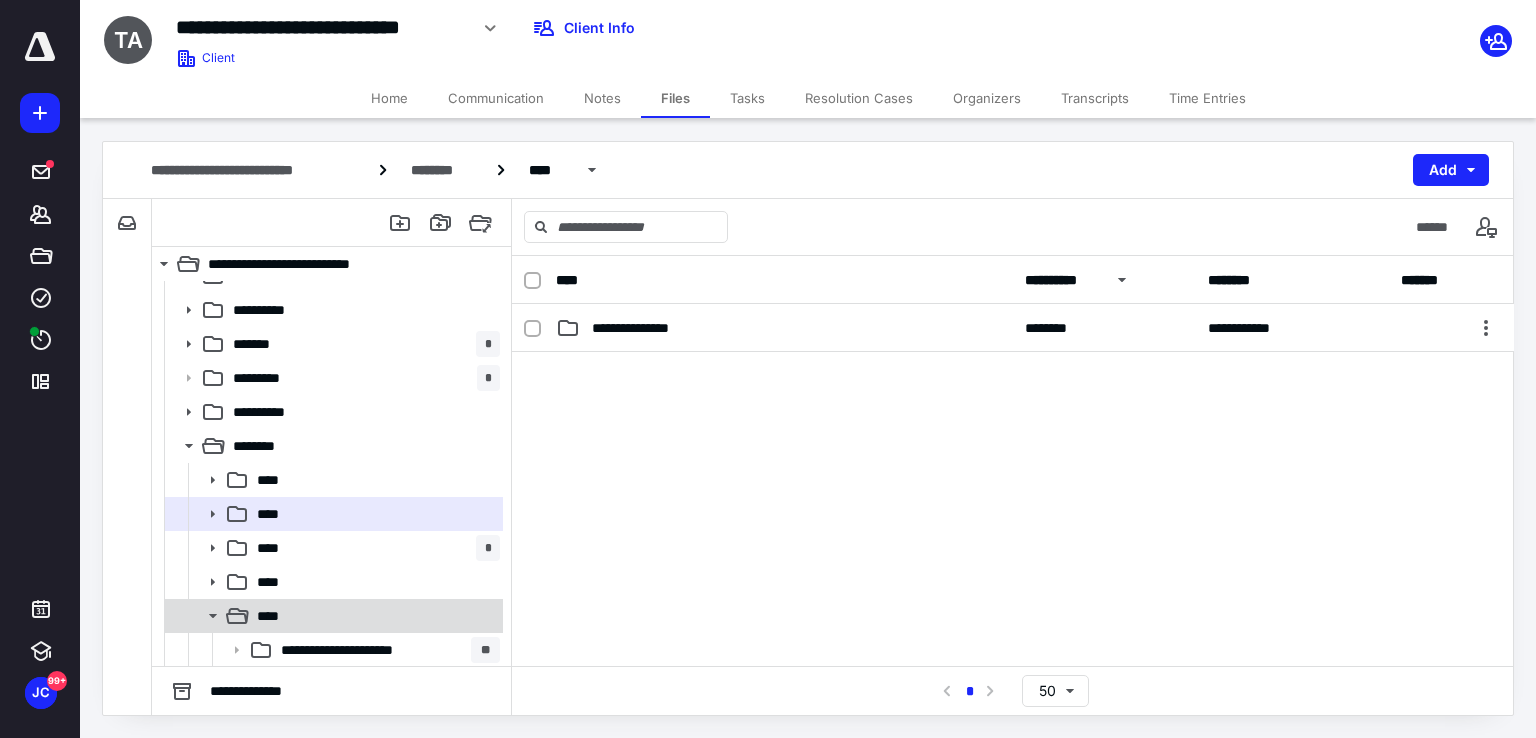 click on "****" at bounding box center (274, 616) 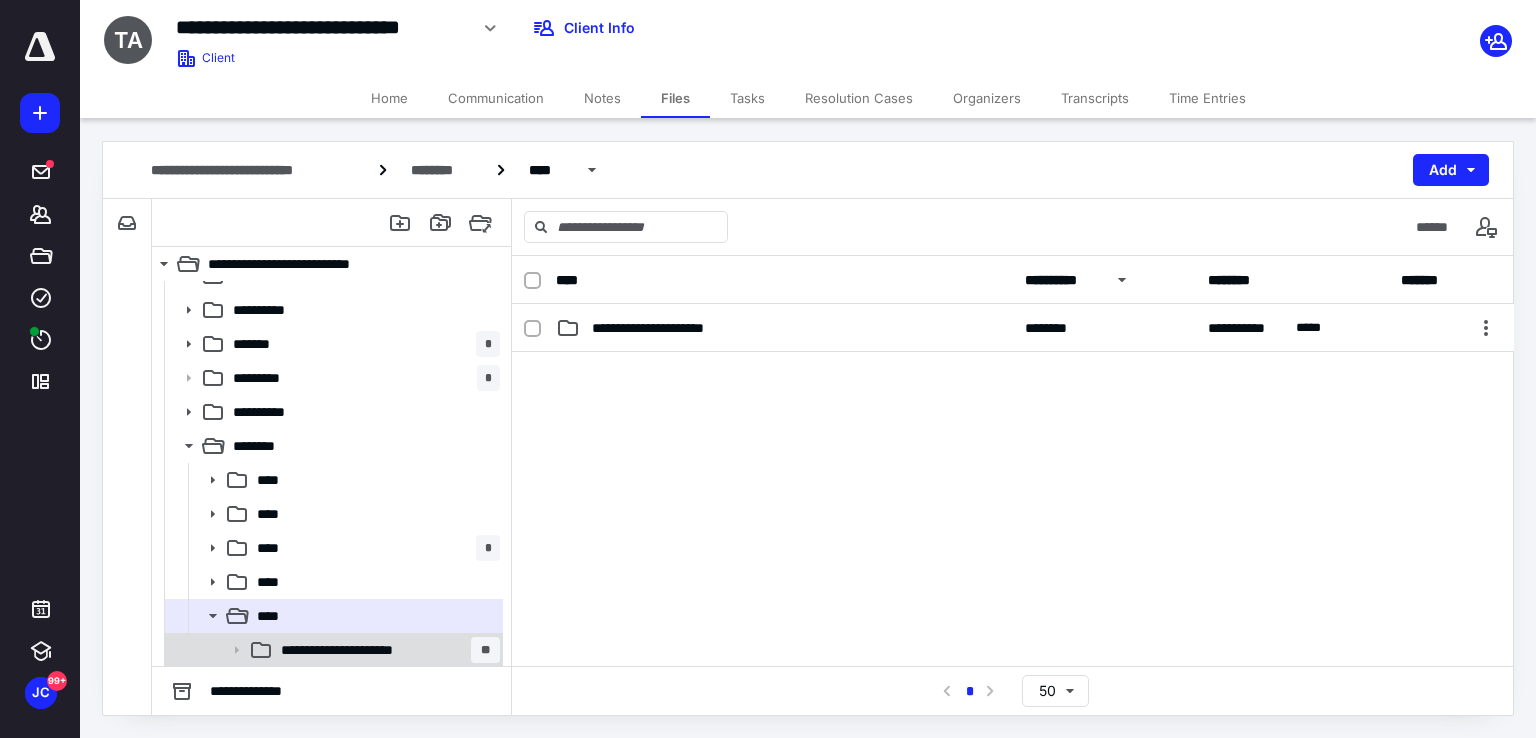 click on "**********" at bounding box center (351, 650) 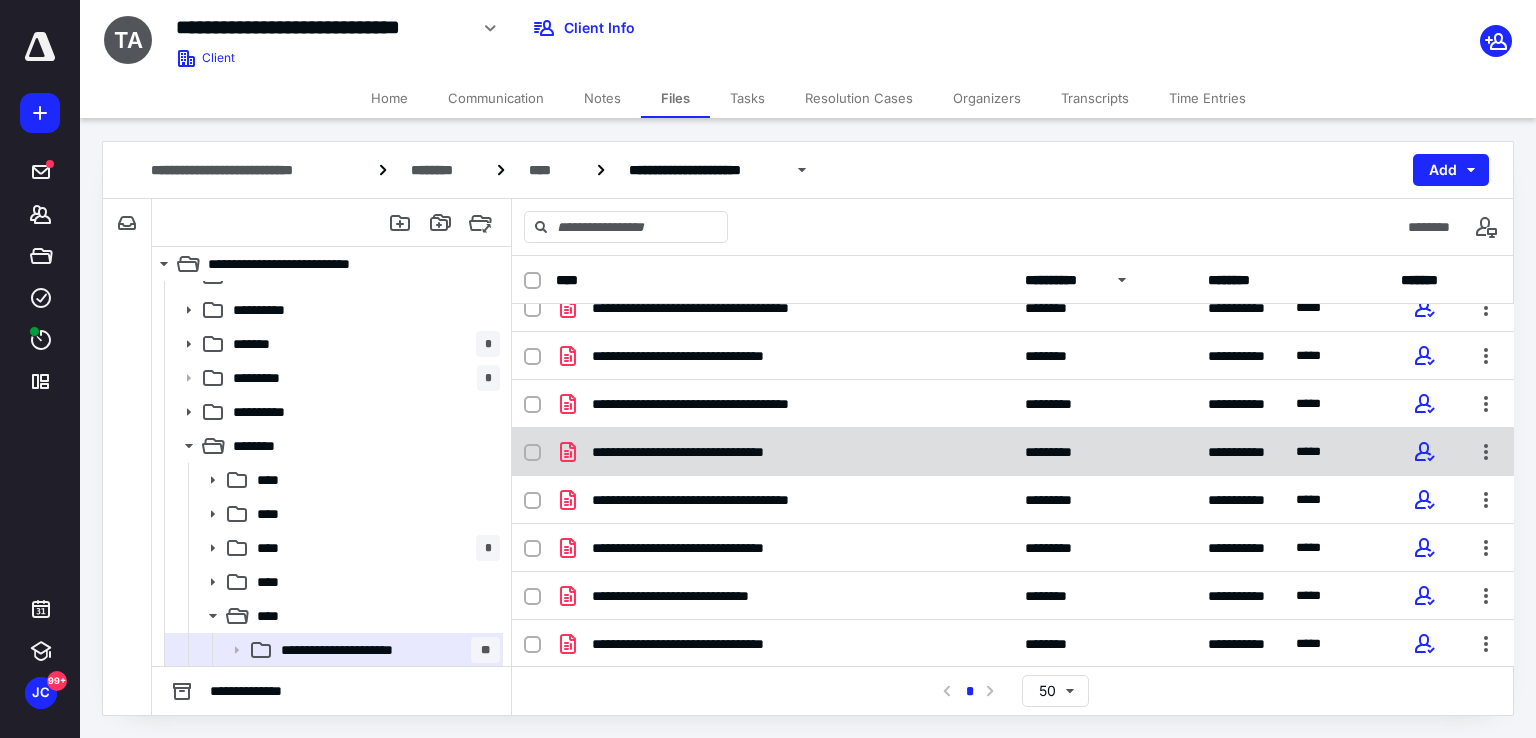 scroll, scrollTop: 0, scrollLeft: 0, axis: both 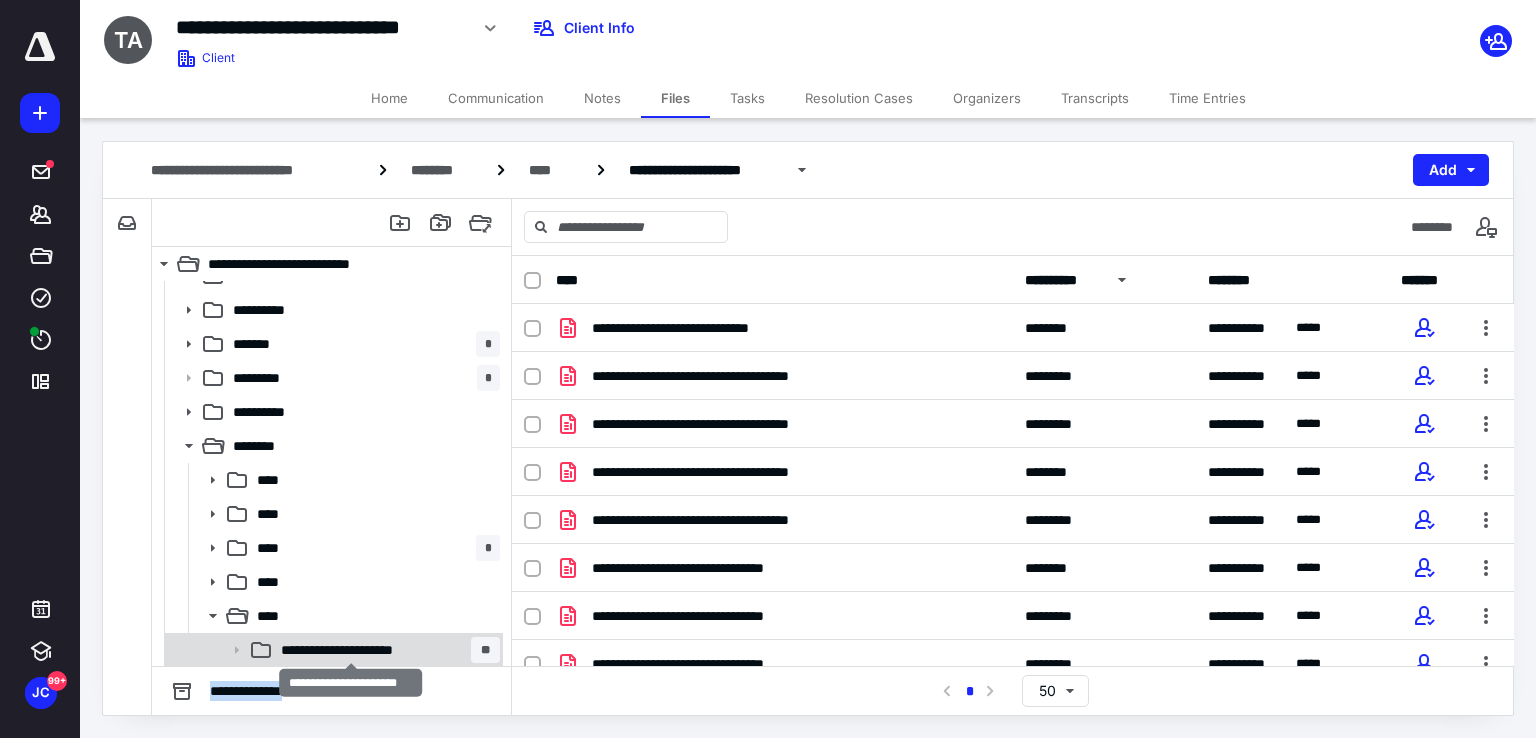 drag, startPoint x: 344, startPoint y: 667, endPoint x: 354, endPoint y: 649, distance: 20.59126 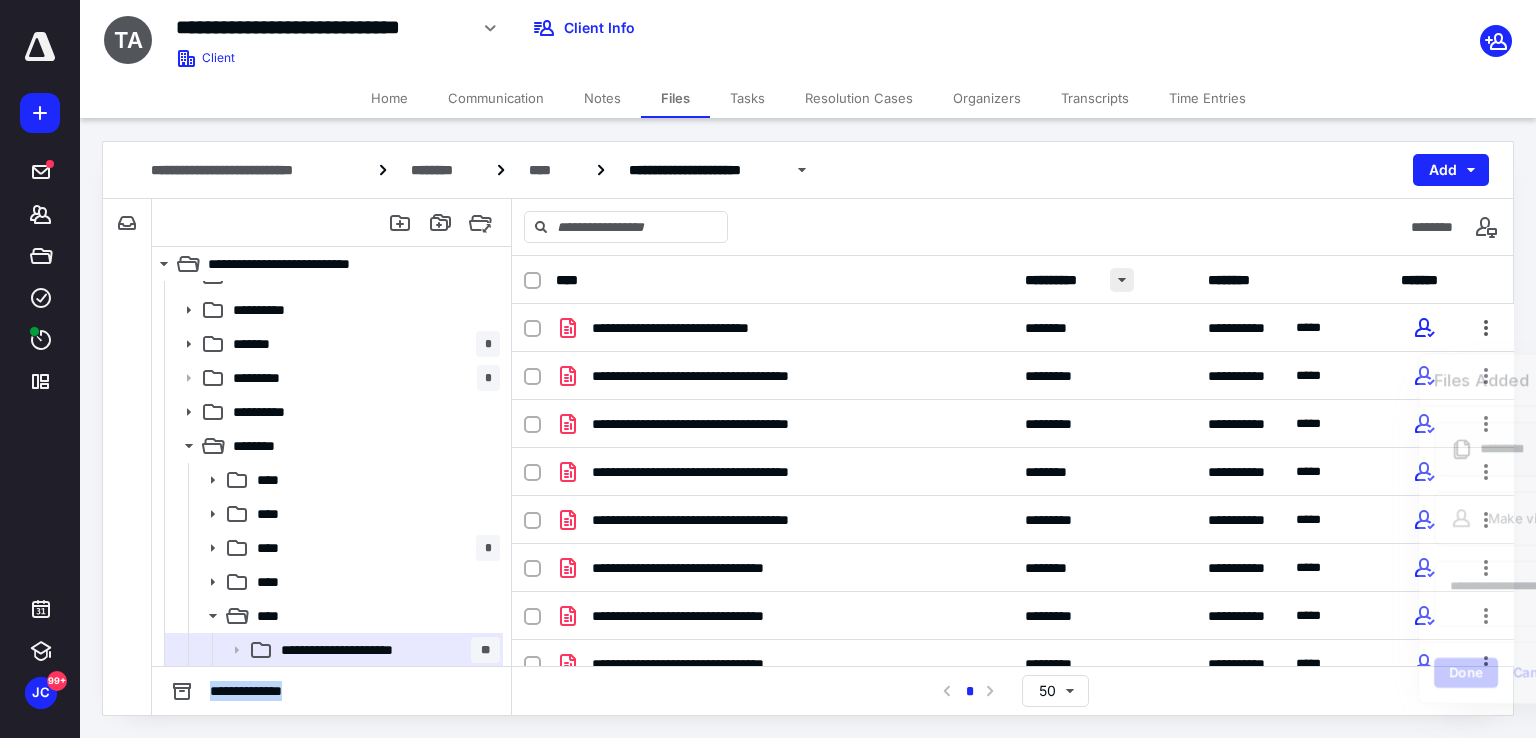 click at bounding box center [1122, 280] 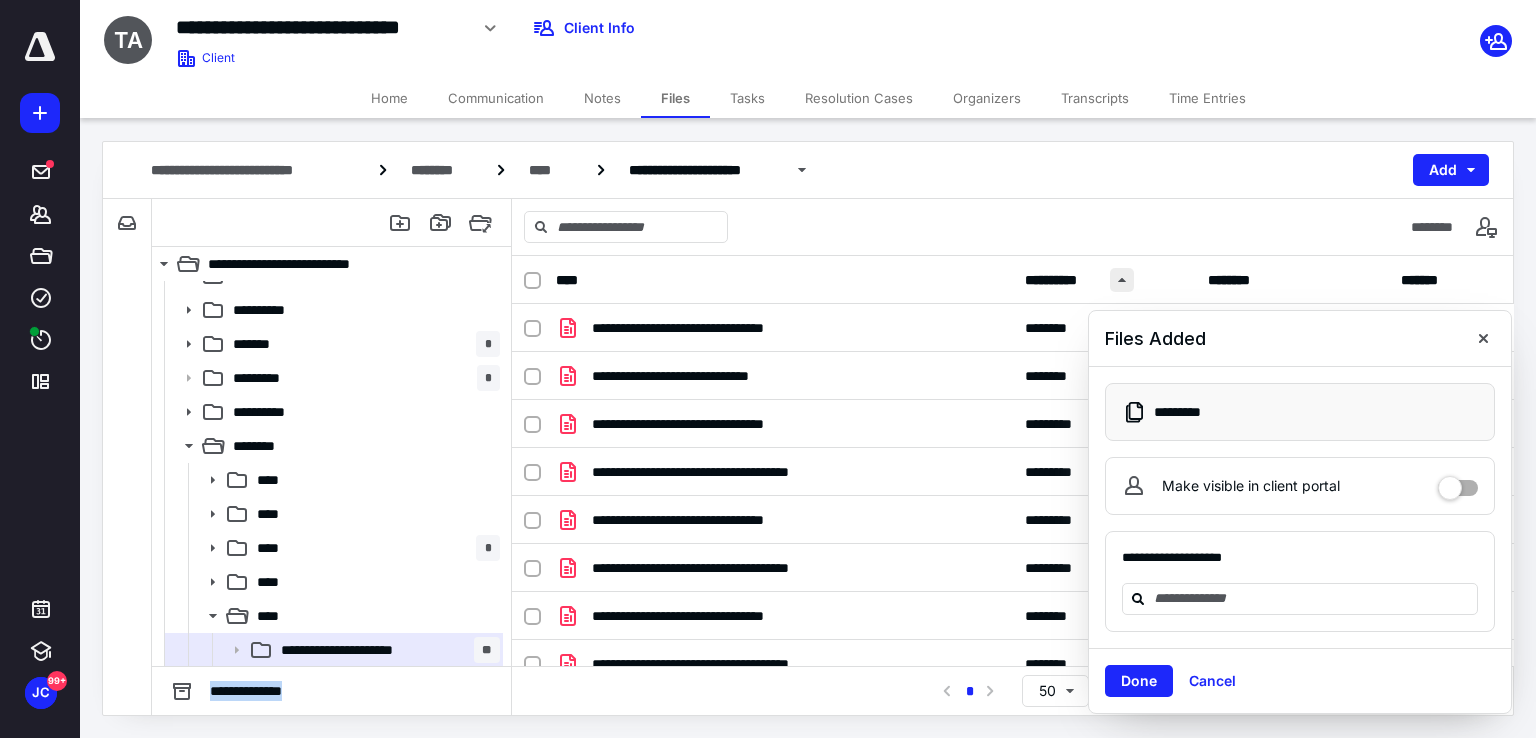 click at bounding box center [1122, 280] 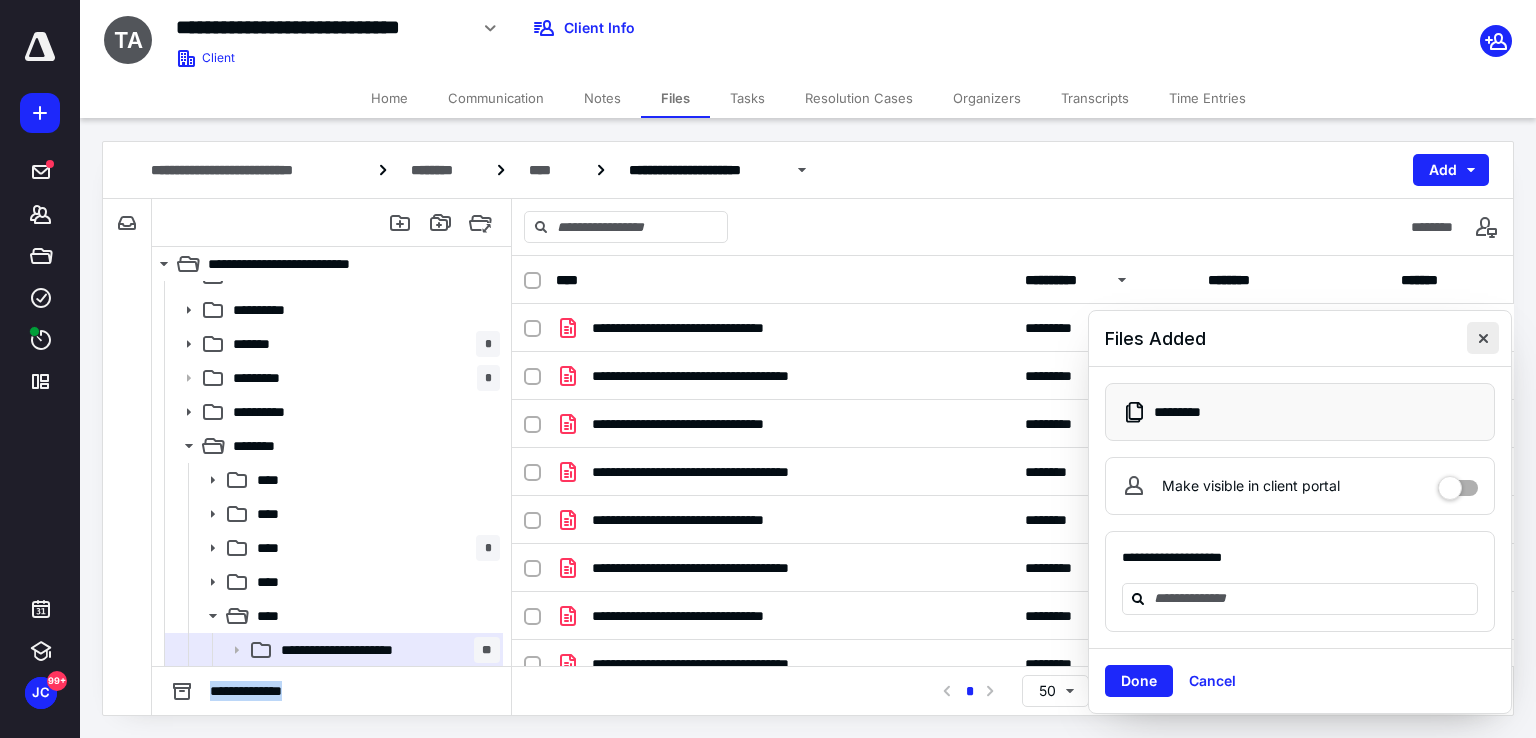 click at bounding box center [1483, 338] 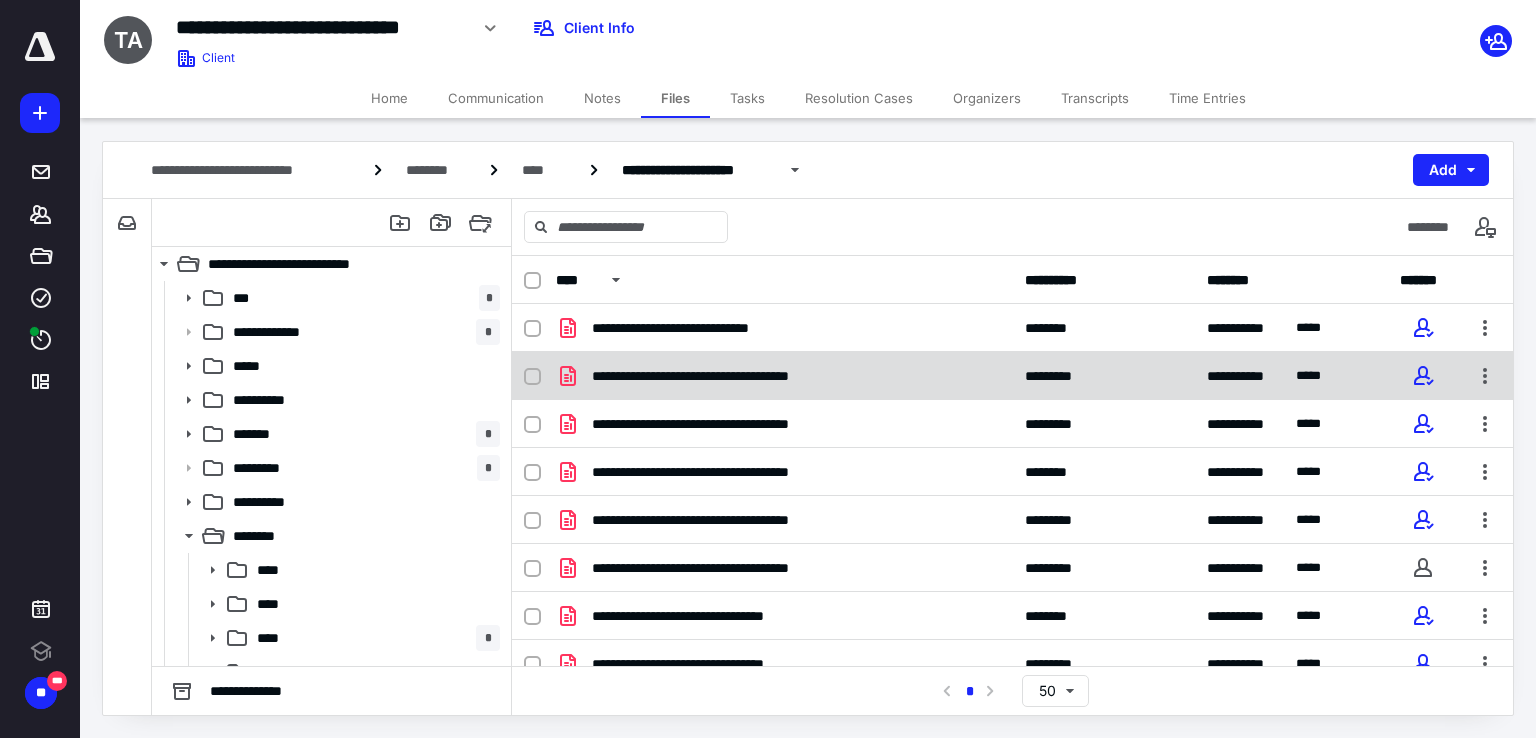 scroll, scrollTop: 0, scrollLeft: 0, axis: both 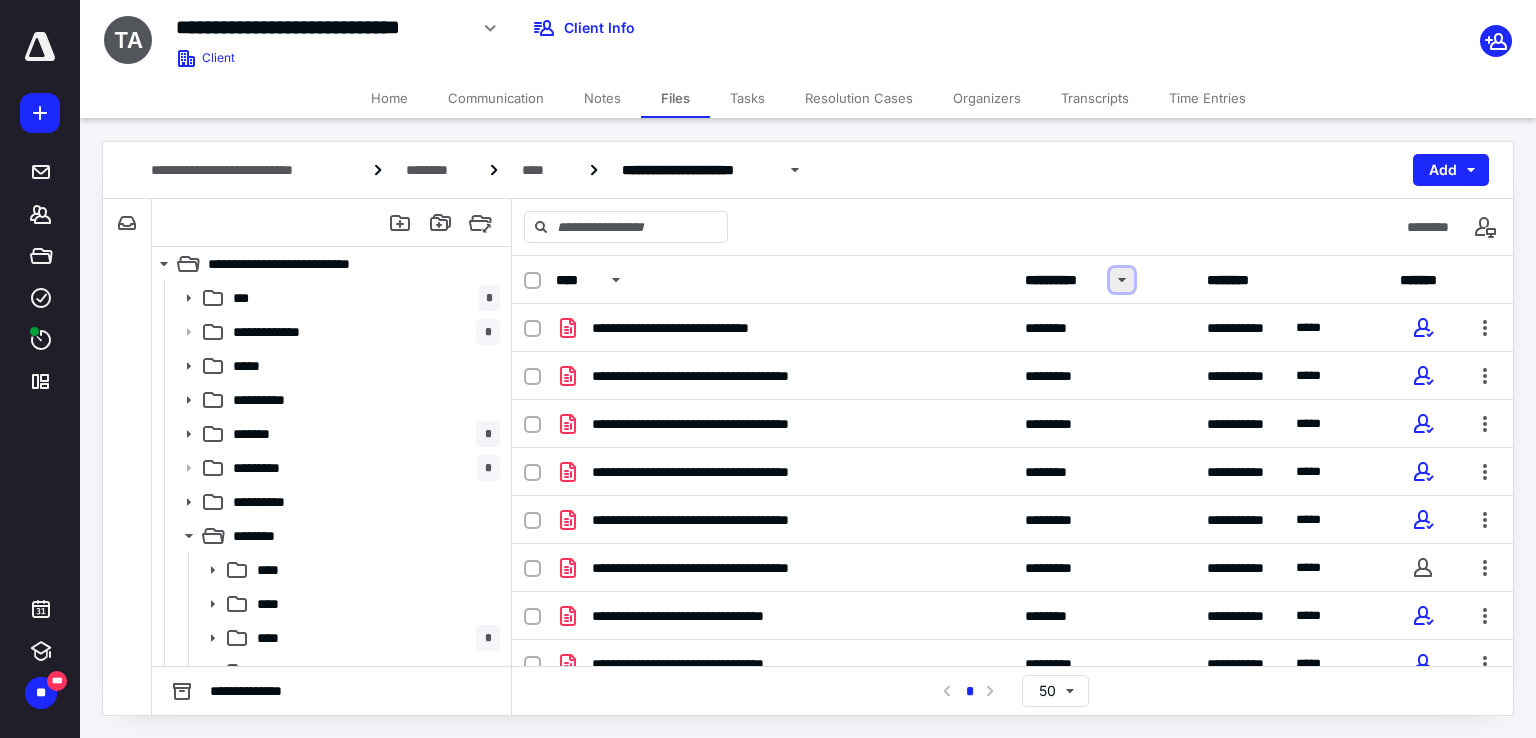 click at bounding box center [1122, 280] 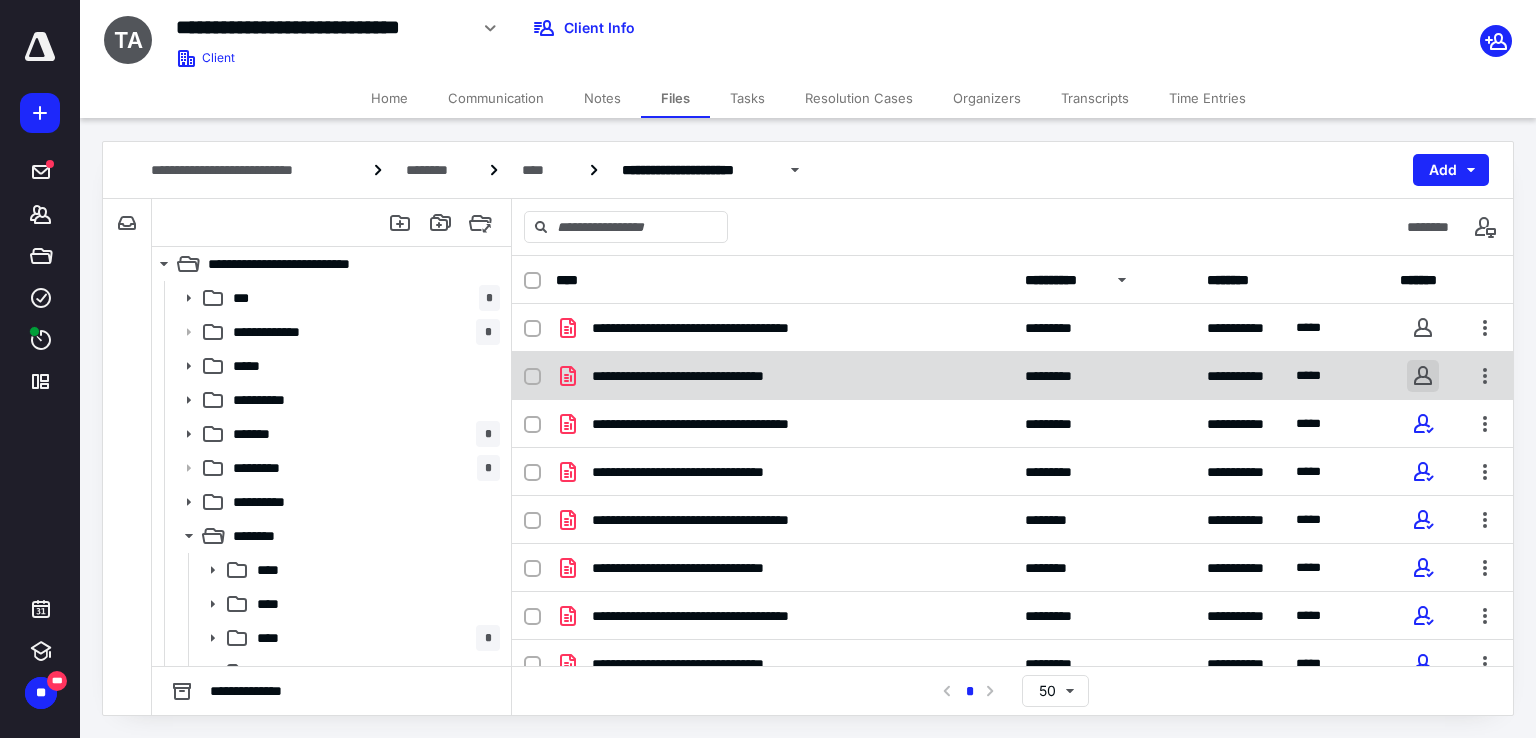 click at bounding box center (1423, 376) 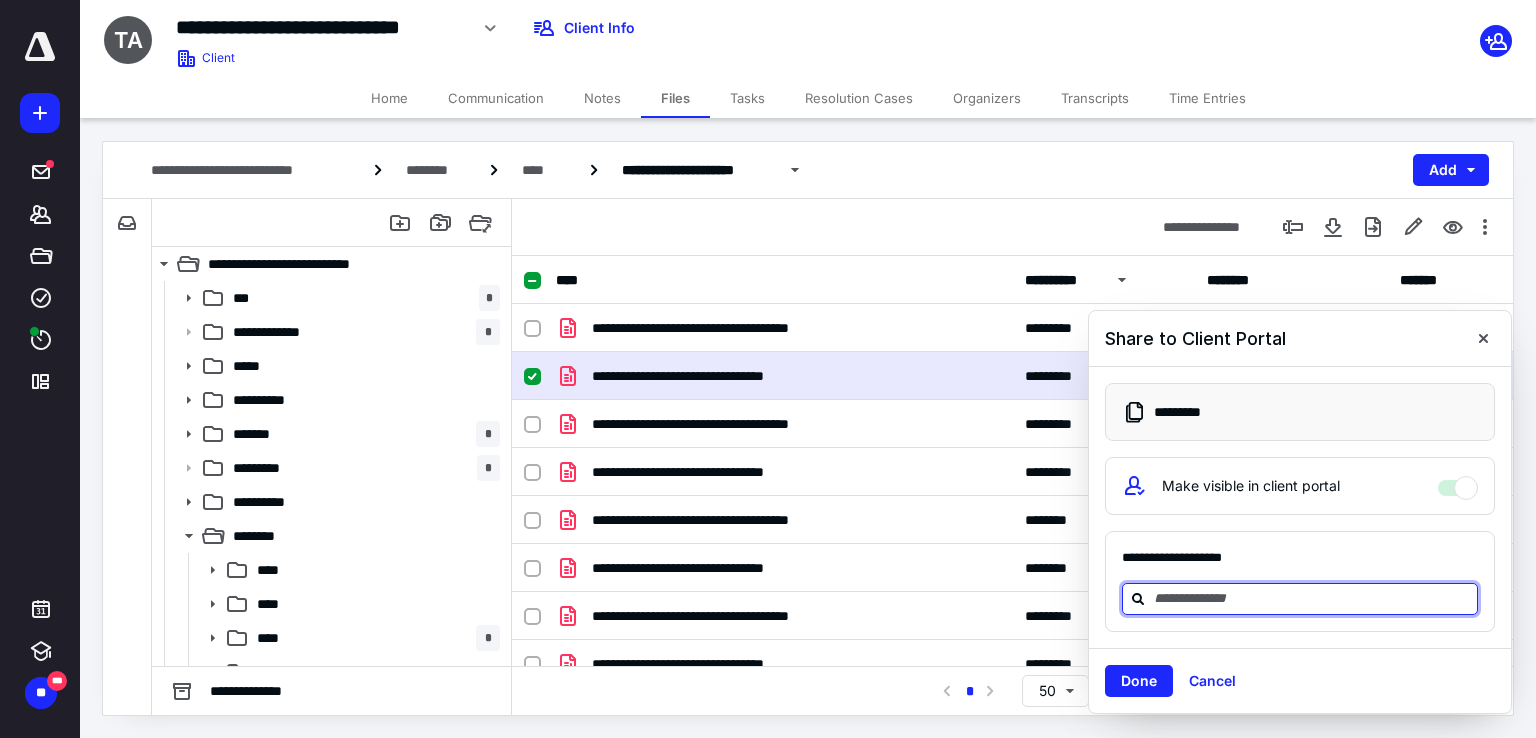 click at bounding box center [1312, 598] 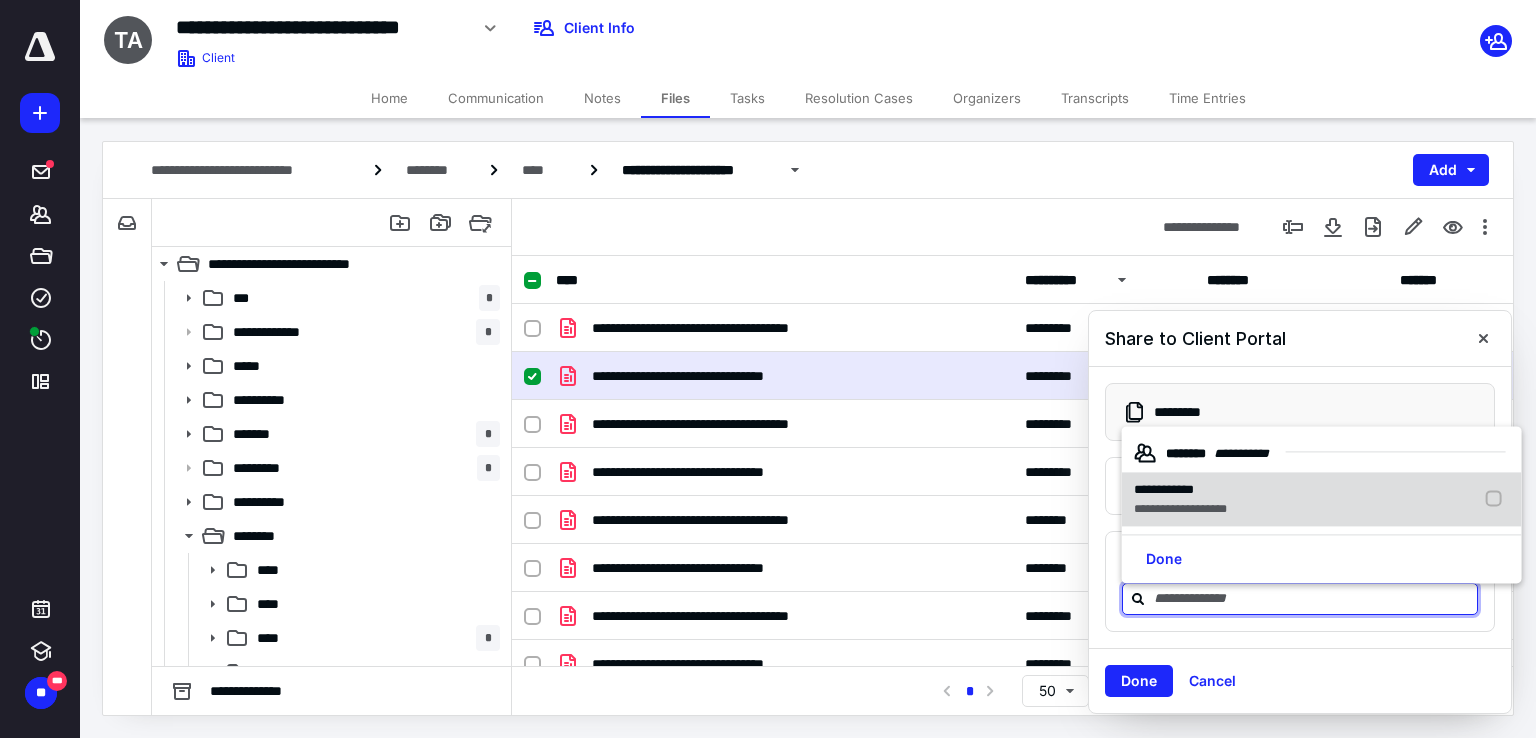 click at bounding box center [1498, 499] 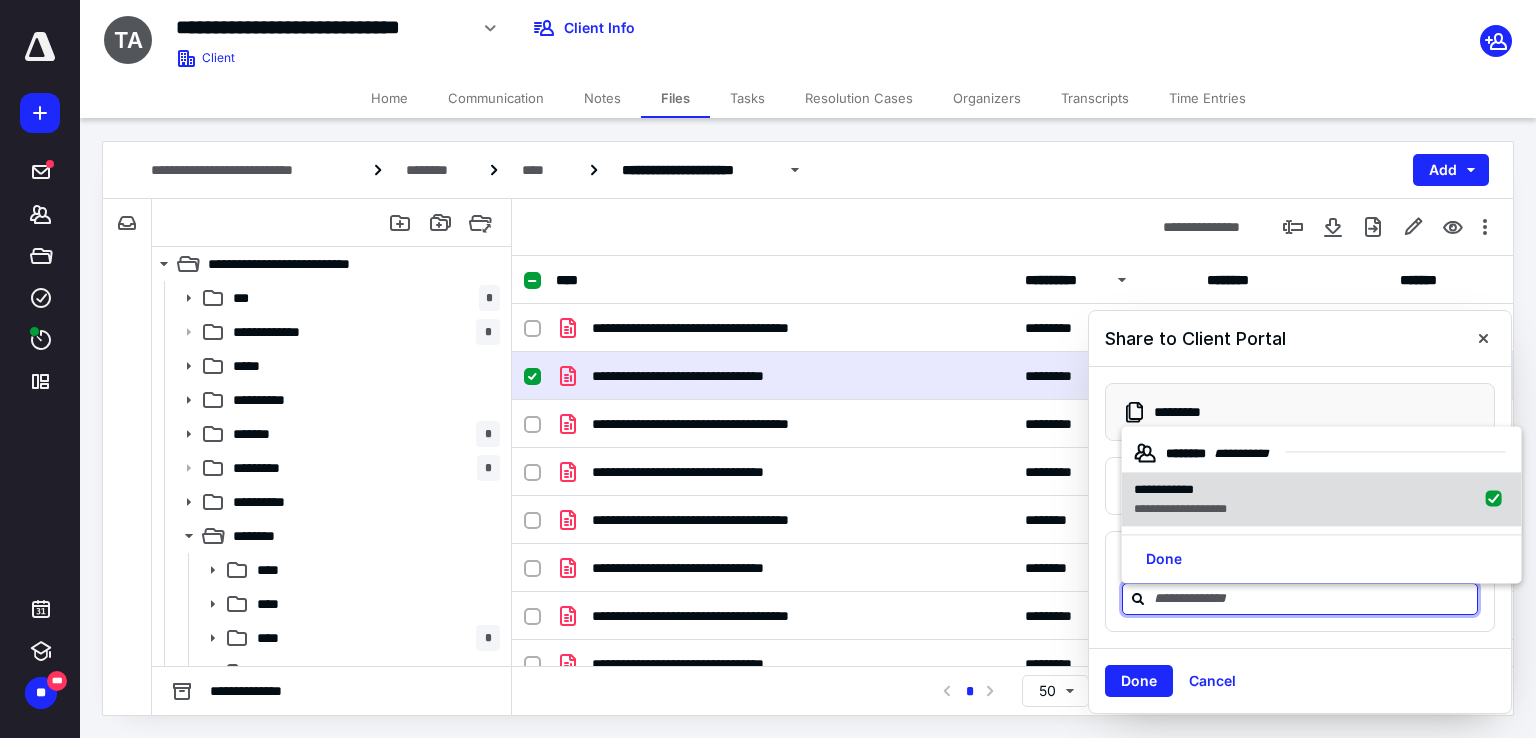 checkbox on "true" 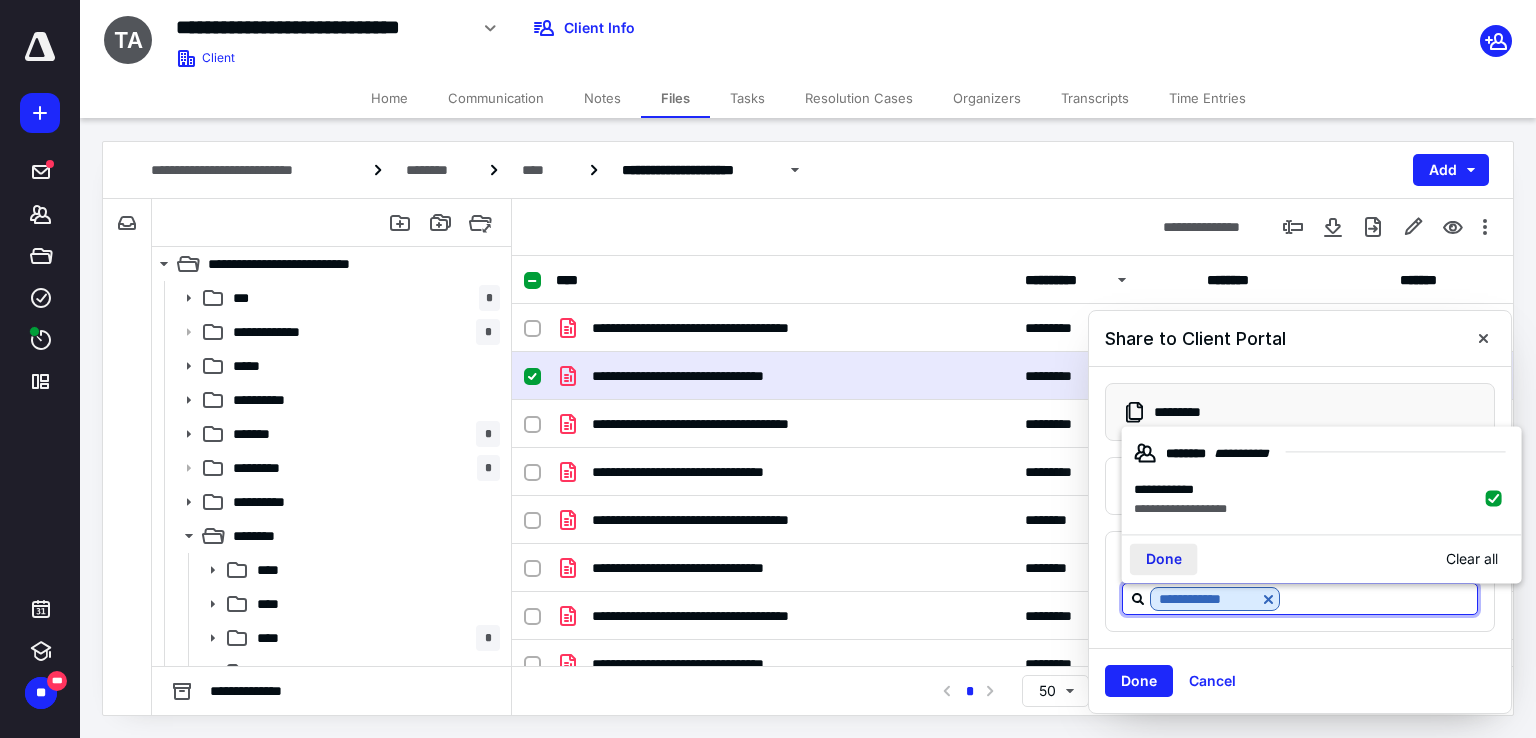 click on "Done" at bounding box center (1164, 559) 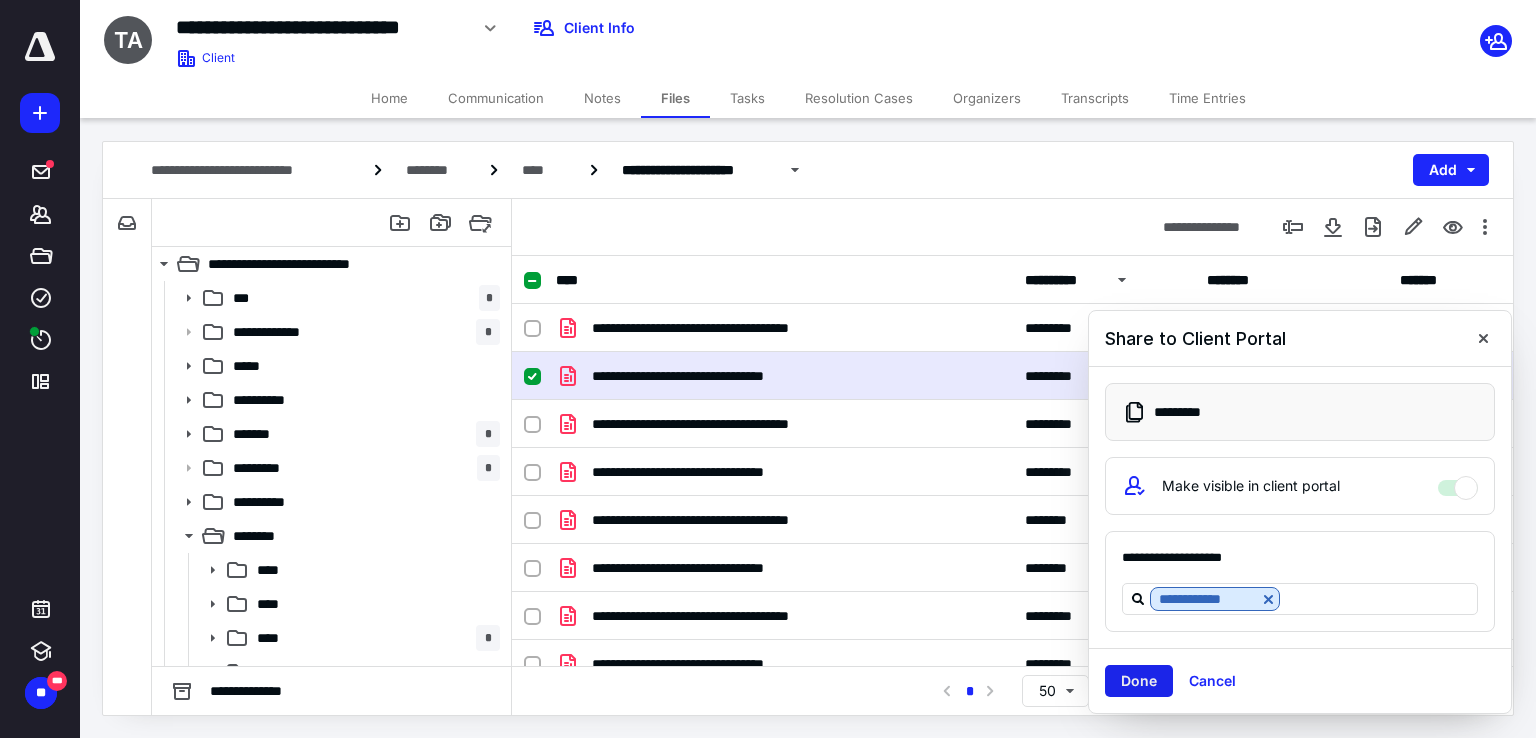 click on "Done" at bounding box center [1139, 681] 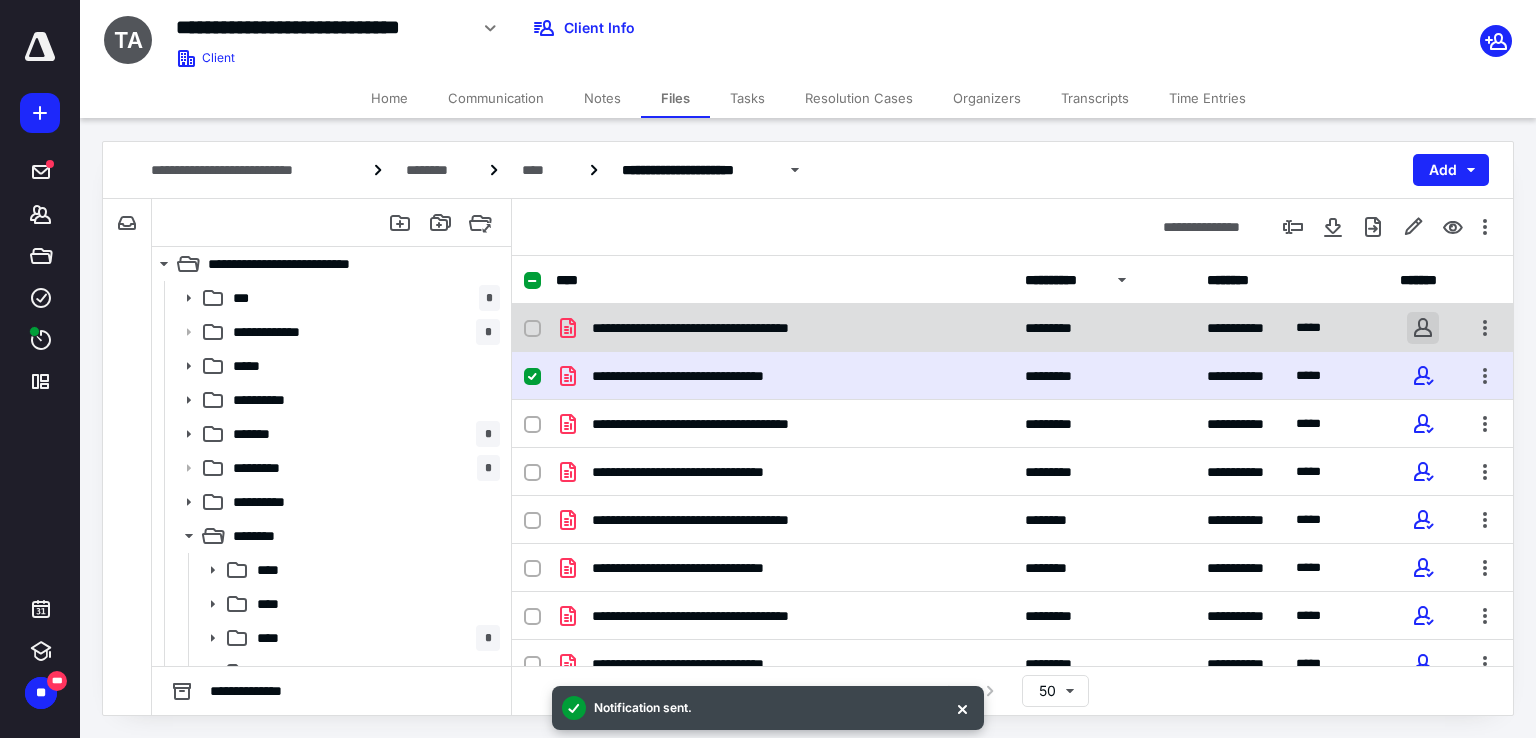 click at bounding box center [1423, 328] 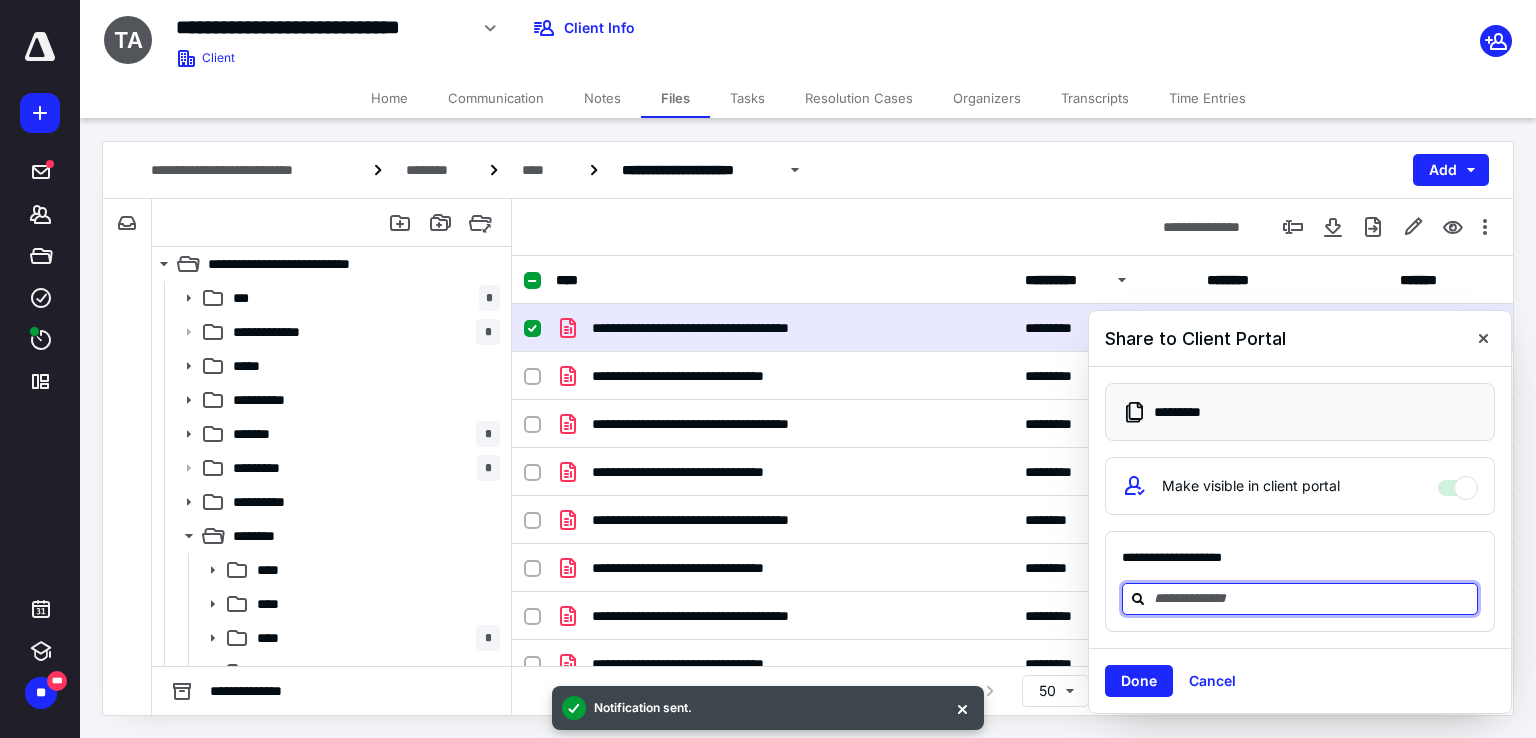 click at bounding box center [1312, 598] 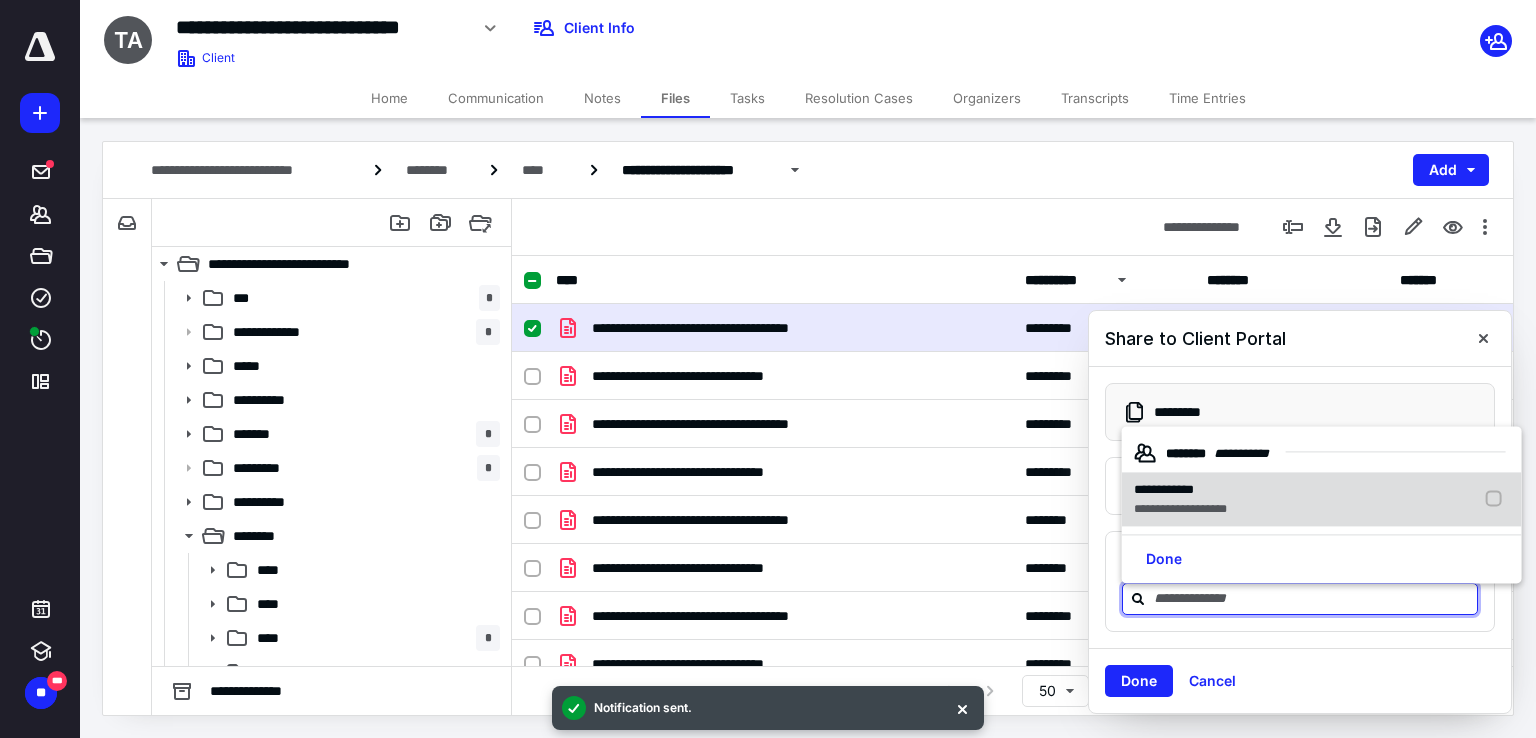 click at bounding box center (1498, 499) 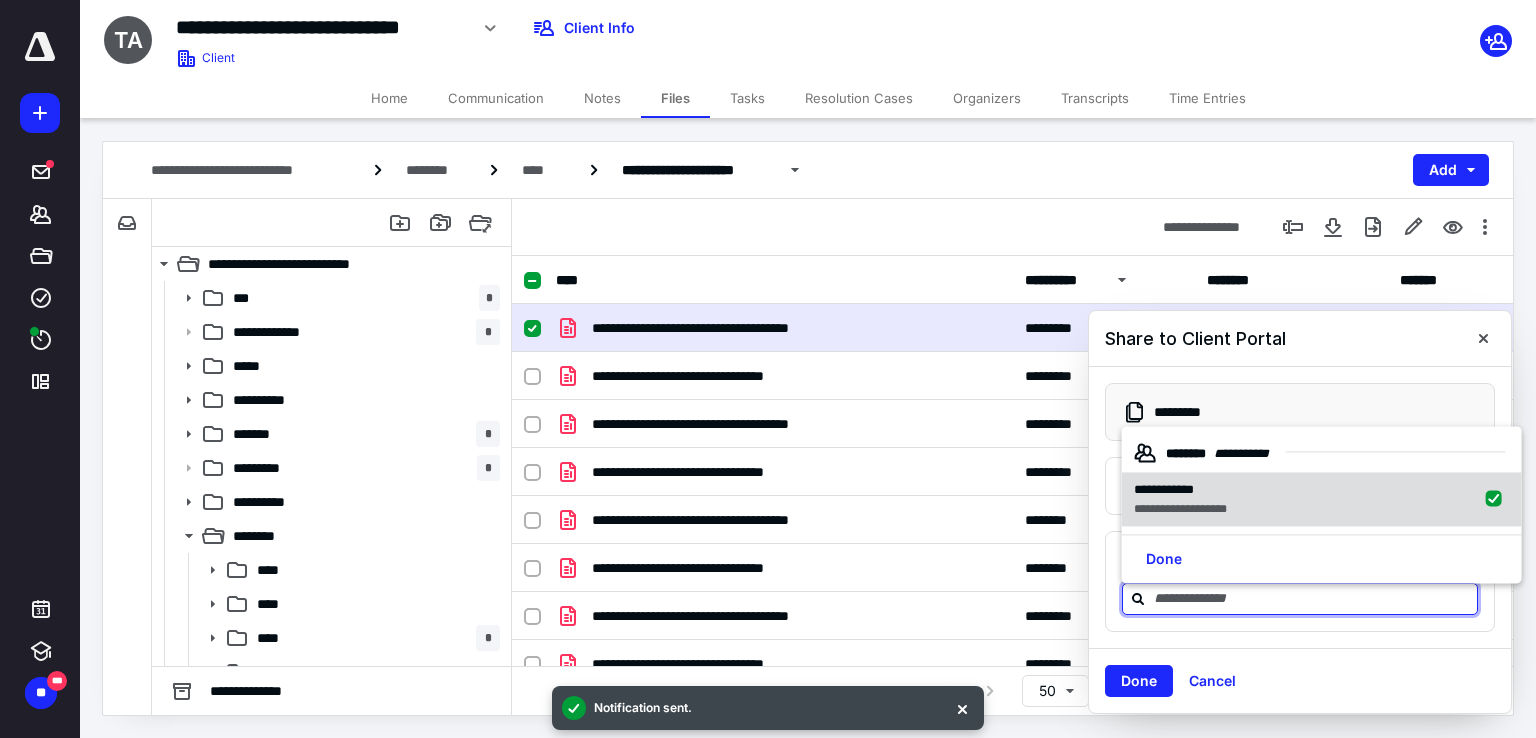 checkbox on "true" 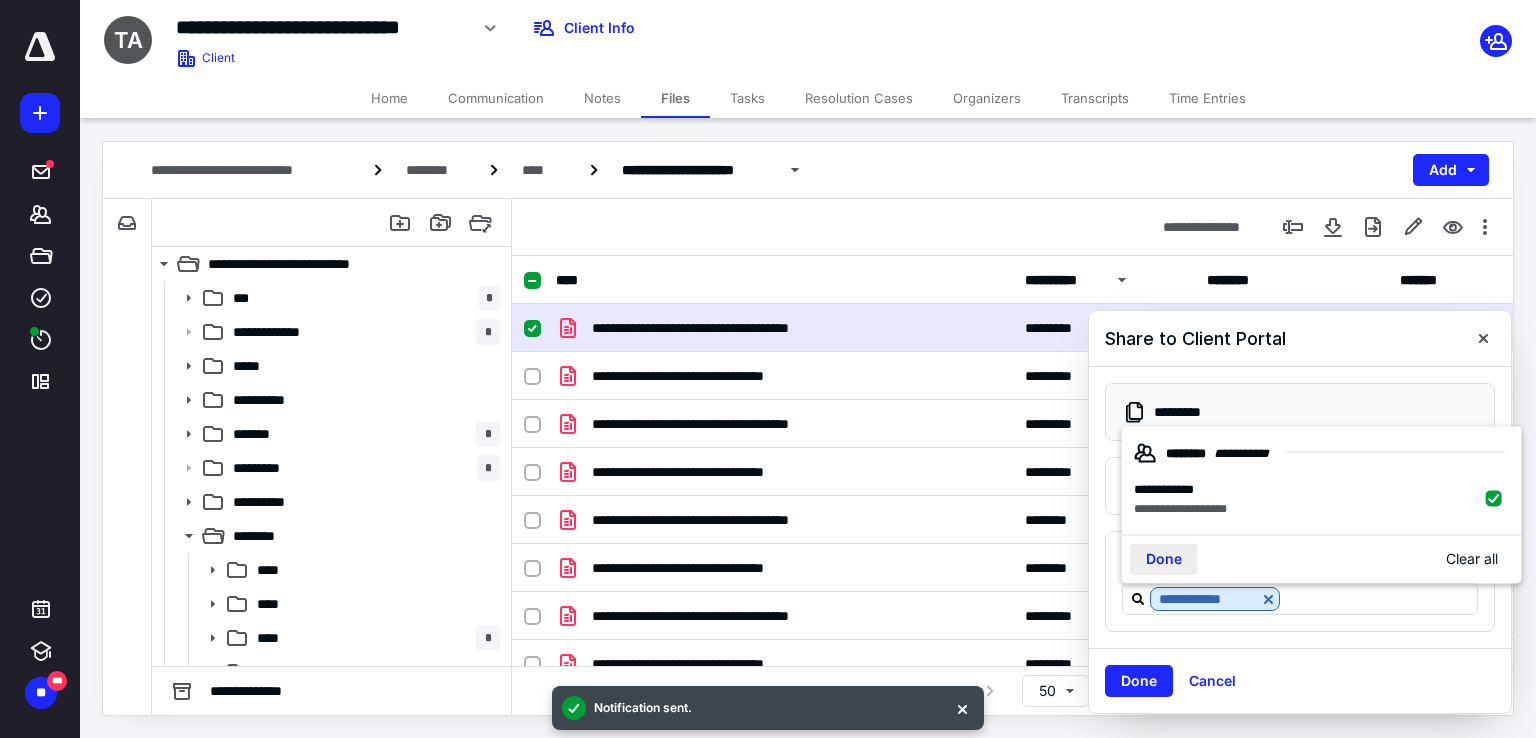 click on "Done" at bounding box center [1164, 559] 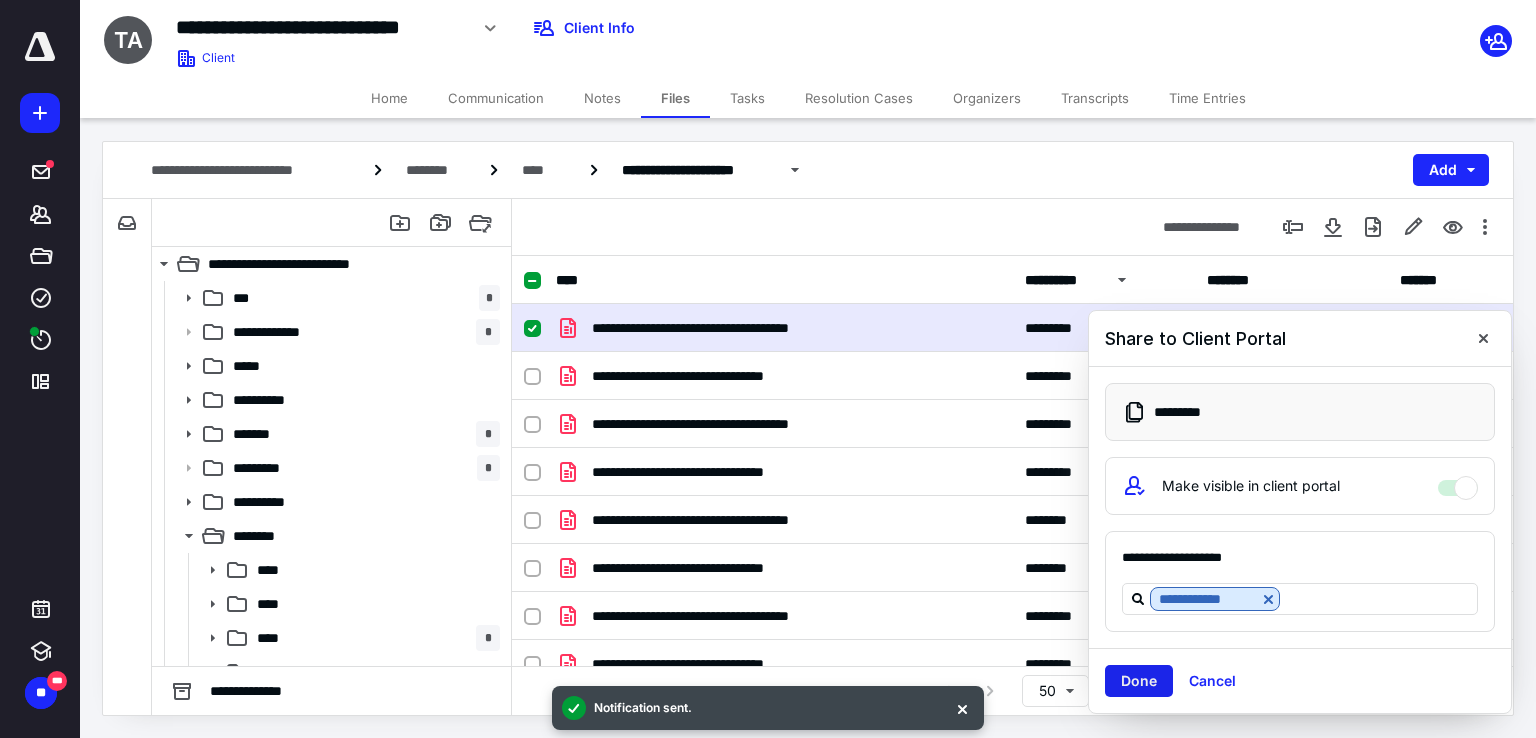 click on "Done" at bounding box center [1139, 681] 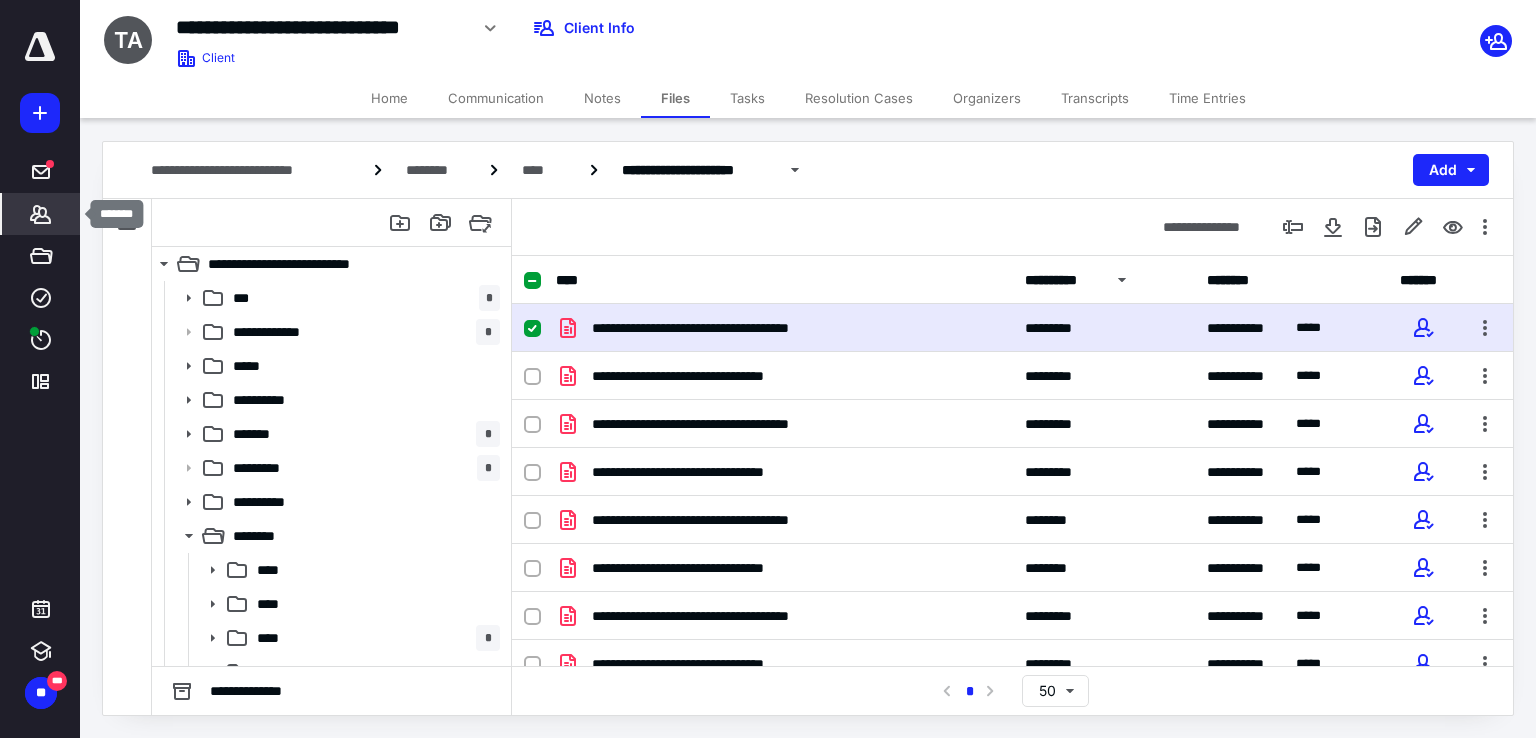 click on "*******" at bounding box center (41, 214) 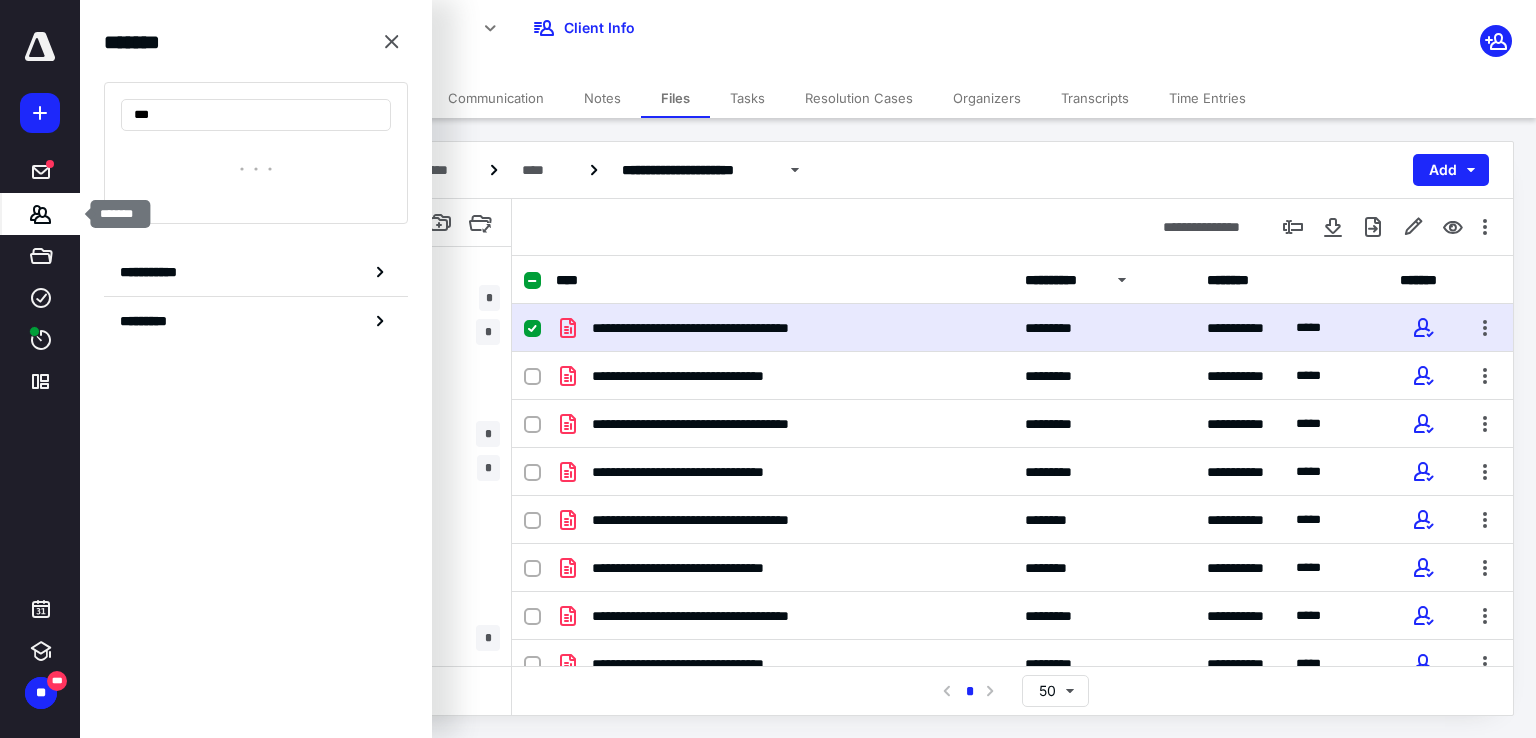 type on "****" 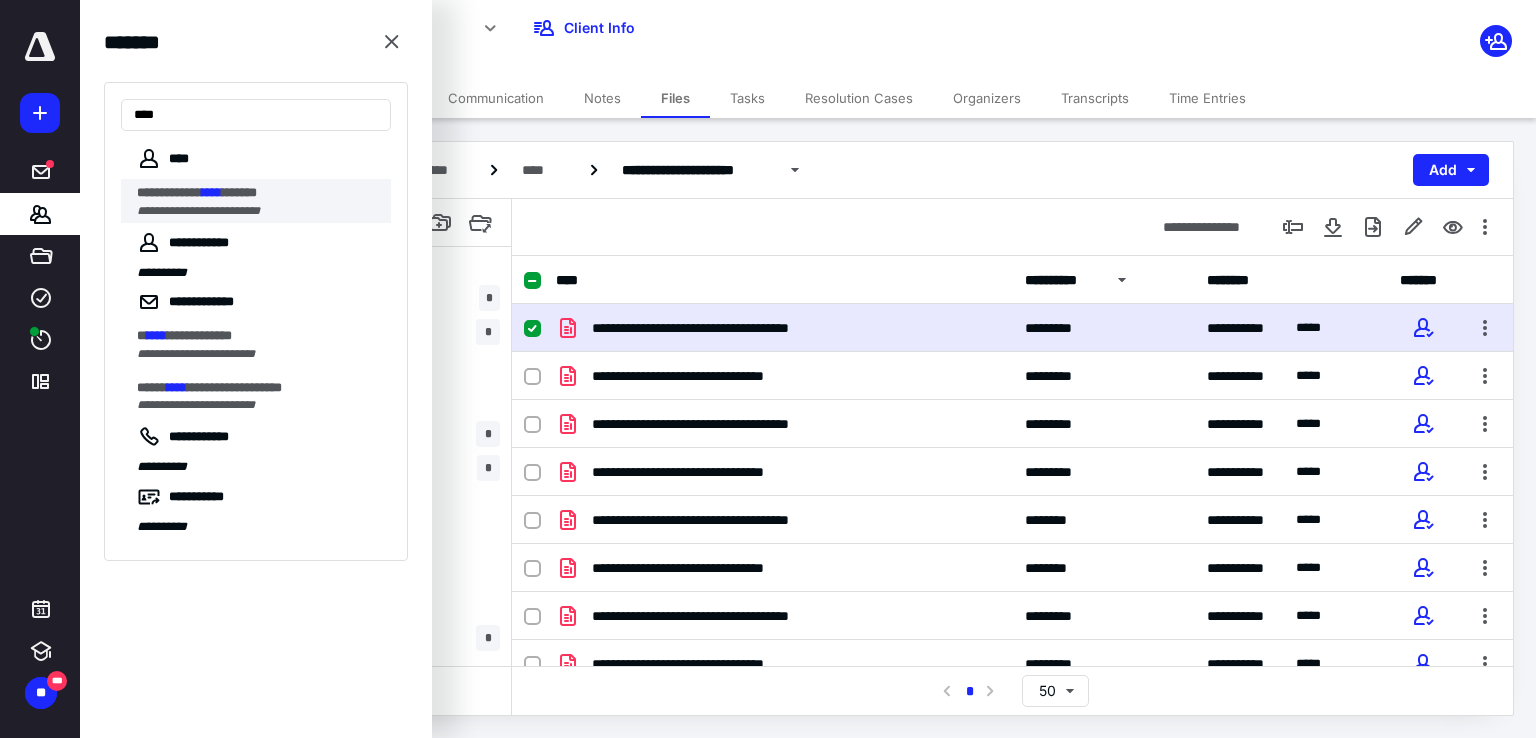 click on "**********" at bounding box center (258, 193) 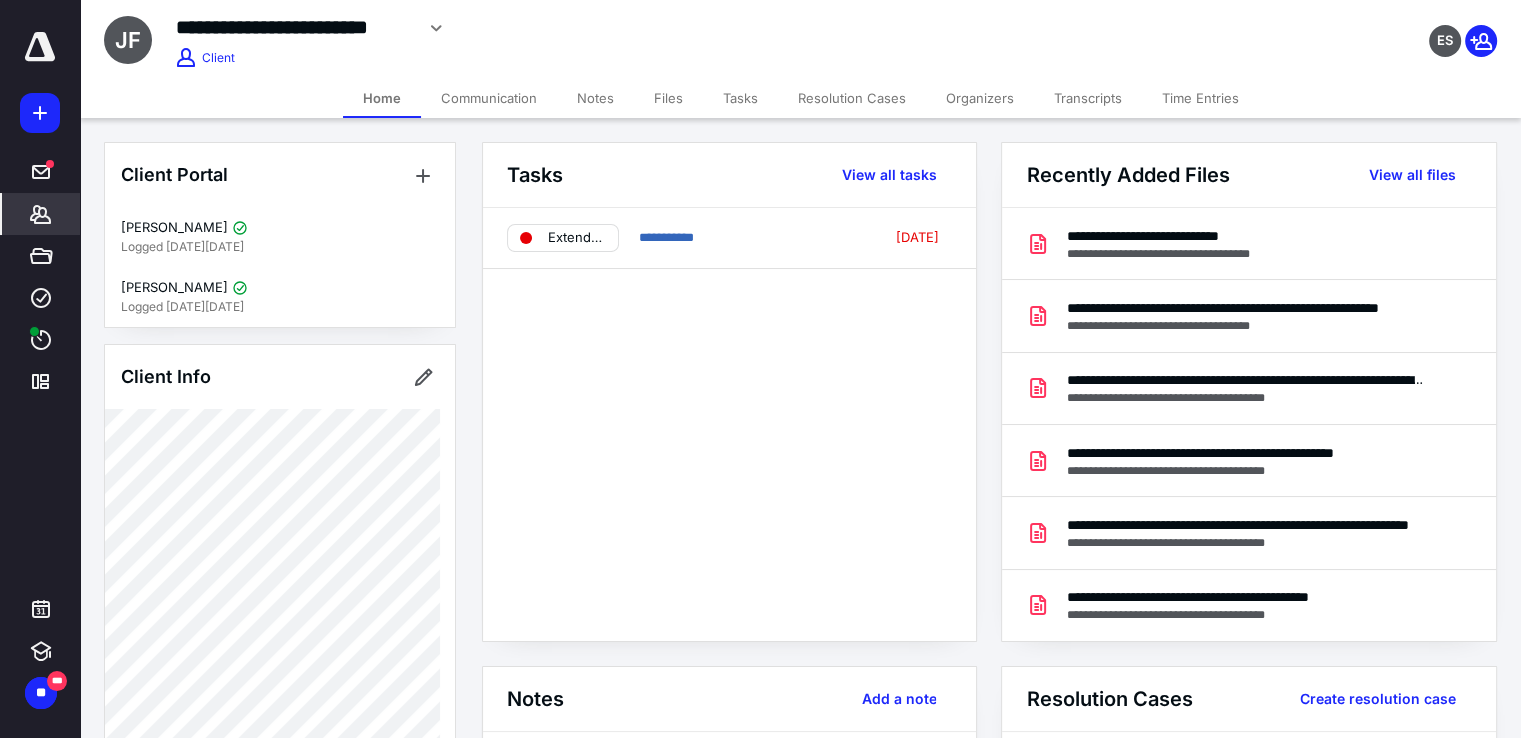 click on "Files" at bounding box center (668, 98) 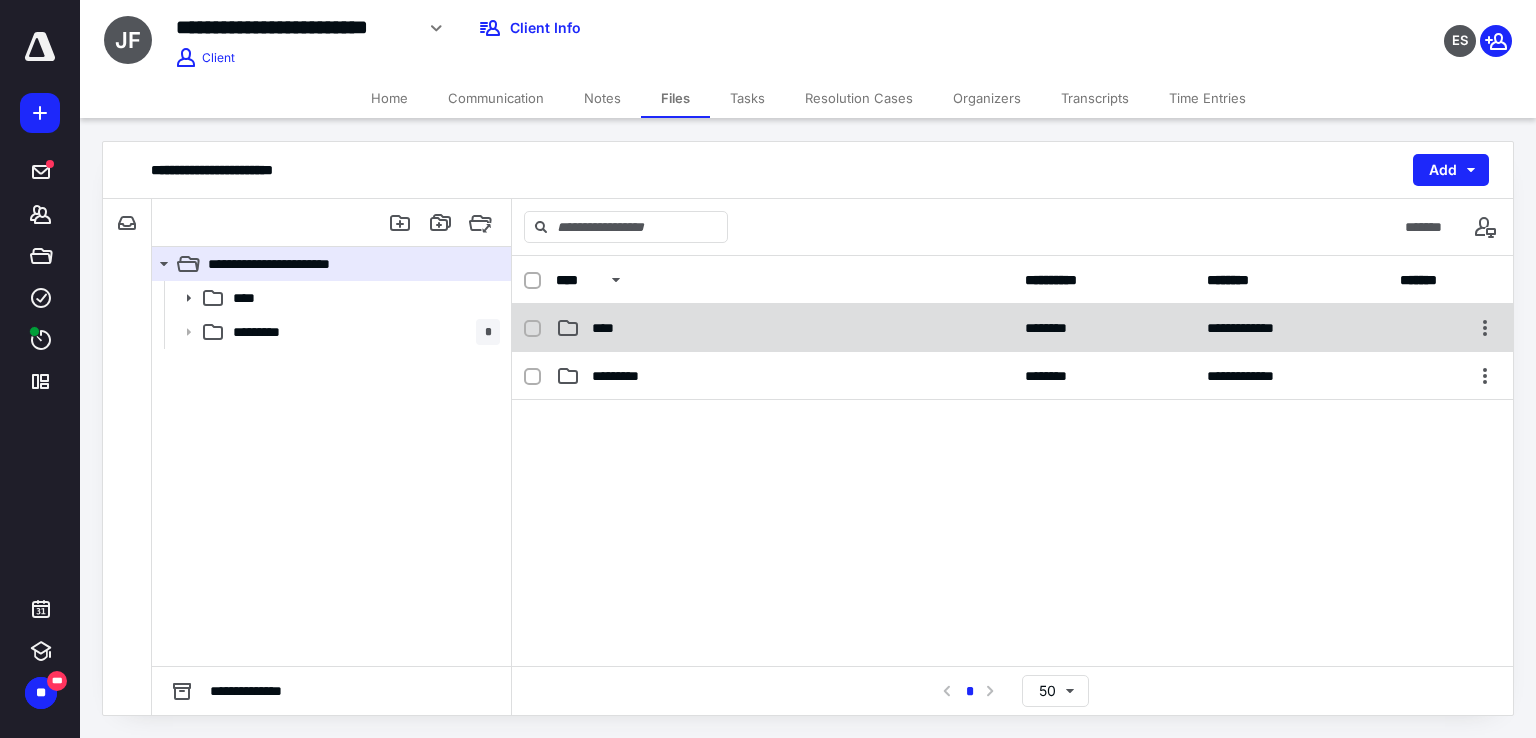 click on "**********" at bounding box center (1012, 328) 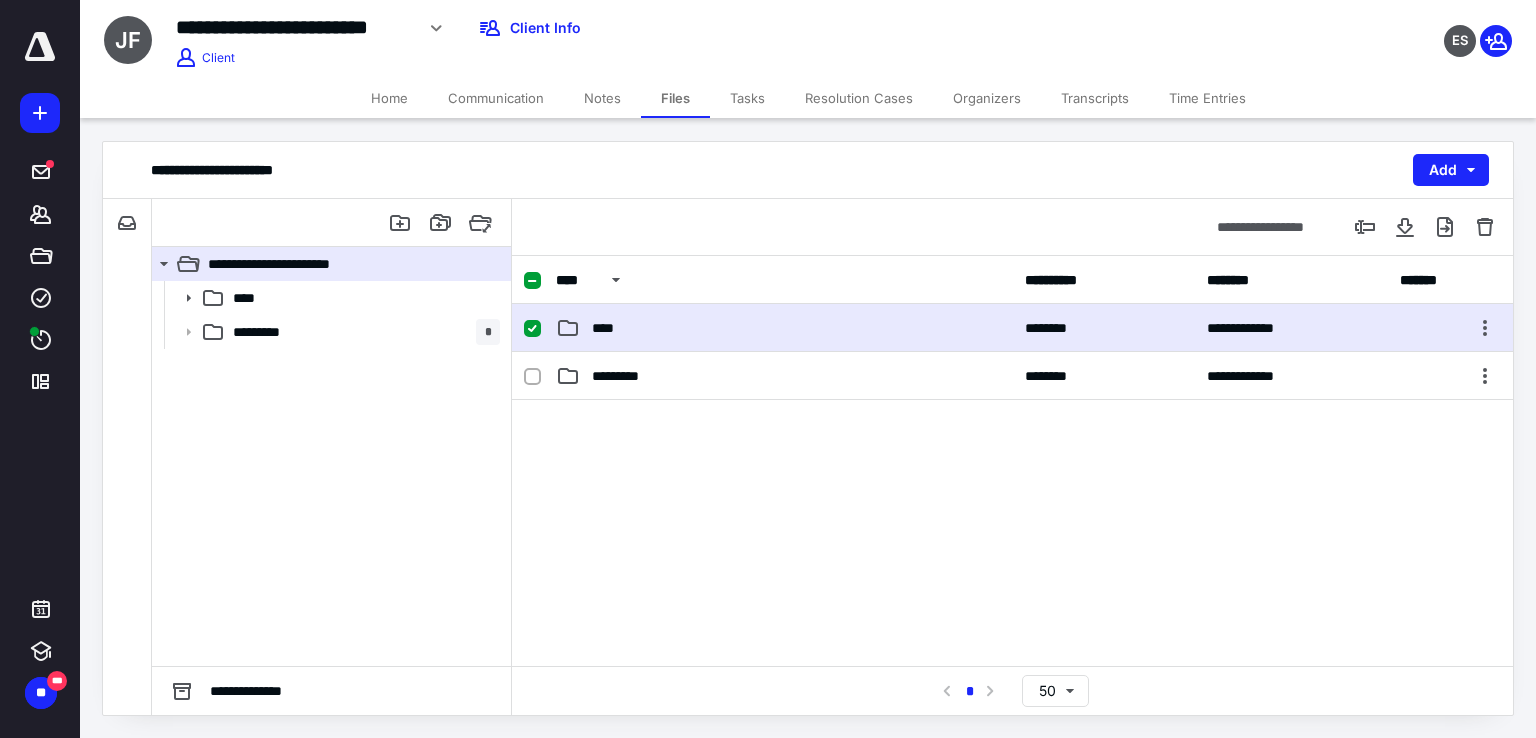 click on "**********" at bounding box center [1012, 328] 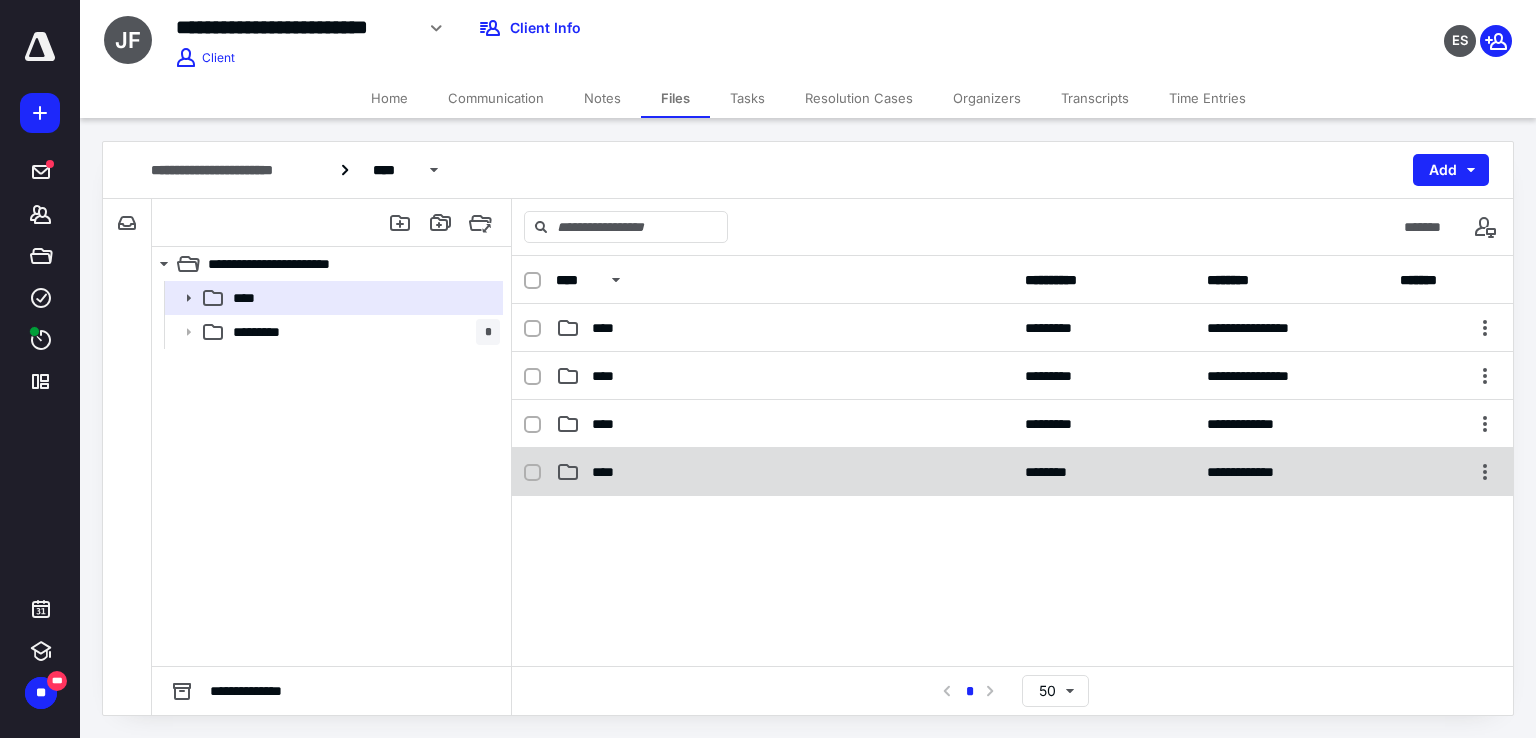 click on "****" at bounding box center [784, 472] 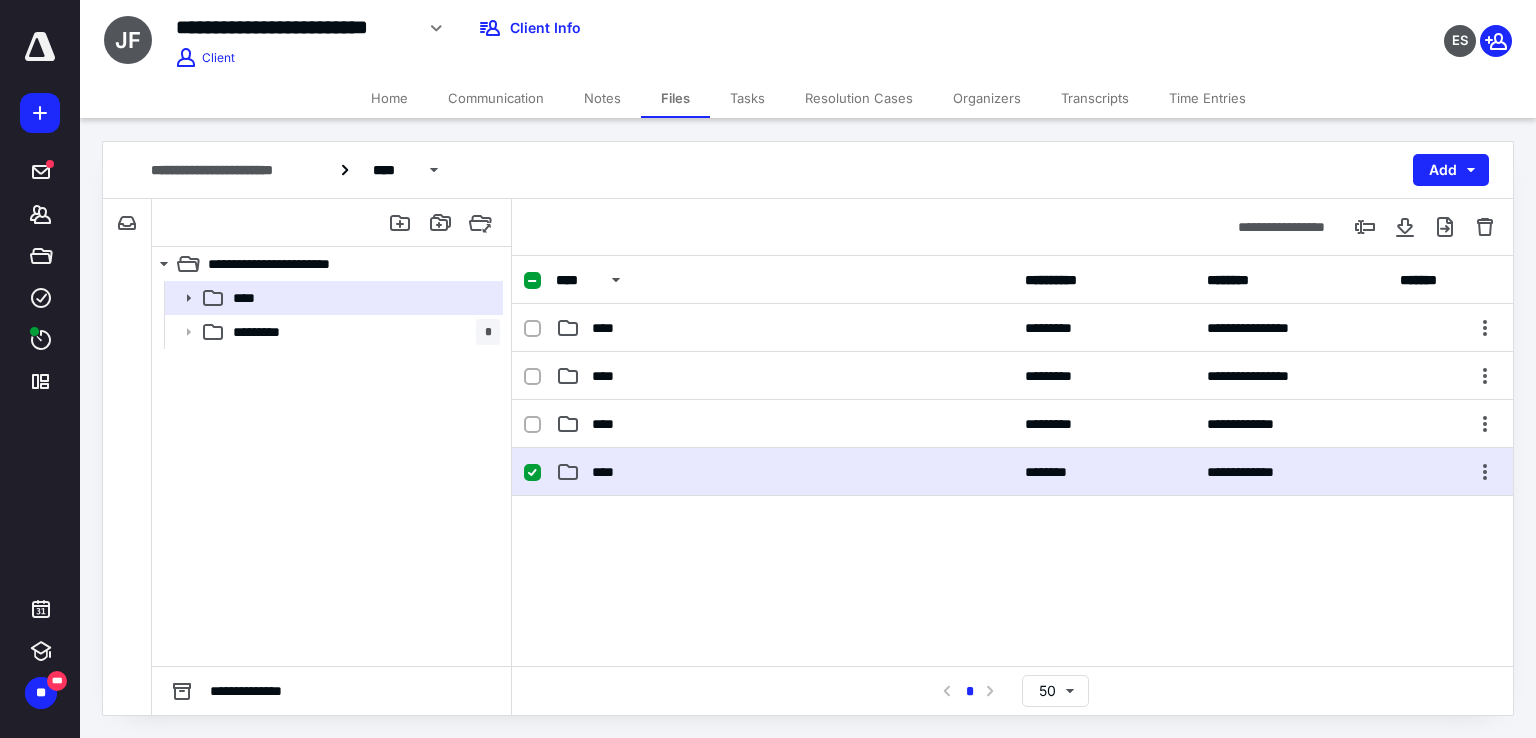 click on "****" at bounding box center [784, 472] 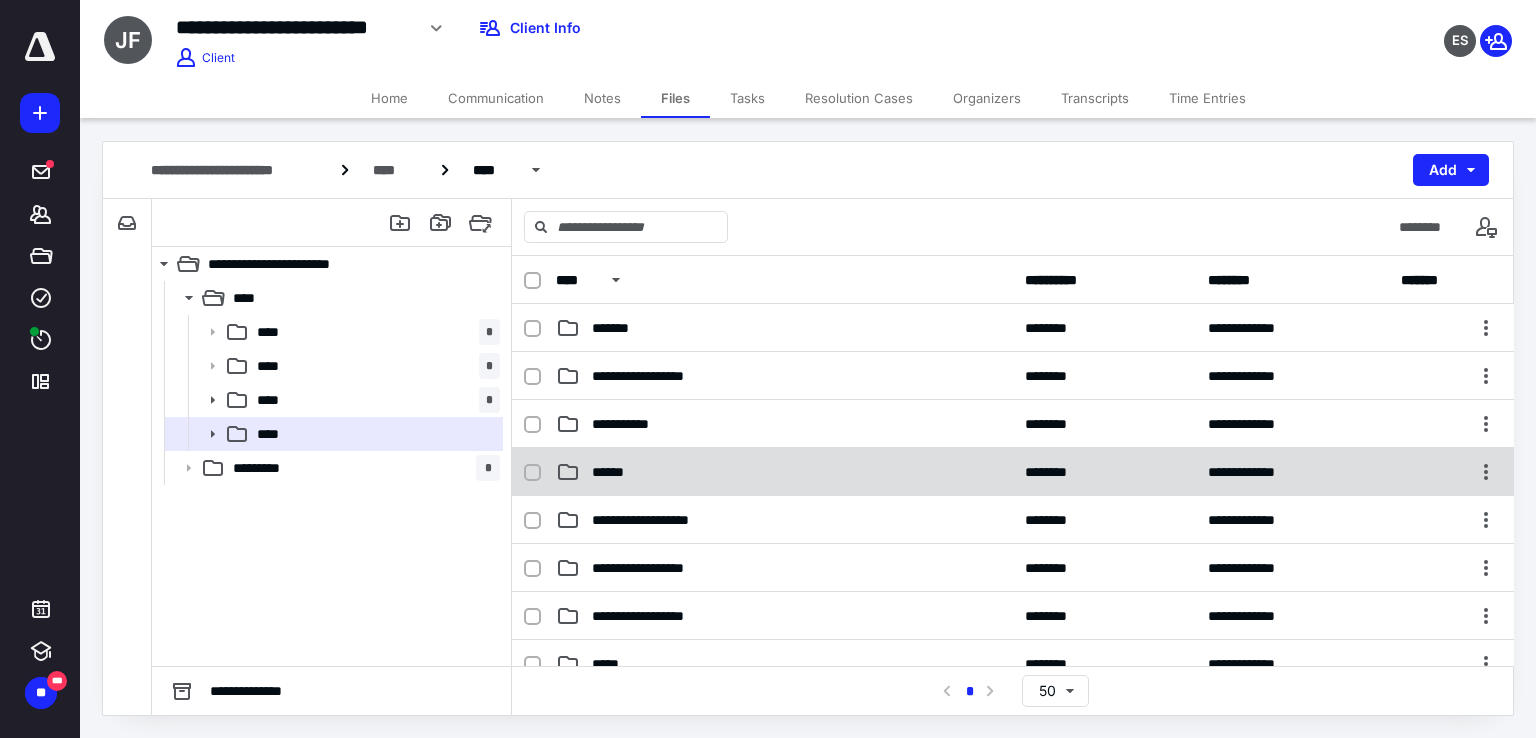 scroll, scrollTop: 200, scrollLeft: 0, axis: vertical 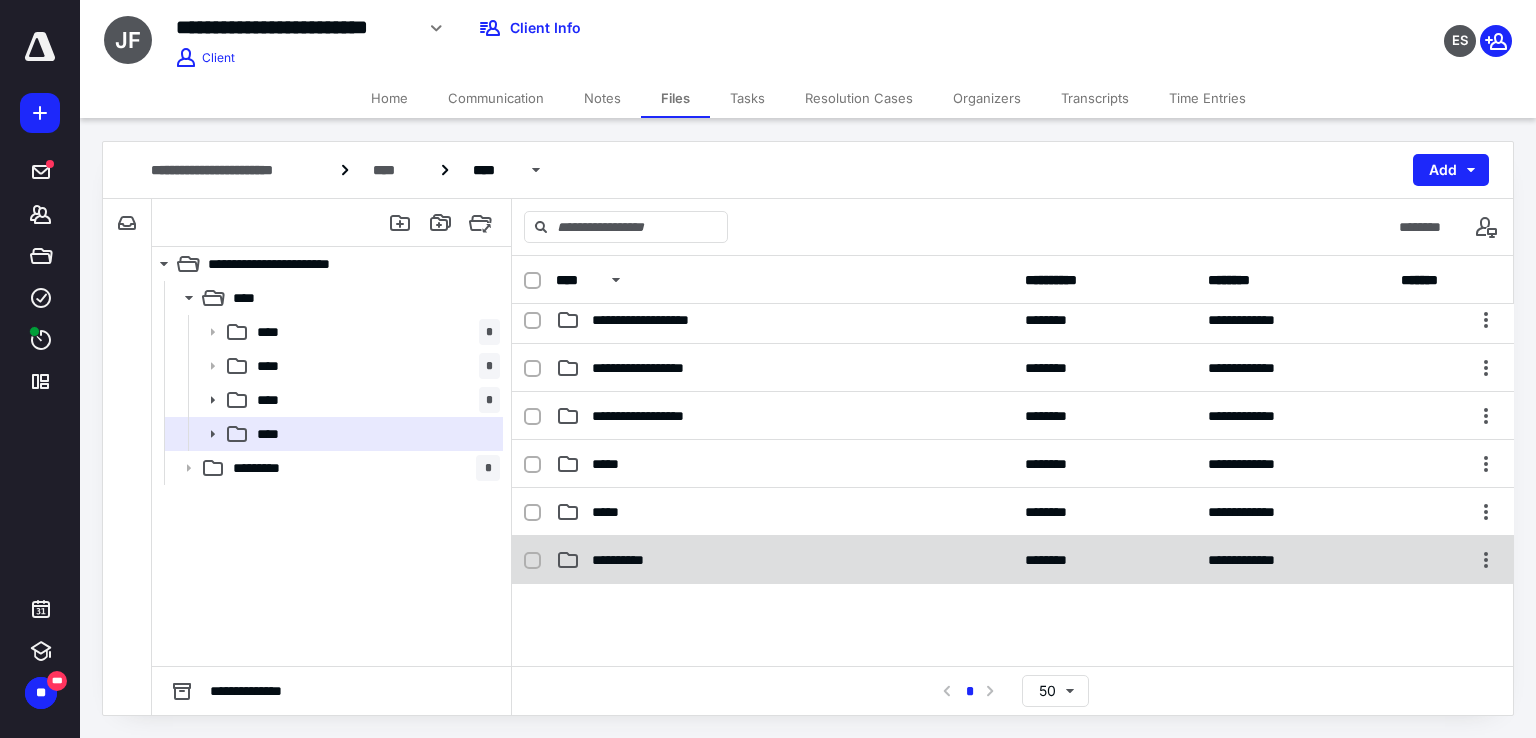 click on "**********" at bounding box center (627, 560) 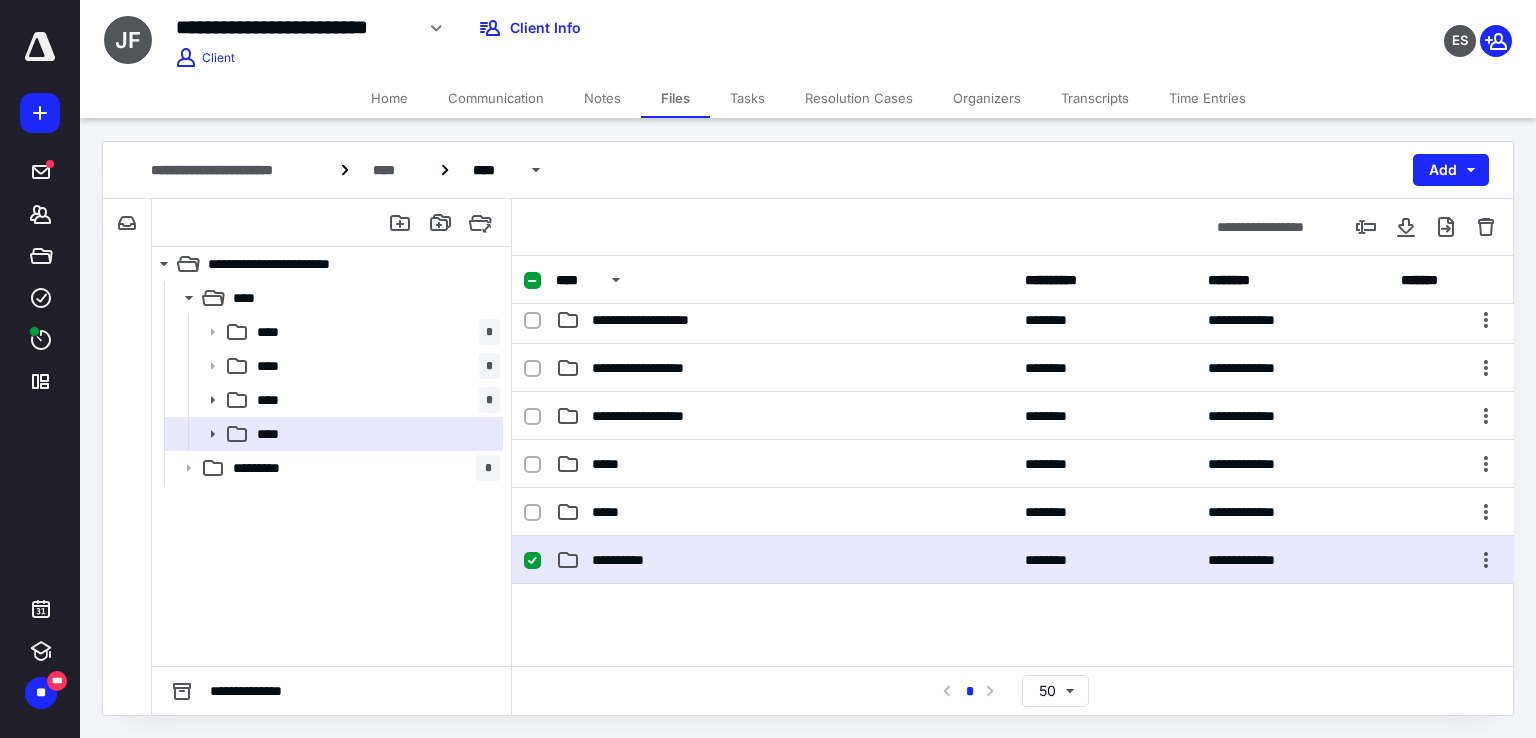 click on "**********" at bounding box center [627, 560] 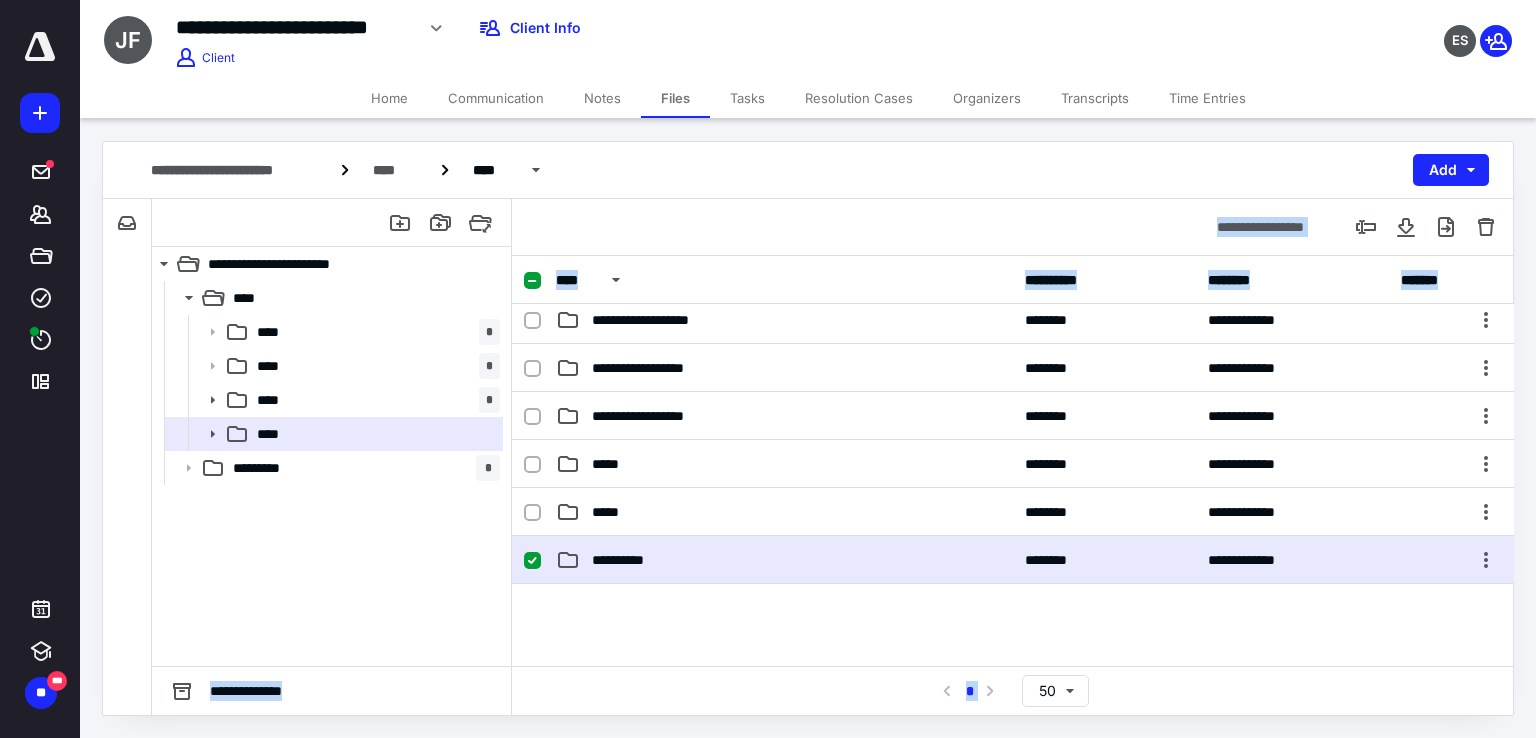 click on "**********" at bounding box center (1013, 461) 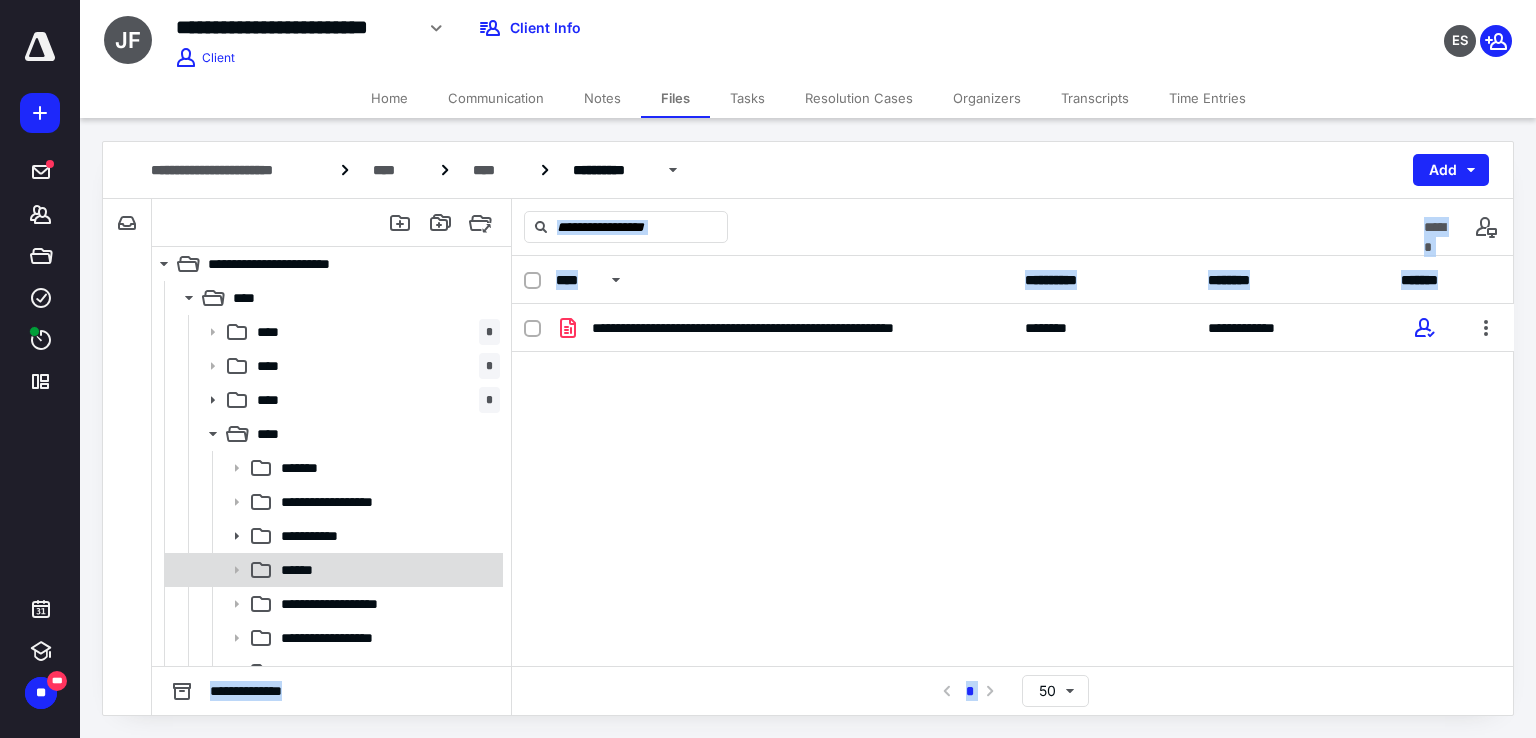 click on "******" at bounding box center (332, 570) 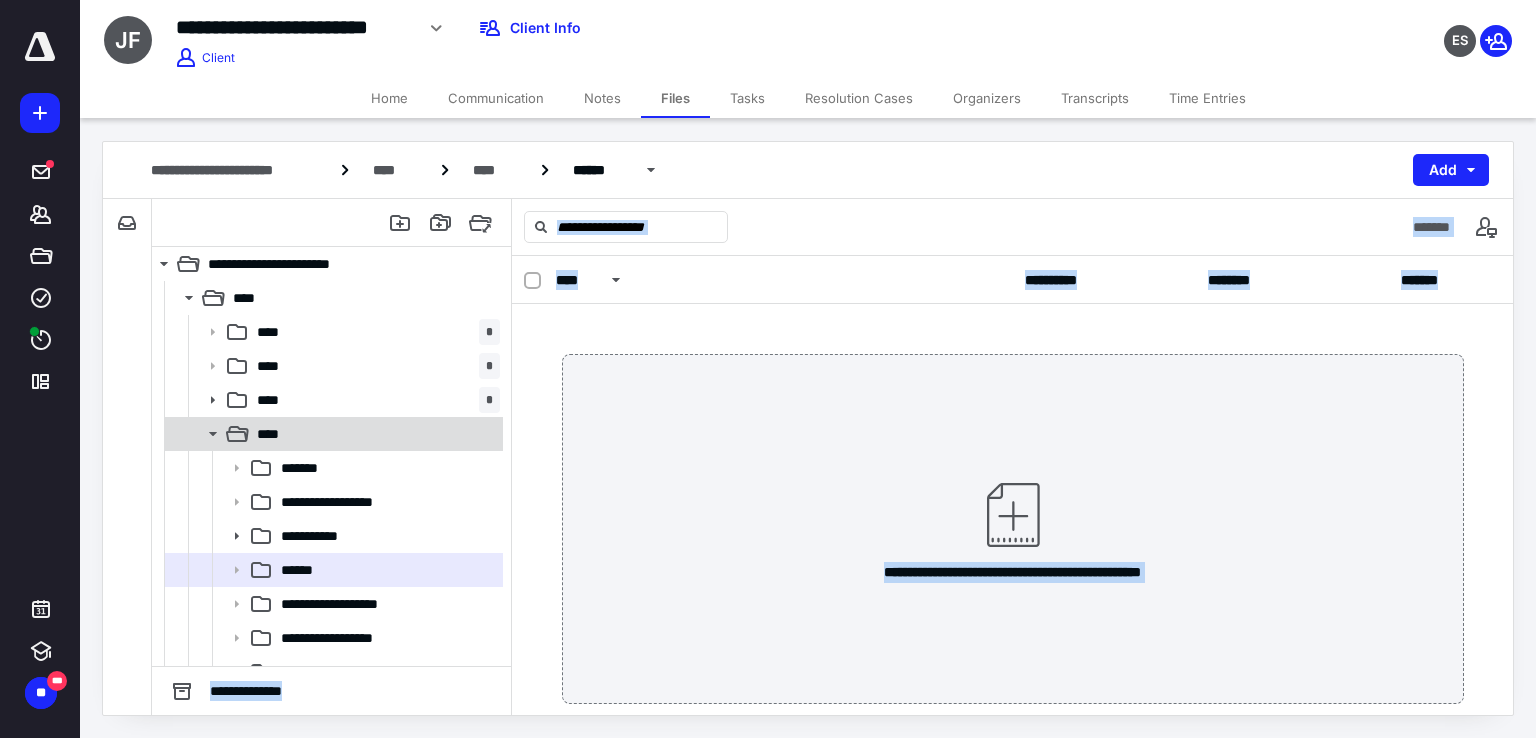 click on "****" at bounding box center [374, 434] 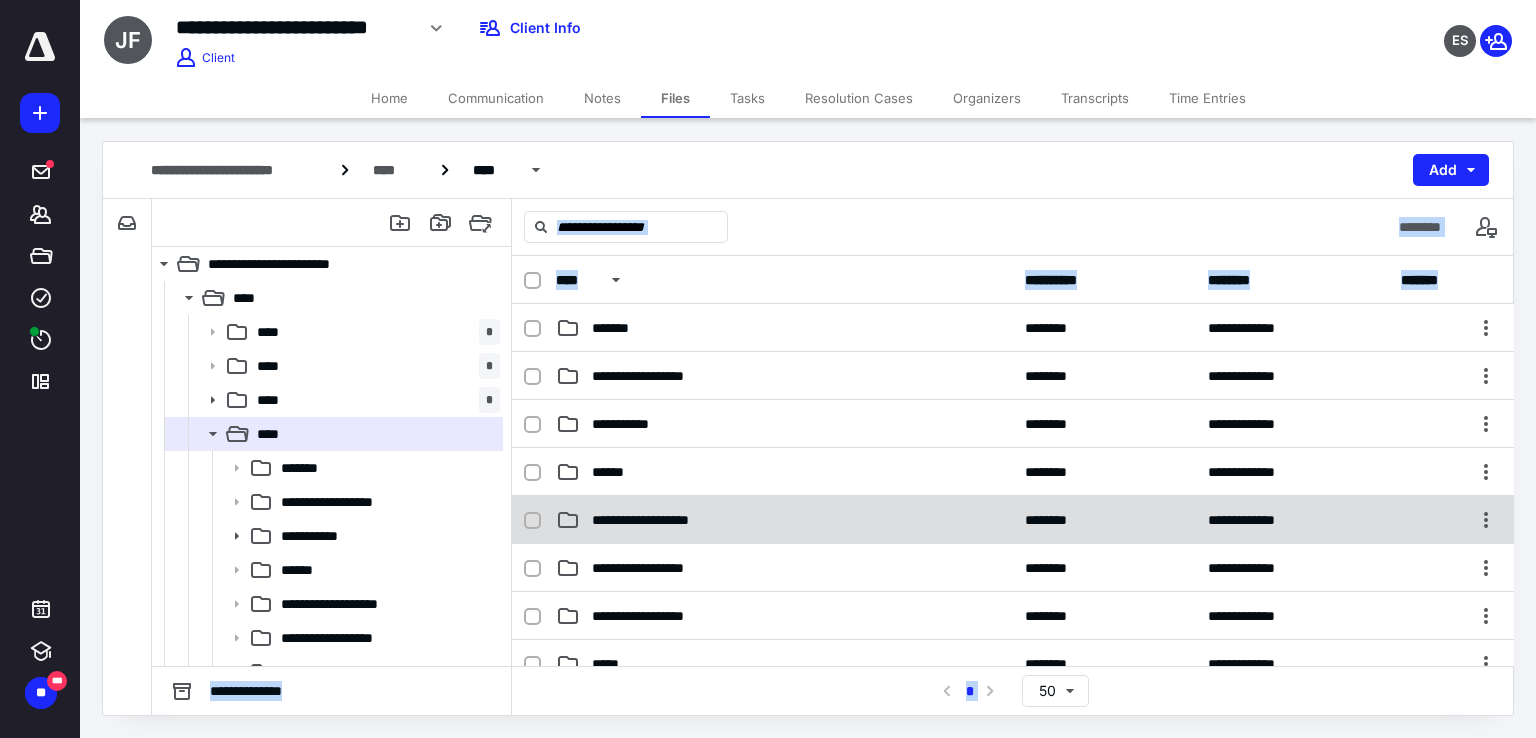 scroll, scrollTop: 100, scrollLeft: 0, axis: vertical 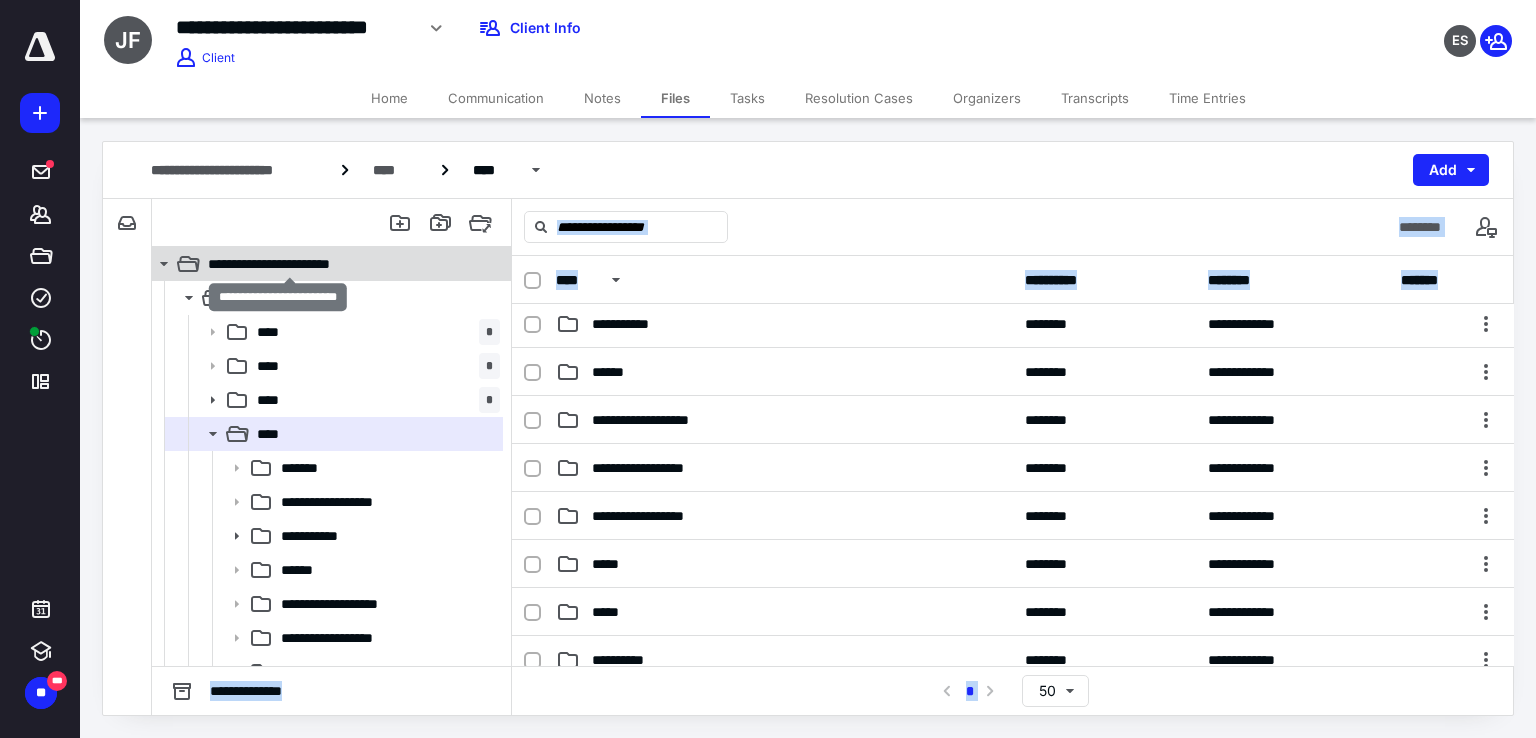 click on "**********" at bounding box center (289, 264) 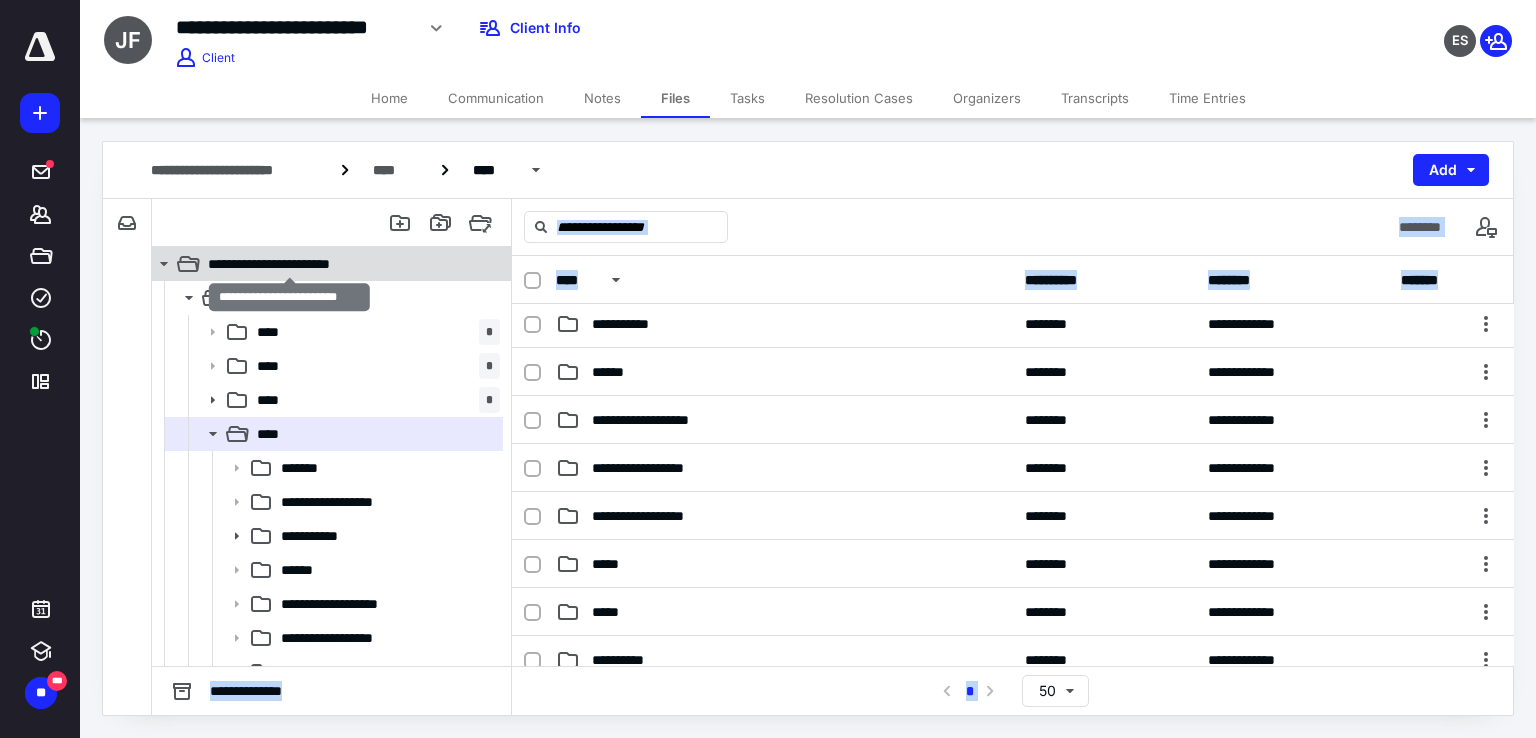 scroll, scrollTop: 0, scrollLeft: 0, axis: both 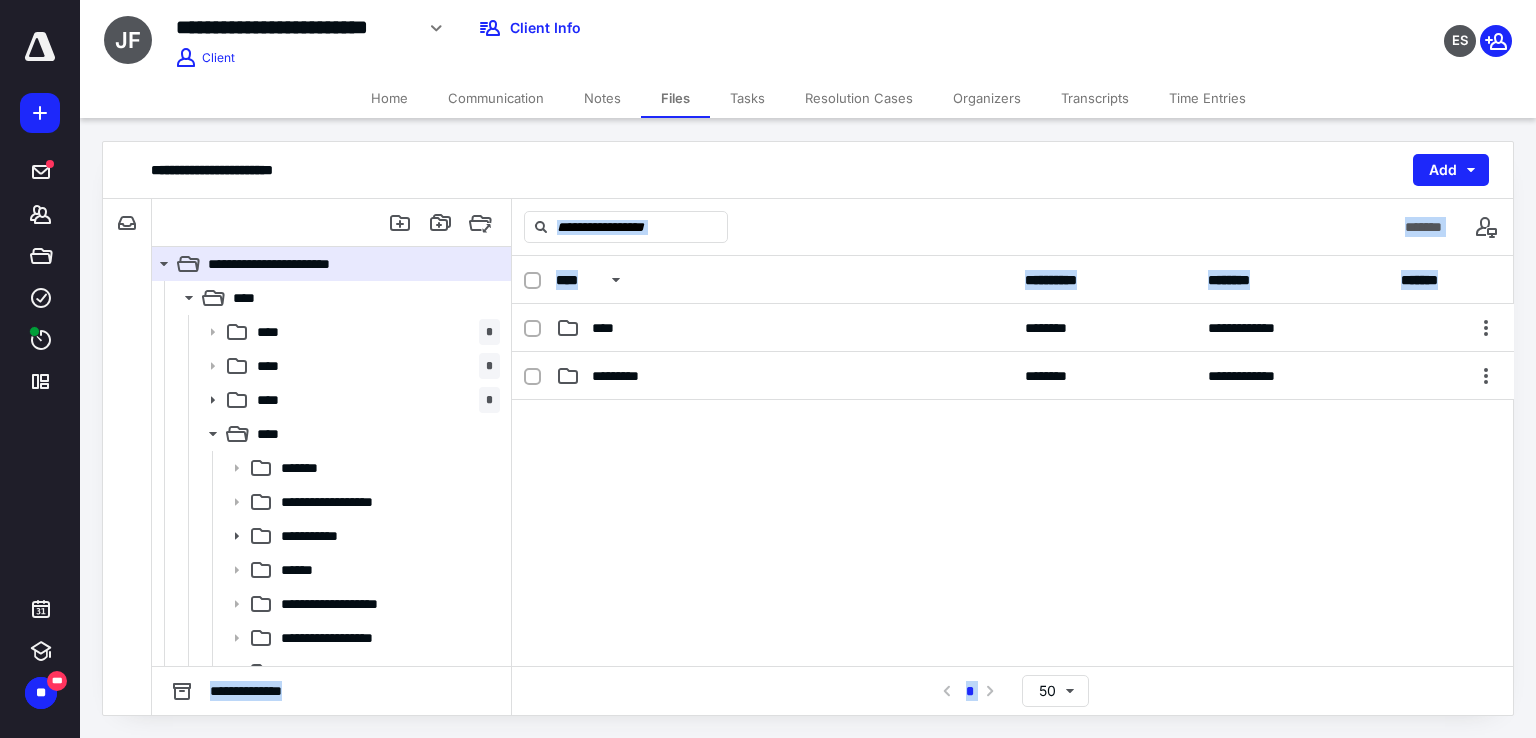 click on "****" at bounding box center (249, 298) 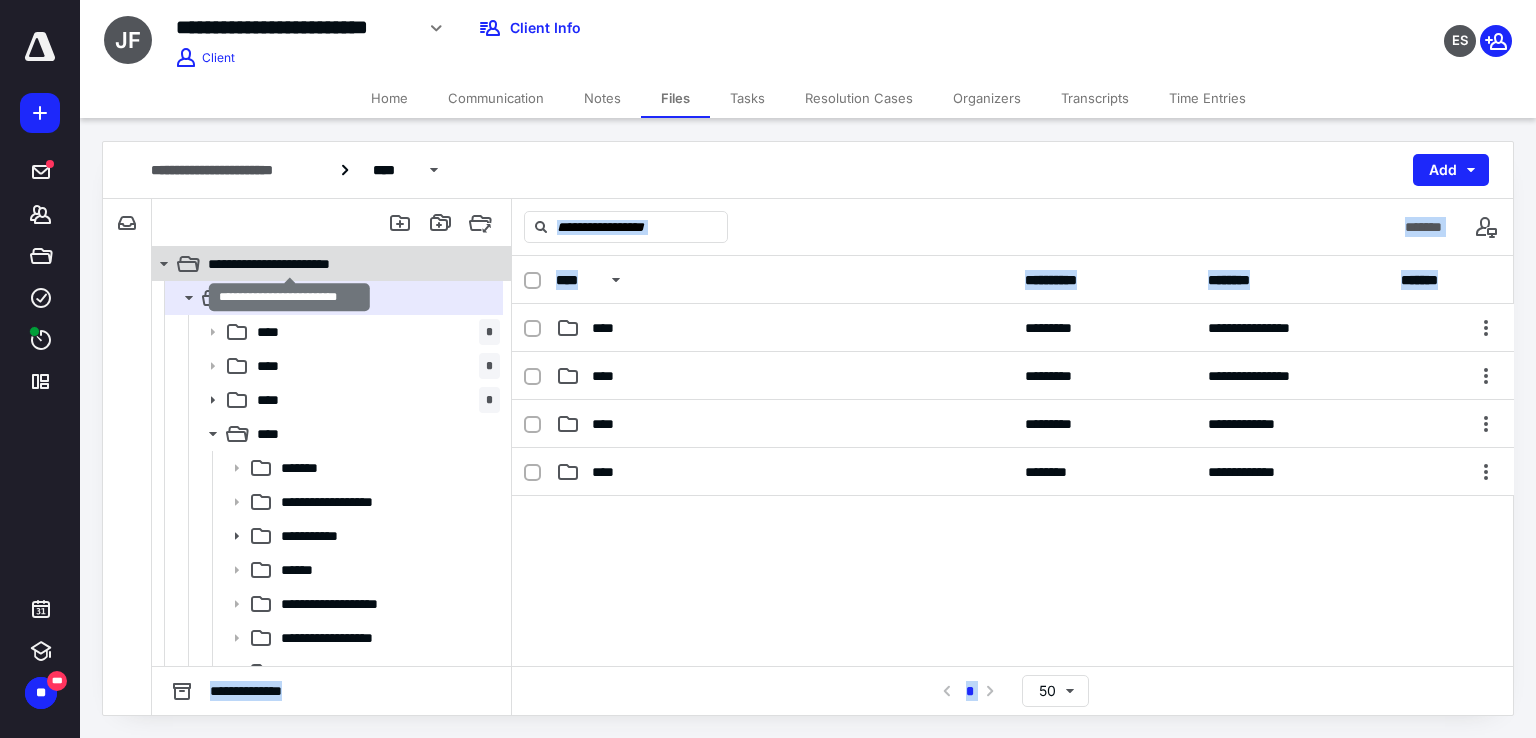 click on "**********" at bounding box center [289, 264] 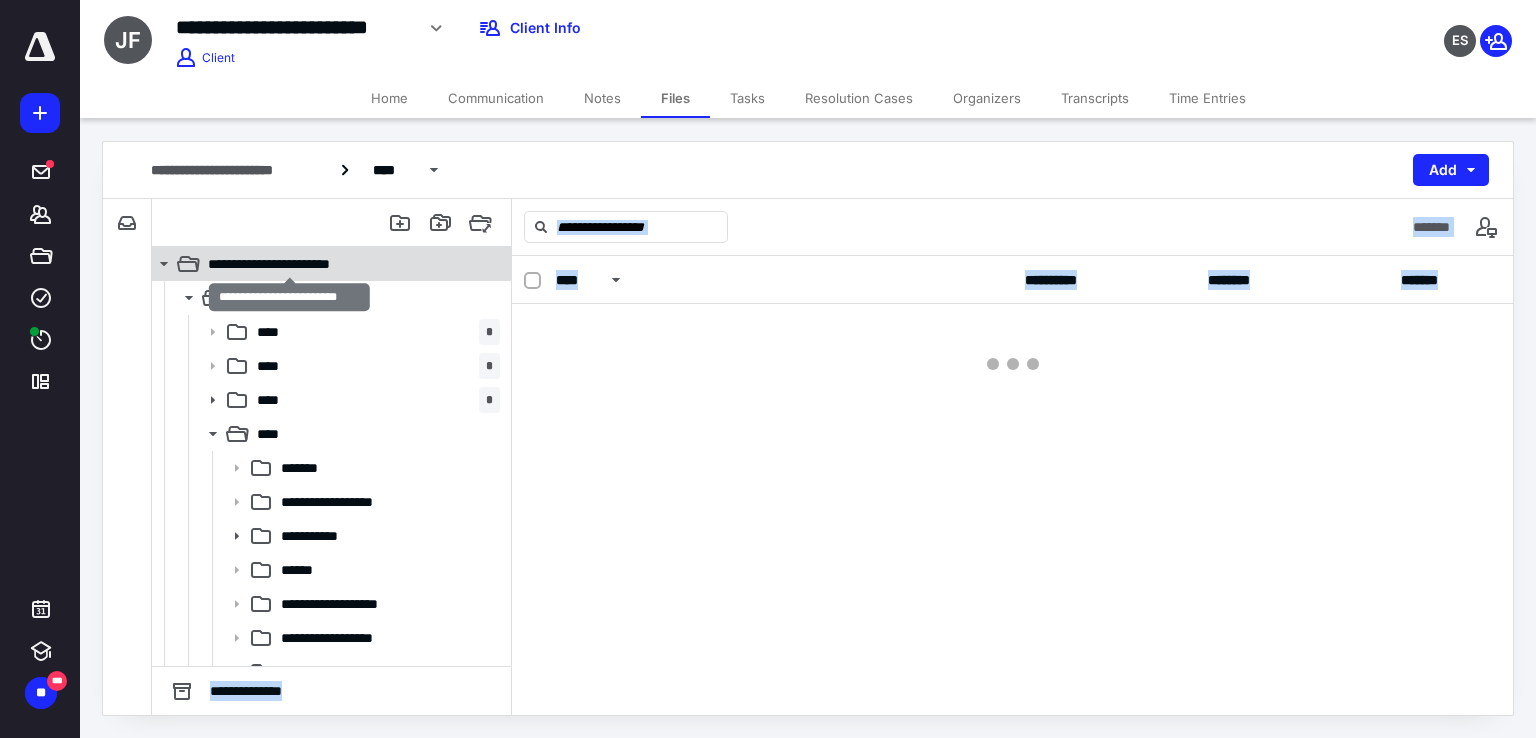 click on "**********" at bounding box center (289, 264) 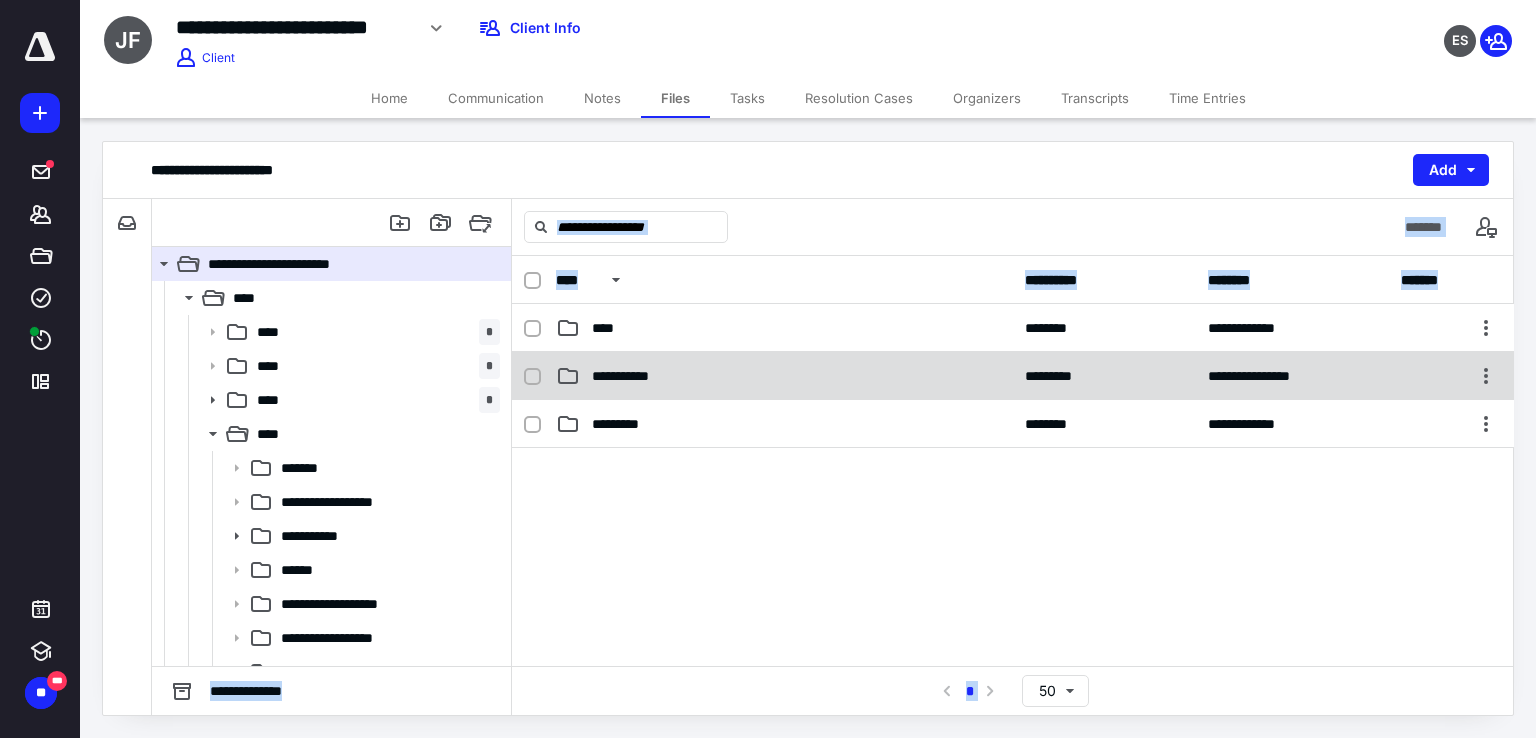 click on "**********" at bounding box center (630, 376) 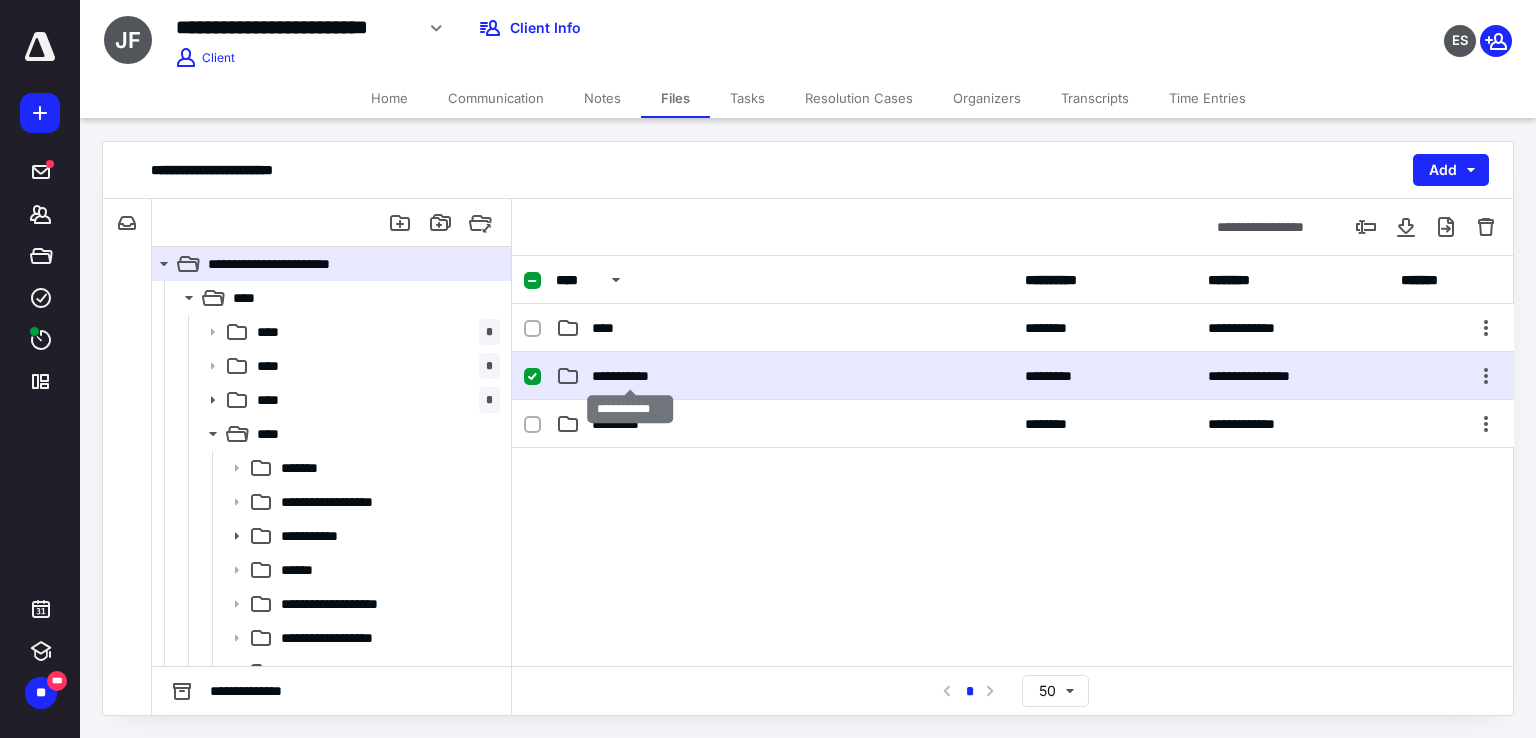 click on "**********" at bounding box center [630, 376] 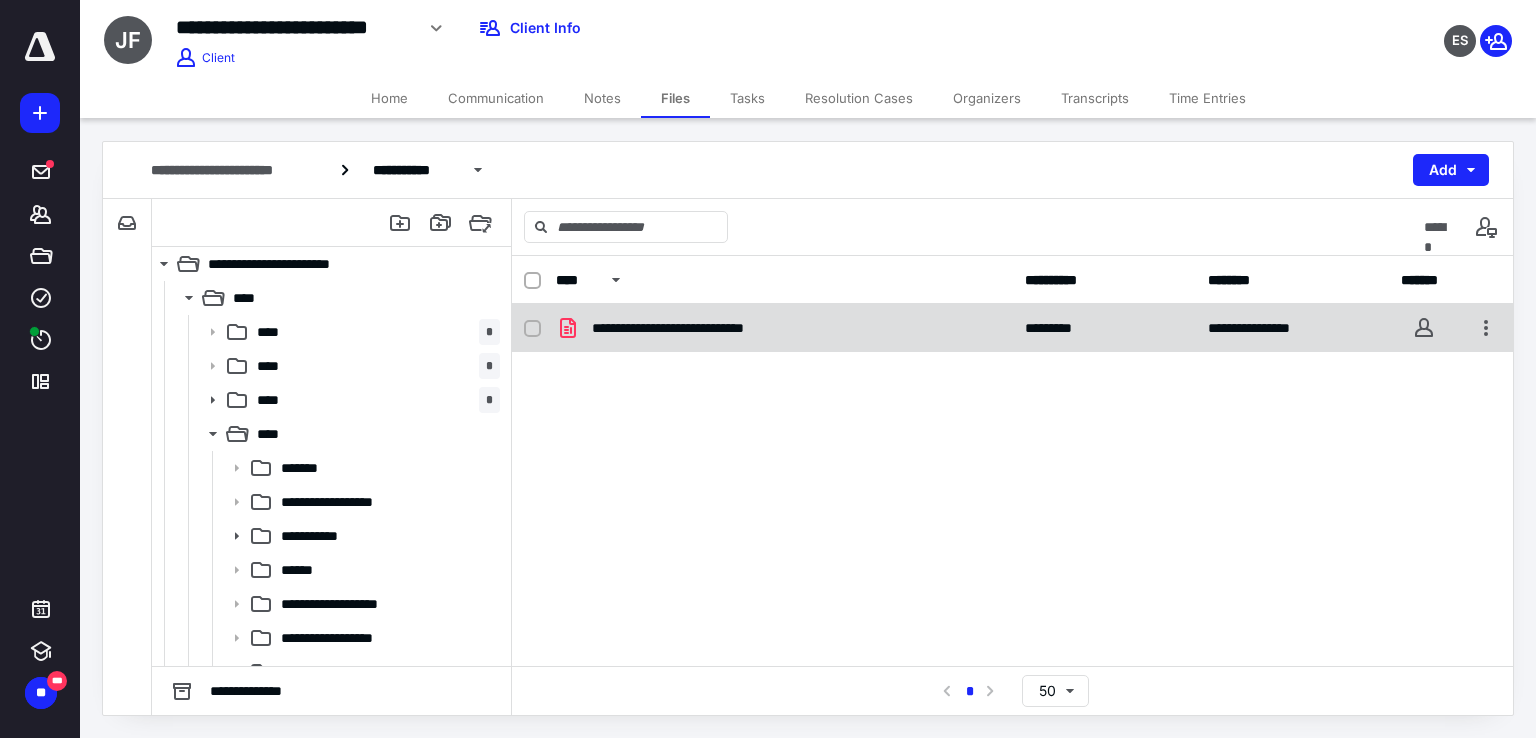 click on "**********" at bounding box center [696, 328] 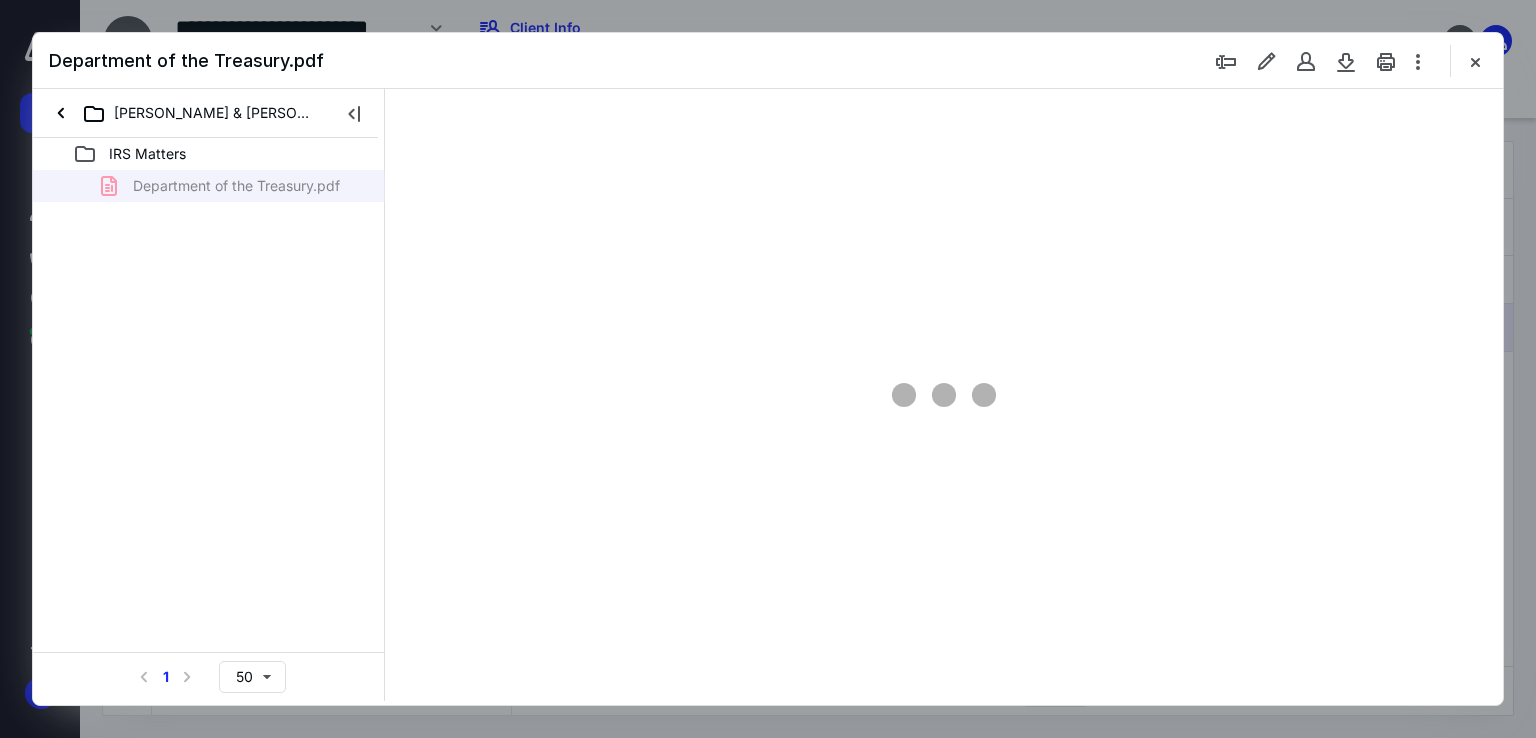 scroll, scrollTop: 0, scrollLeft: 0, axis: both 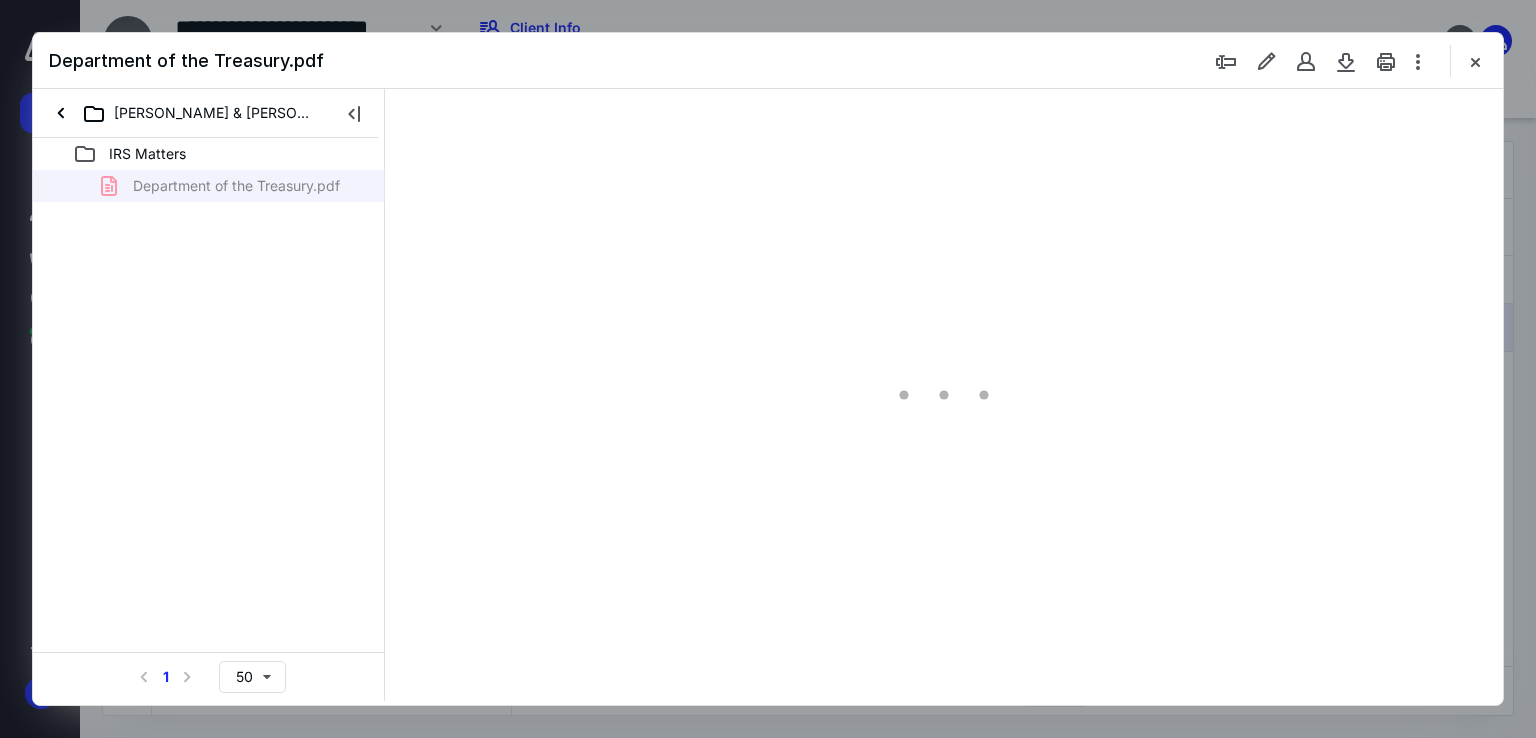 type on "68" 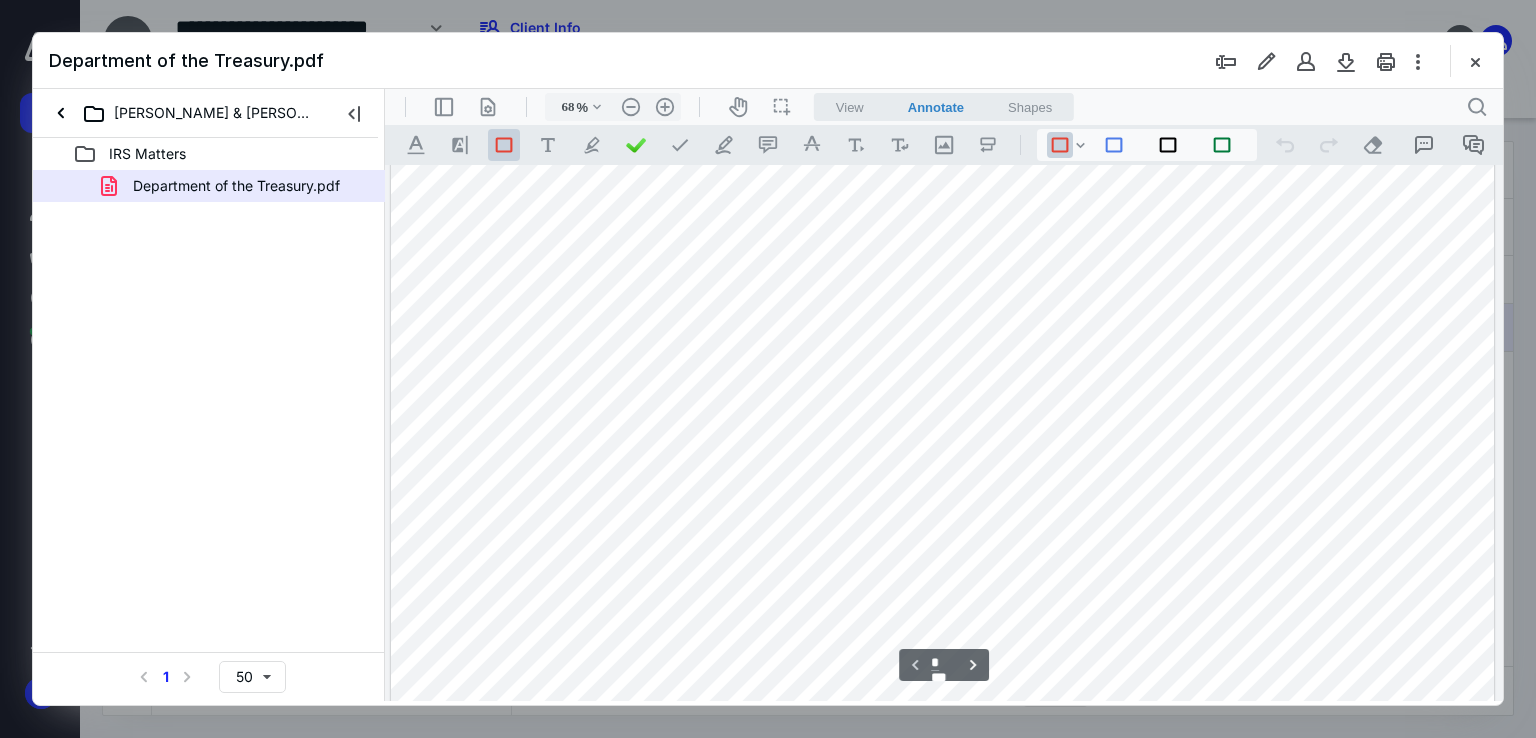 scroll, scrollTop: 800, scrollLeft: 0, axis: vertical 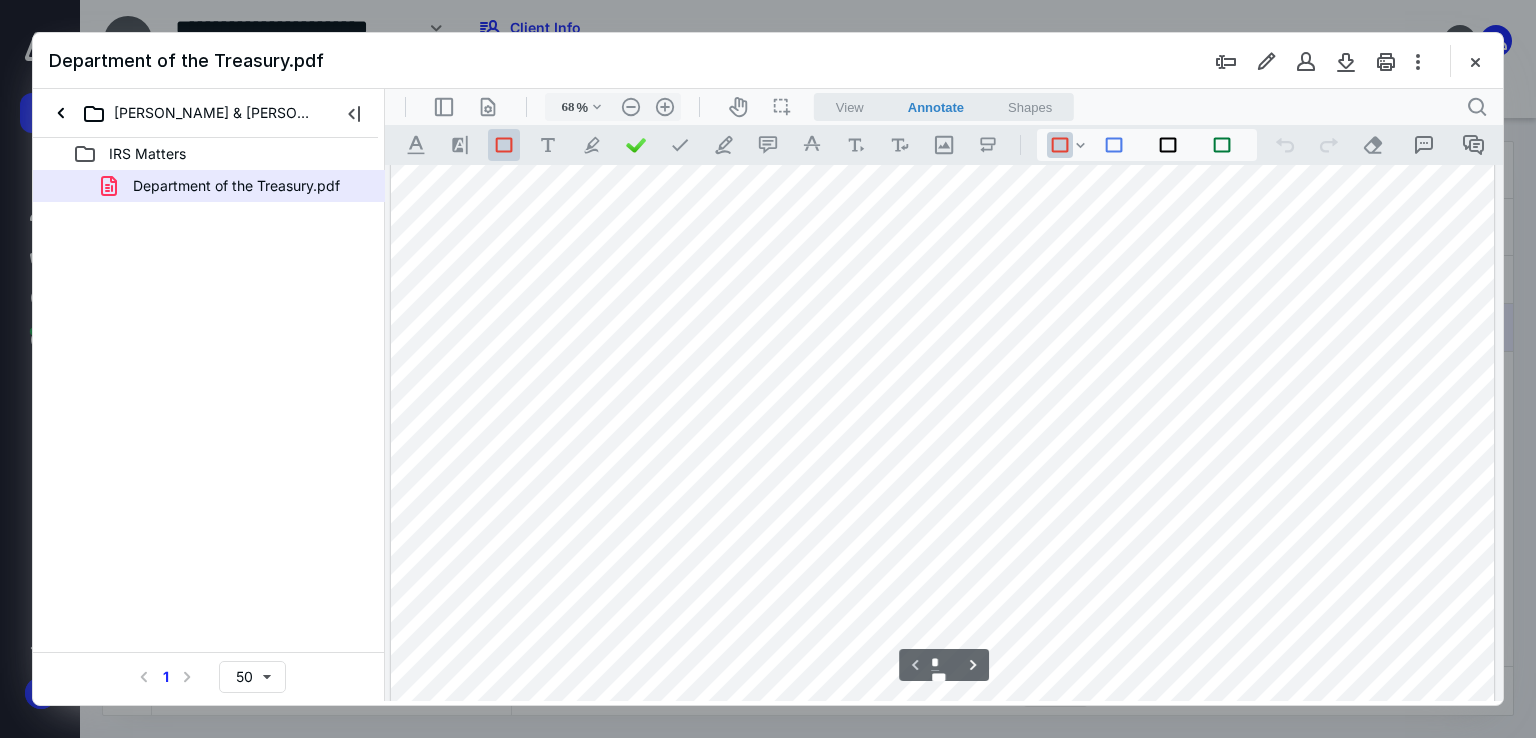 type on "*" 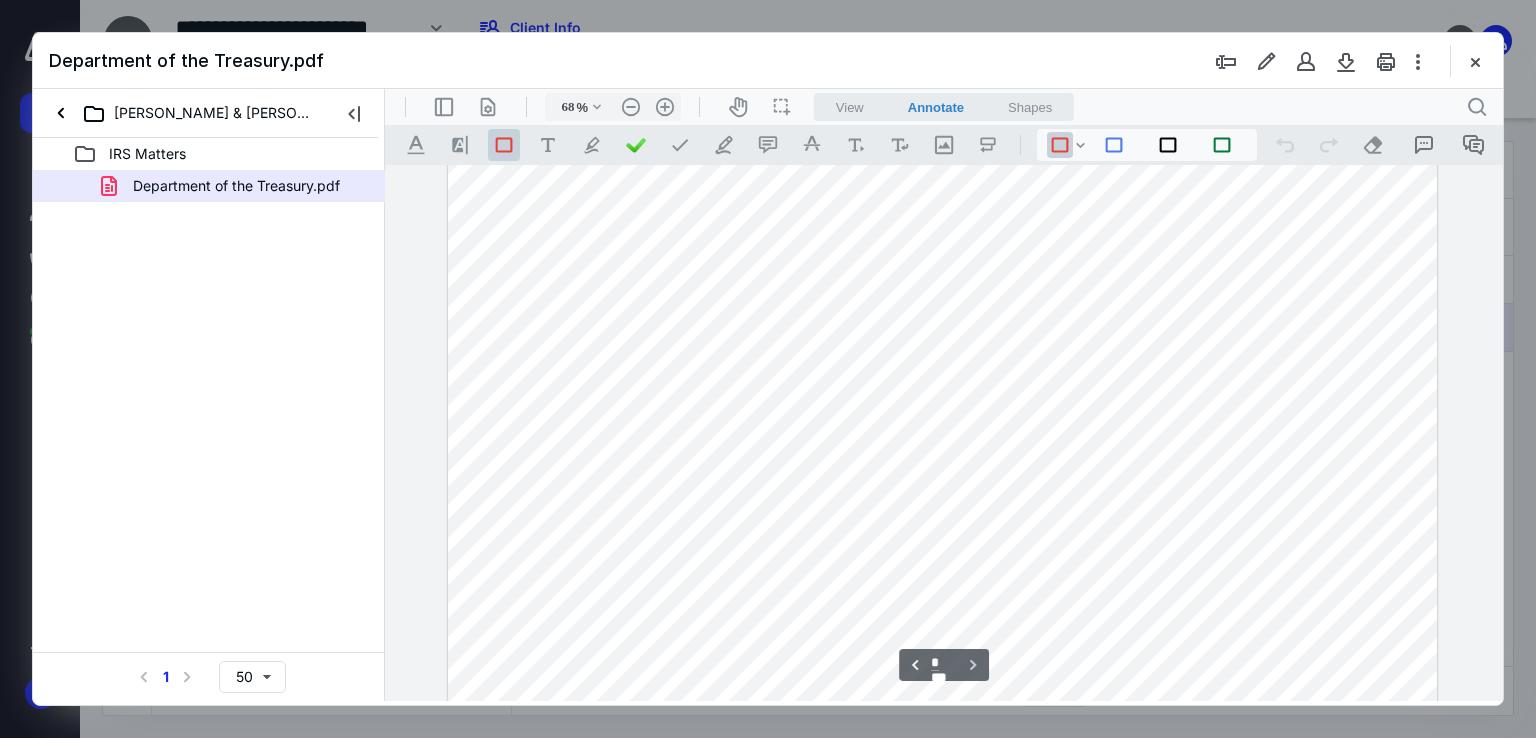 scroll, scrollTop: 2213, scrollLeft: 0, axis: vertical 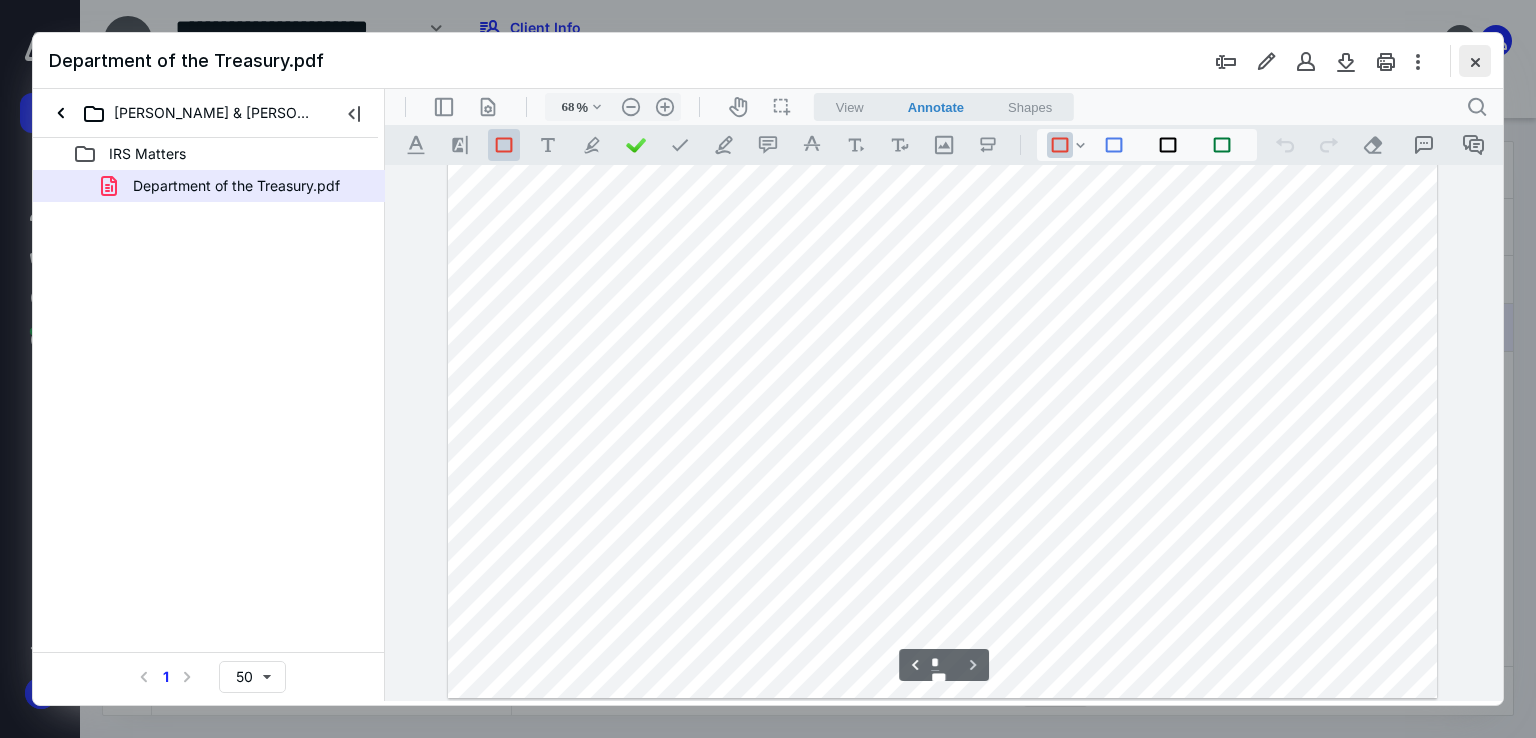 click at bounding box center [1475, 61] 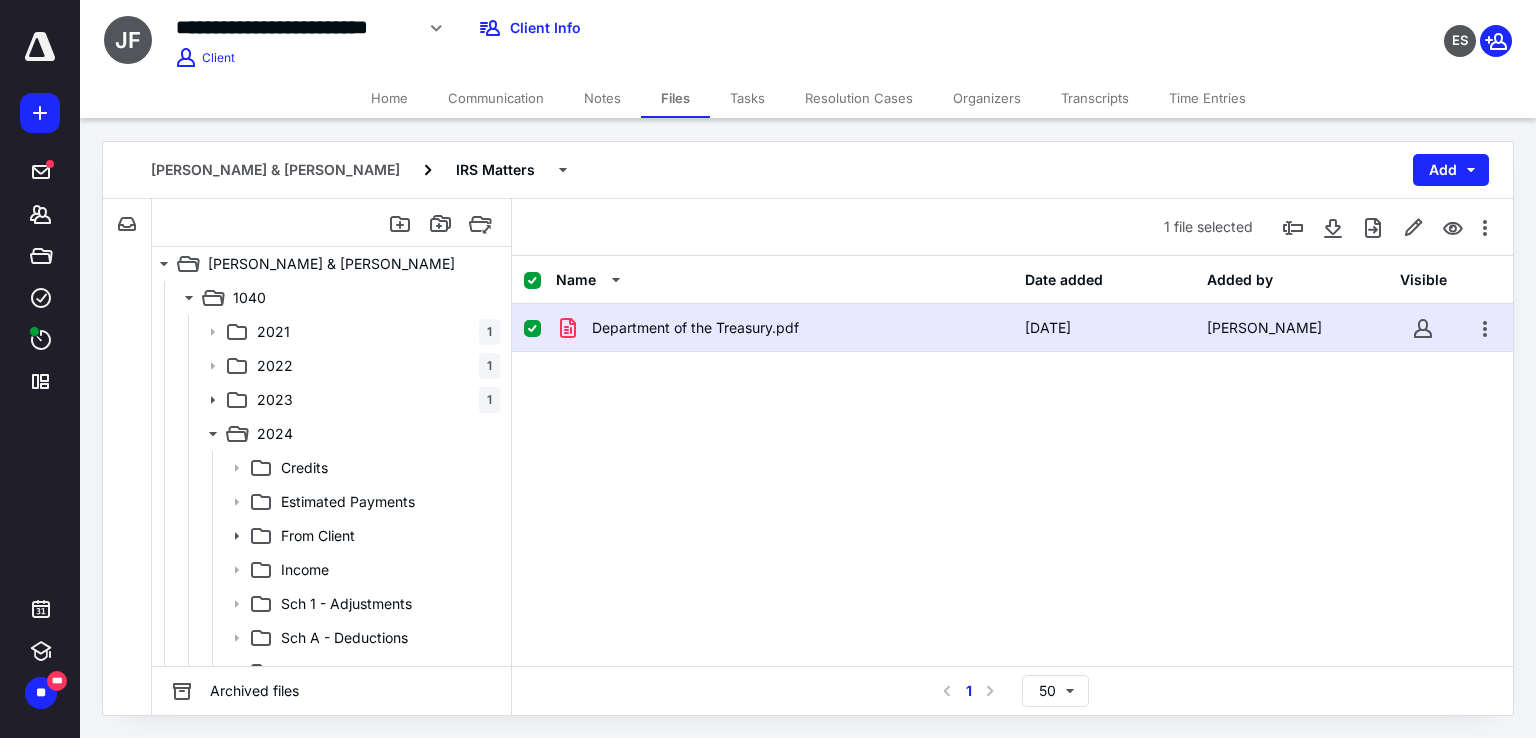 click on "Organizers" at bounding box center [987, 98] 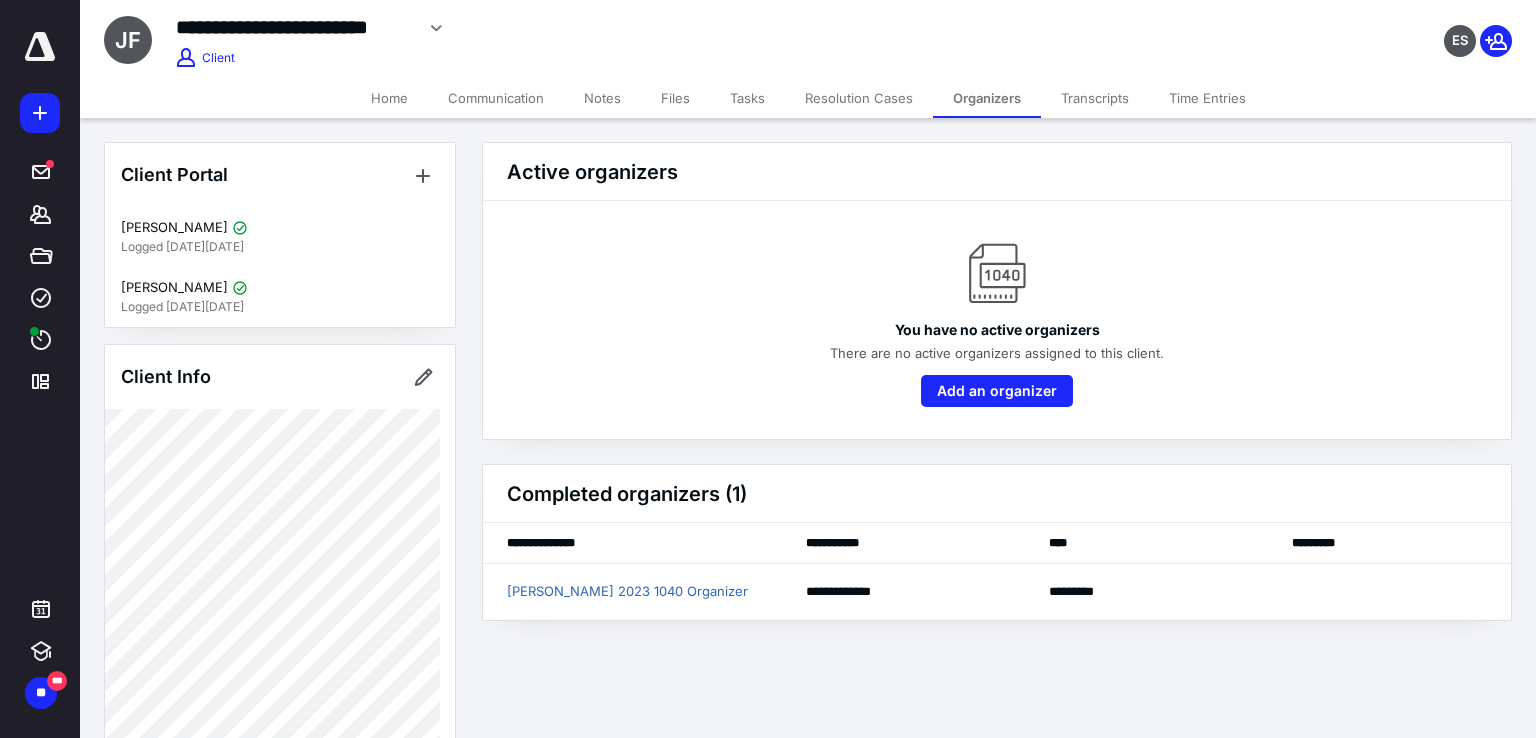 click on "Files" at bounding box center [675, 98] 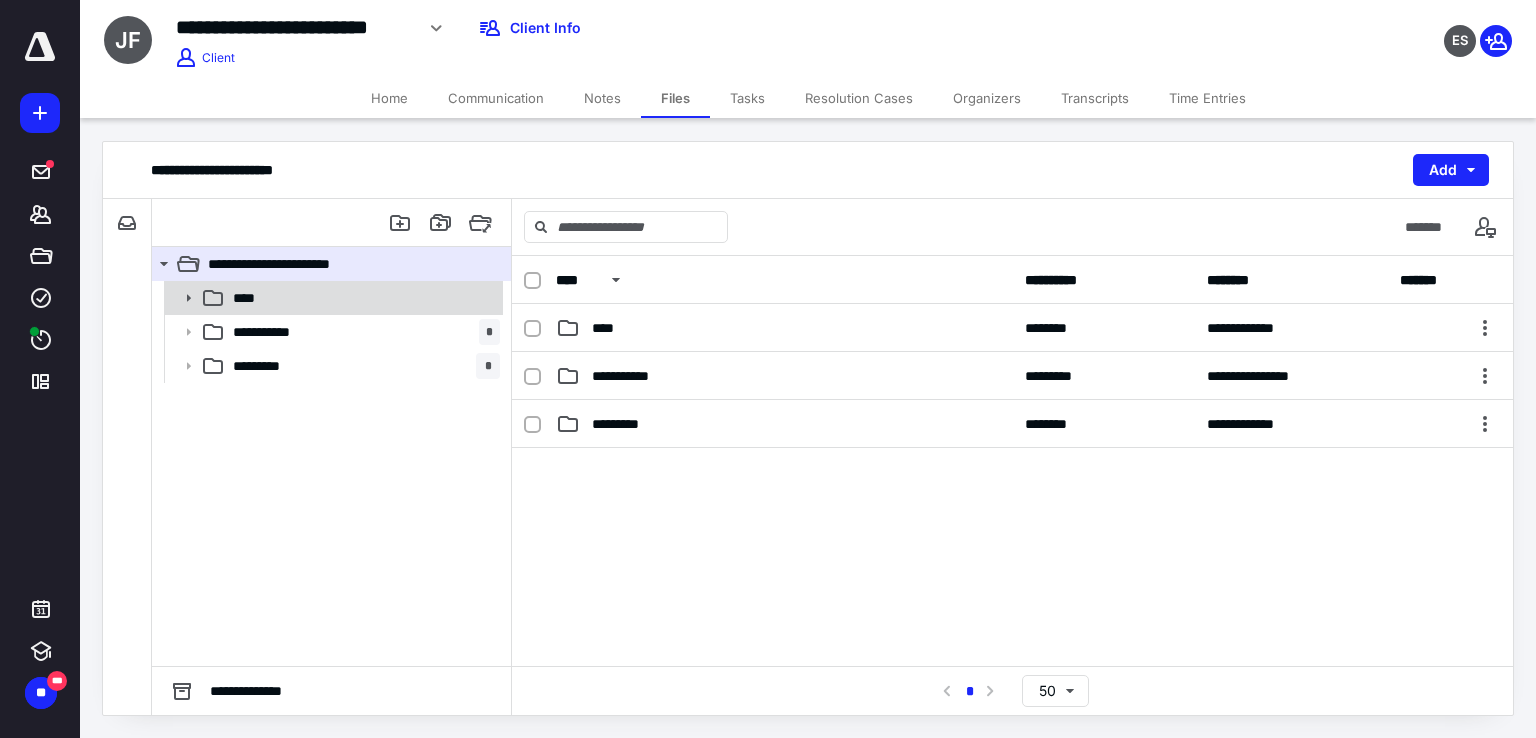 click on "****" at bounding box center (362, 298) 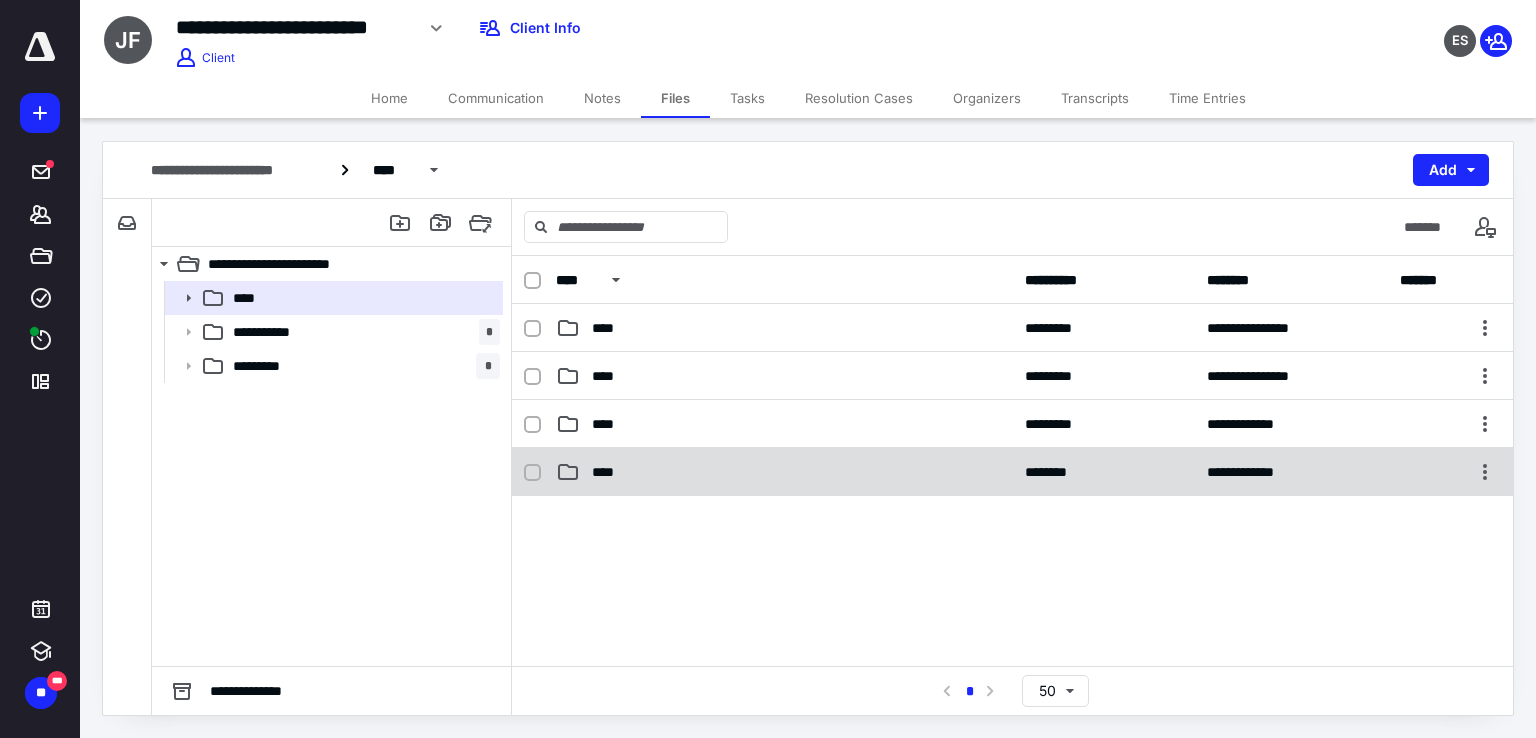 click on "****" at bounding box center [609, 472] 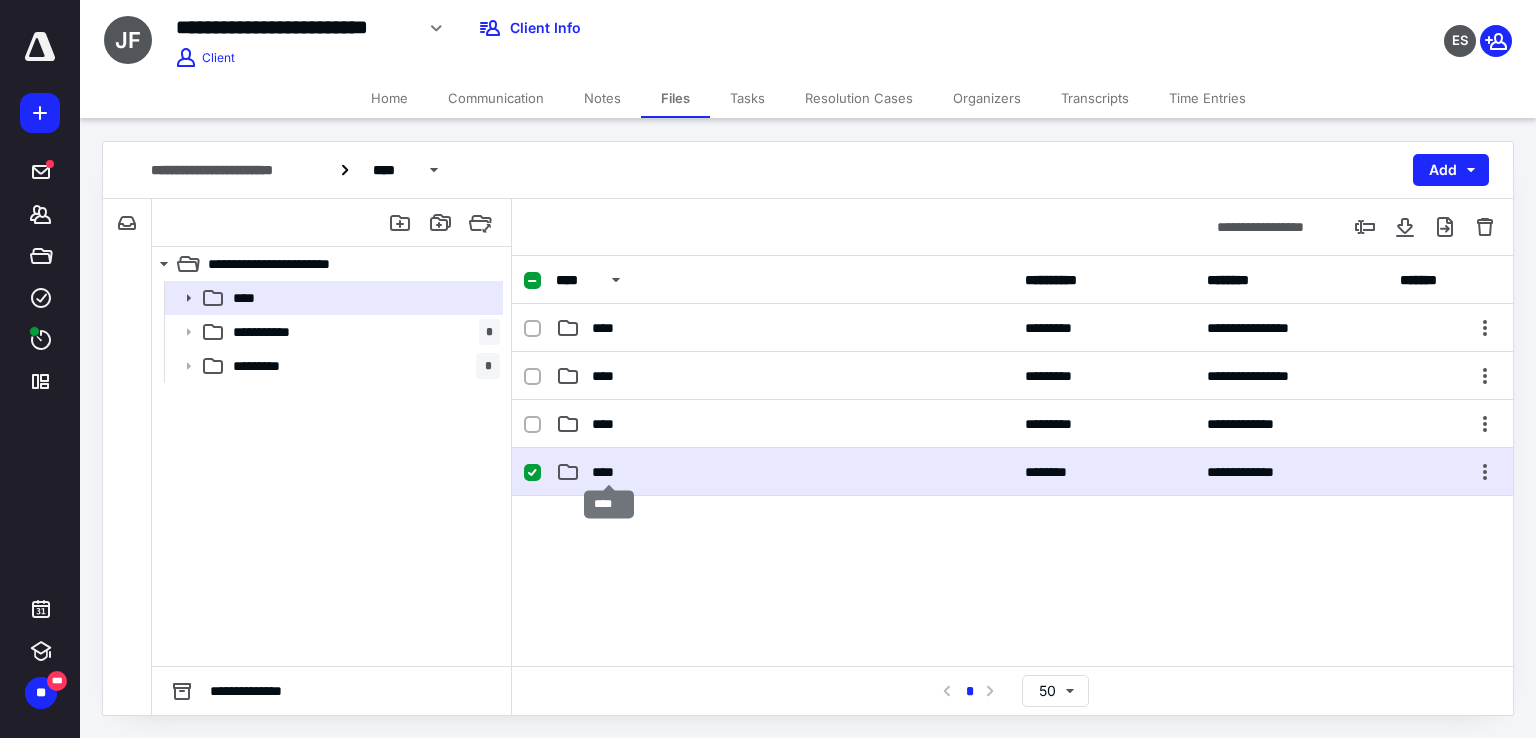 click on "****" at bounding box center [609, 472] 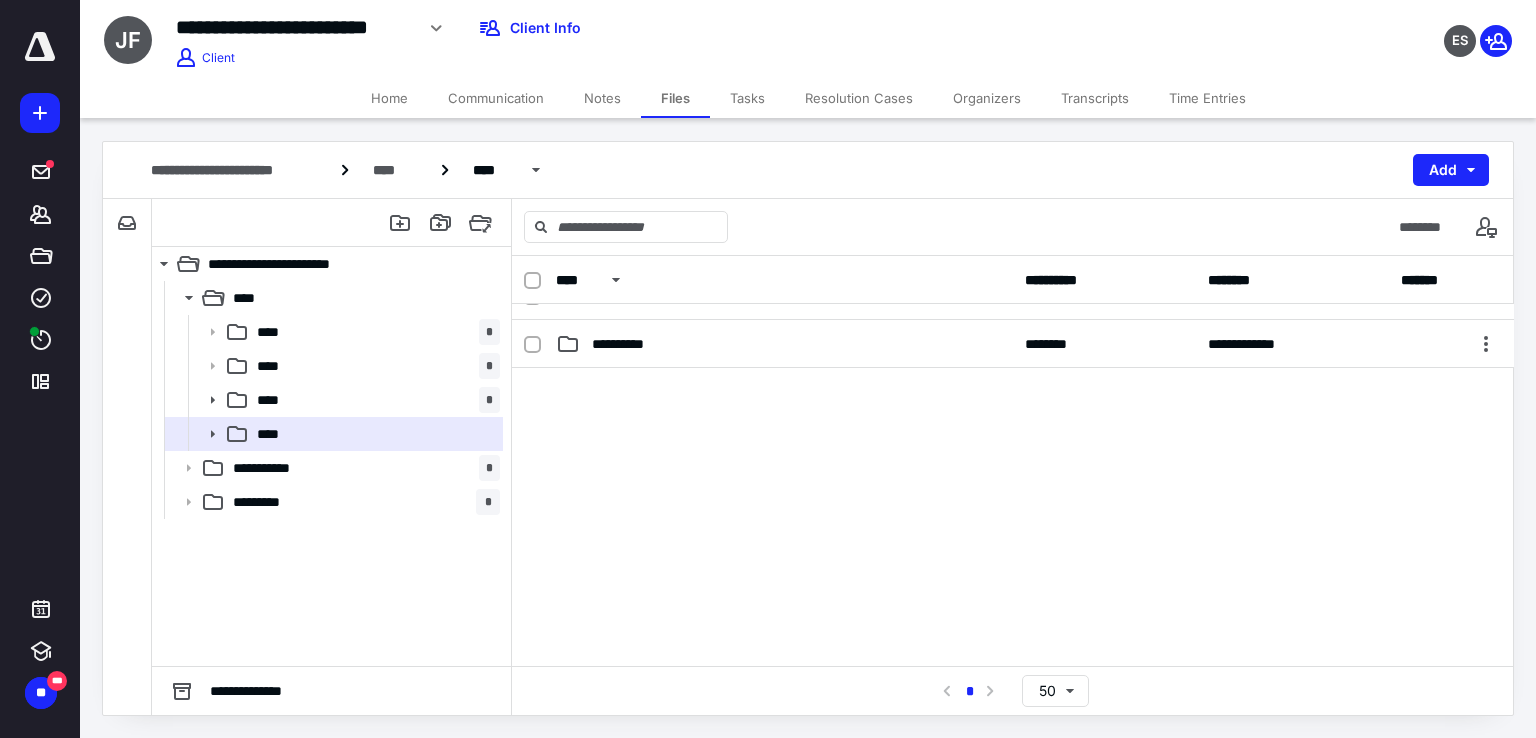 scroll, scrollTop: 316, scrollLeft: 0, axis: vertical 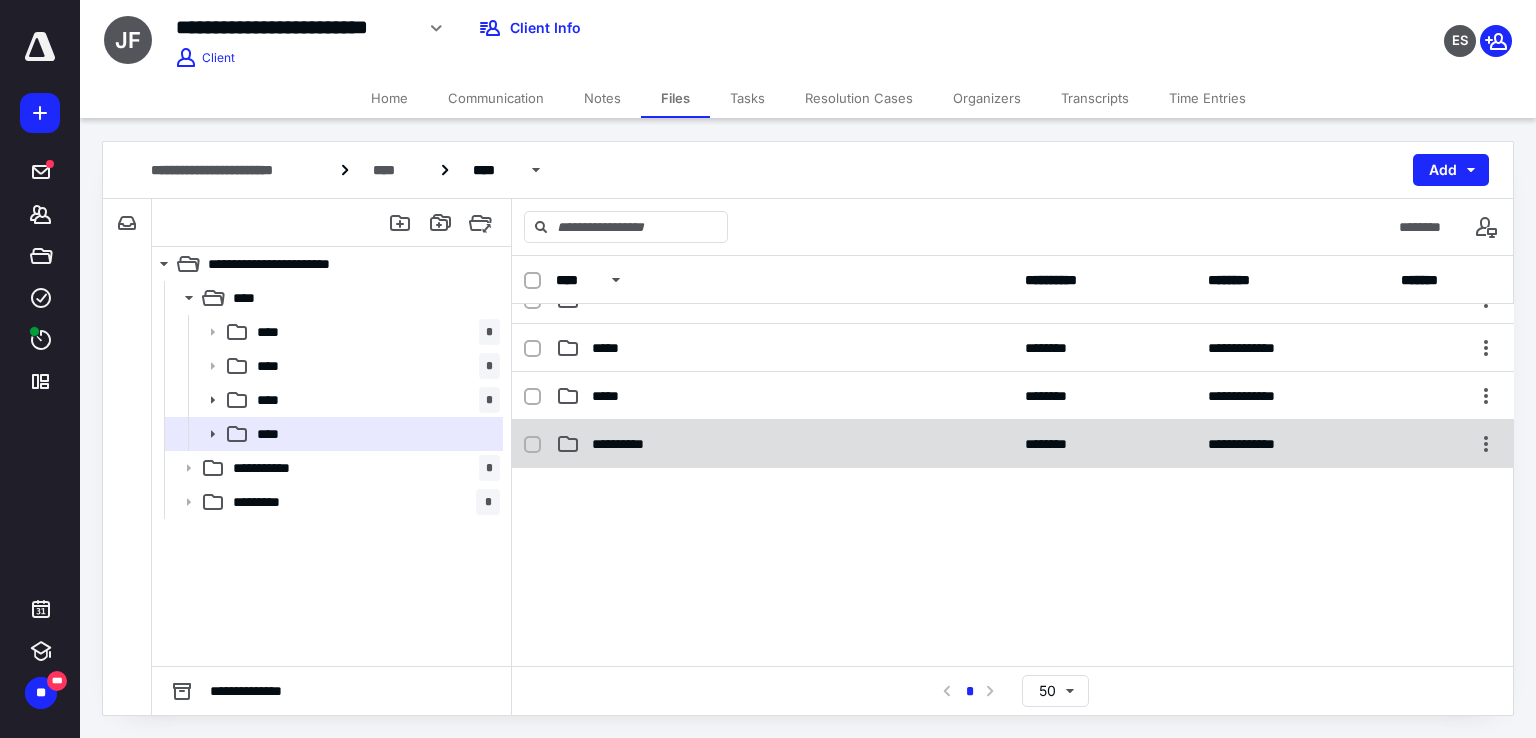 click on "**********" at bounding box center [627, 444] 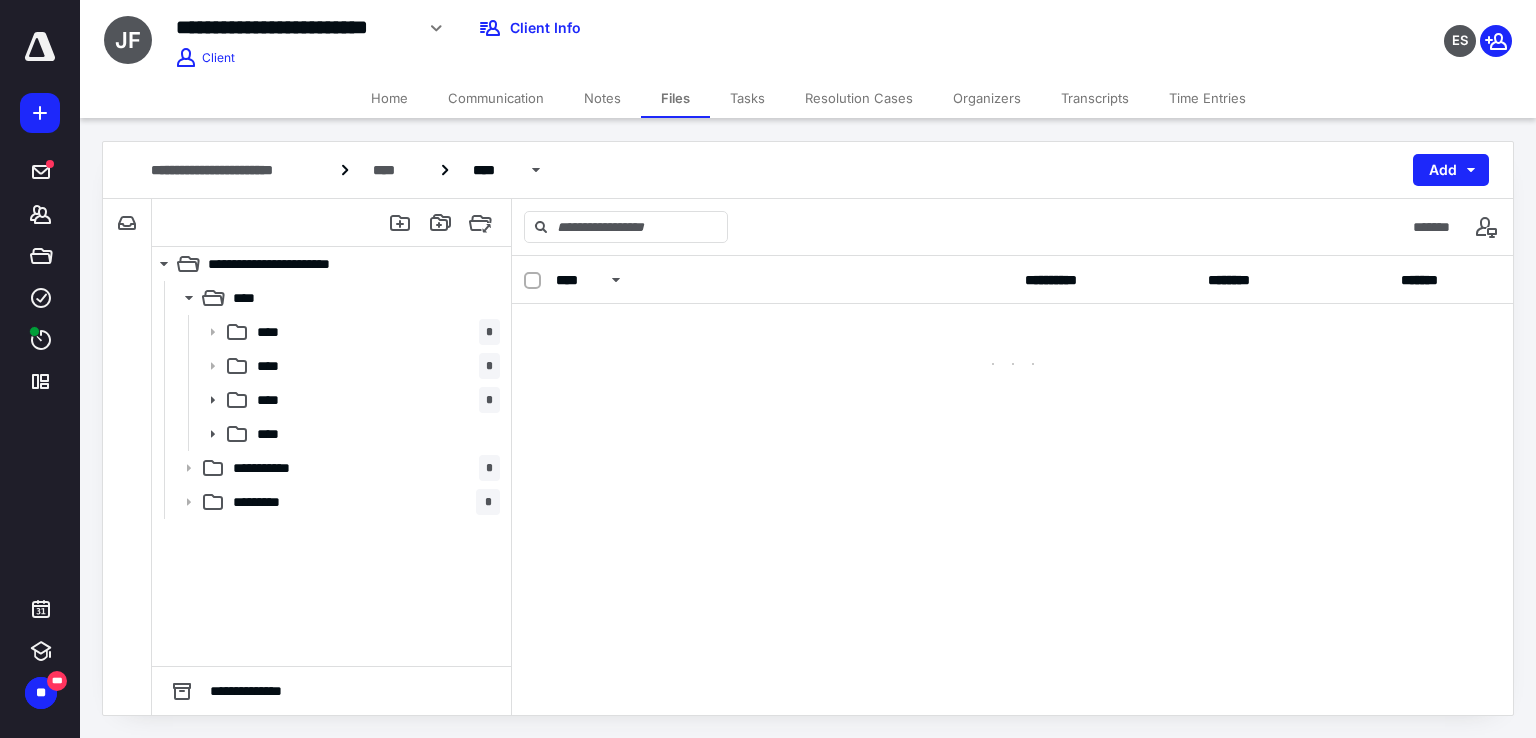 scroll, scrollTop: 0, scrollLeft: 0, axis: both 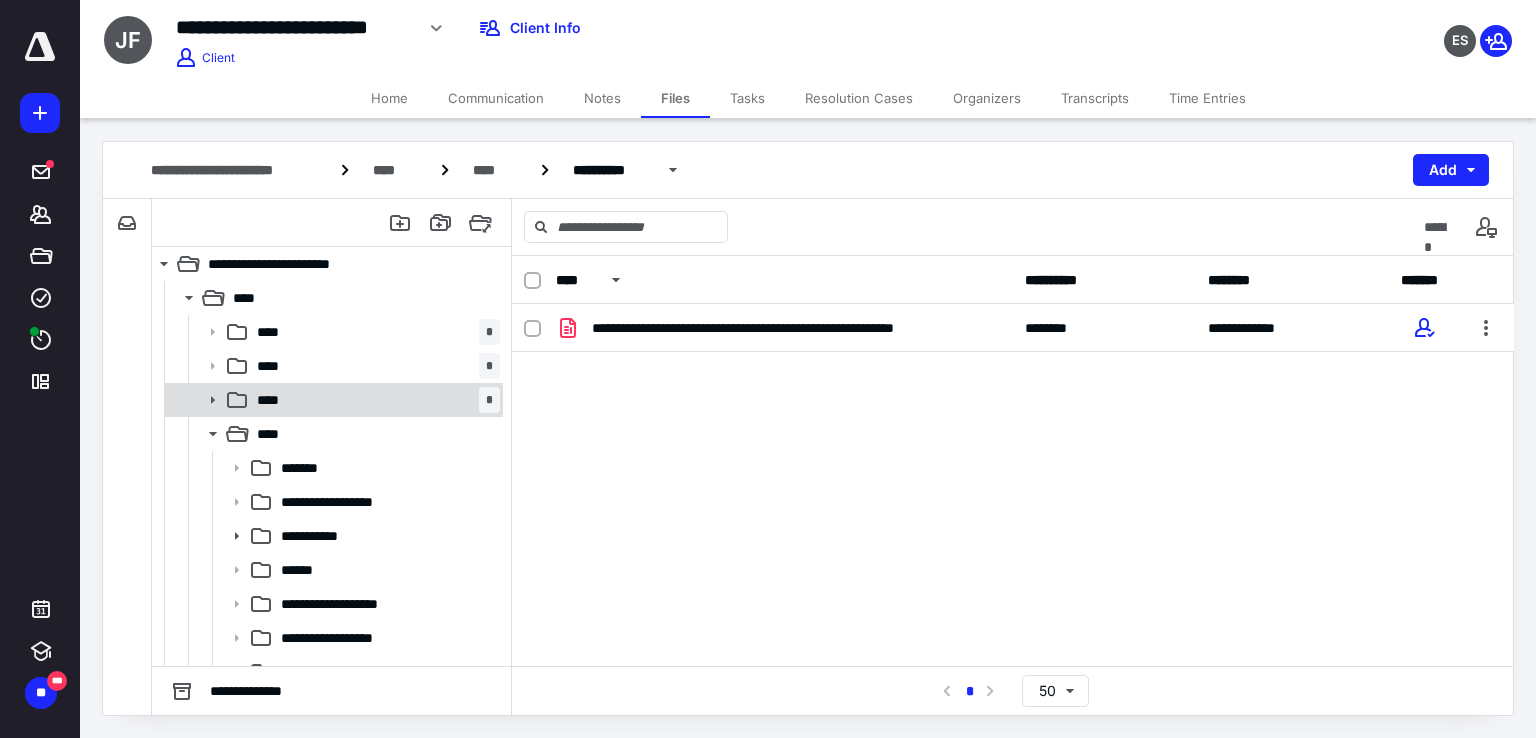 click on "**** *" at bounding box center [374, 400] 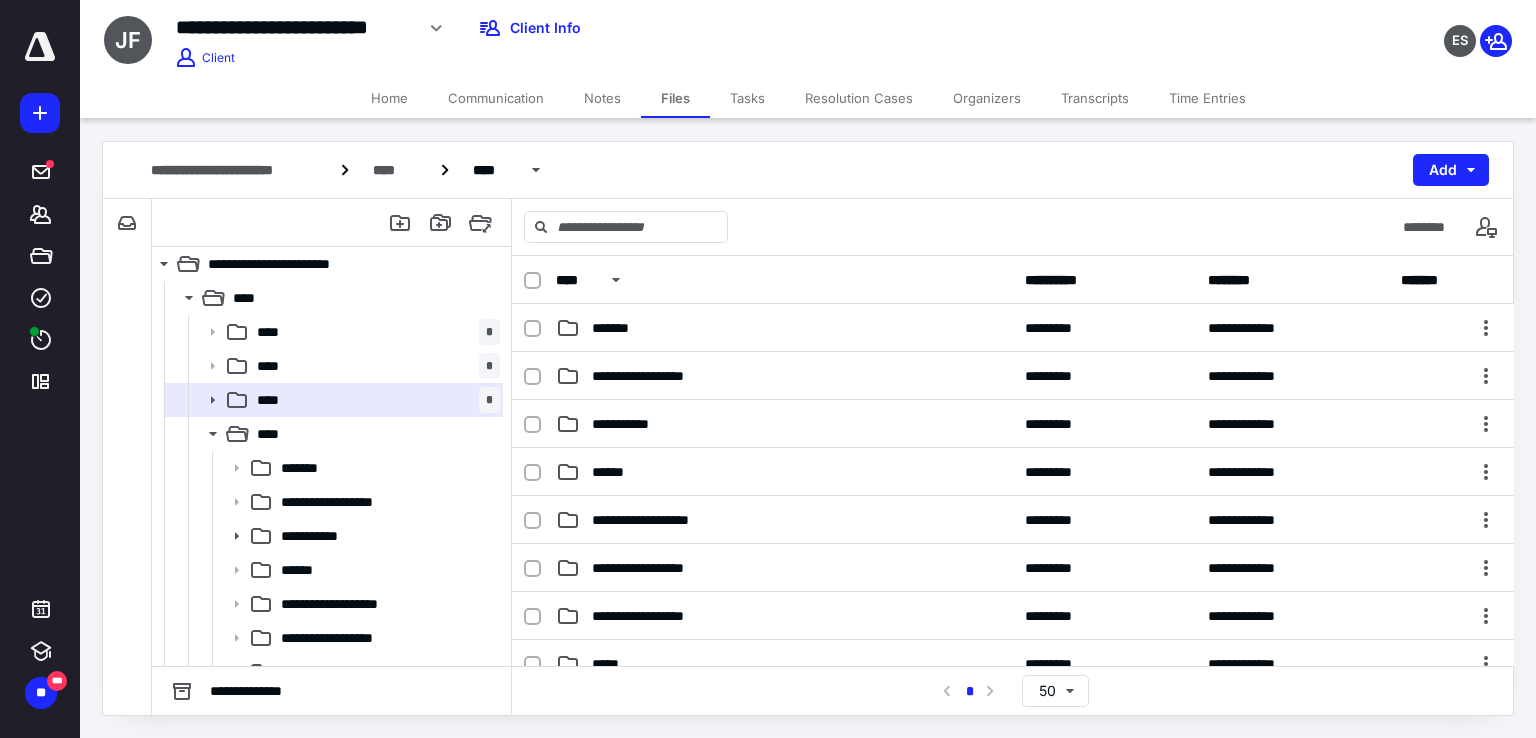 scroll, scrollTop: 400, scrollLeft: 0, axis: vertical 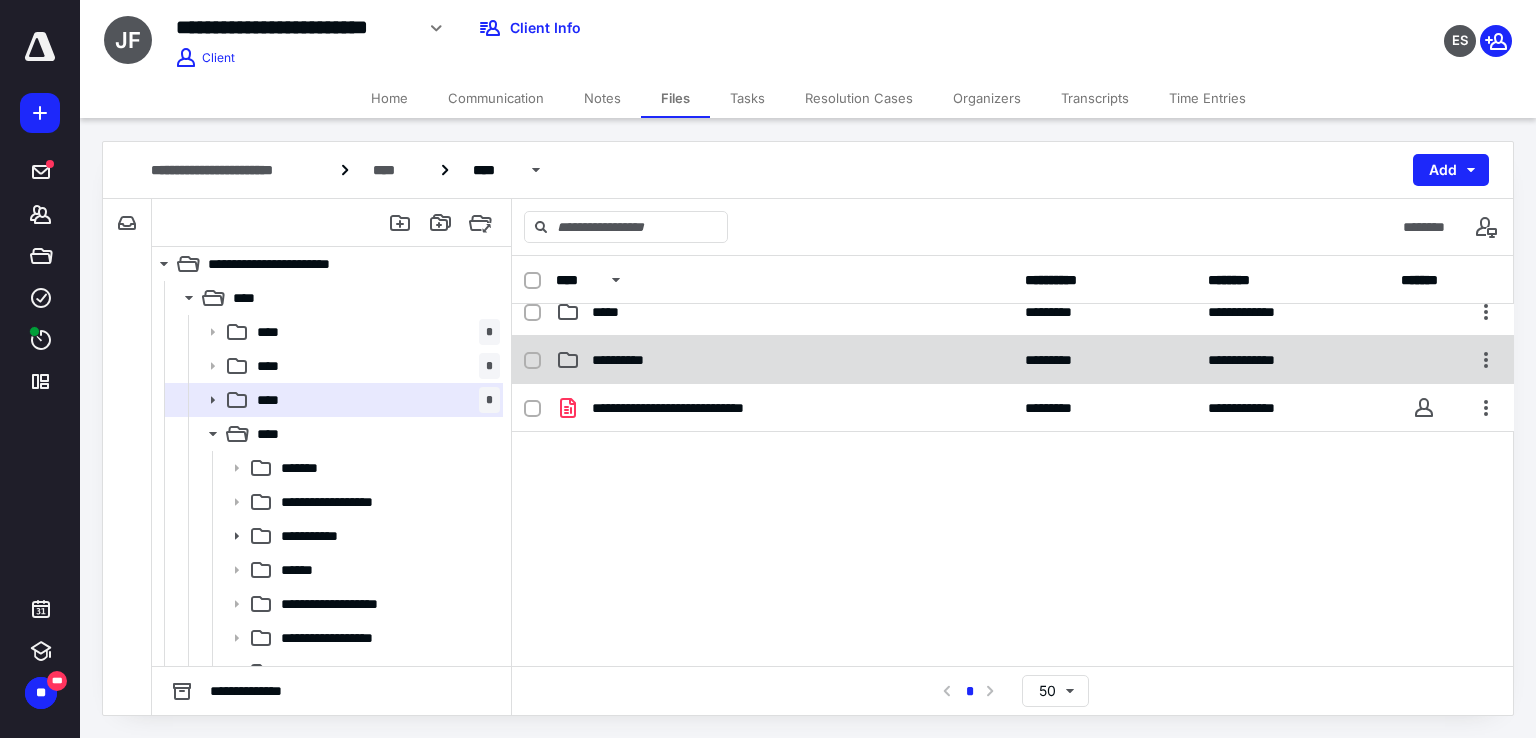 click on "**********" at bounding box center (784, 360) 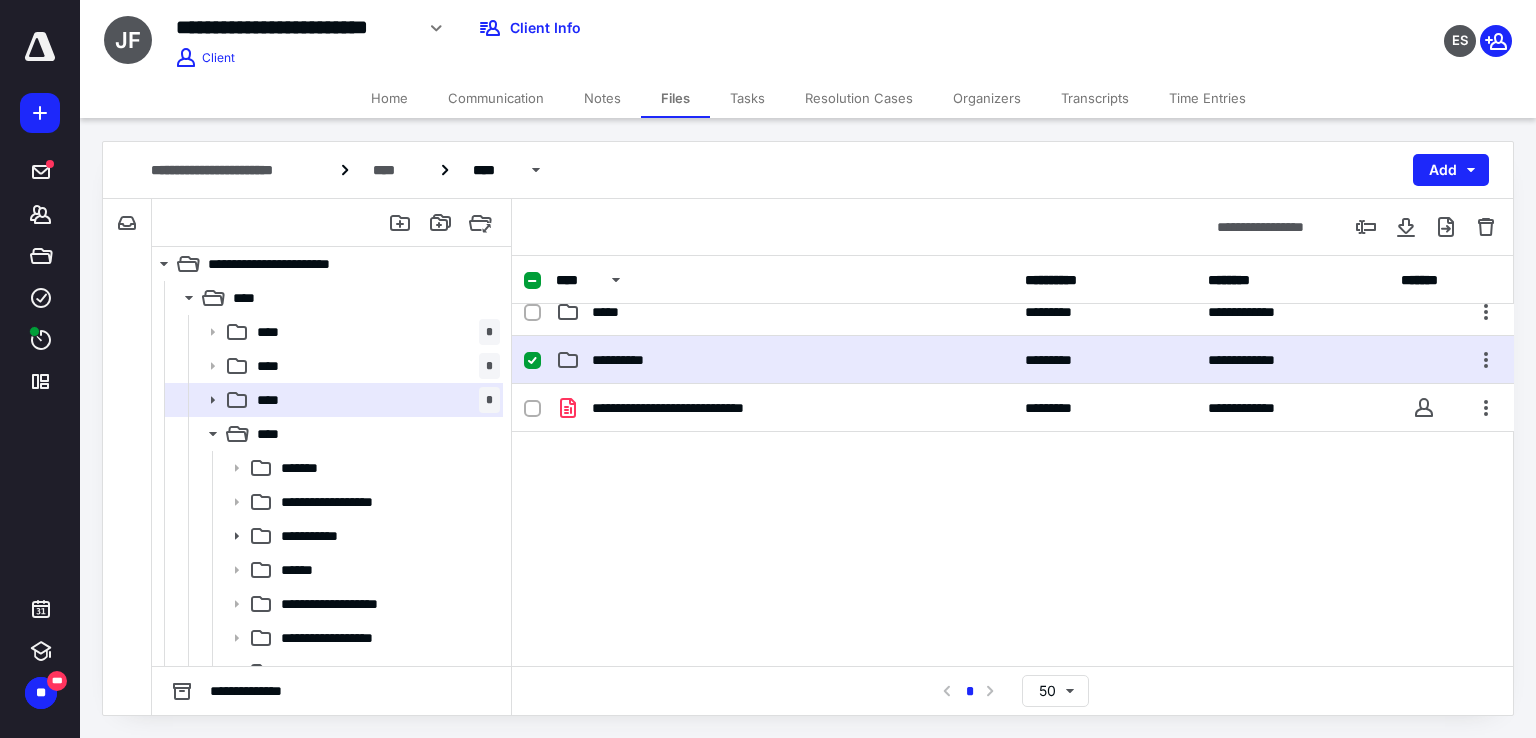 click on "**********" at bounding box center [784, 360] 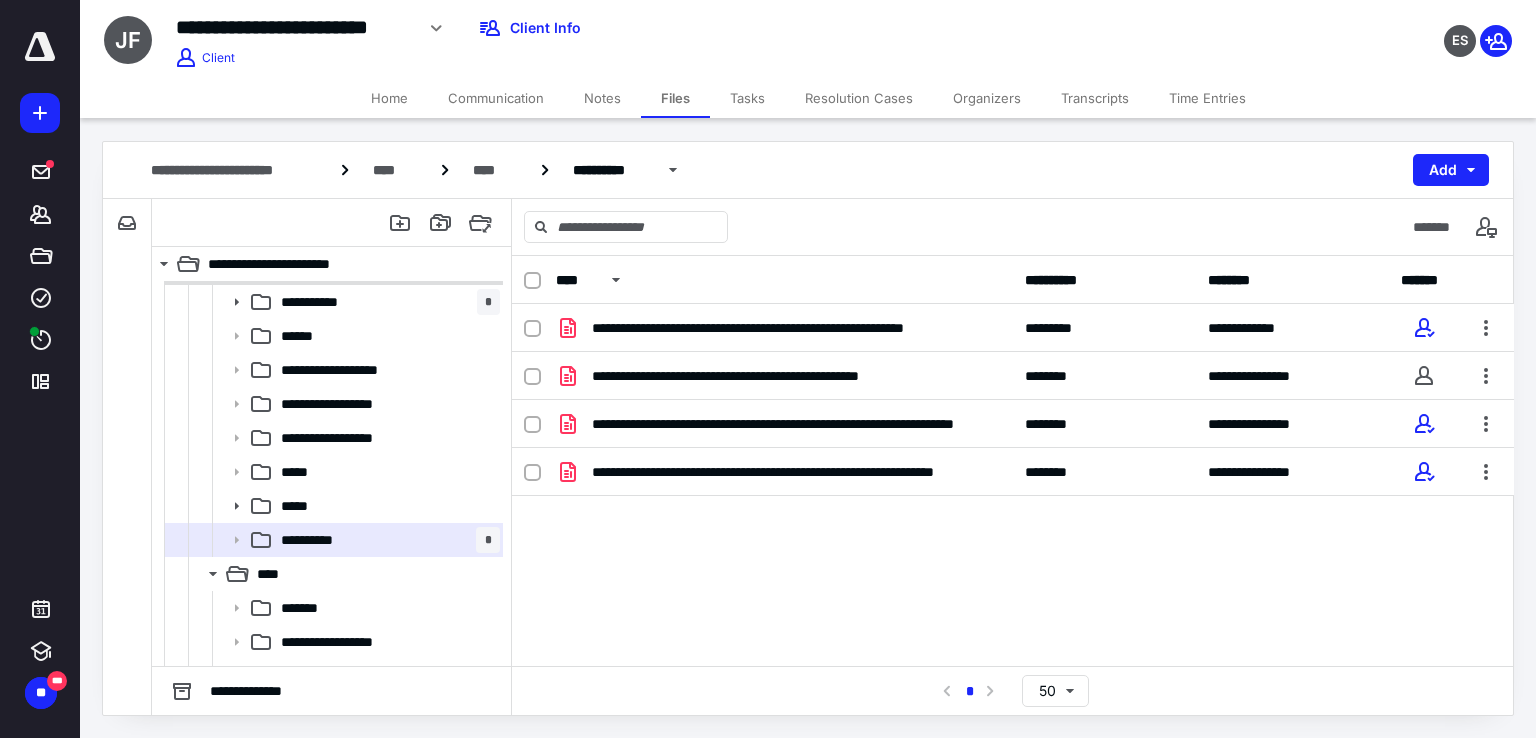 scroll, scrollTop: 0, scrollLeft: 0, axis: both 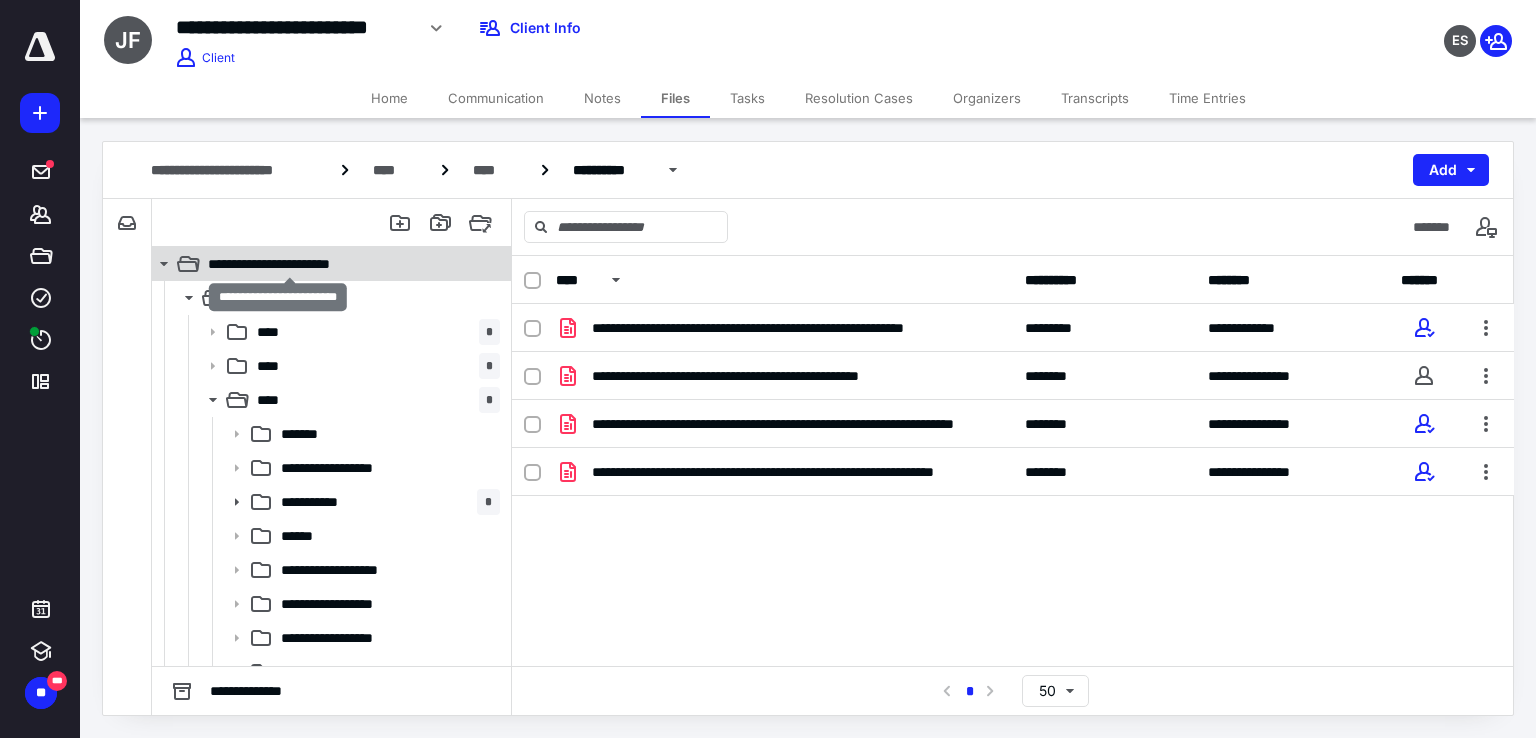click on "**********" at bounding box center [289, 264] 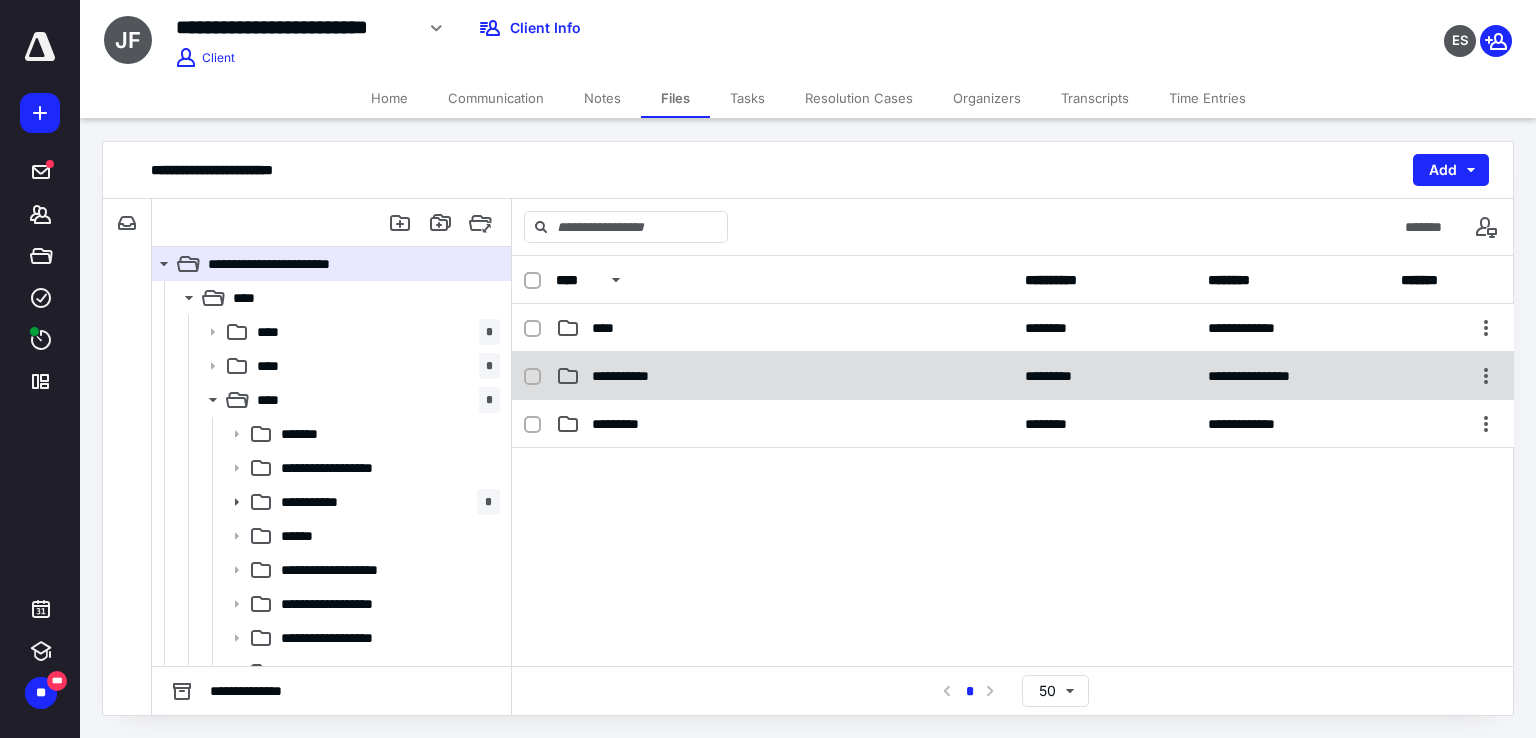 click on "**********" at bounding box center [784, 376] 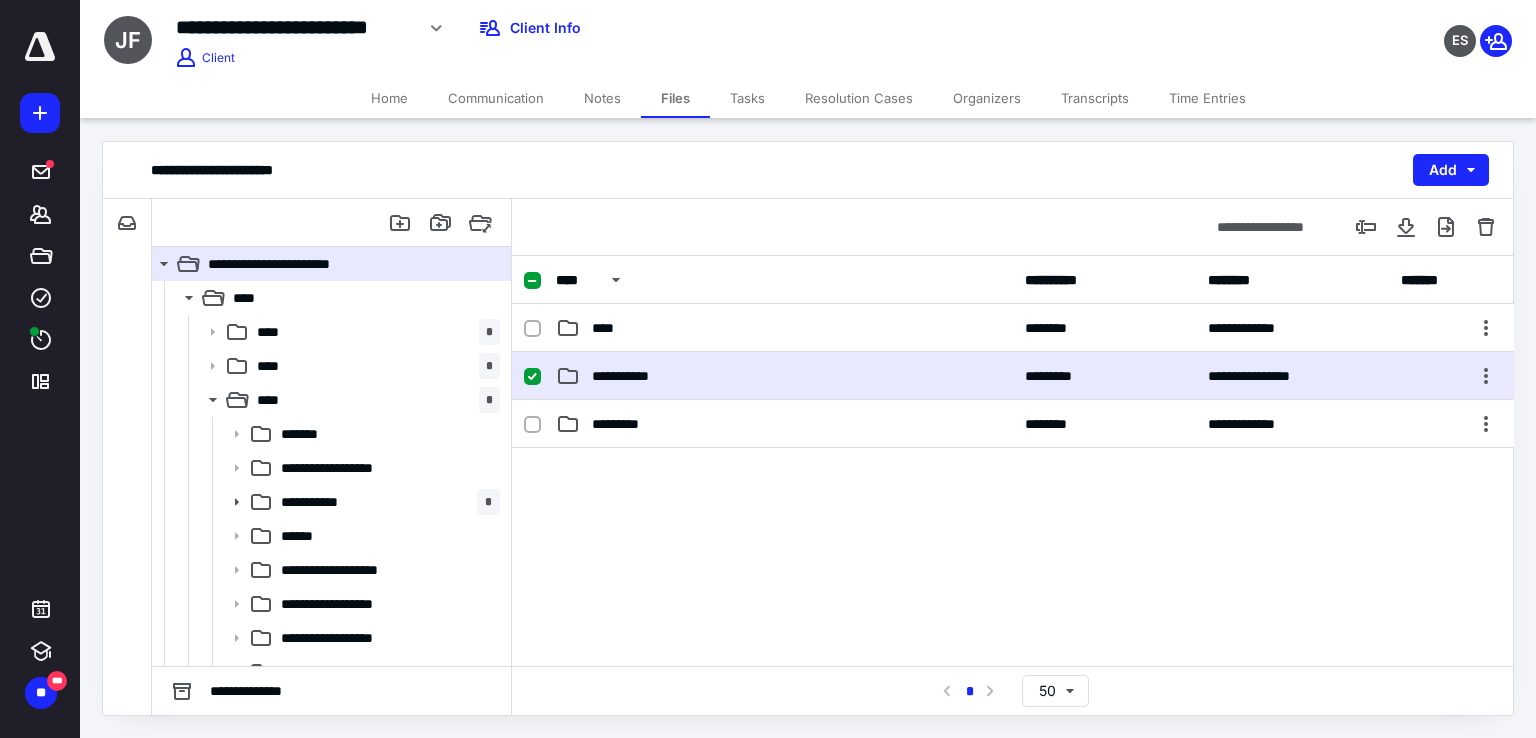 click on "**********" at bounding box center [784, 376] 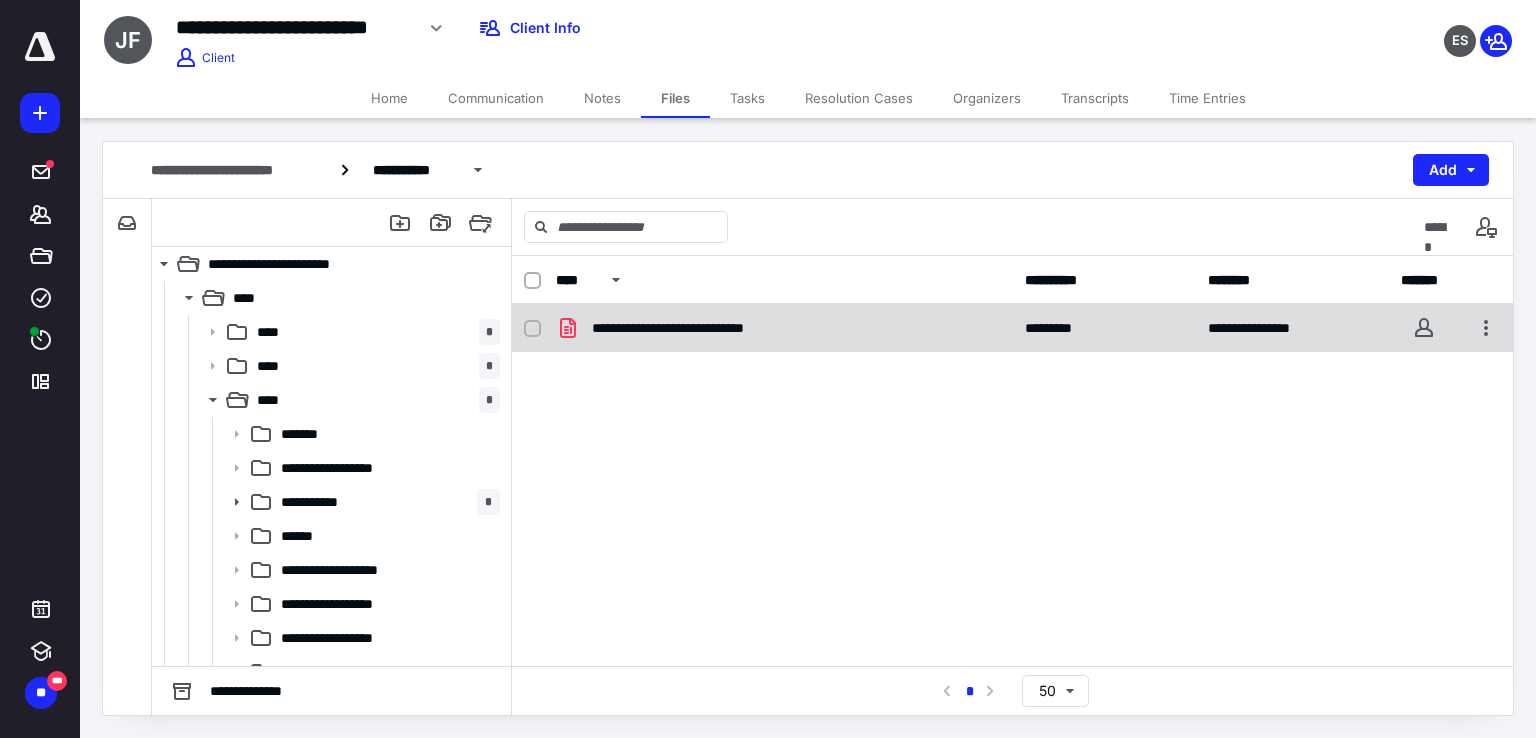 click on "**********" at bounding box center (696, 328) 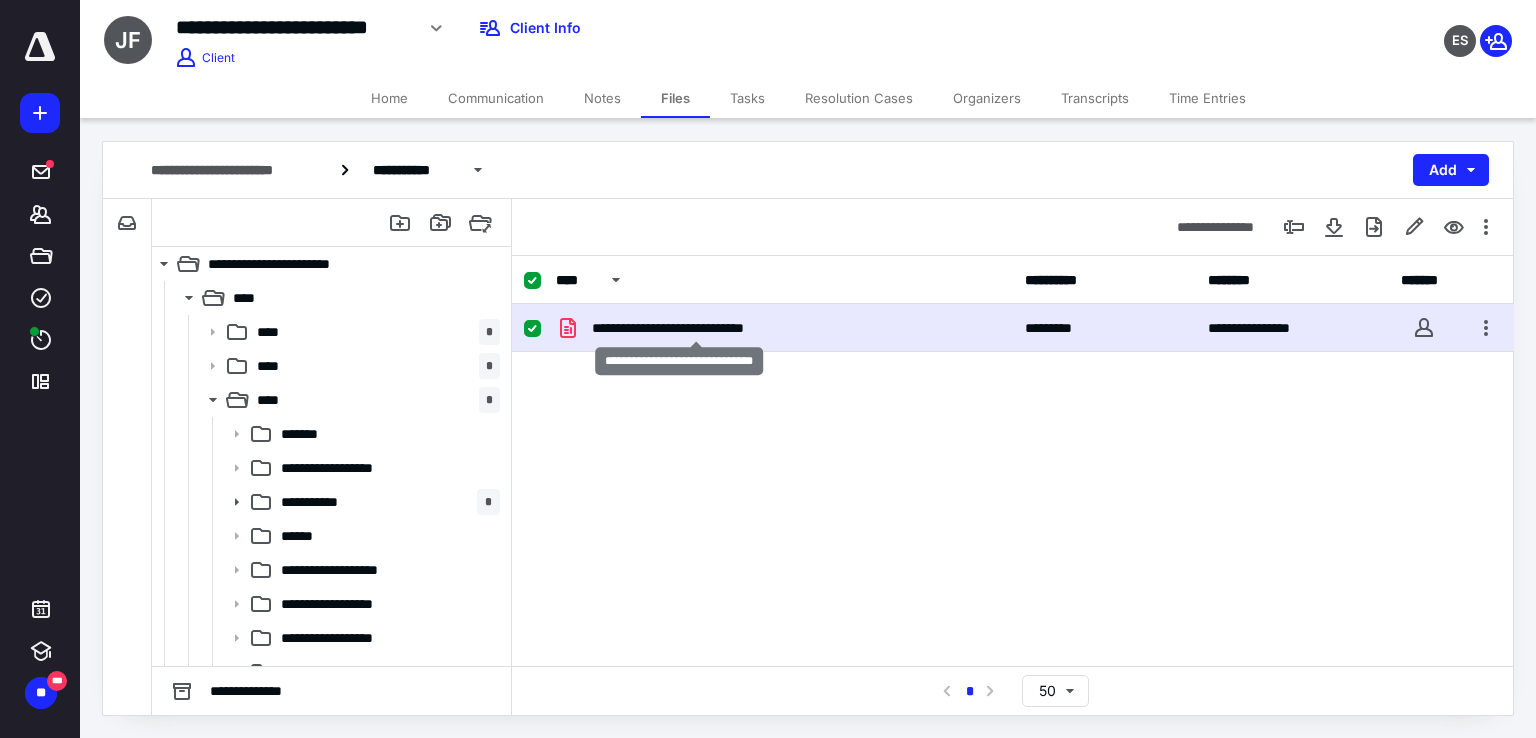 click on "**********" at bounding box center [696, 328] 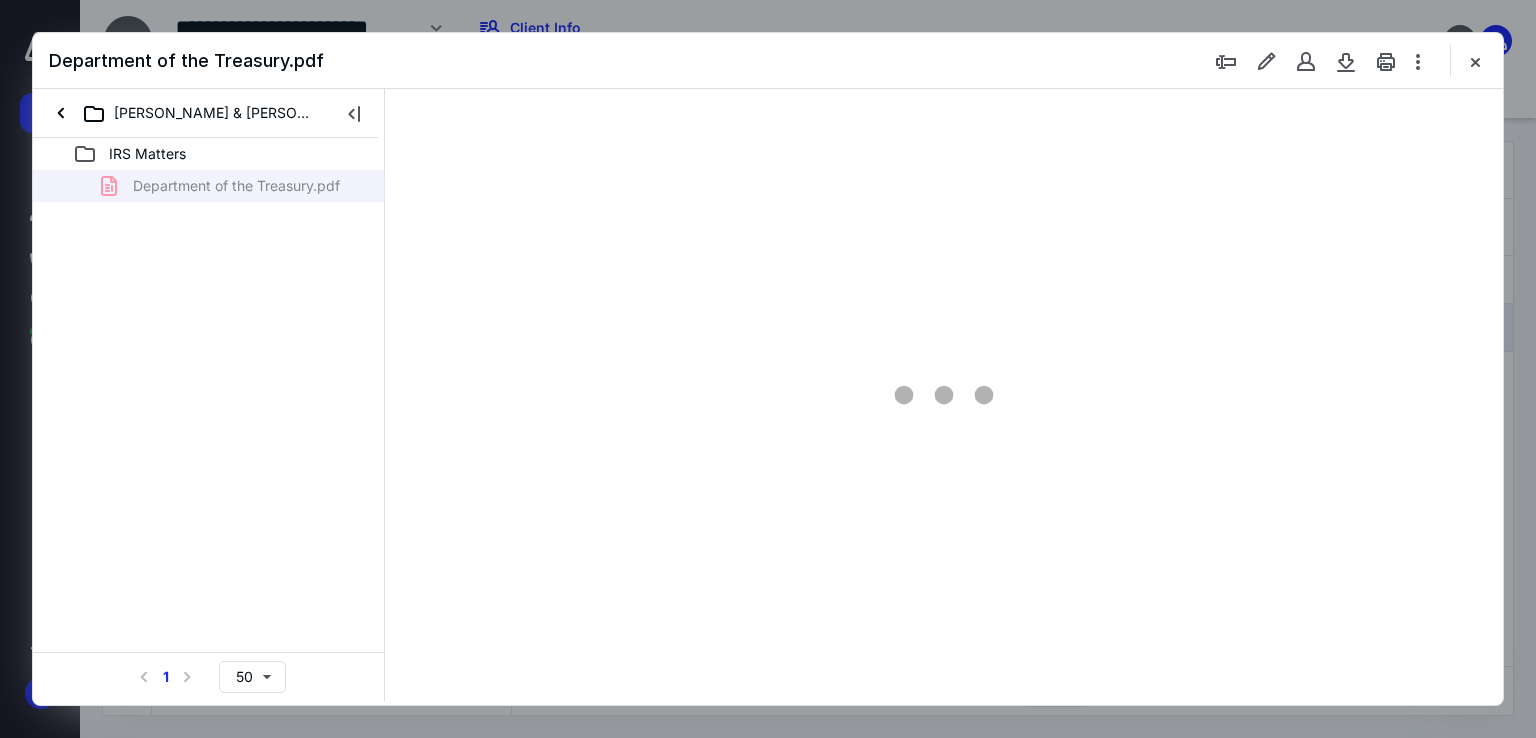scroll, scrollTop: 0, scrollLeft: 0, axis: both 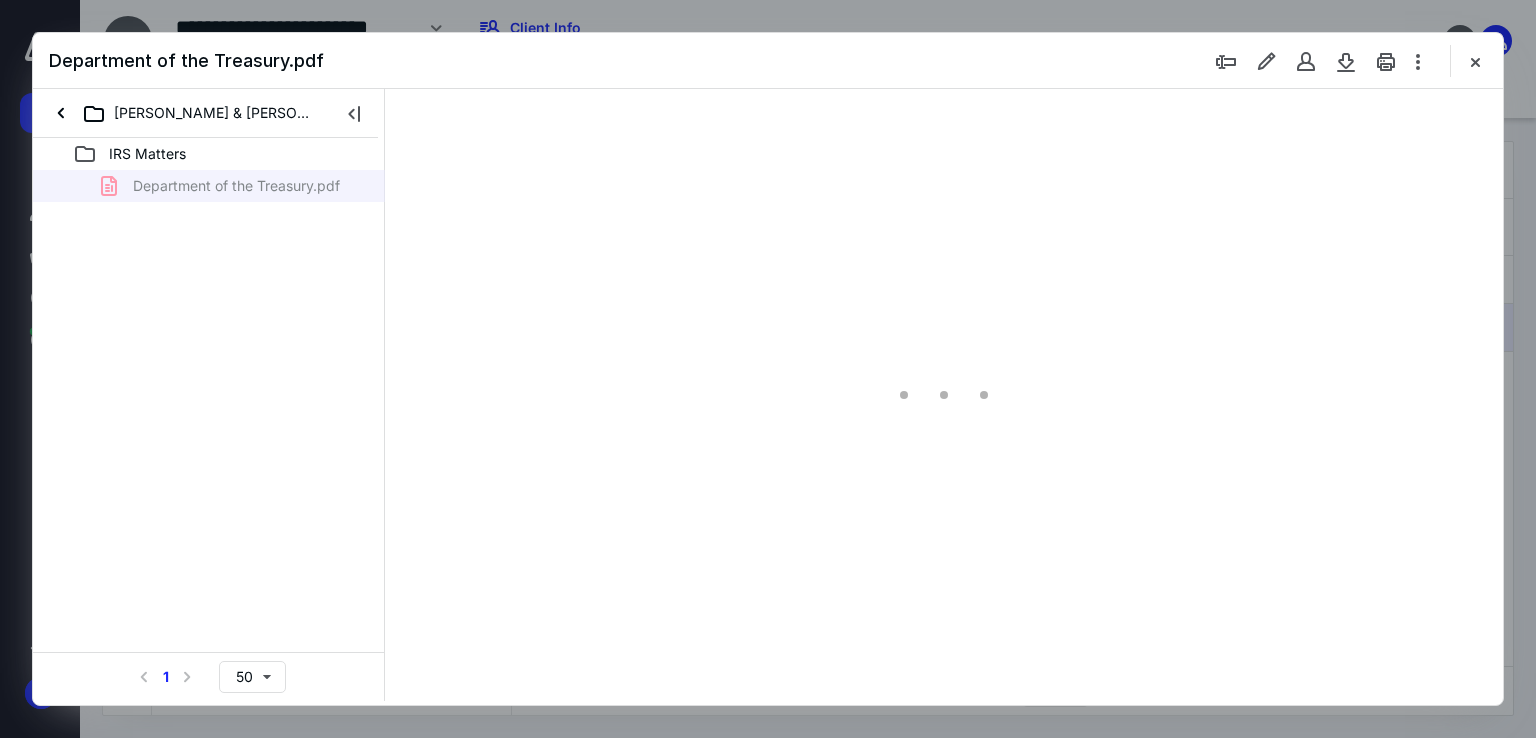 type on "68" 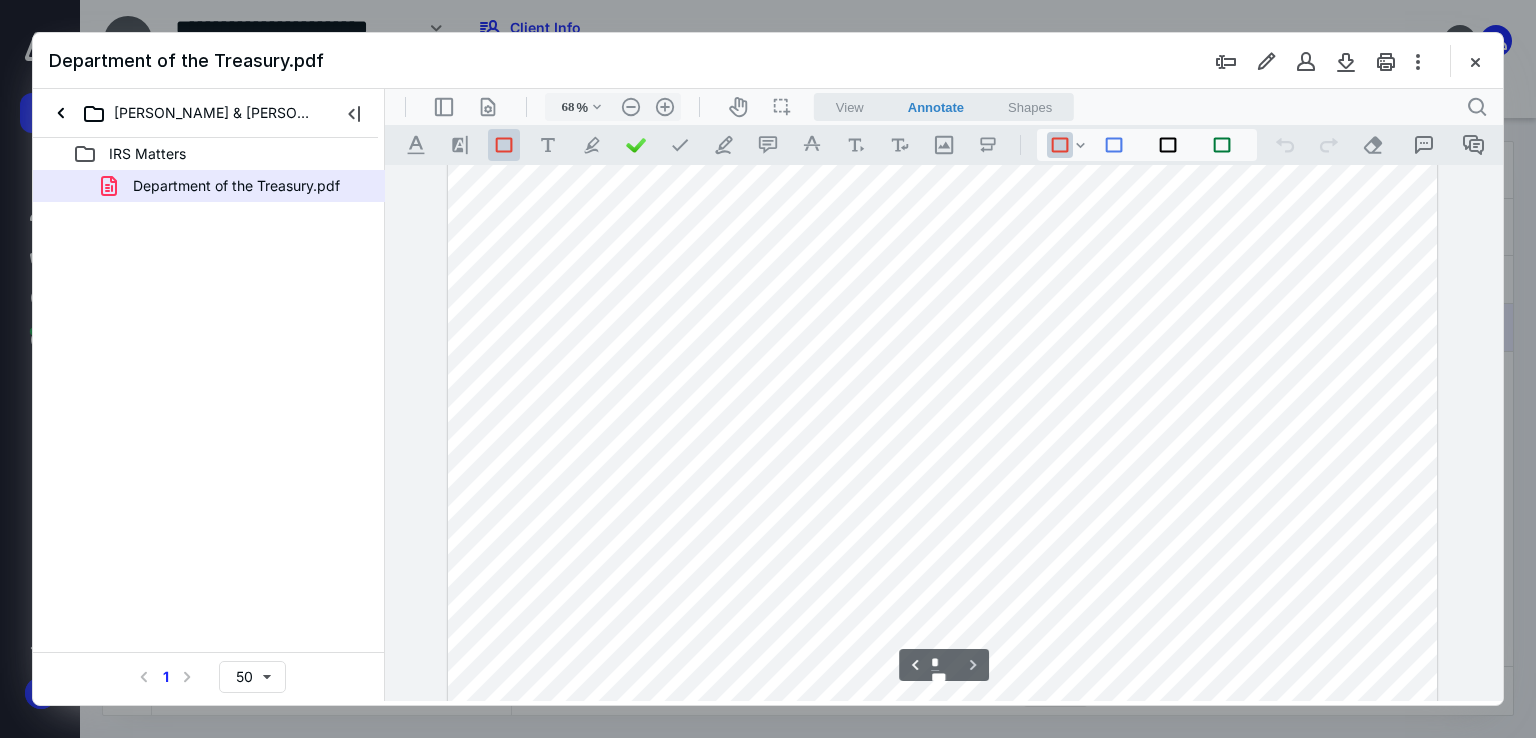 scroll, scrollTop: 2213, scrollLeft: 0, axis: vertical 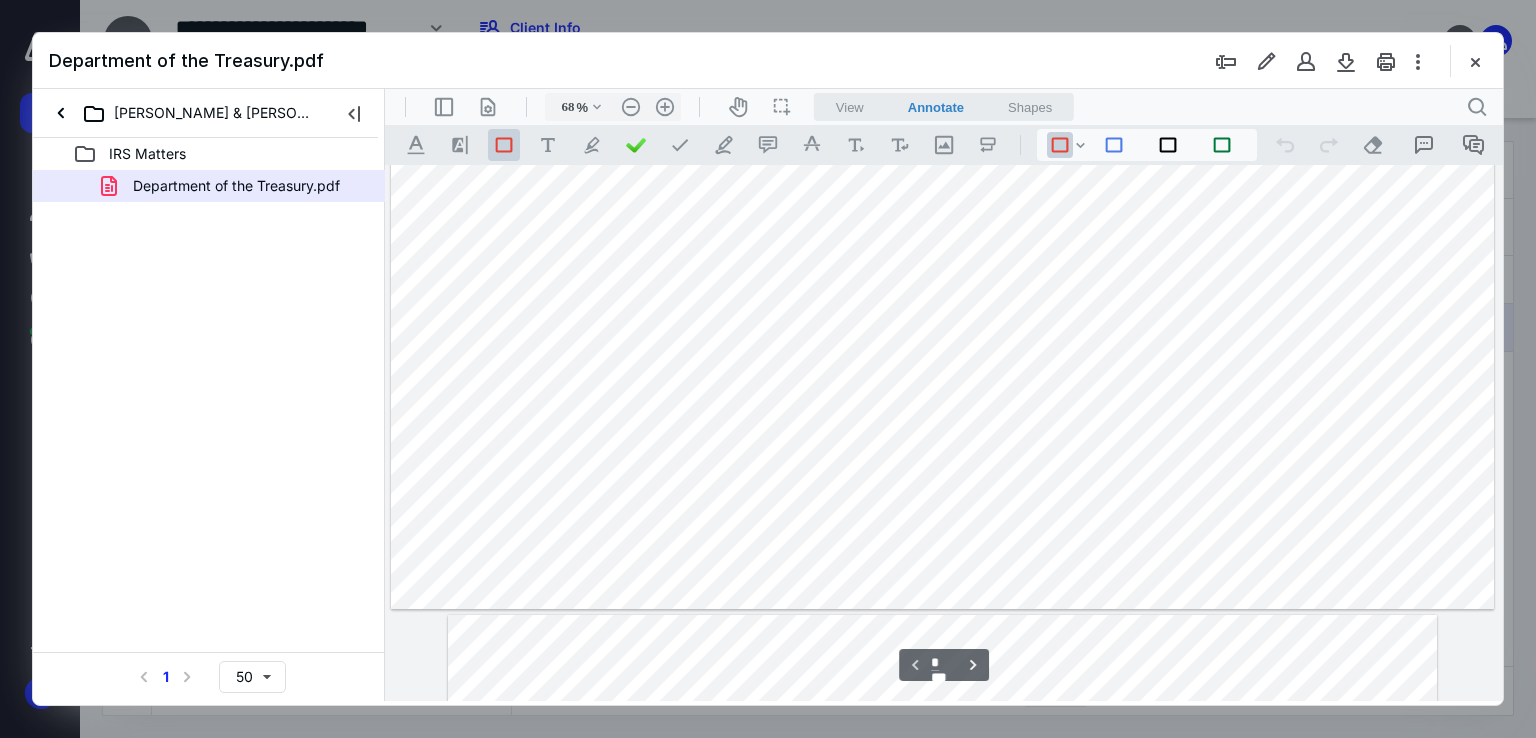 type on "*" 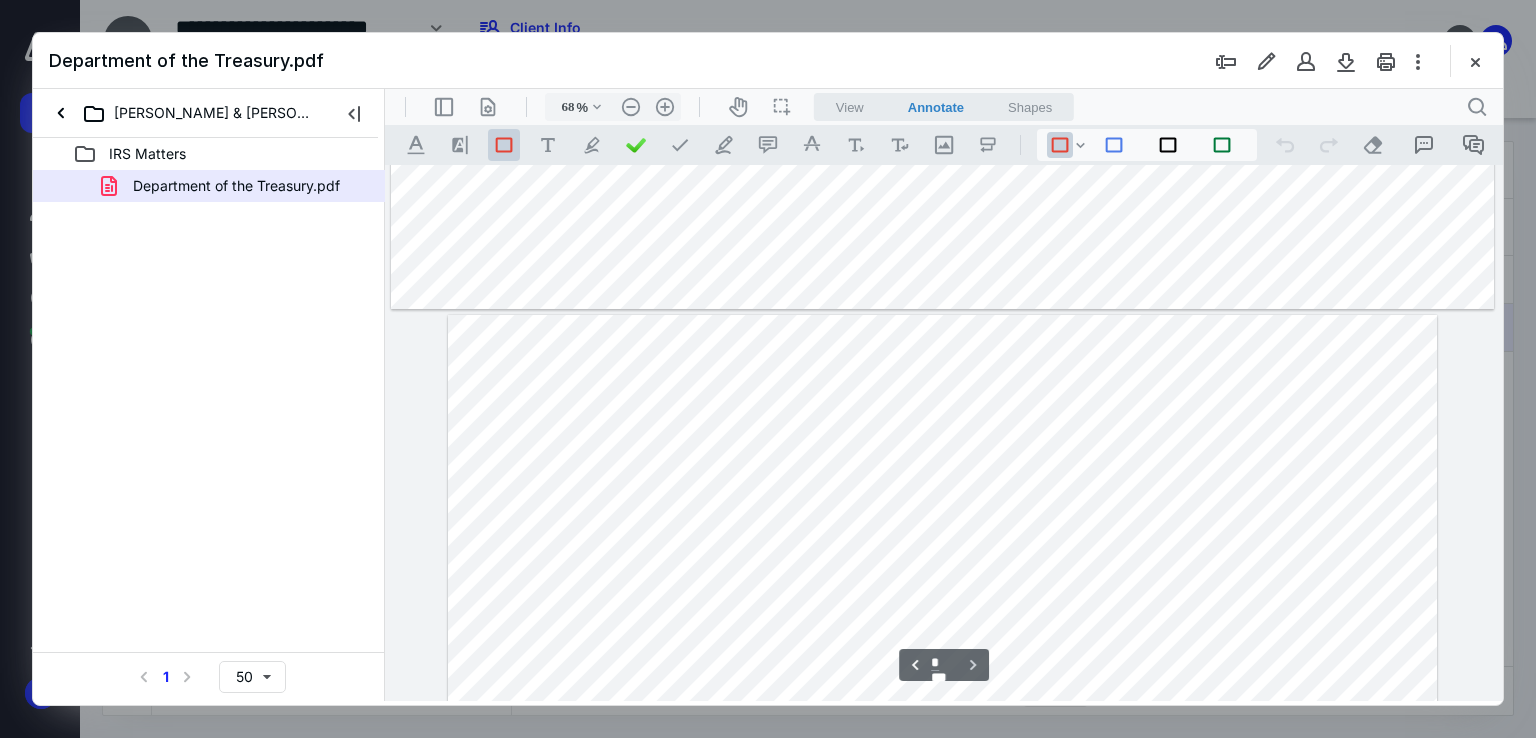 scroll, scrollTop: 1413, scrollLeft: 0, axis: vertical 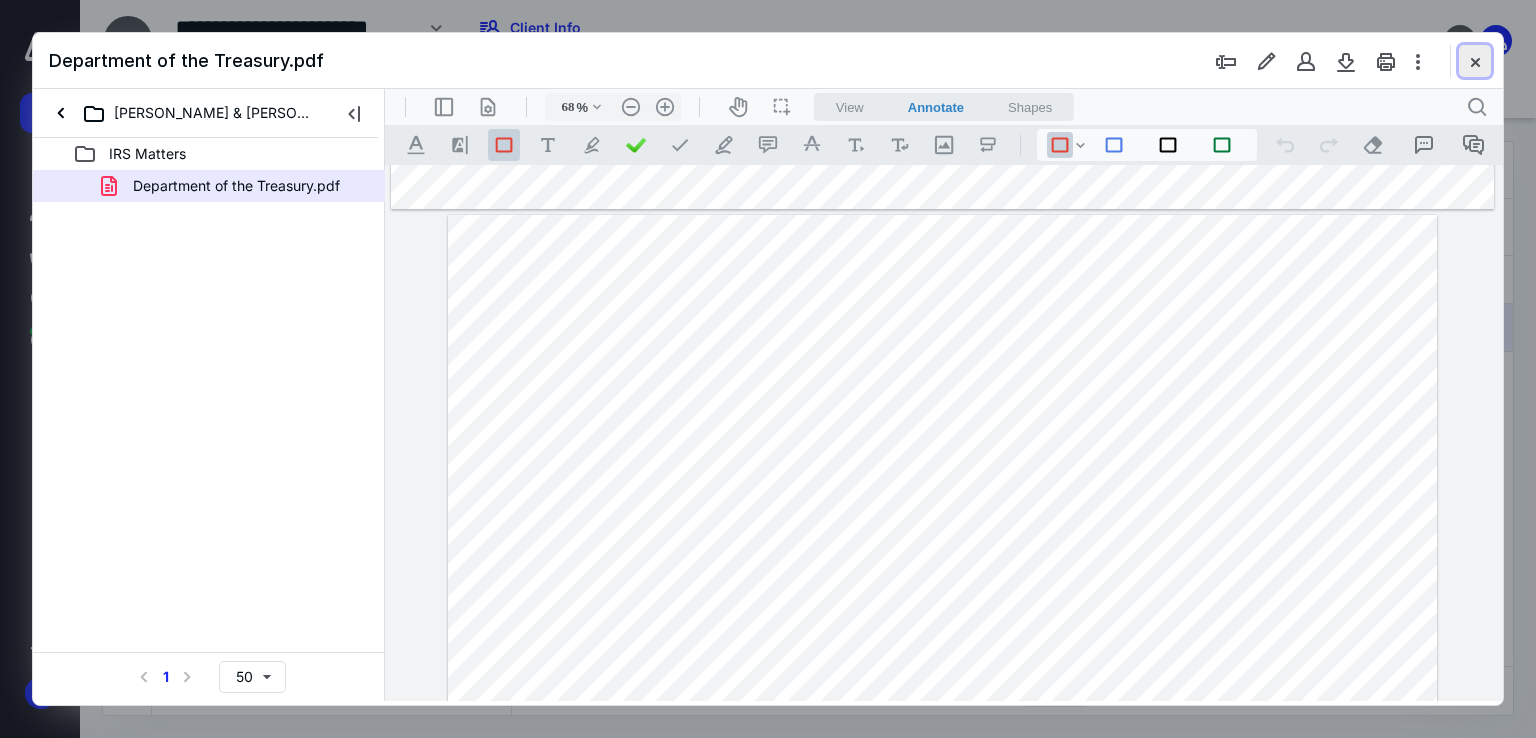 click at bounding box center (1475, 61) 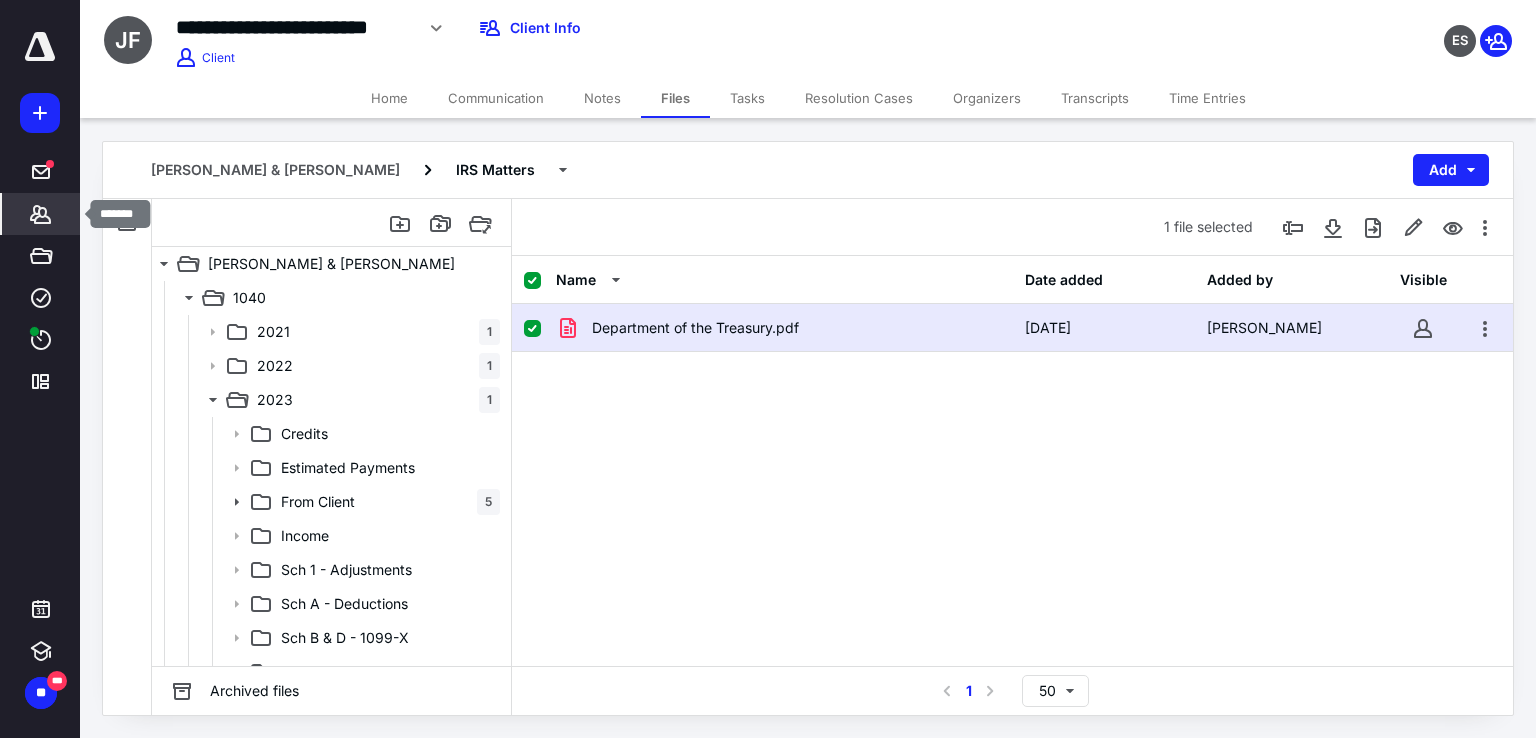 click 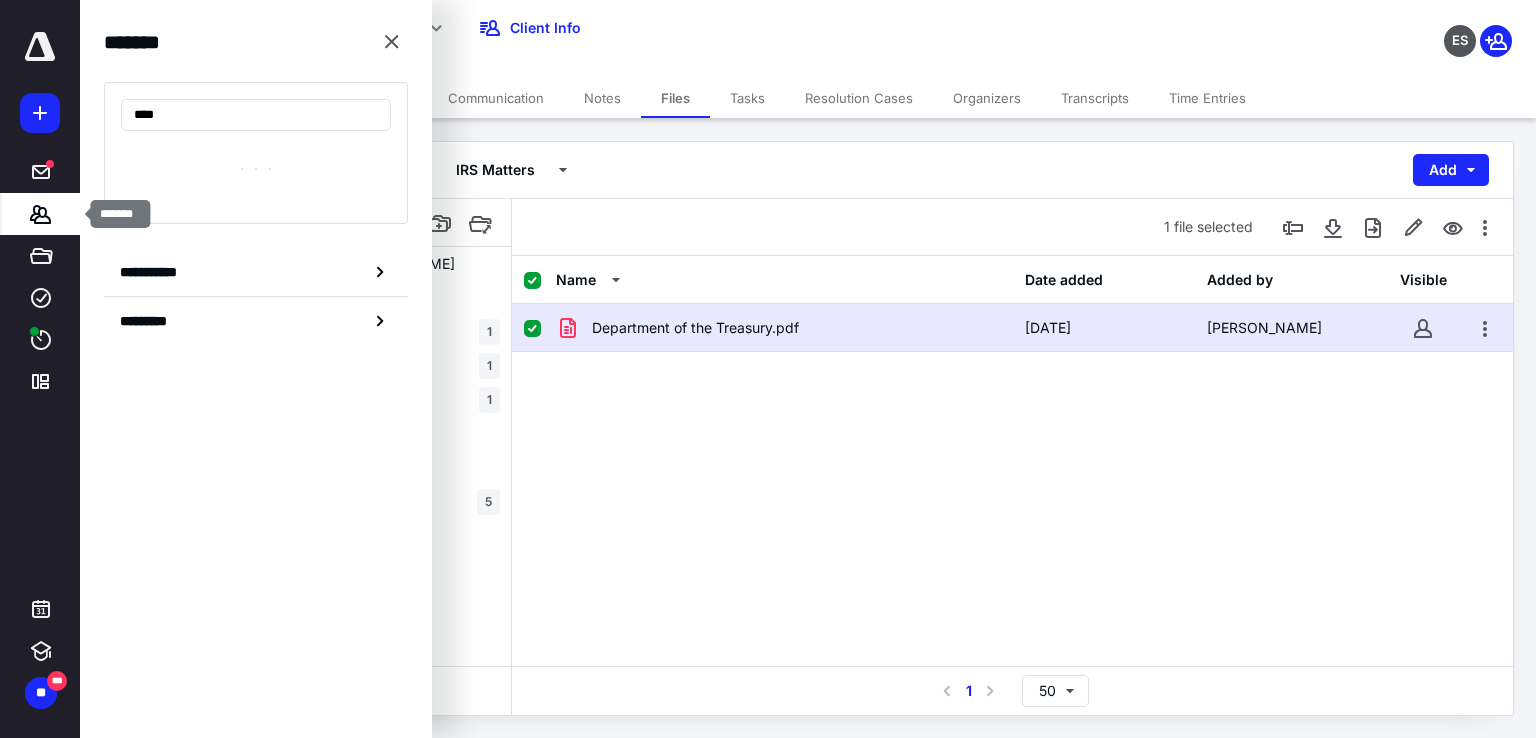 type on "*****" 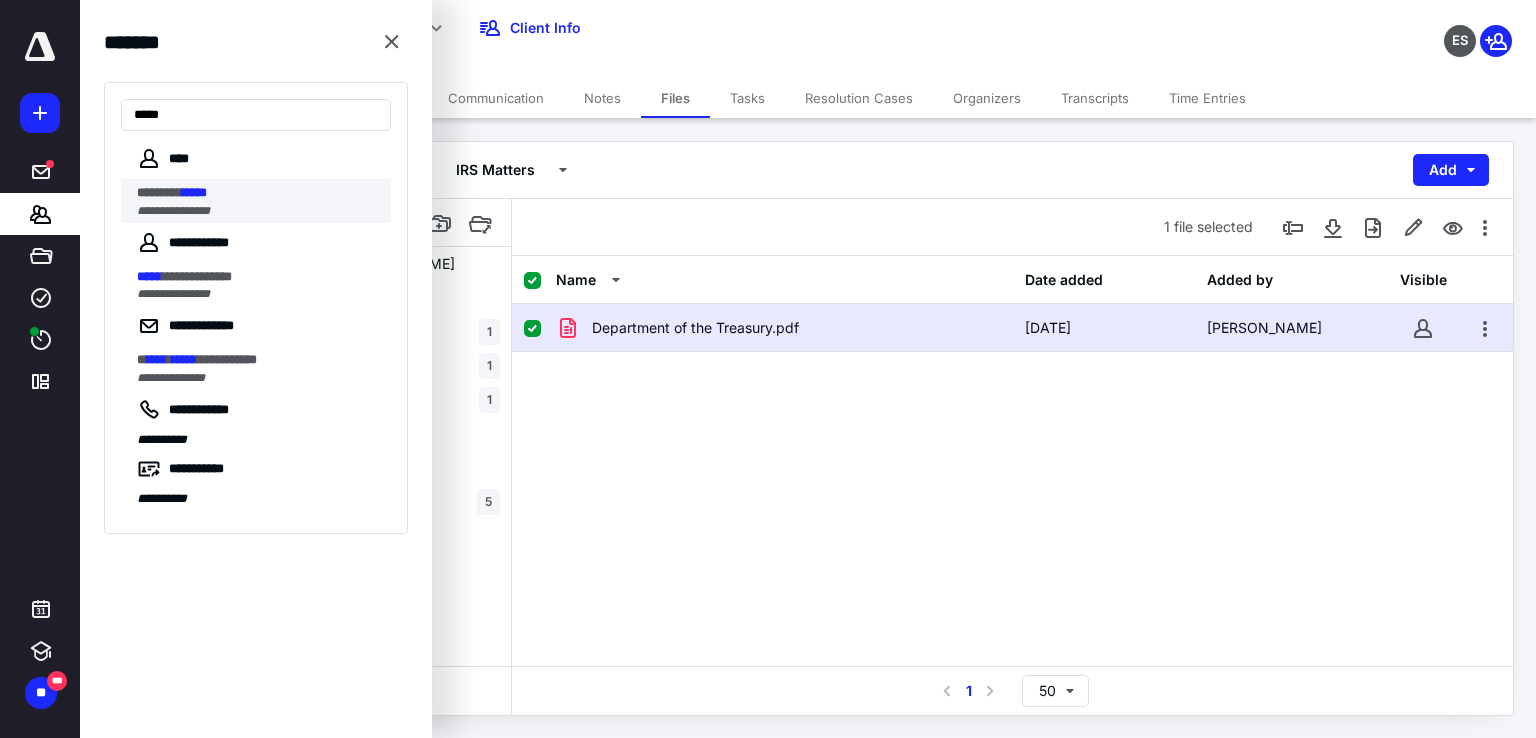 click on "********" at bounding box center (159, 192) 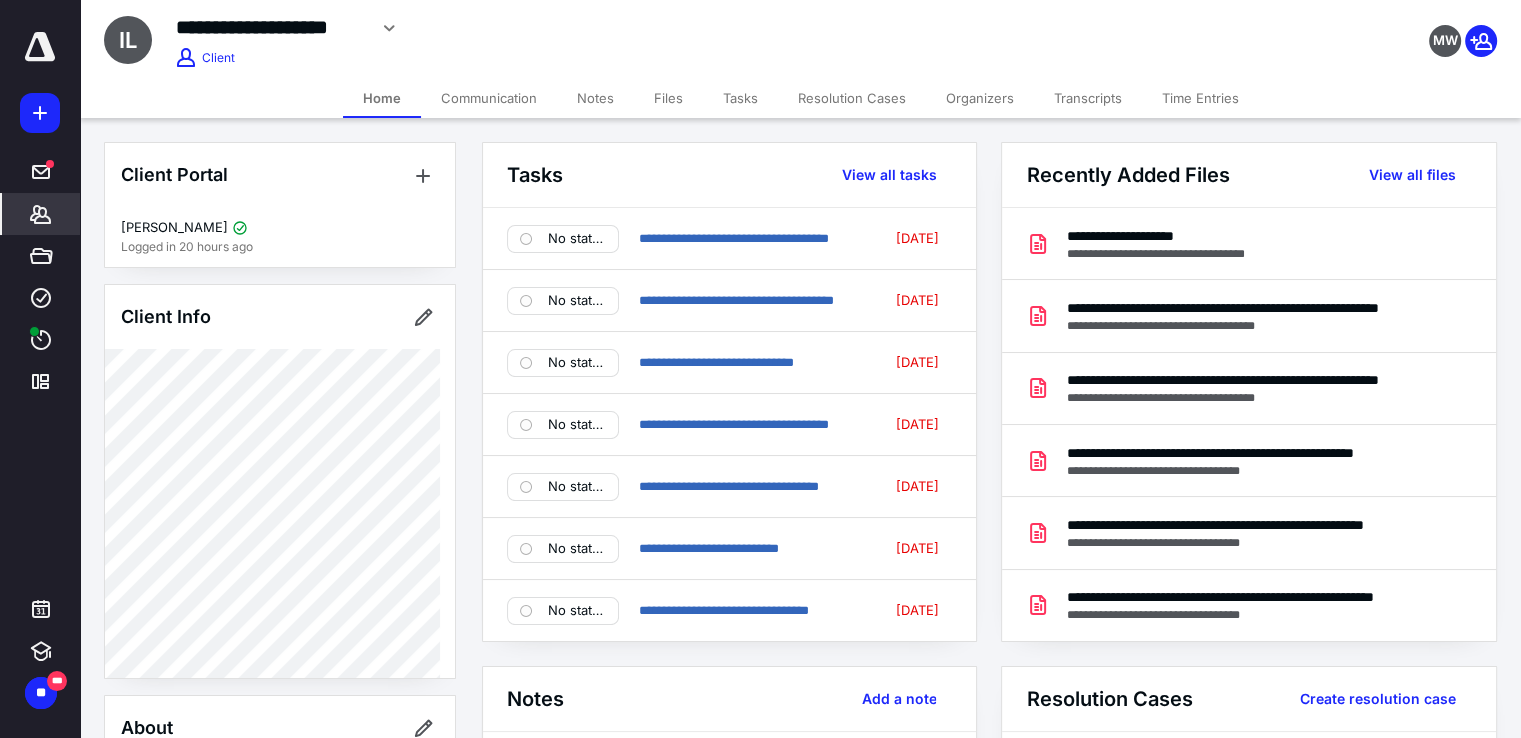 click on "Files" at bounding box center (668, 98) 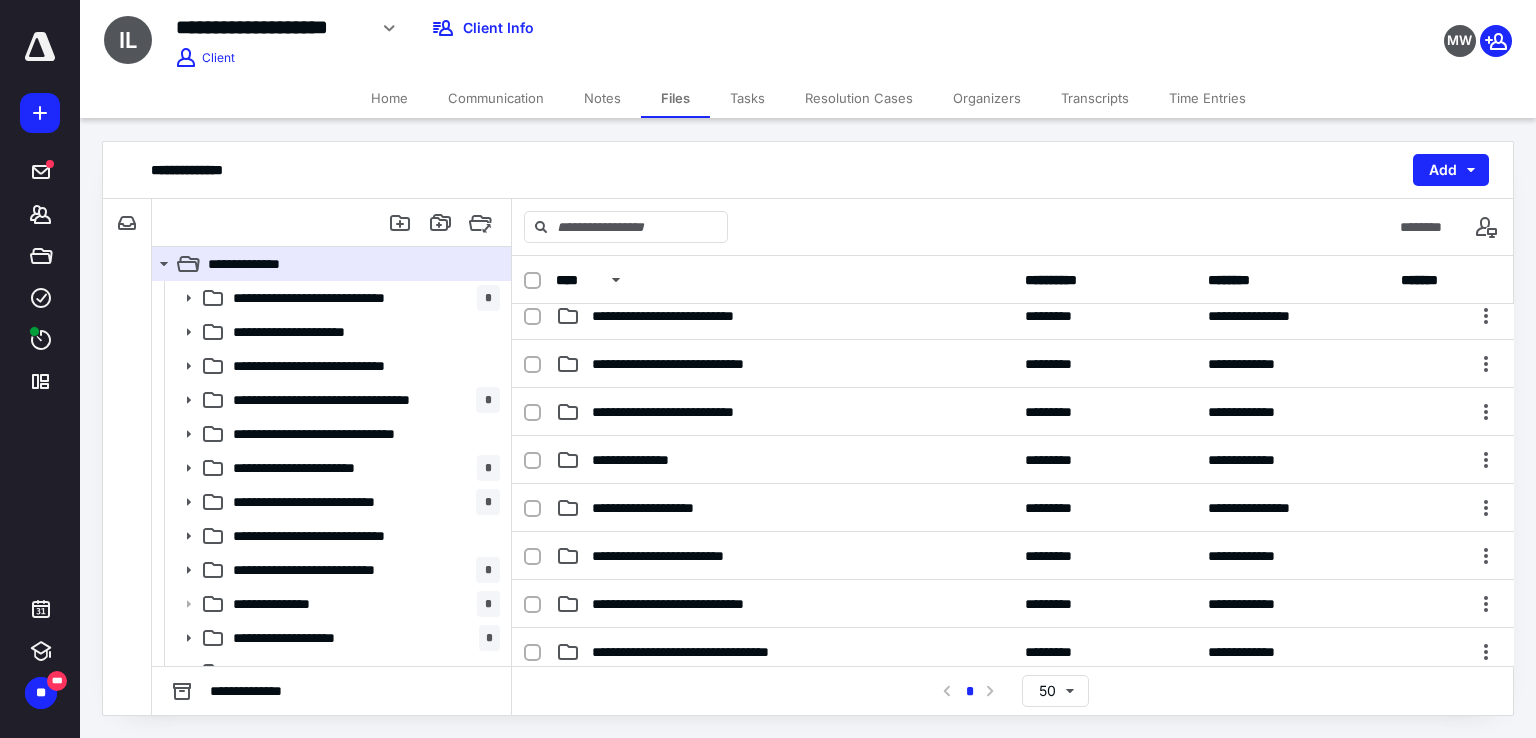 scroll, scrollTop: 400, scrollLeft: 0, axis: vertical 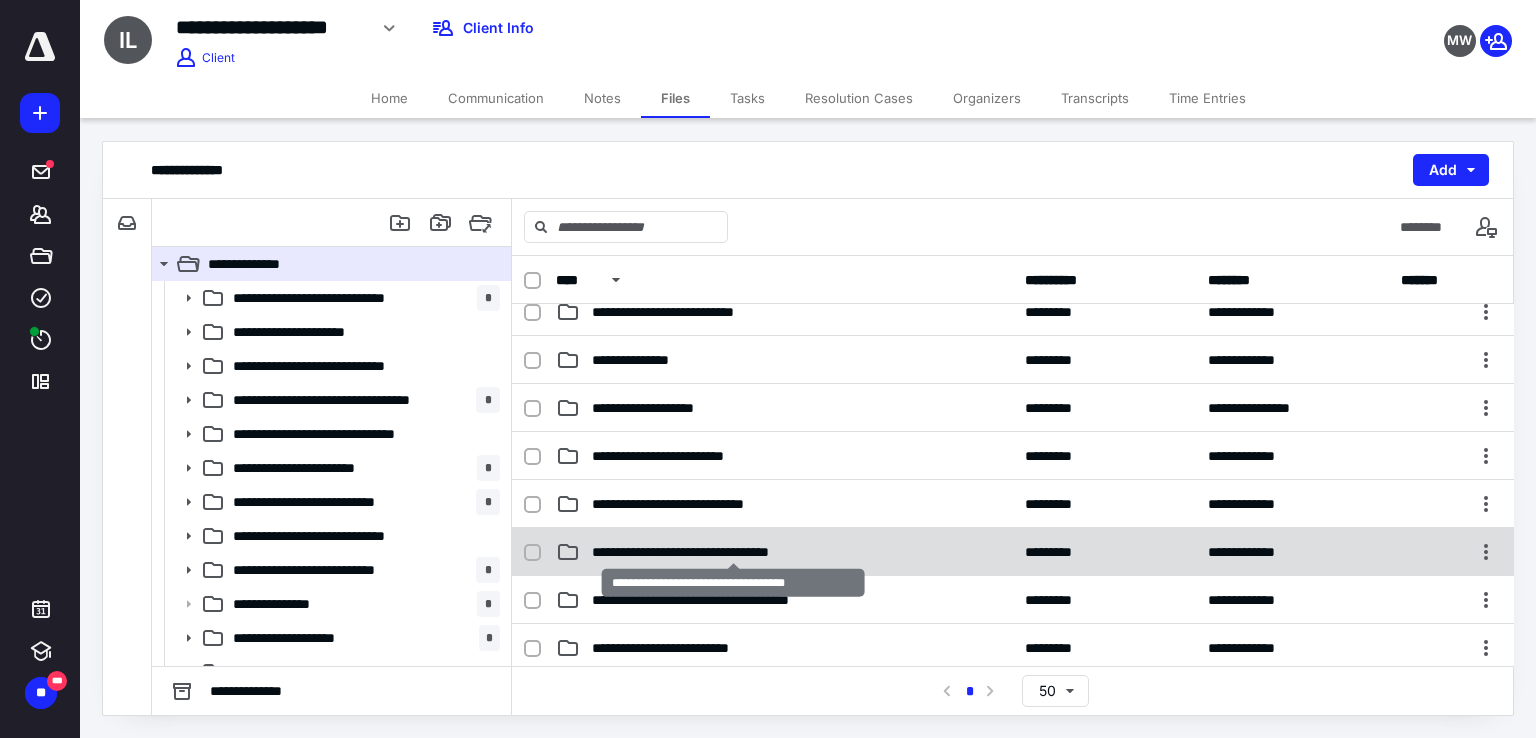 click on "**********" at bounding box center [733, 552] 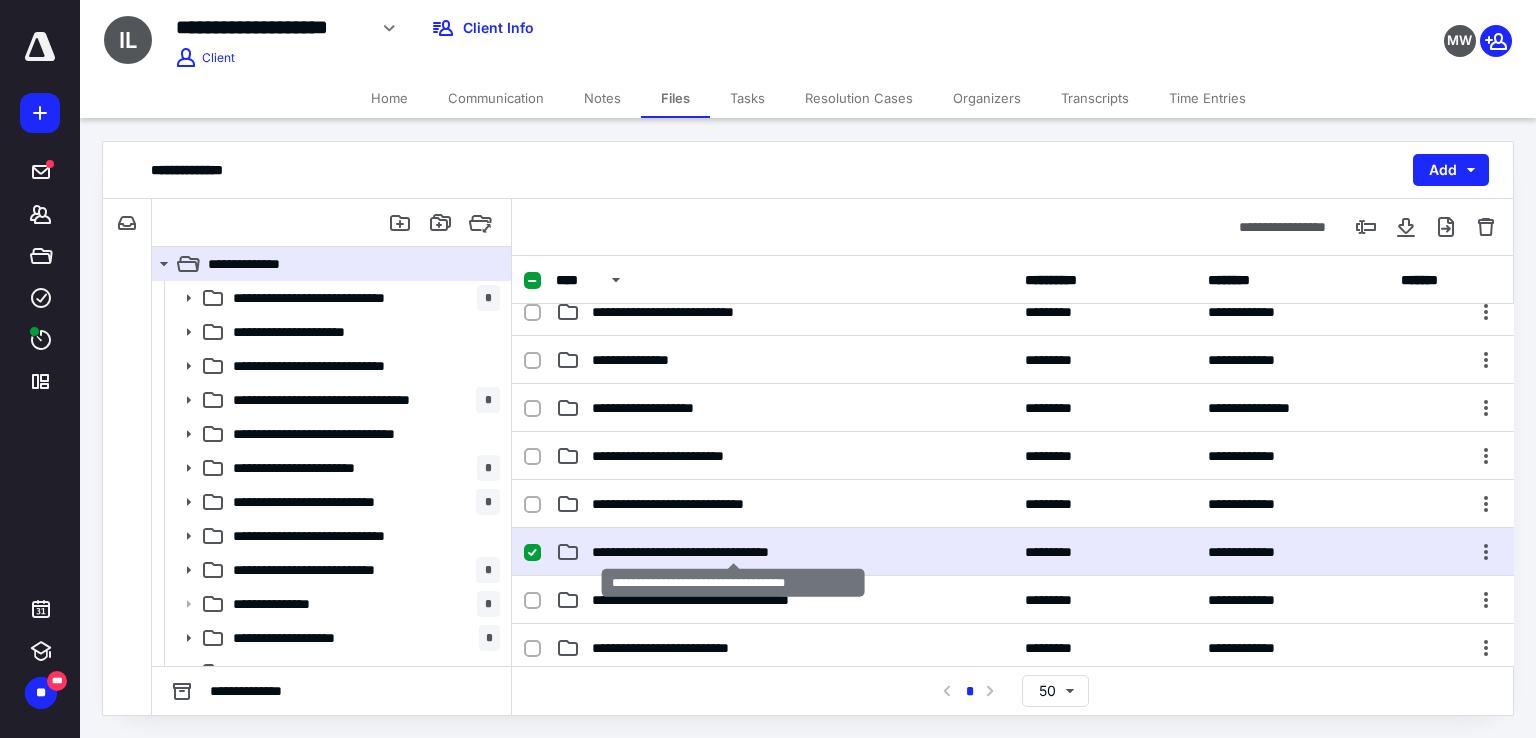 click on "**********" at bounding box center (733, 552) 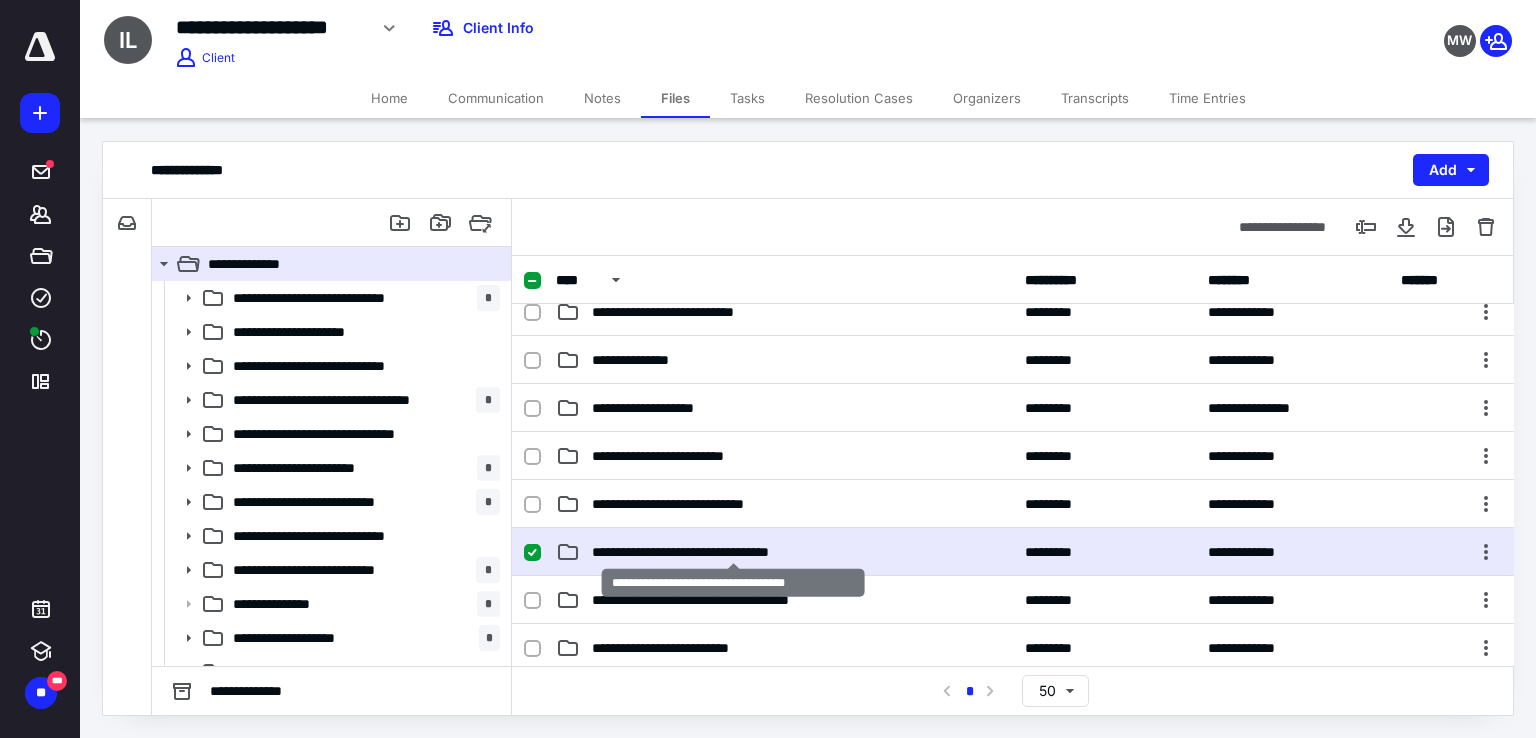 scroll, scrollTop: 0, scrollLeft: 0, axis: both 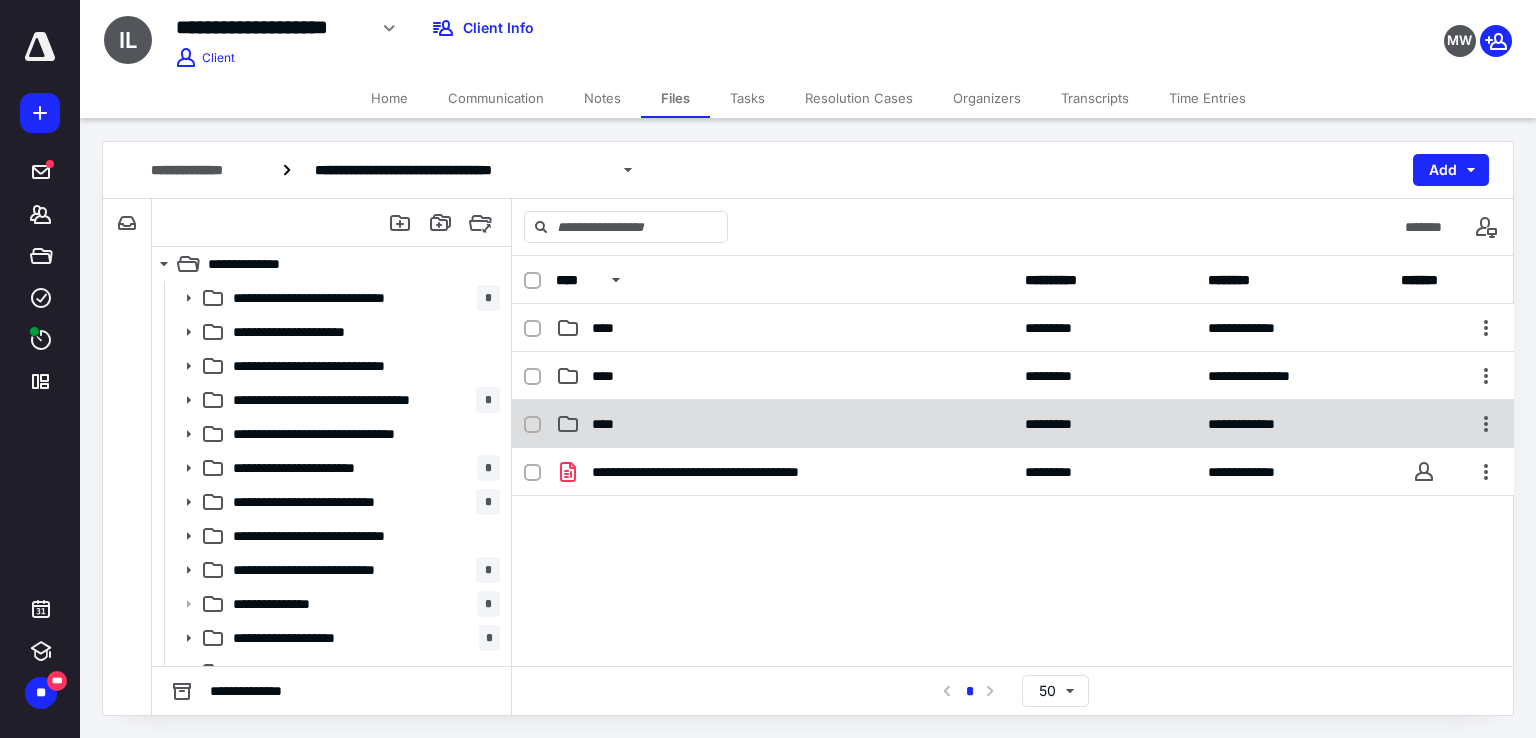 click on "****" at bounding box center [784, 424] 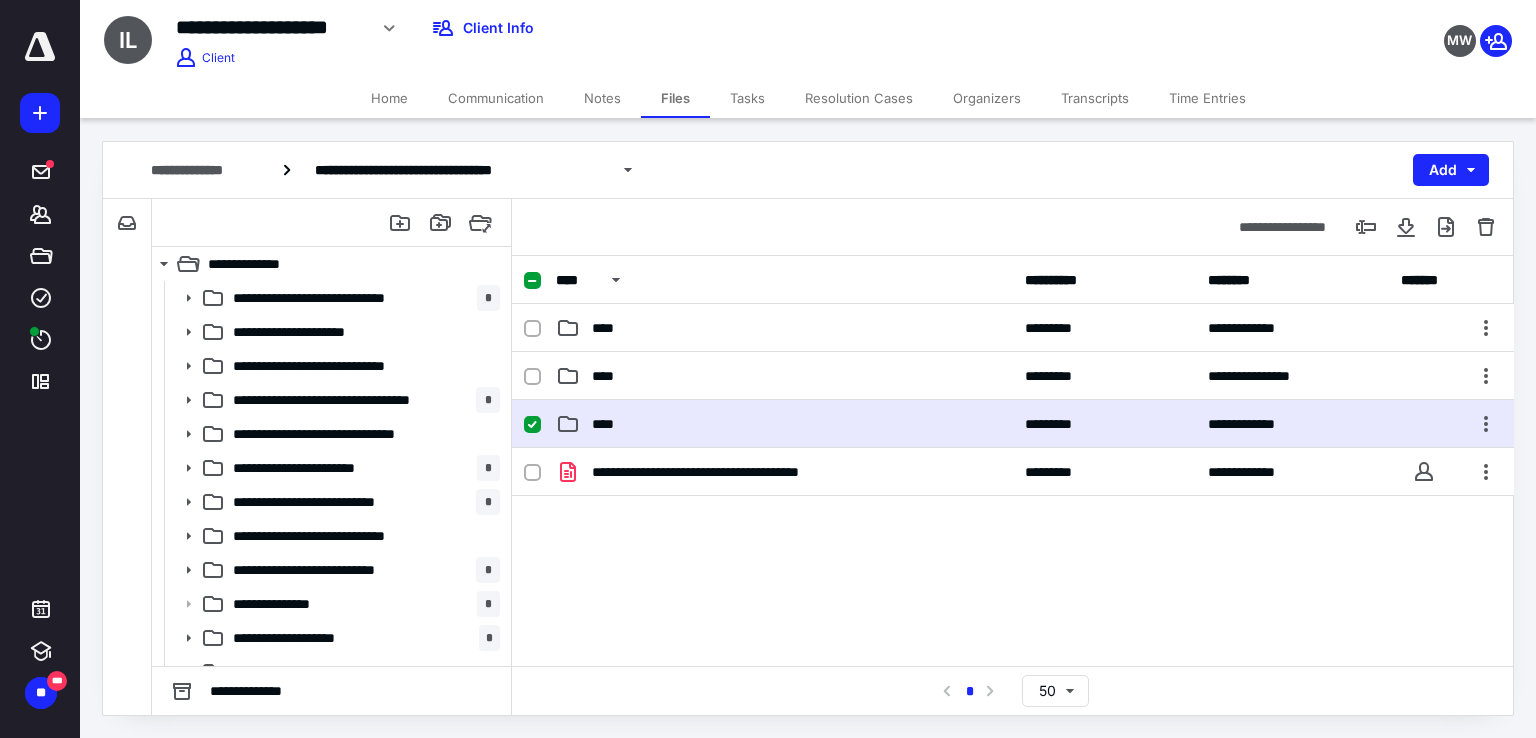 click on "****" at bounding box center [784, 424] 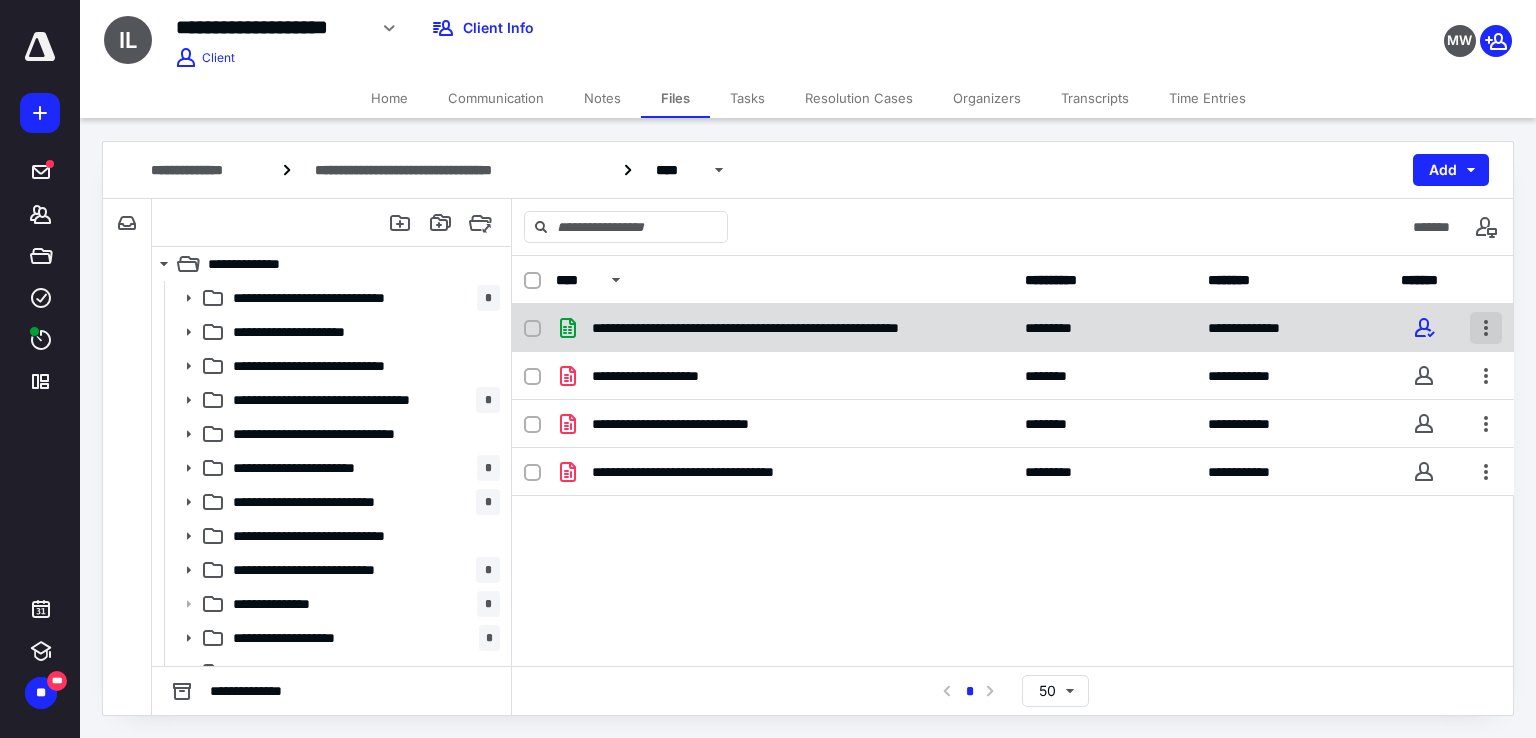click at bounding box center (1486, 328) 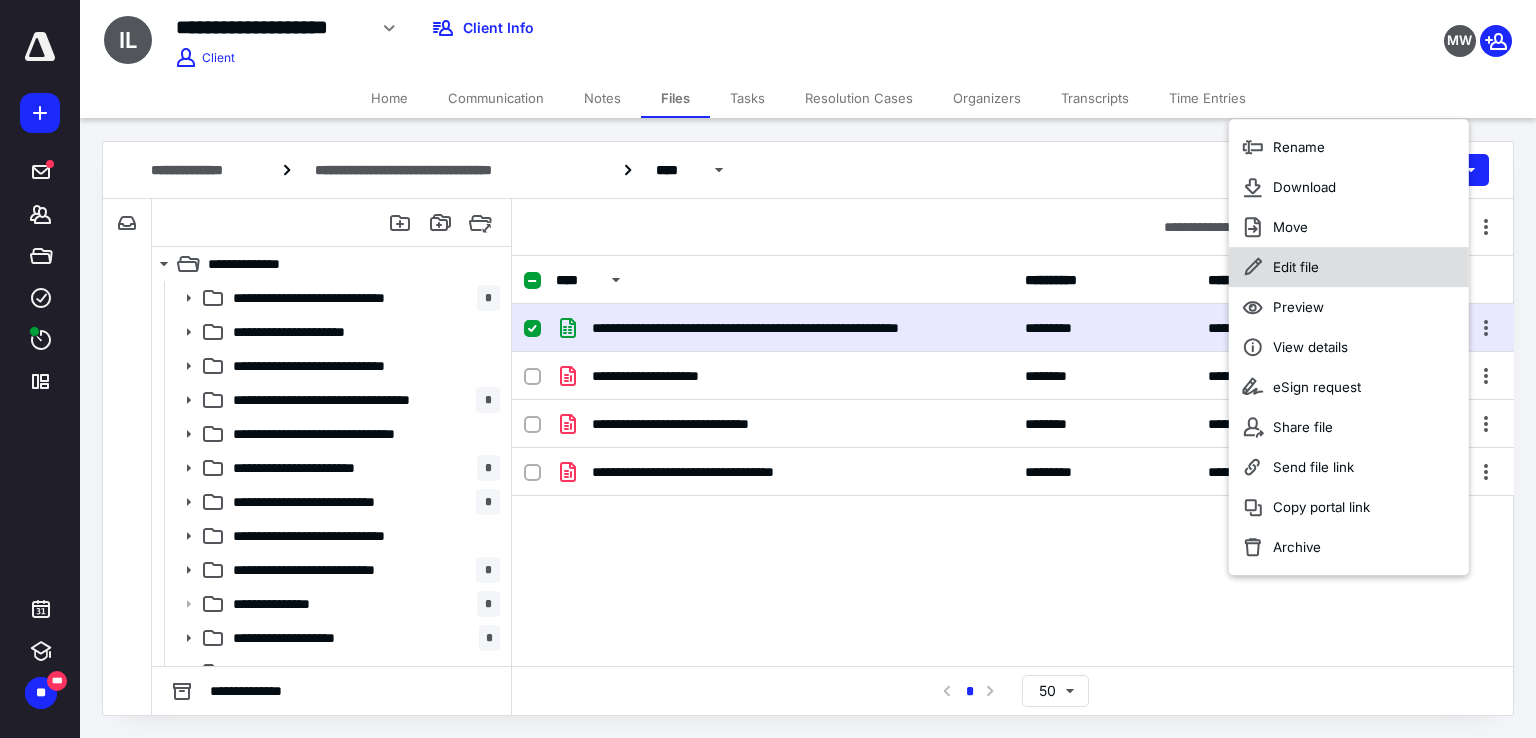click on "Edit file" at bounding box center (1349, 267) 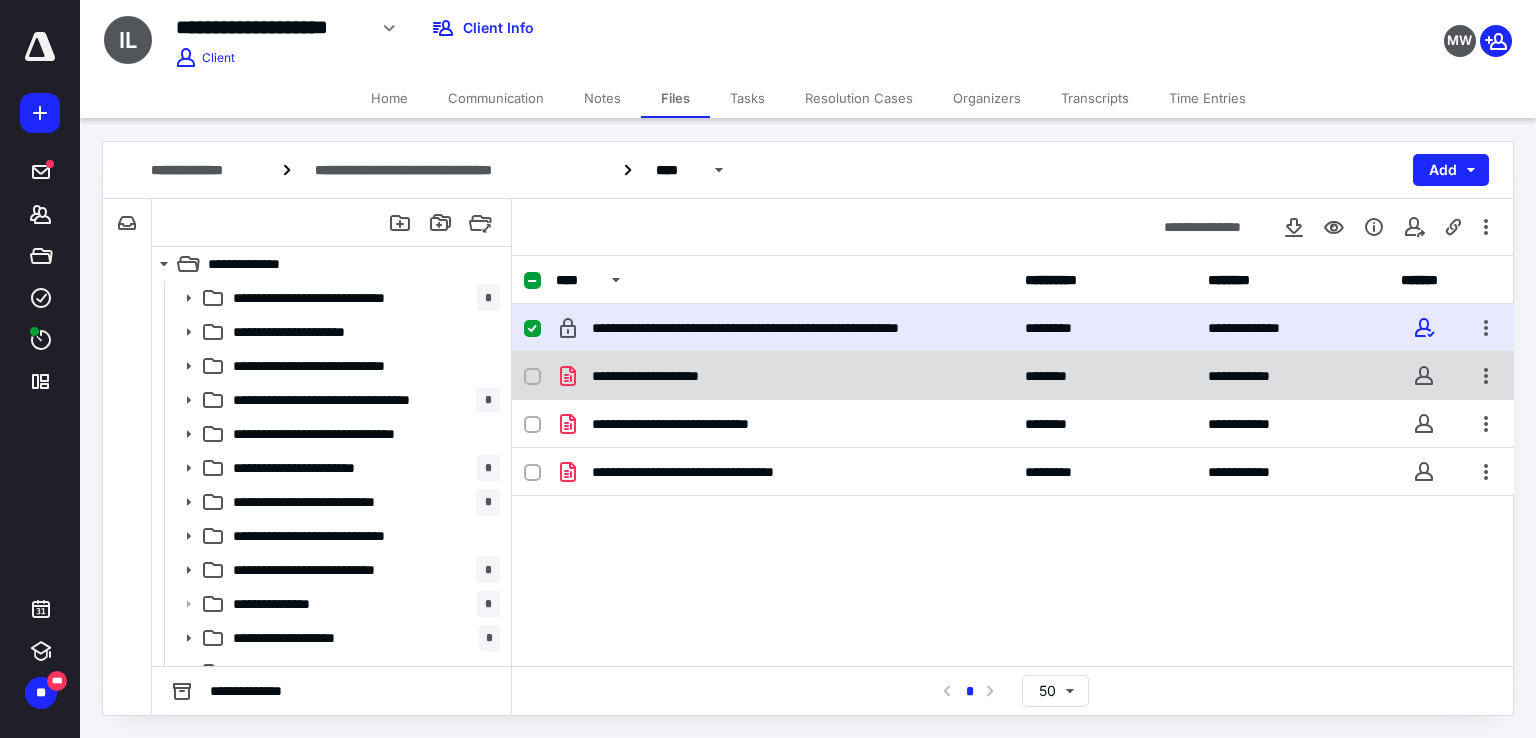 click on "**********" at bounding box center (784, 376) 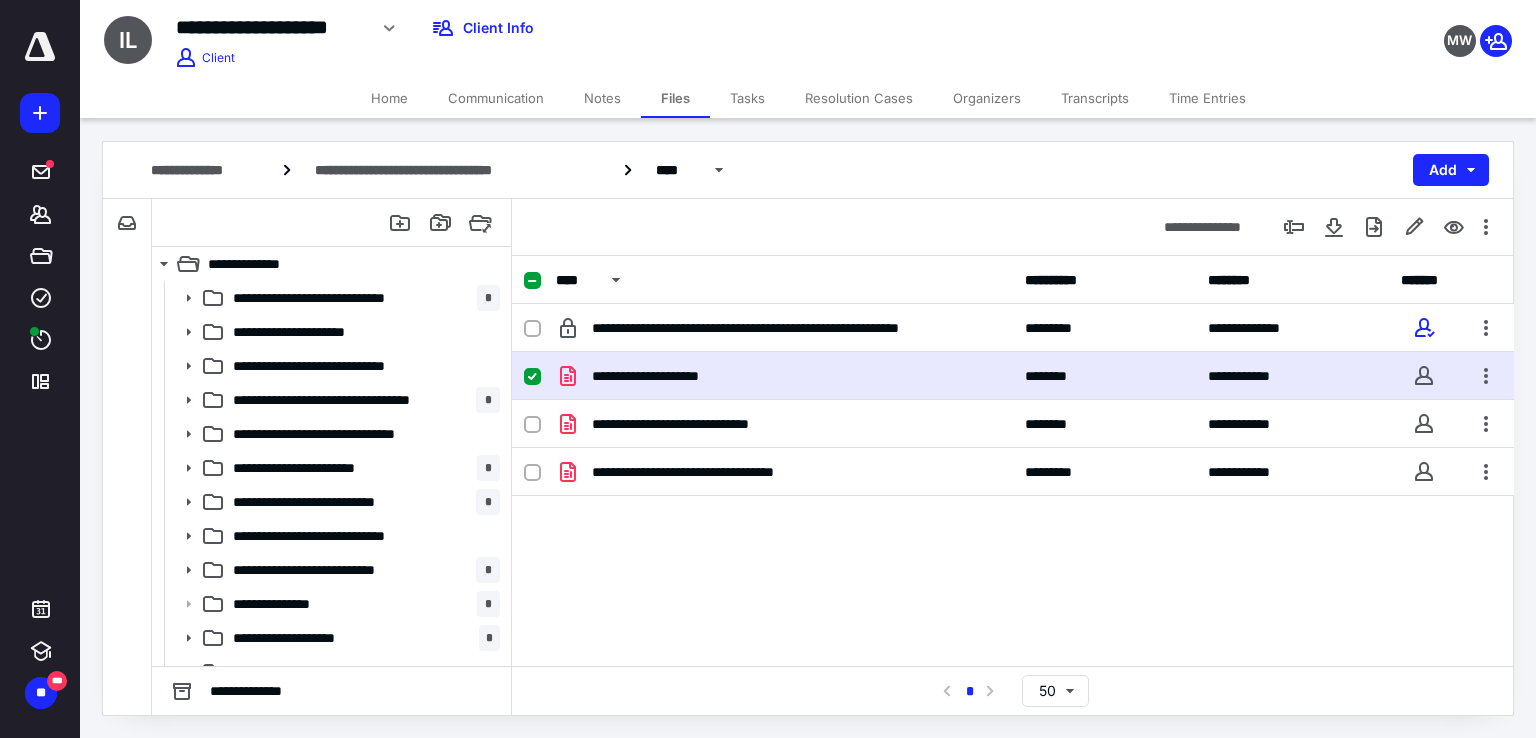 click on "**********" at bounding box center (784, 376) 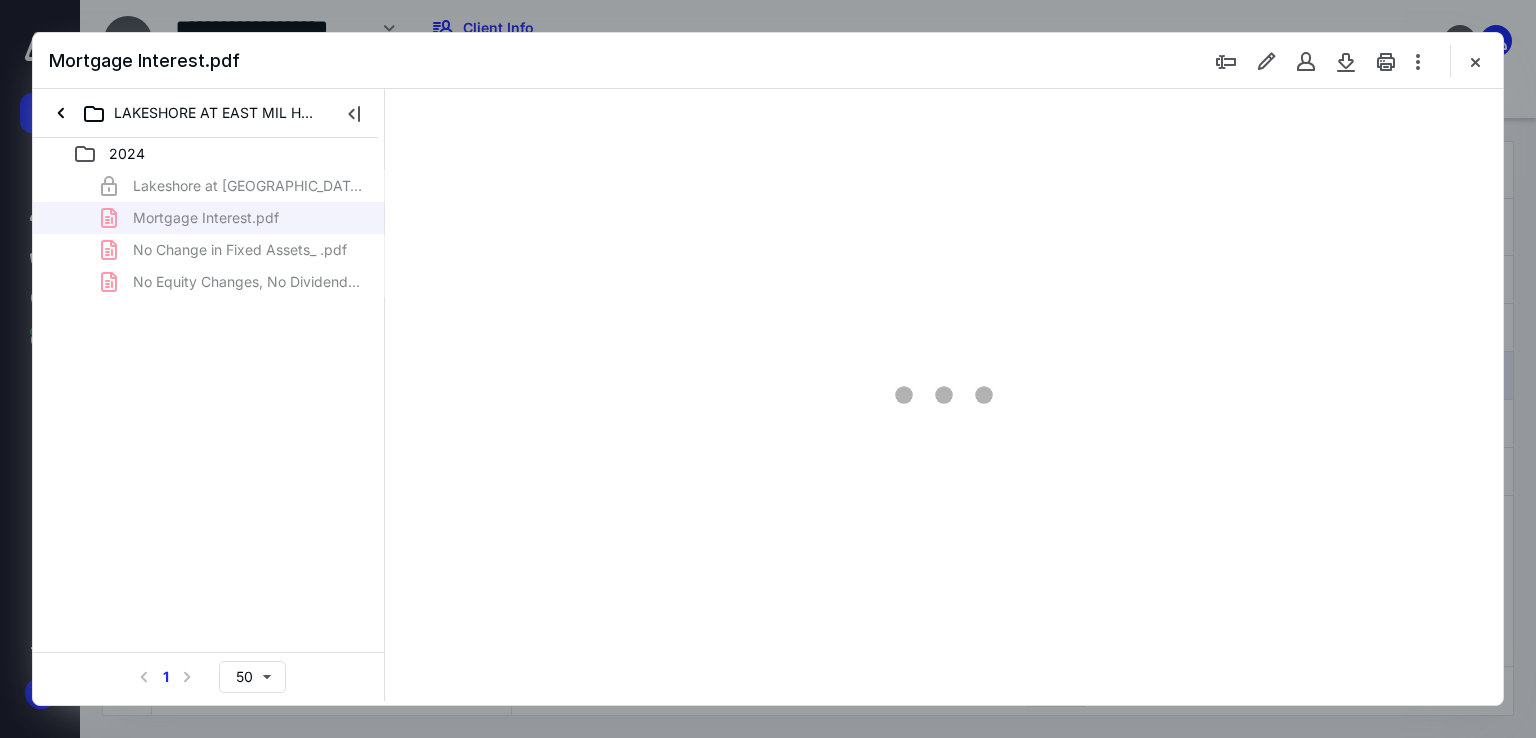 scroll, scrollTop: 0, scrollLeft: 0, axis: both 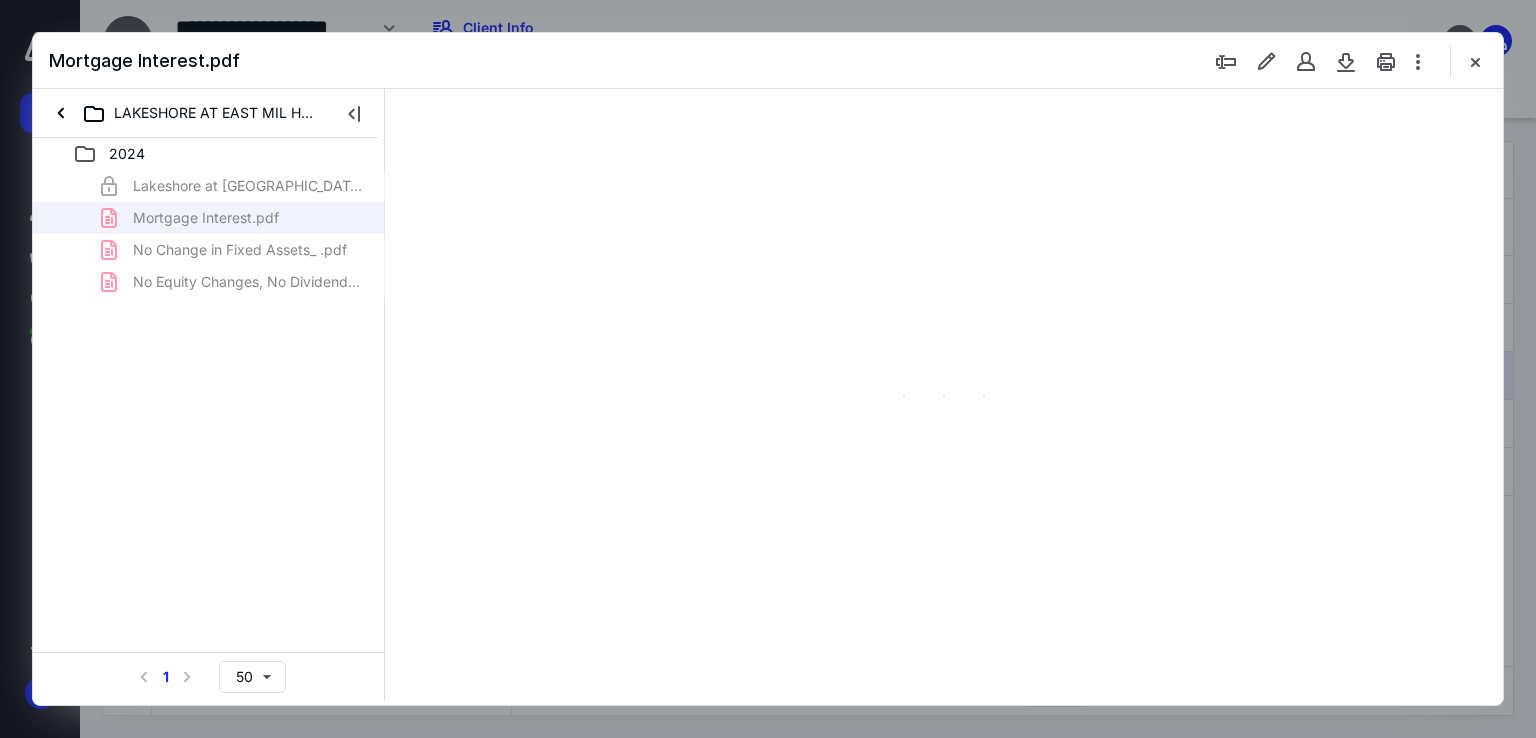 type on "110" 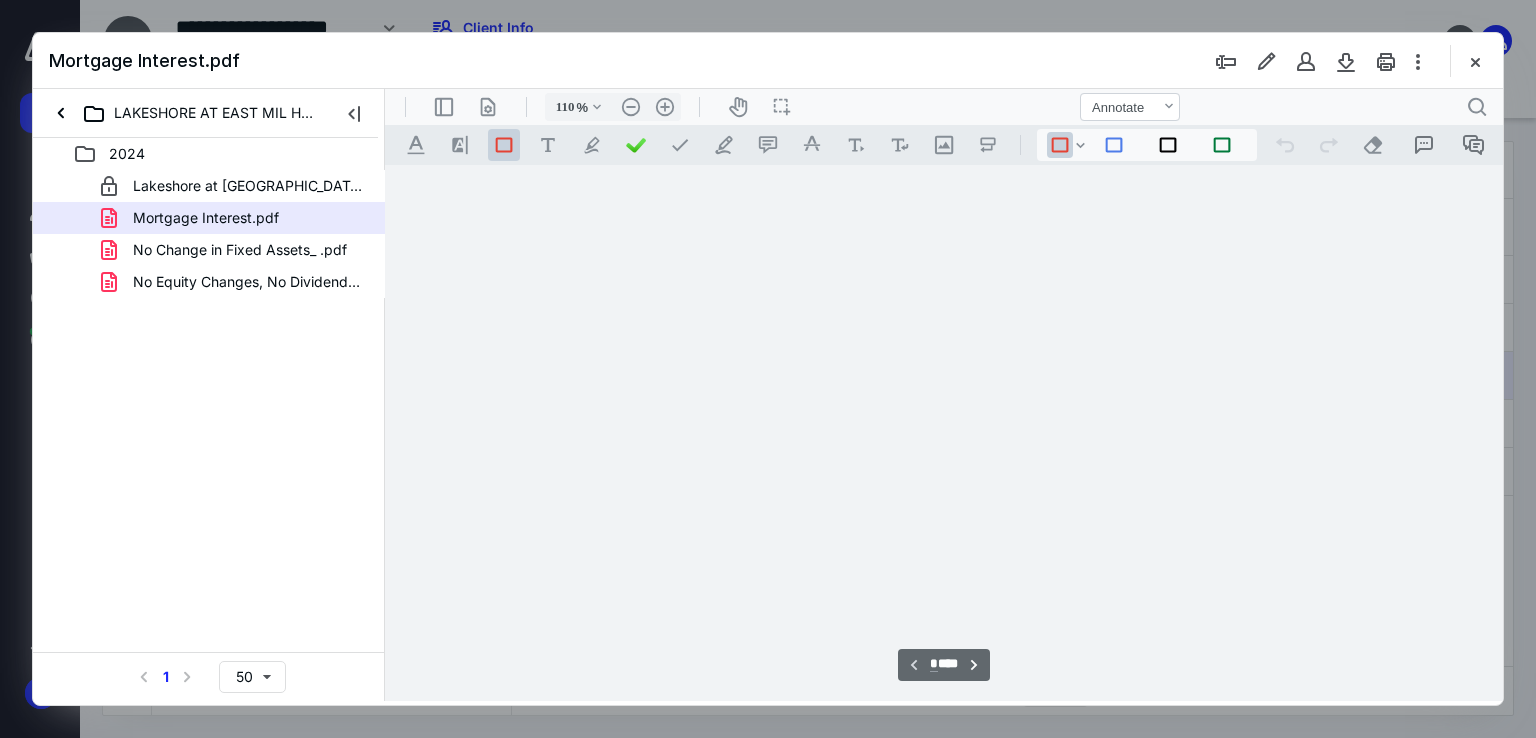 scroll, scrollTop: 80, scrollLeft: 0, axis: vertical 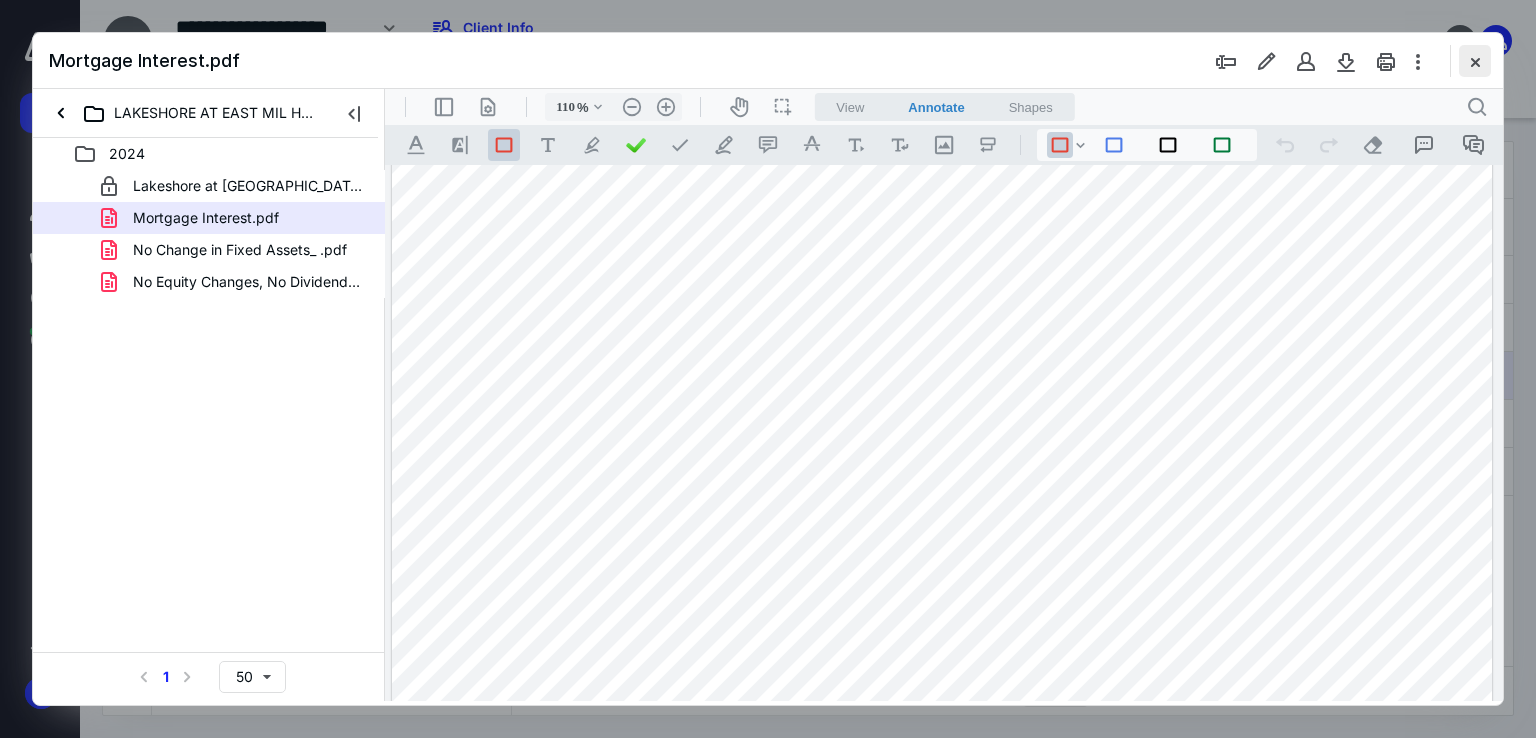 click at bounding box center [1475, 61] 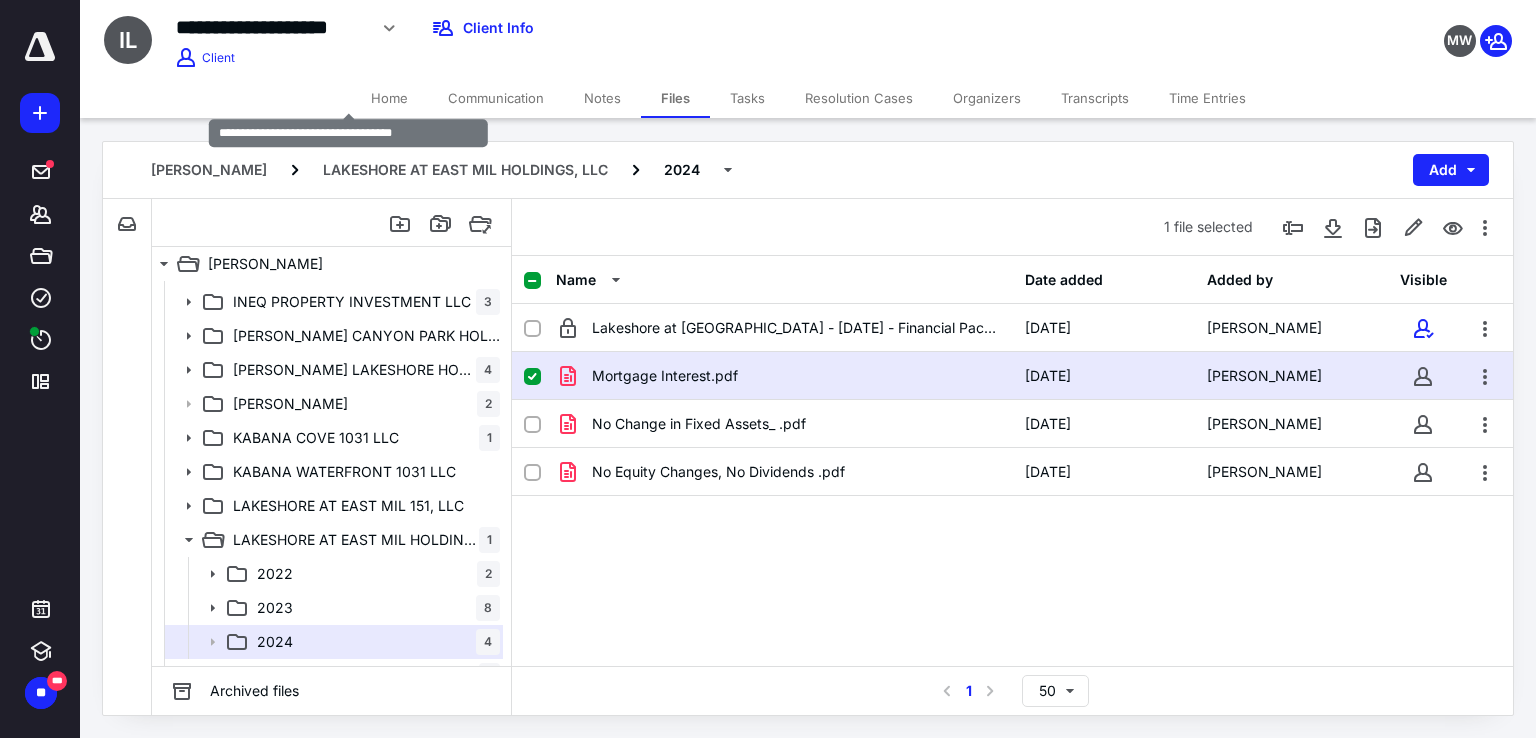 scroll, scrollTop: 300, scrollLeft: 0, axis: vertical 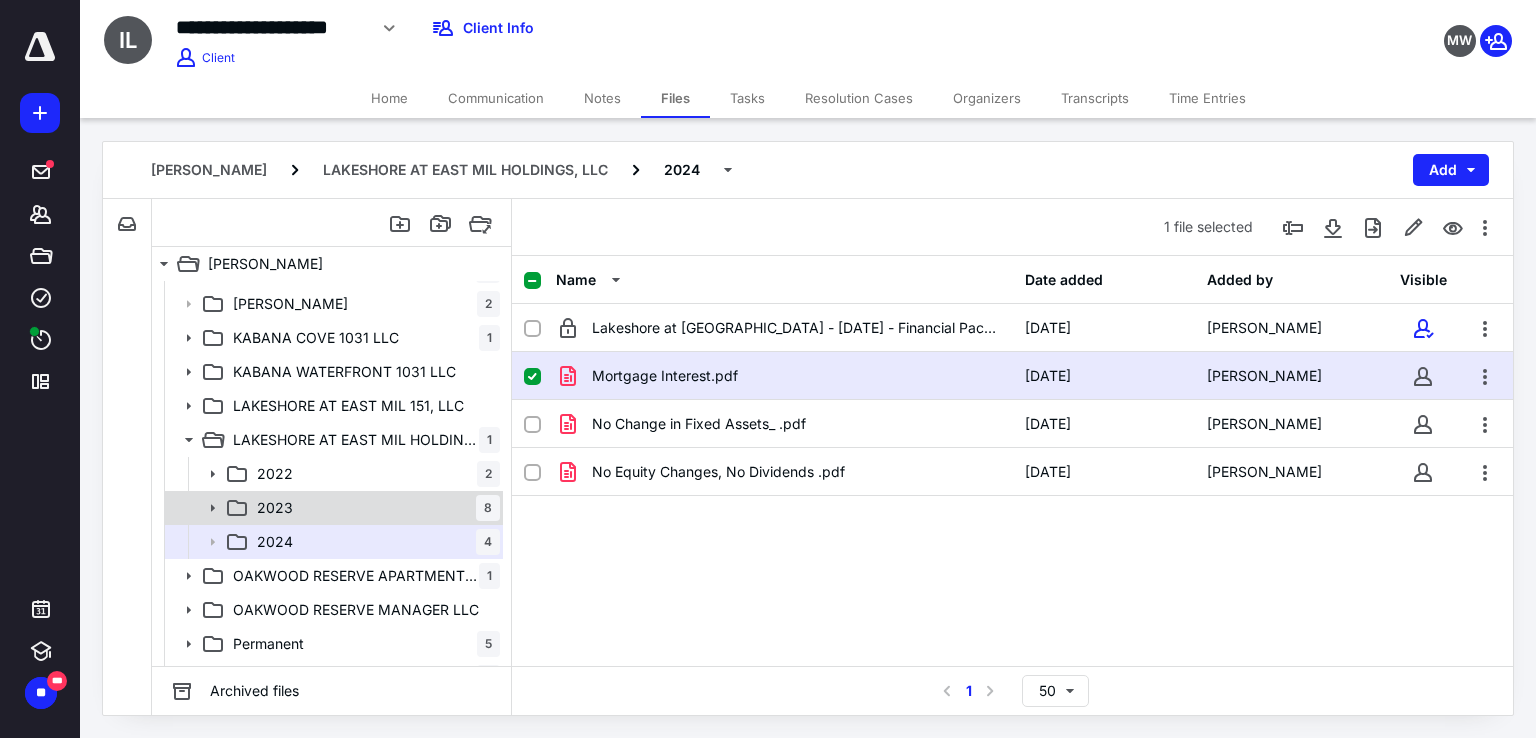 click on "2023" at bounding box center [275, 508] 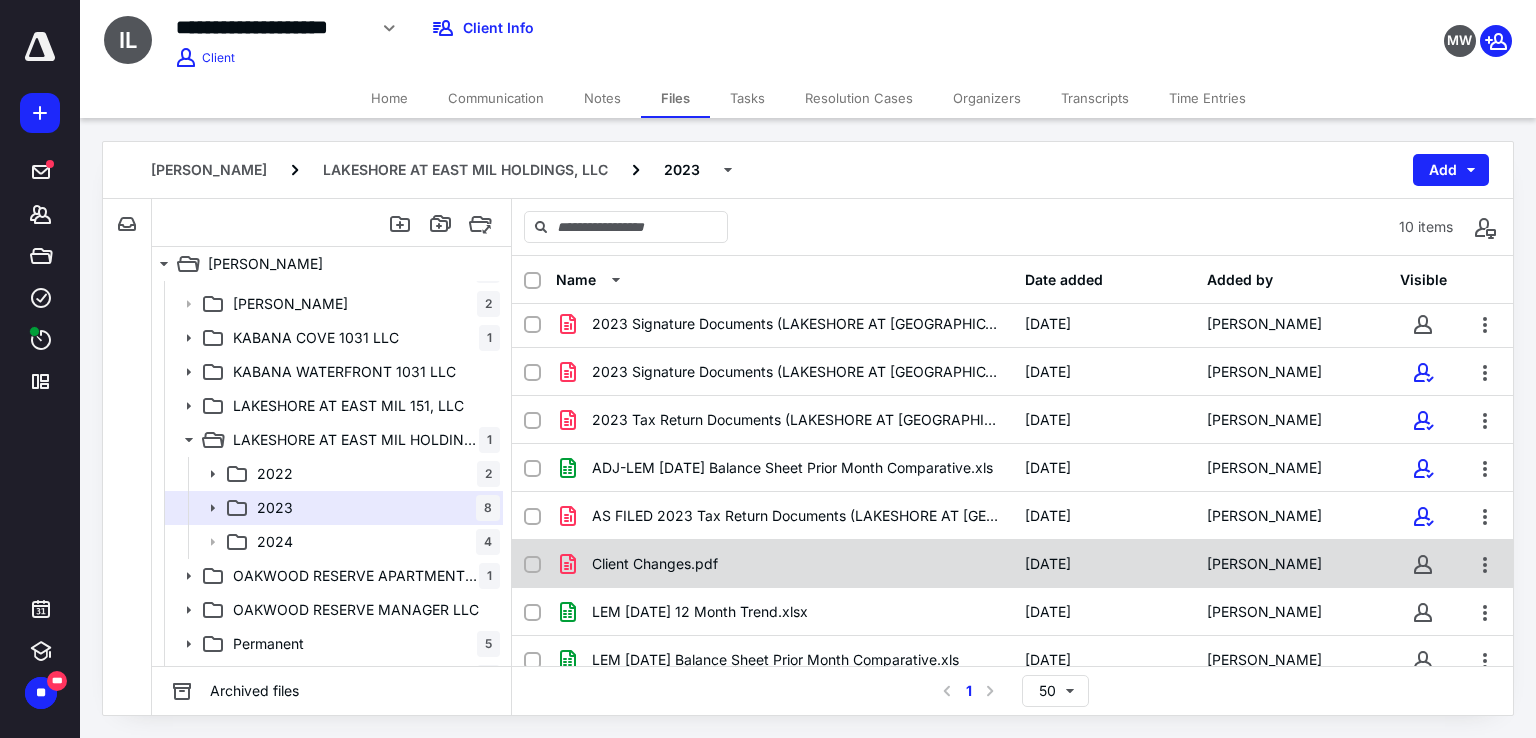 scroll, scrollTop: 116, scrollLeft: 0, axis: vertical 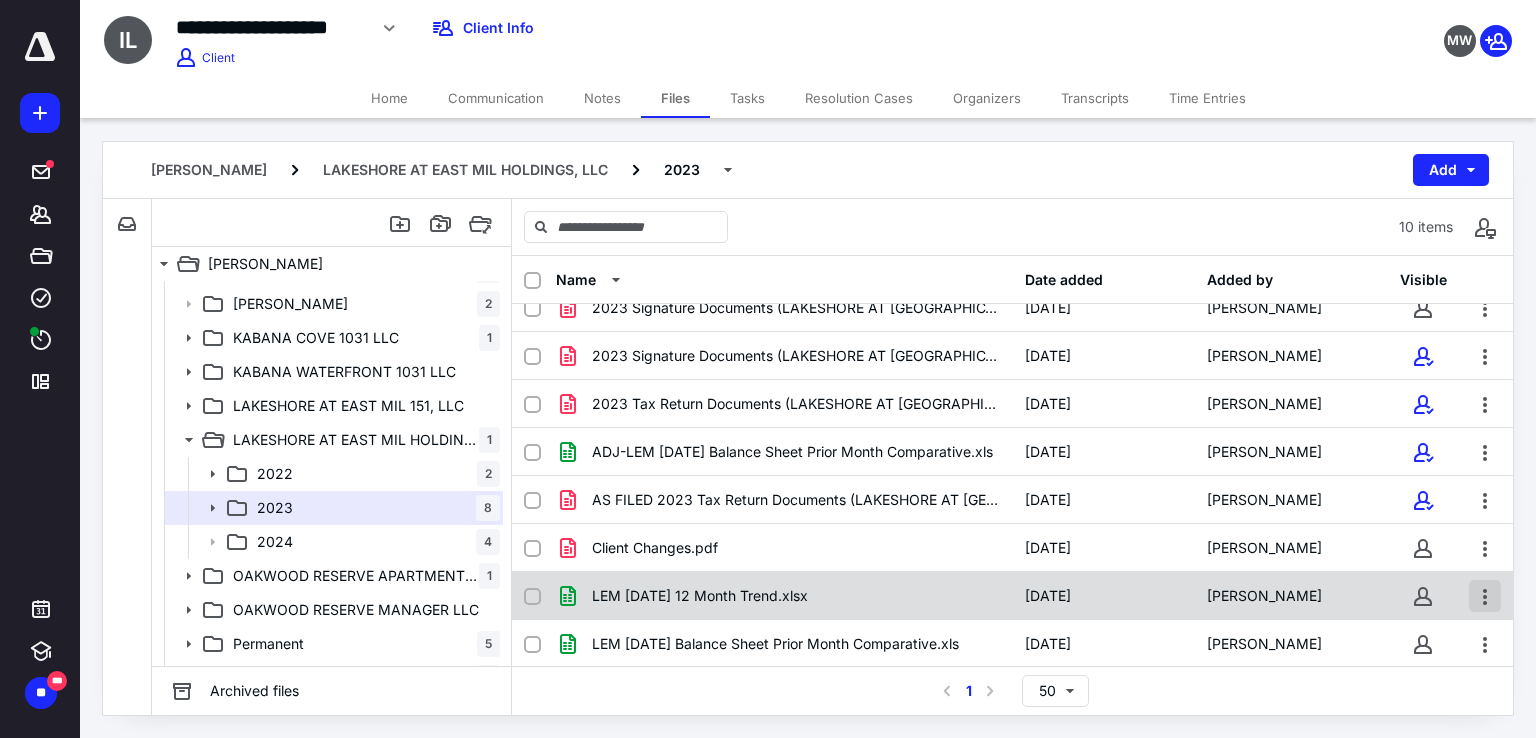 click at bounding box center [1485, 596] 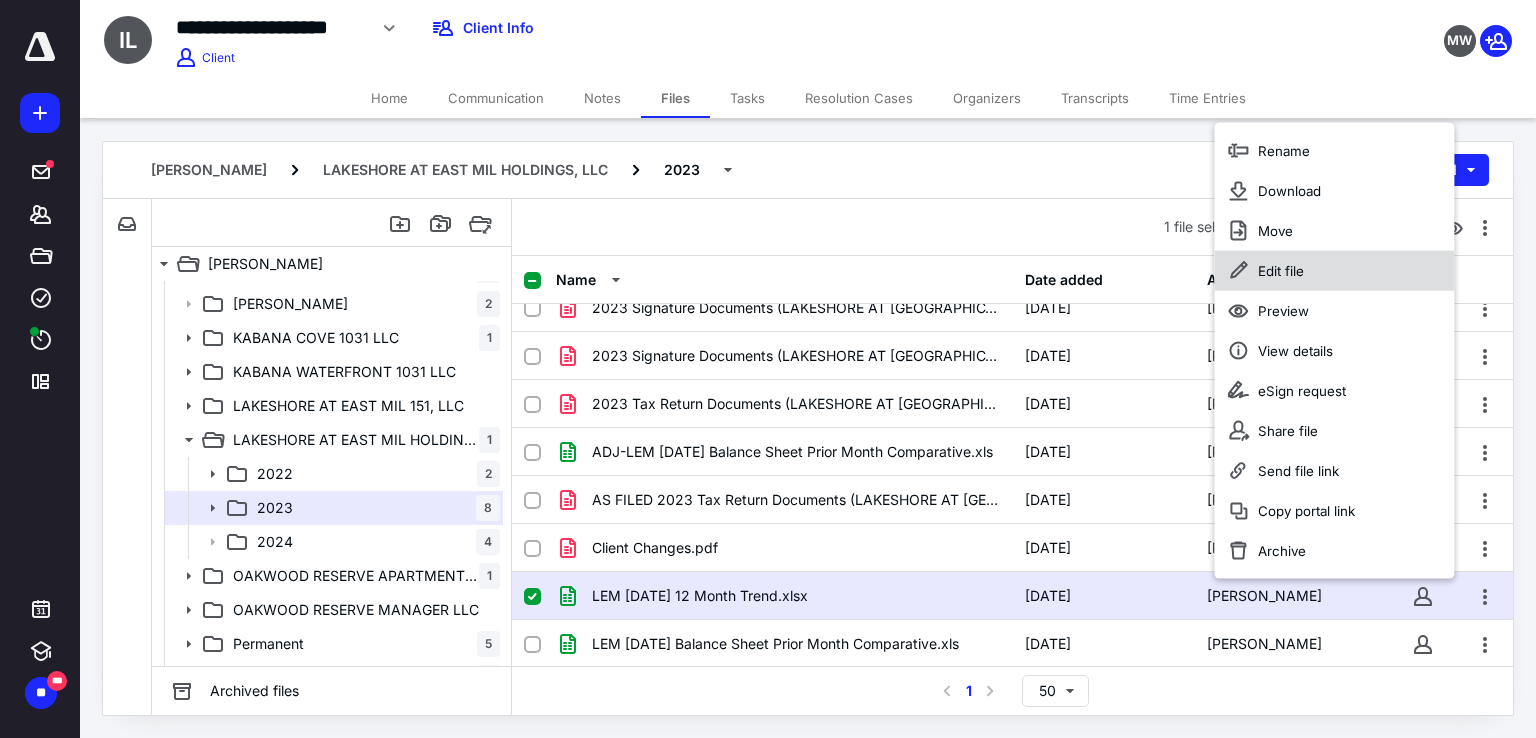 click on "Edit file" at bounding box center (1281, 270) 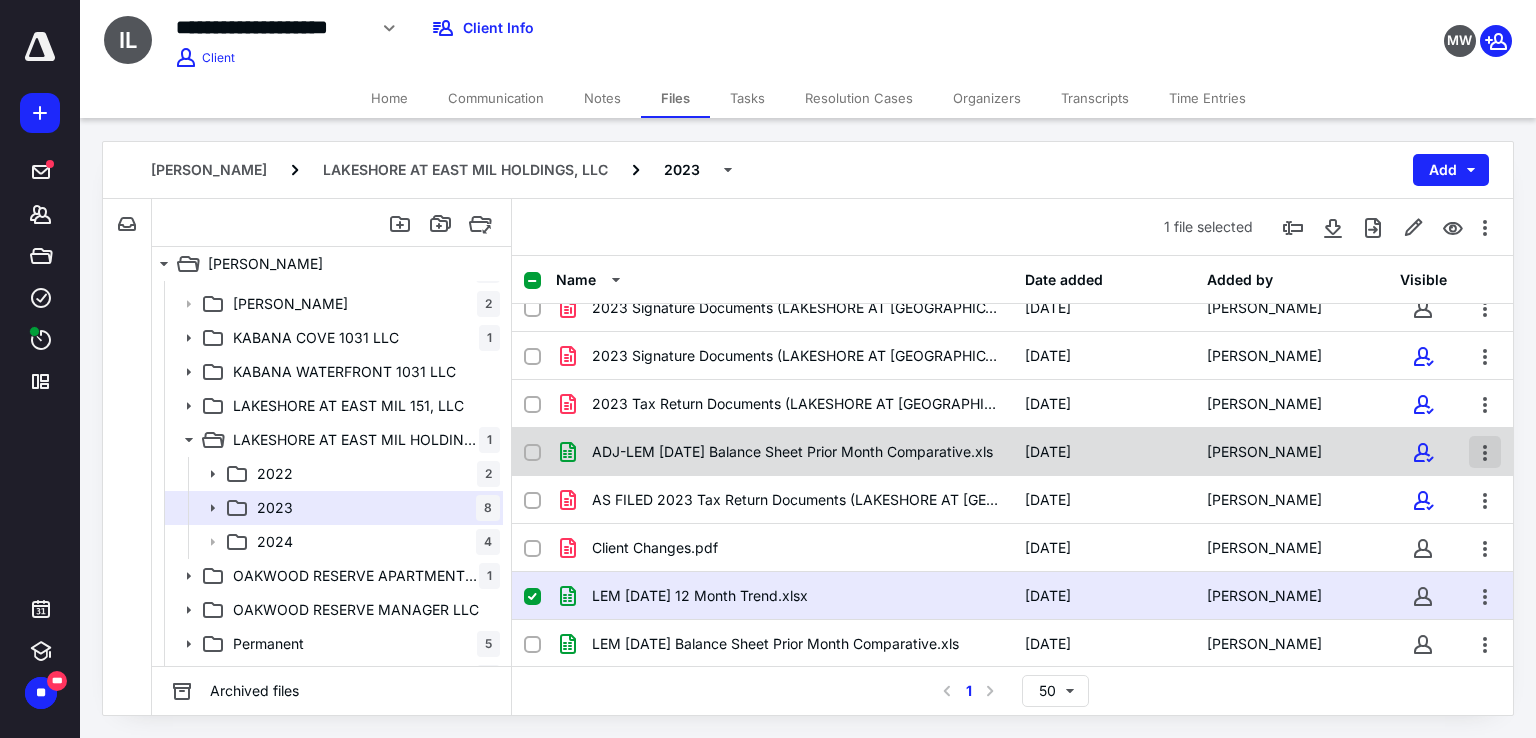click at bounding box center (1485, 452) 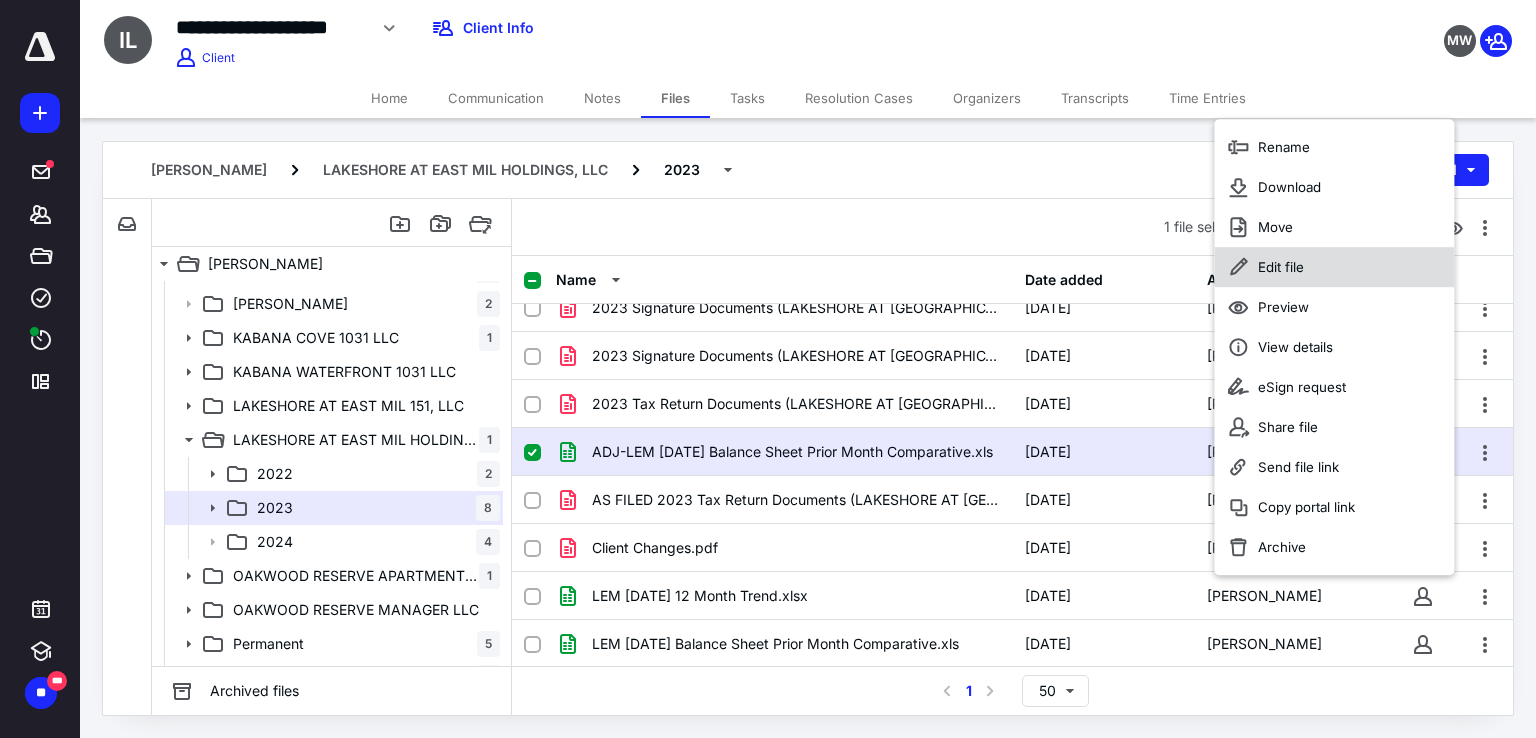 click on "Edit file" at bounding box center [1281, 267] 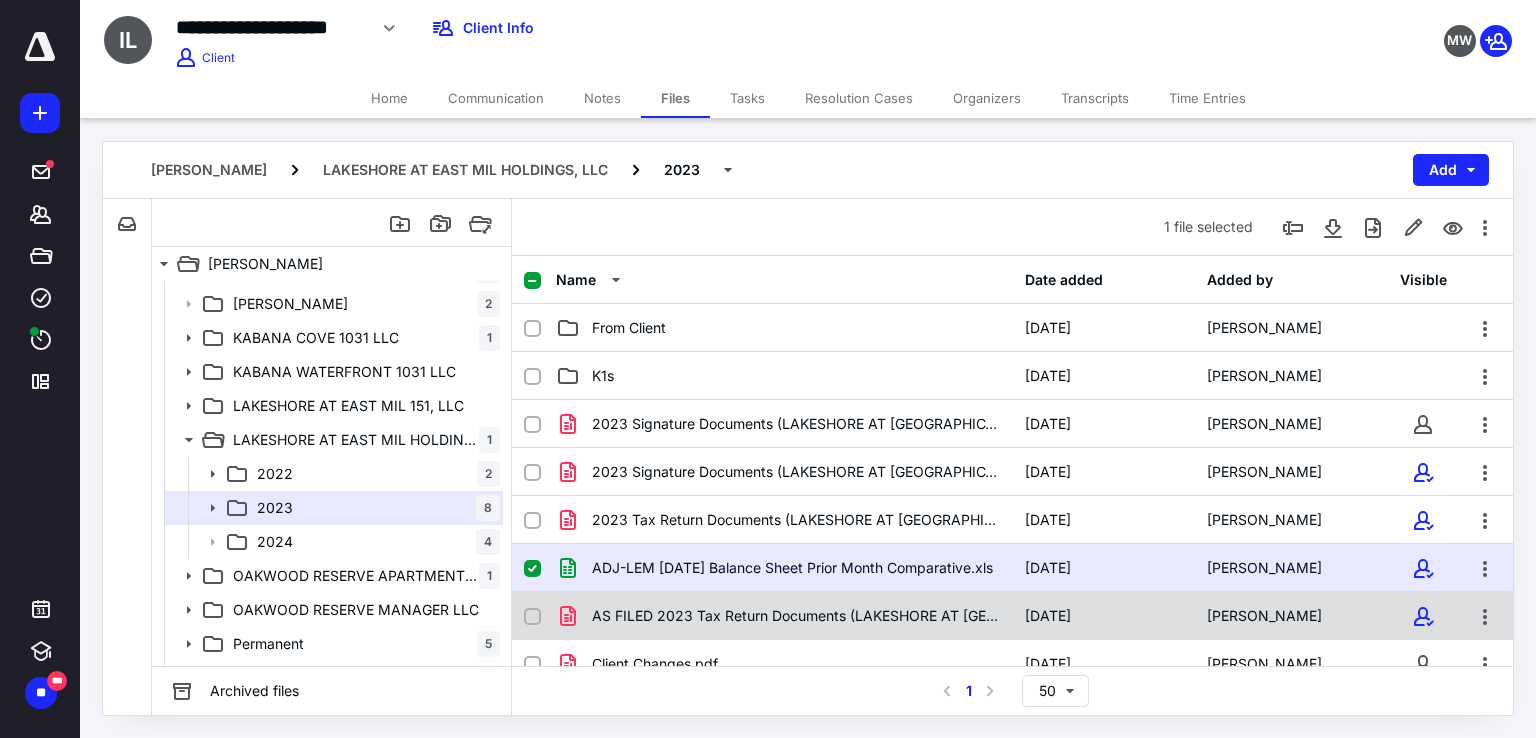 scroll, scrollTop: 116, scrollLeft: 0, axis: vertical 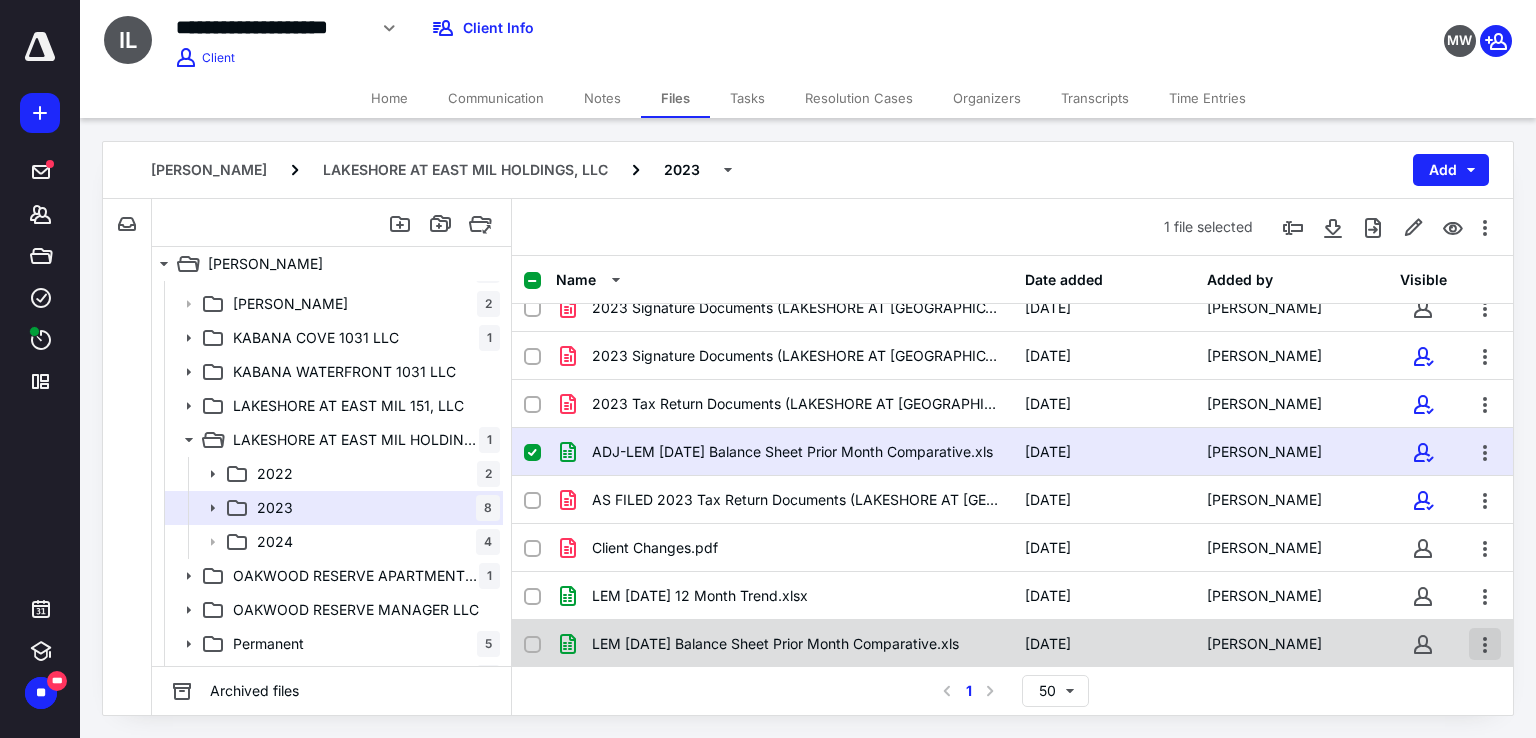 click at bounding box center [1485, 644] 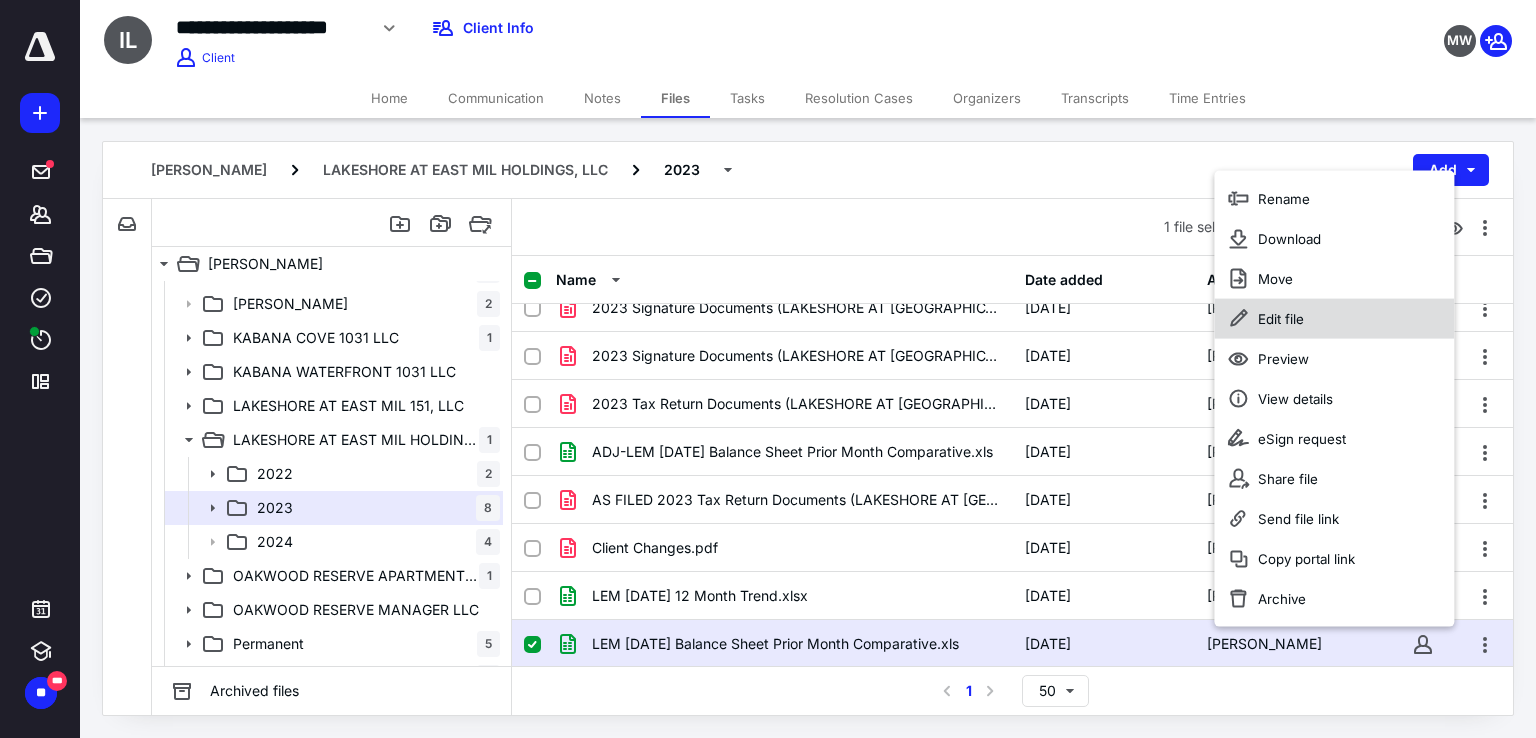 click on "Edit file" at bounding box center [1281, 318] 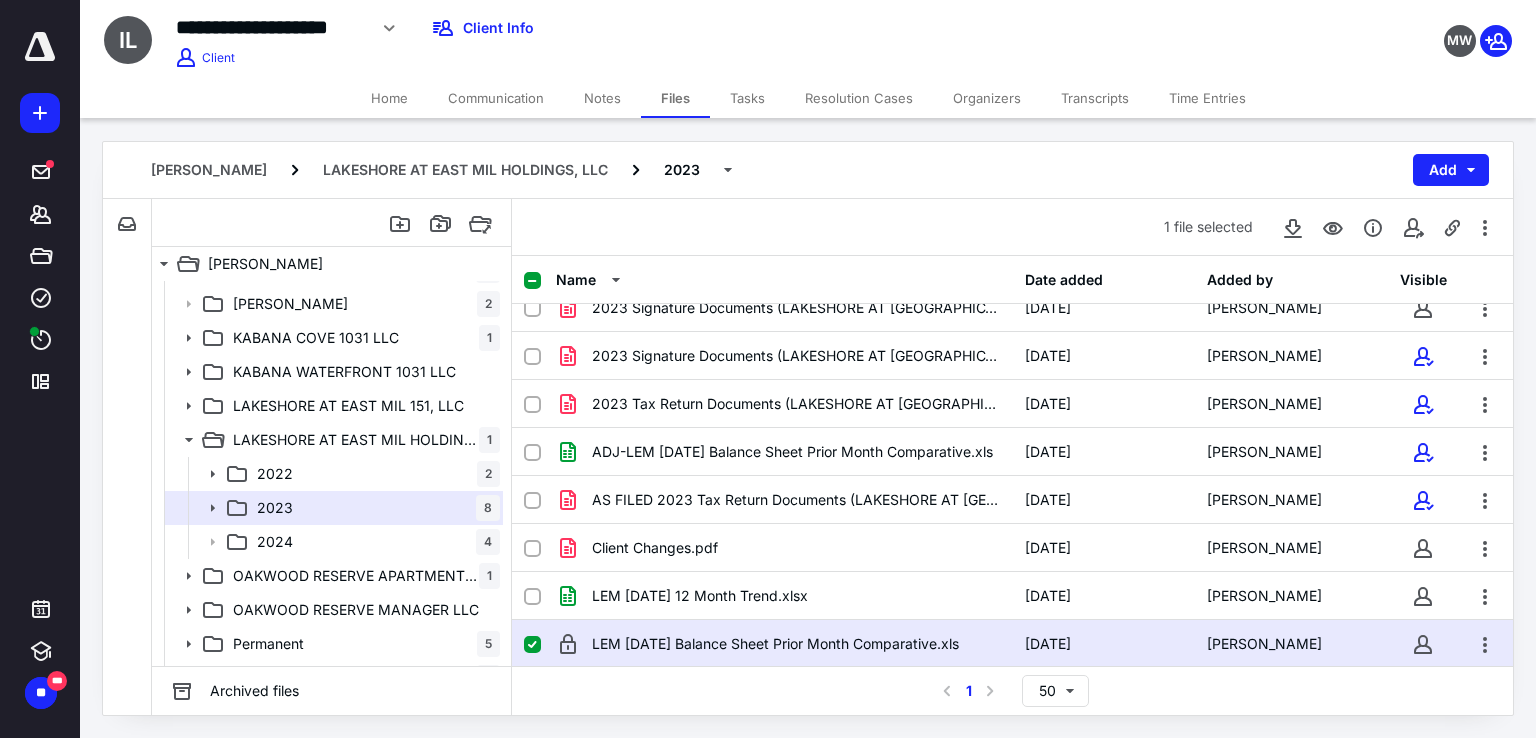 click on "**********" at bounding box center [570, 35] 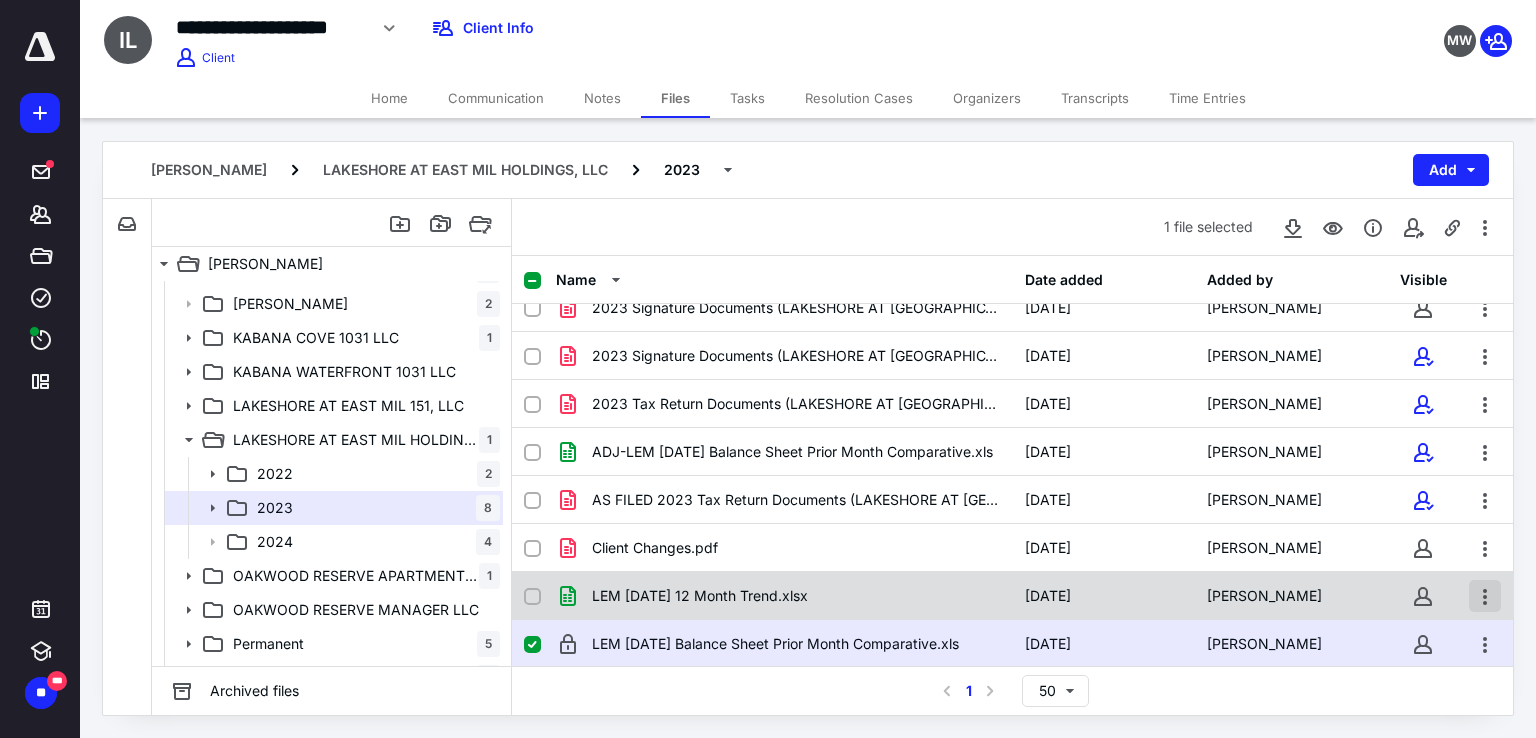click at bounding box center [1485, 596] 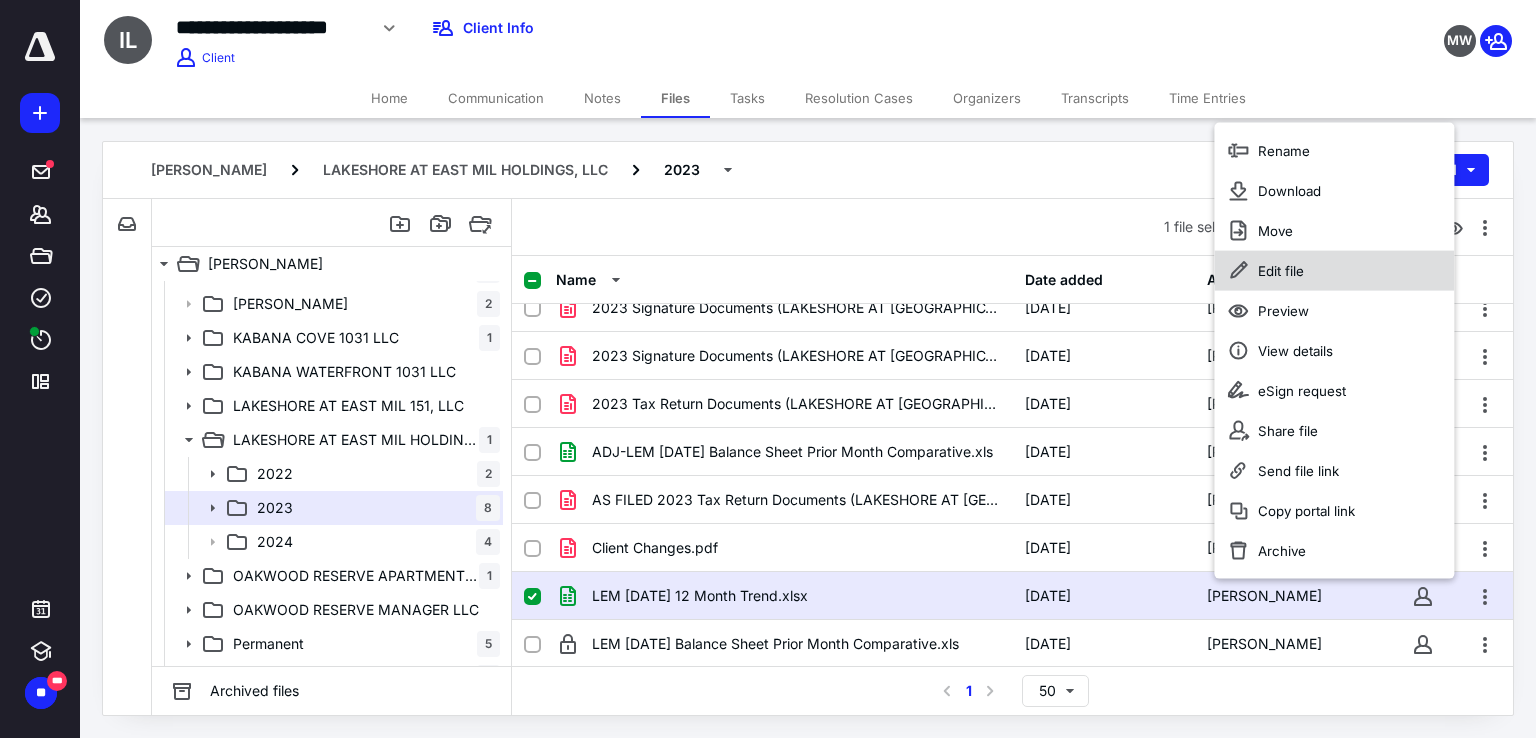 click on "Edit file" at bounding box center [1334, 270] 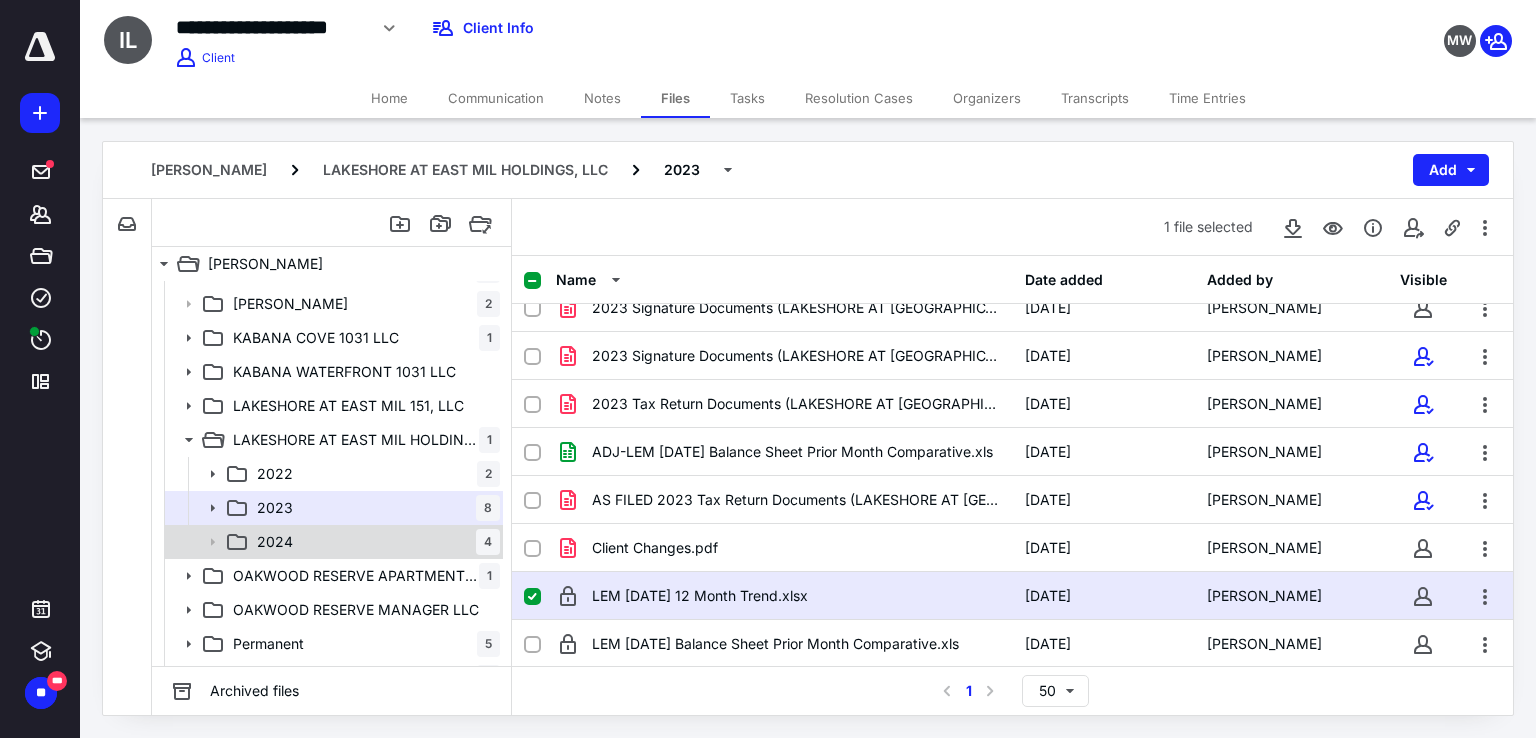click on "2024 4" at bounding box center [374, 542] 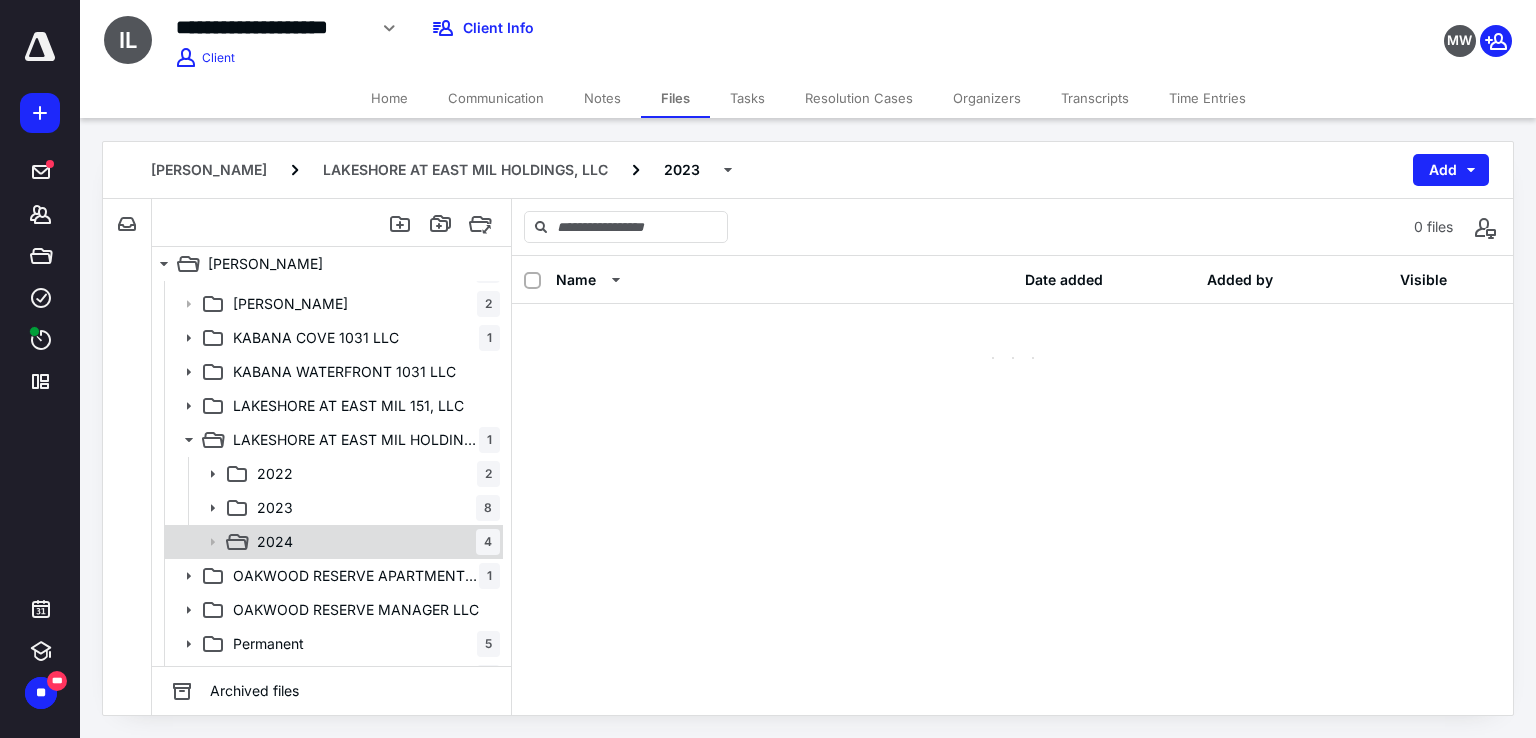 scroll, scrollTop: 0, scrollLeft: 0, axis: both 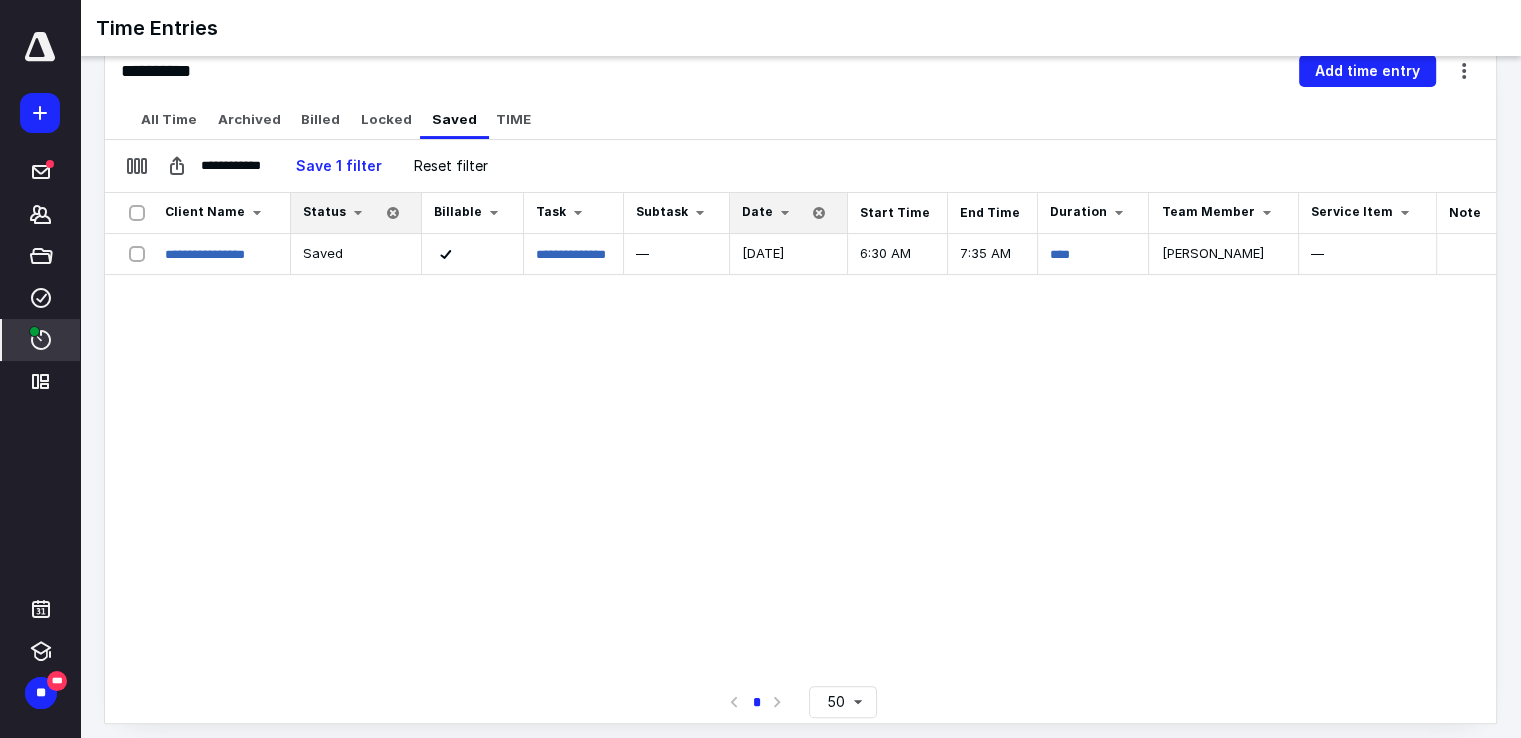 click on "****" at bounding box center [41, 340] 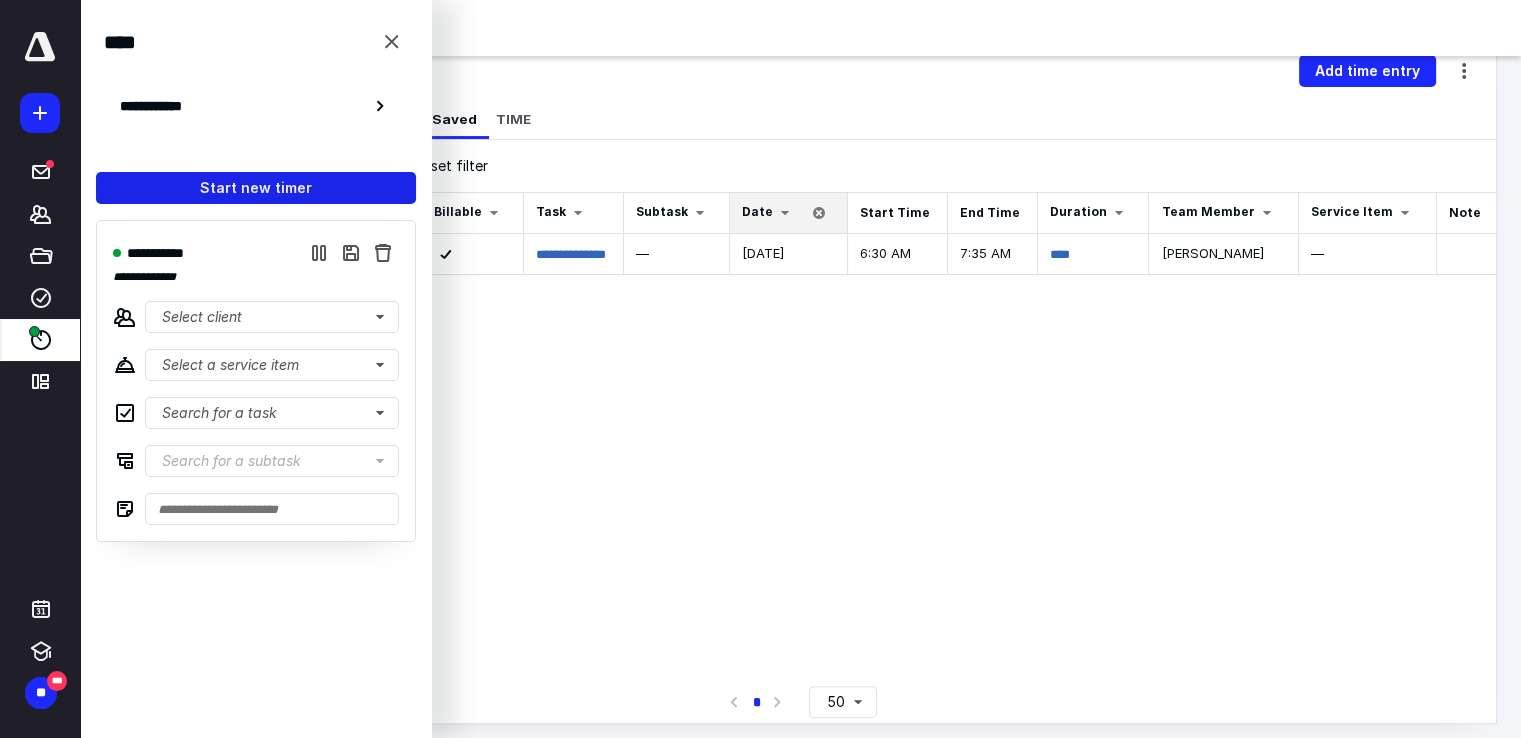 click on "Start new timer" at bounding box center (256, 188) 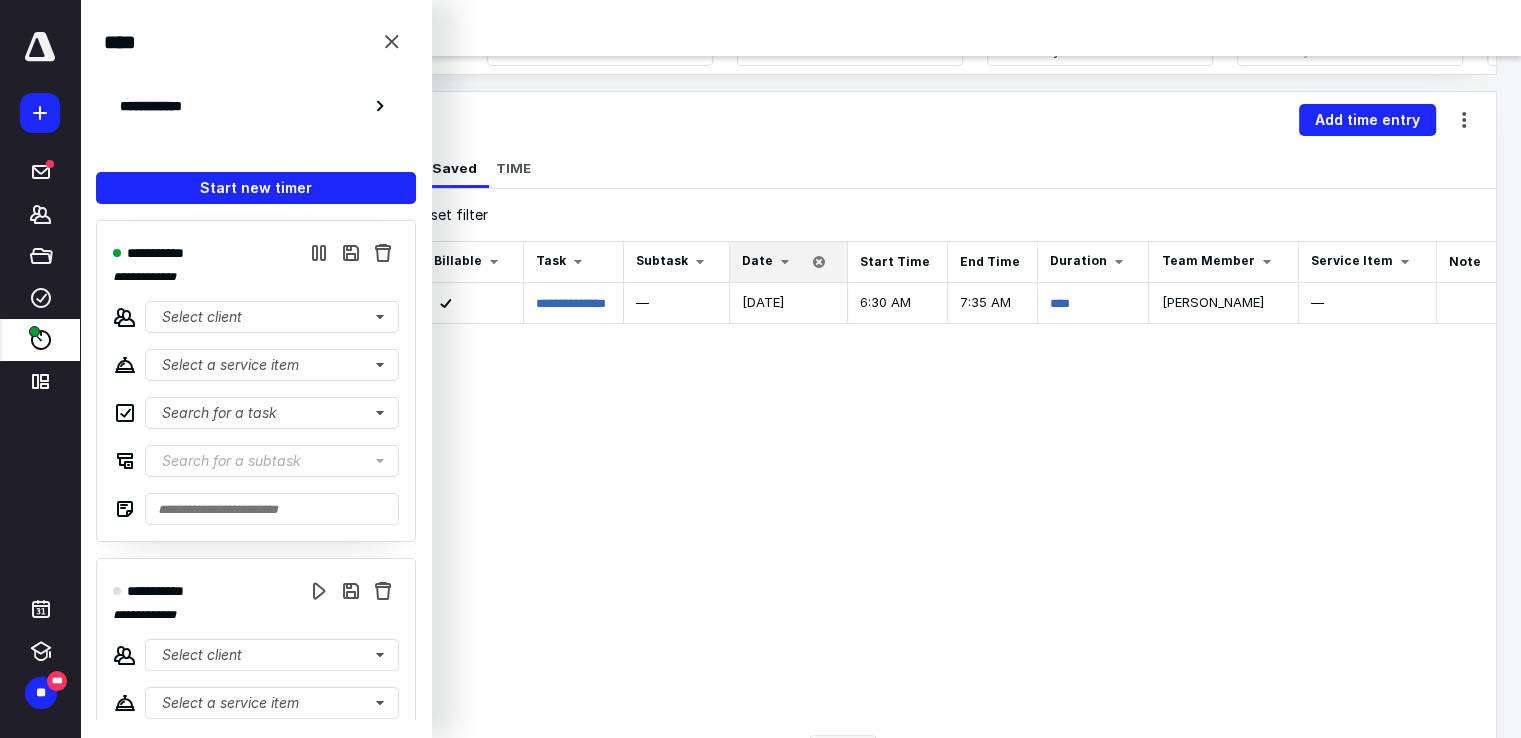 scroll, scrollTop: 376, scrollLeft: 0, axis: vertical 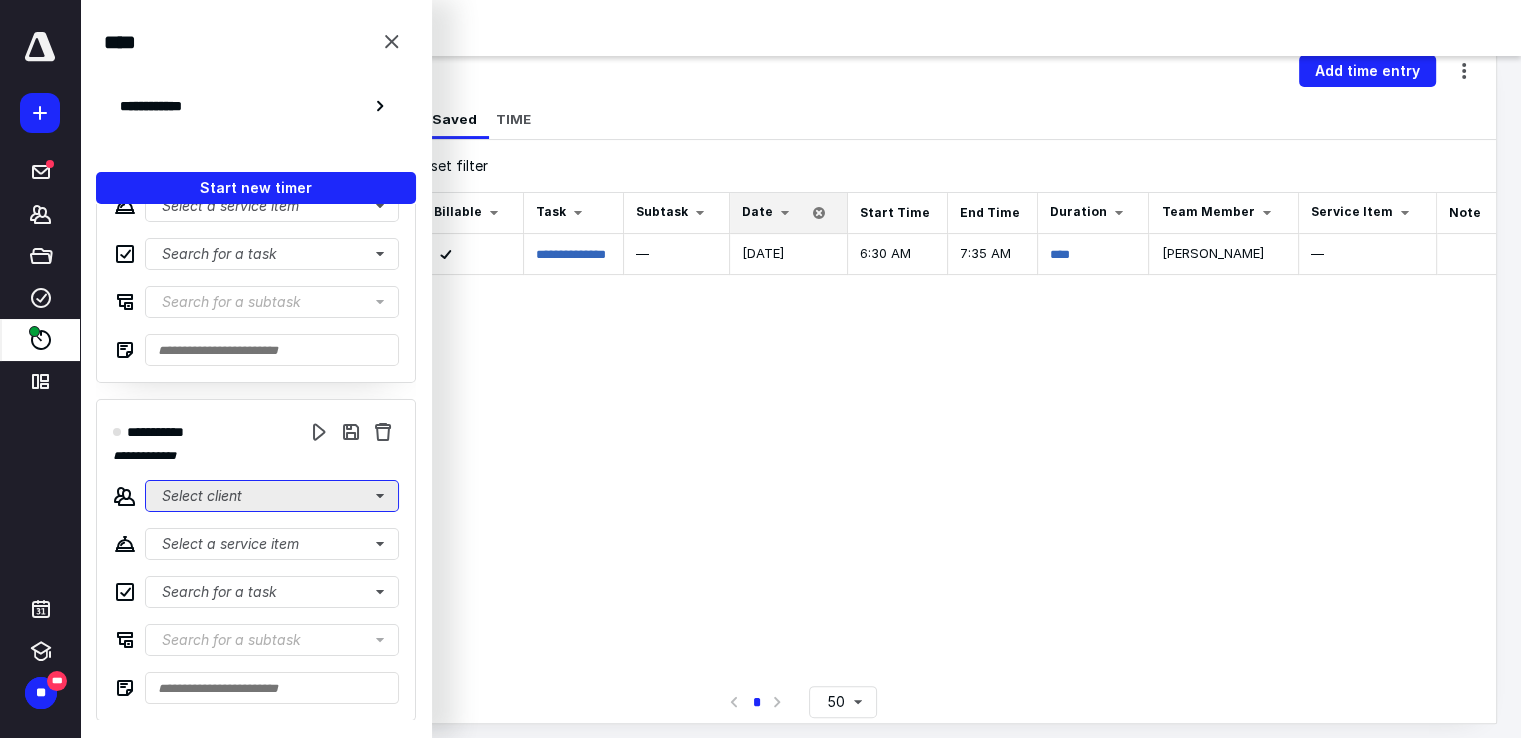 click on "Select client" at bounding box center [272, 496] 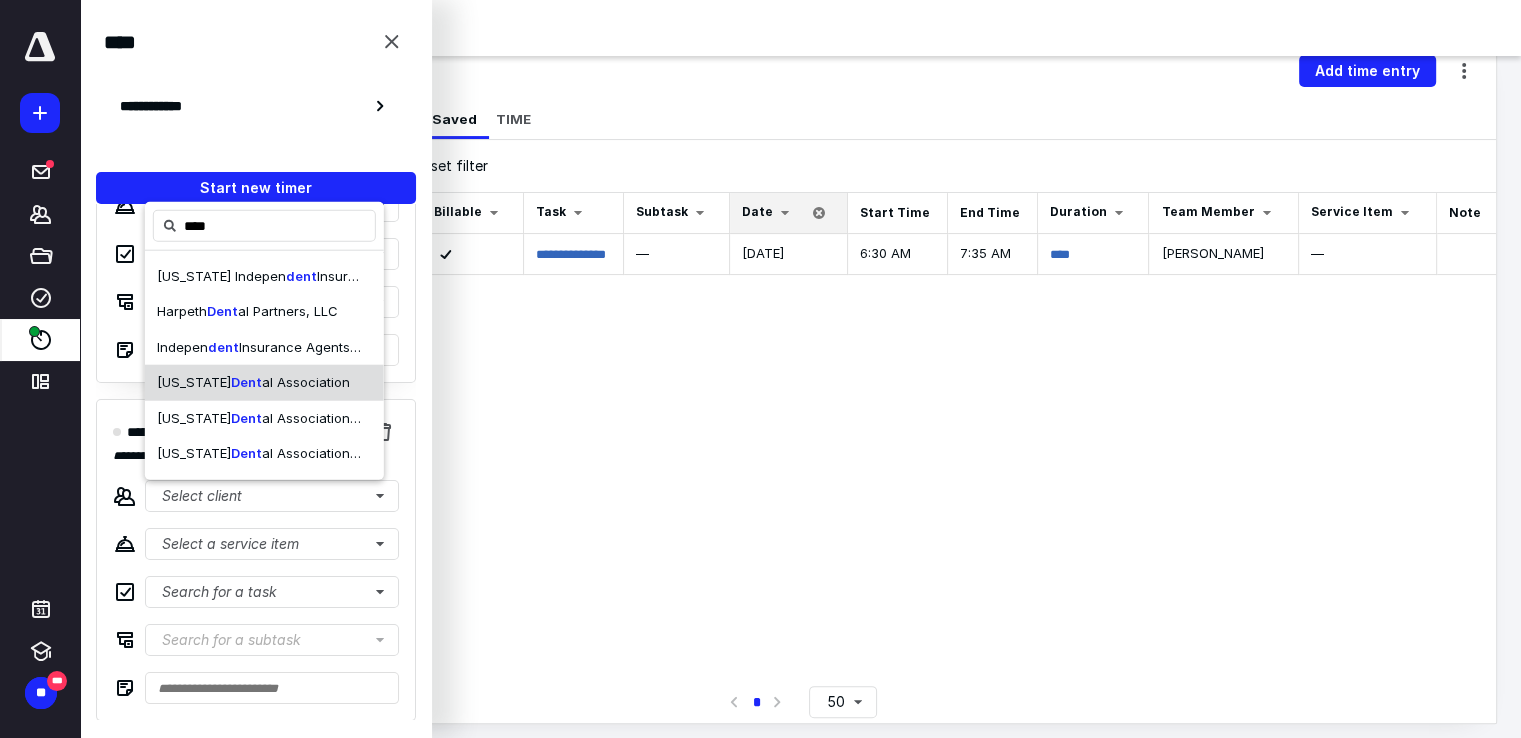 click on "Dent" at bounding box center (246, 382) 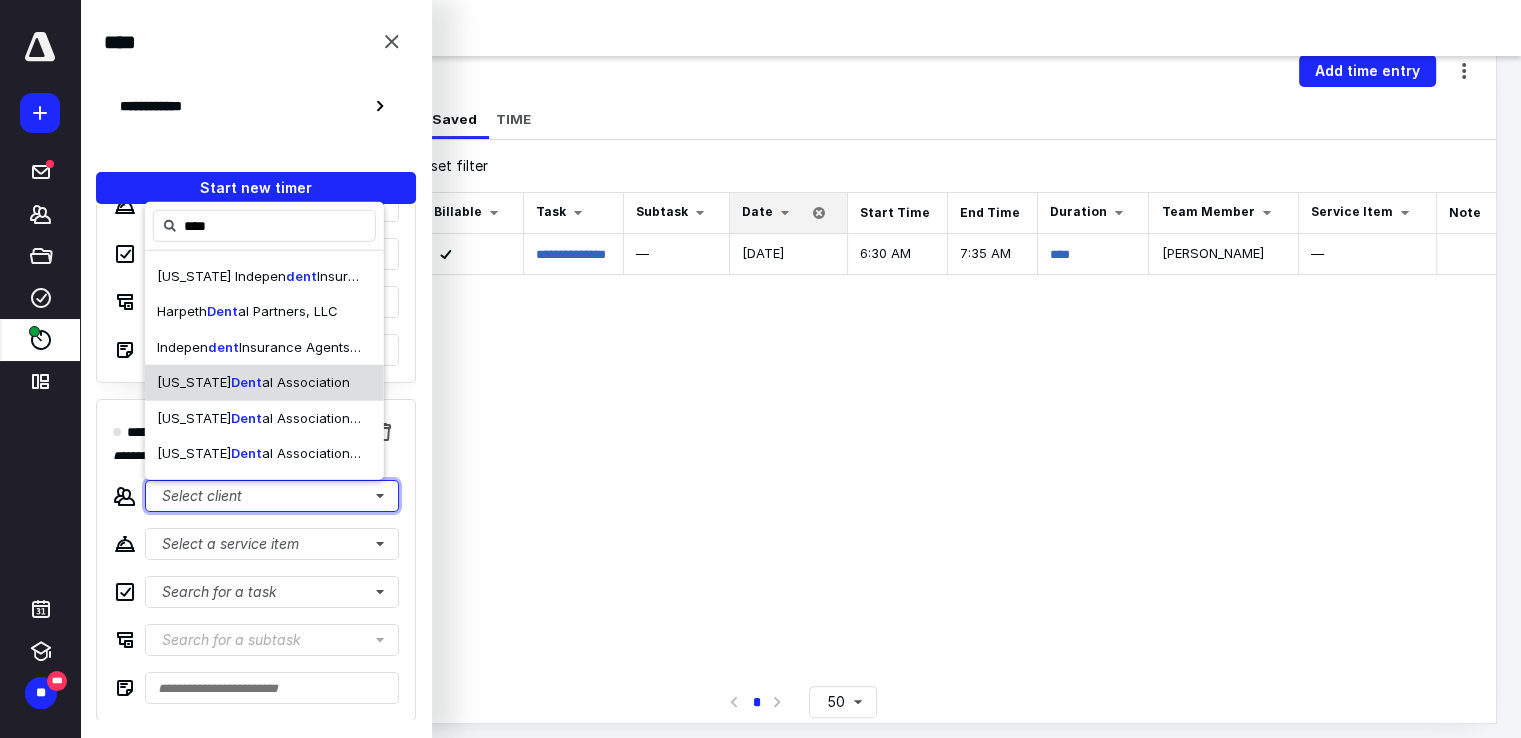 type 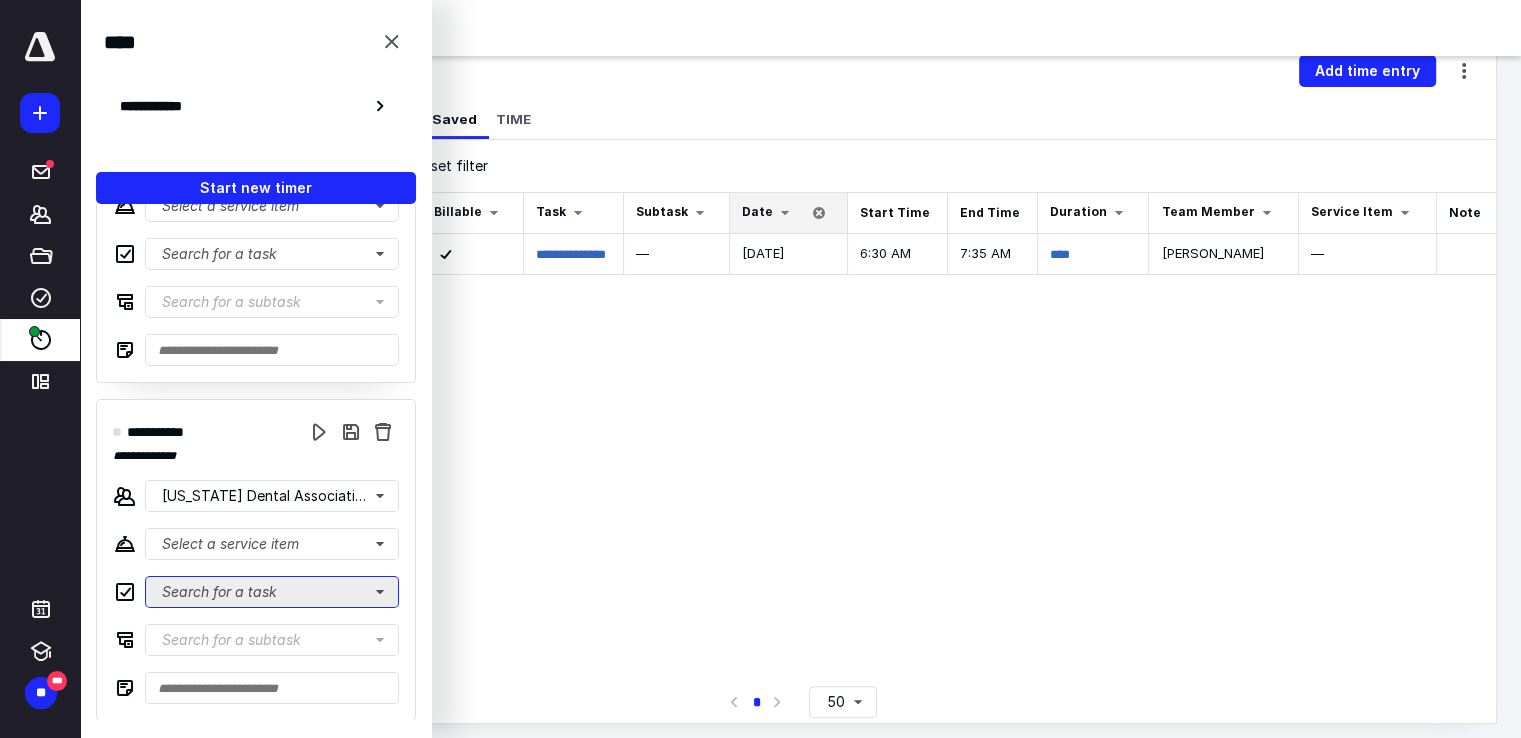 click on "Search for a task" at bounding box center [272, 592] 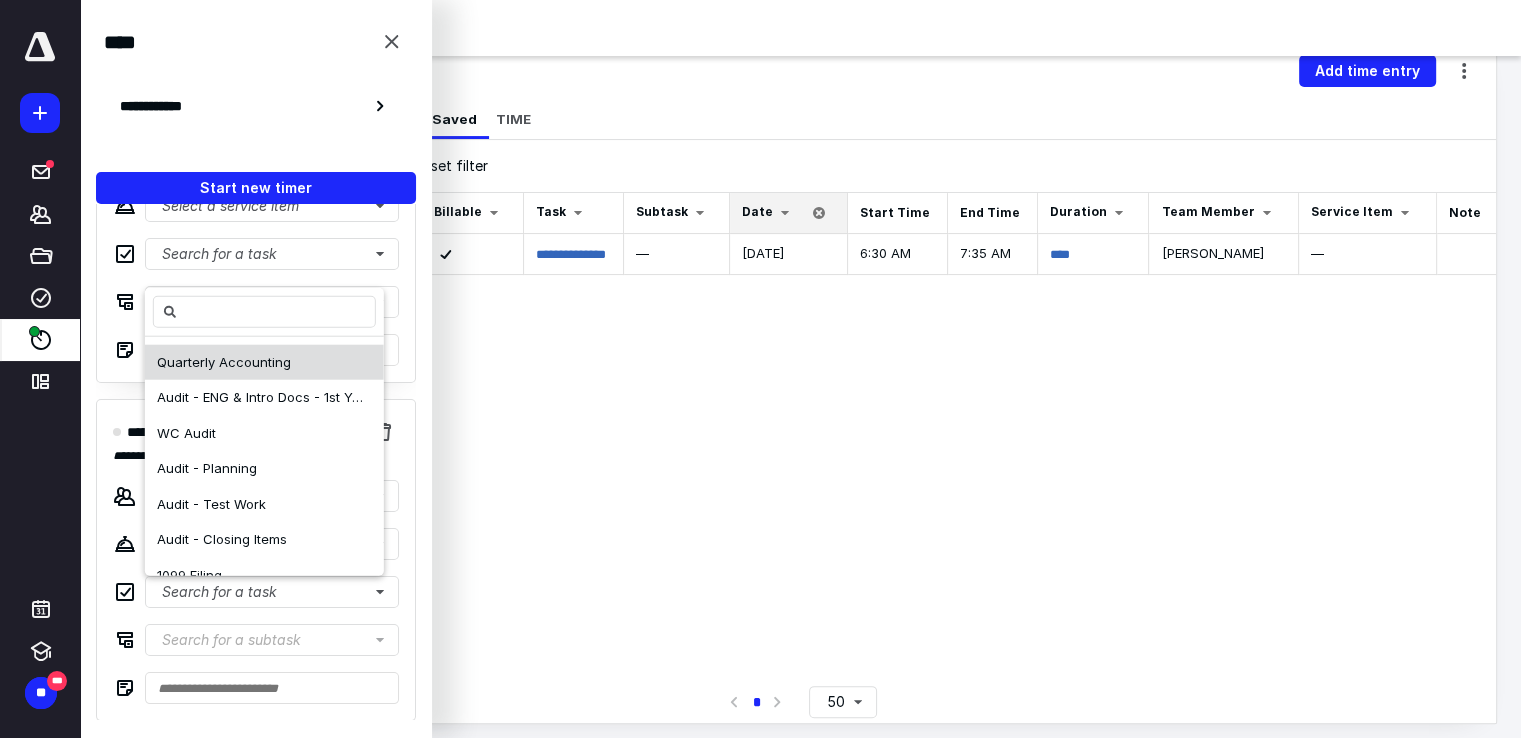 click on "Quarterly Accounting" at bounding box center (224, 361) 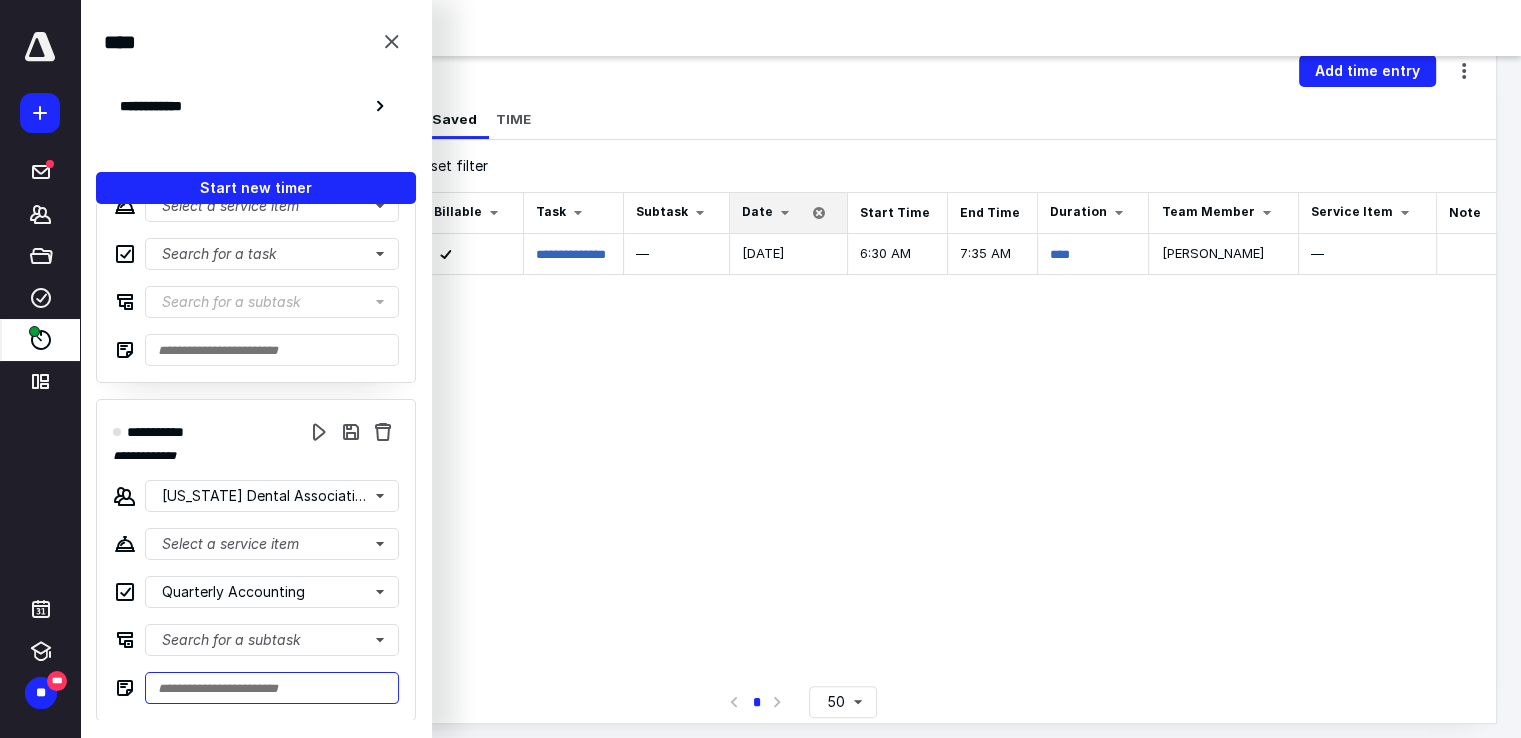 click at bounding box center (272, 688) 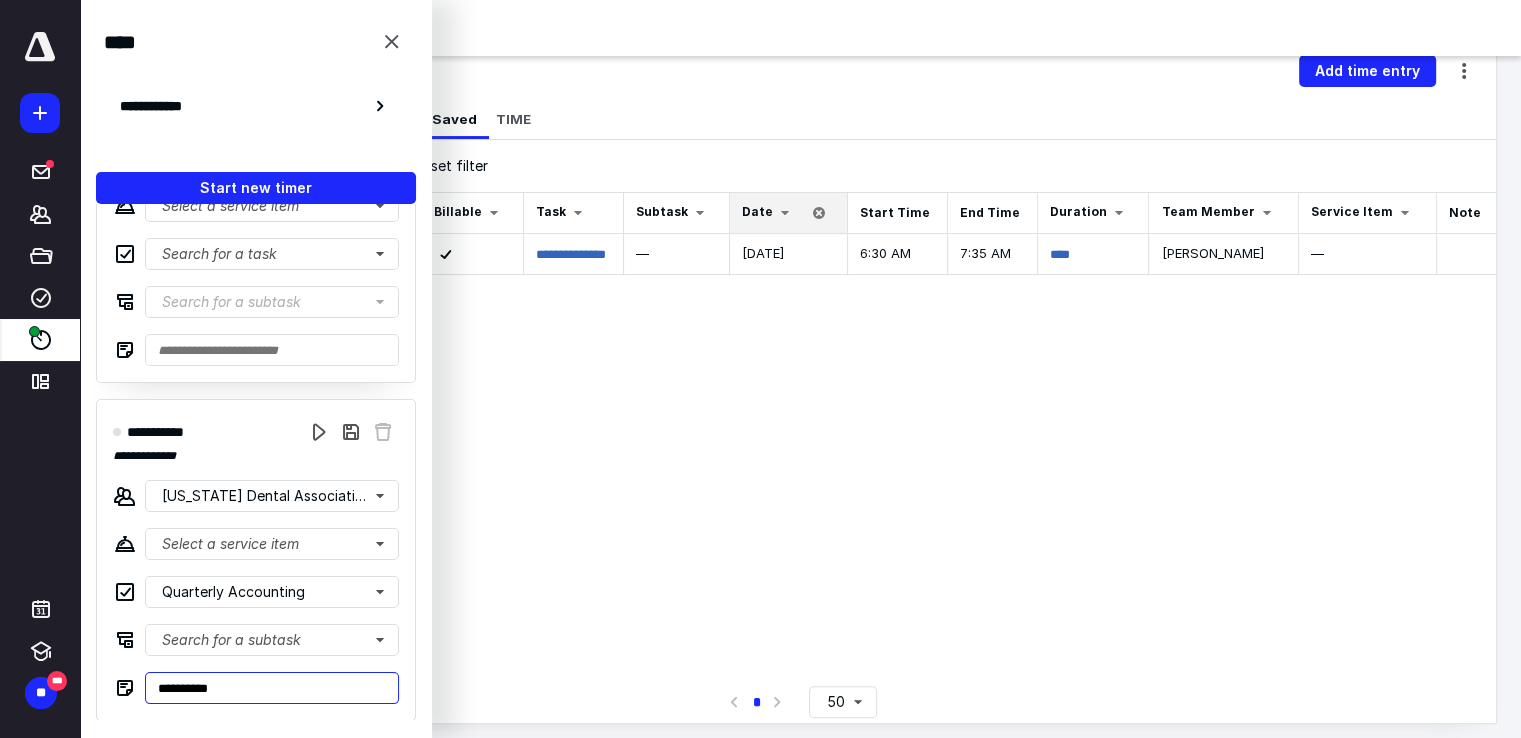 type on "**********" 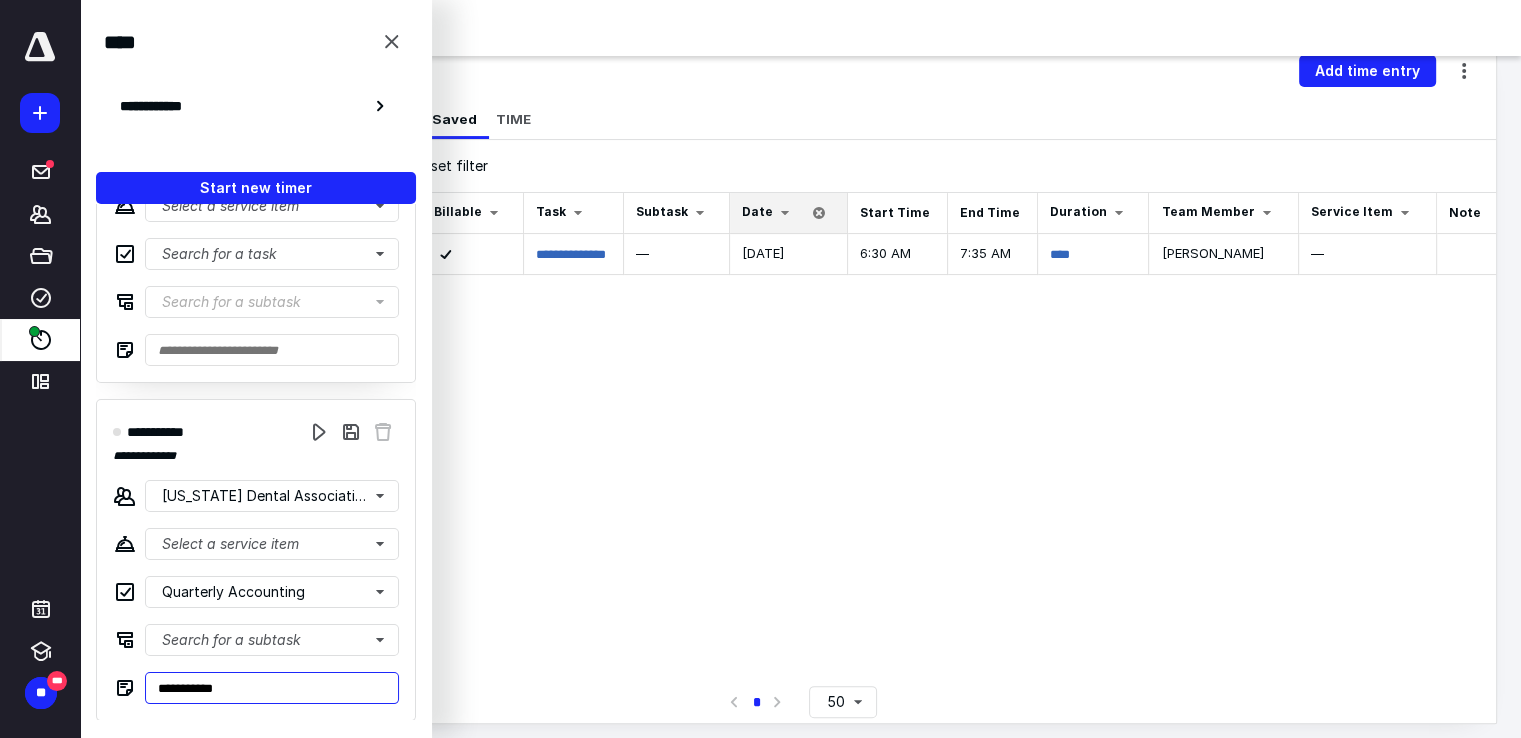 type on "*******" 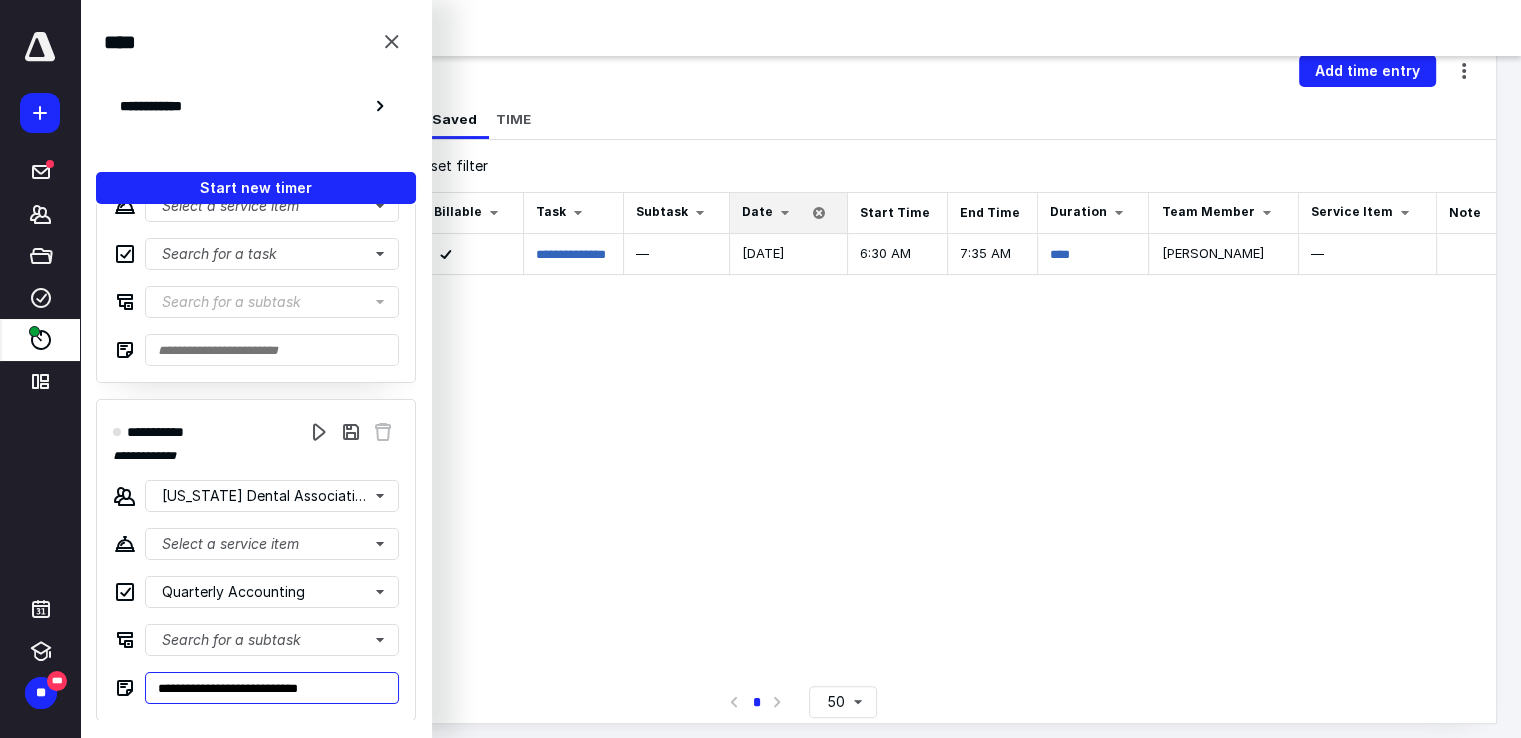 type on "**********" 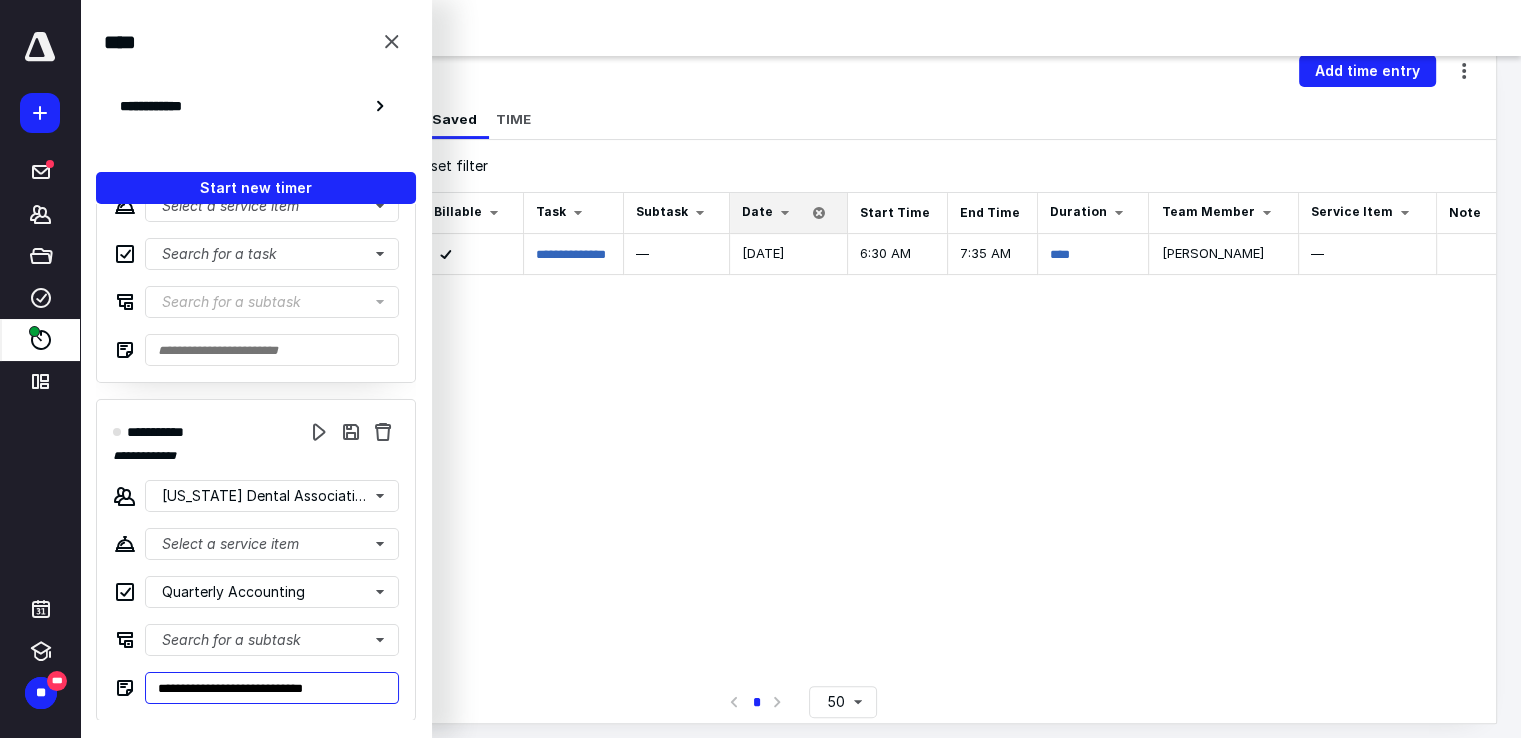 type on "**********" 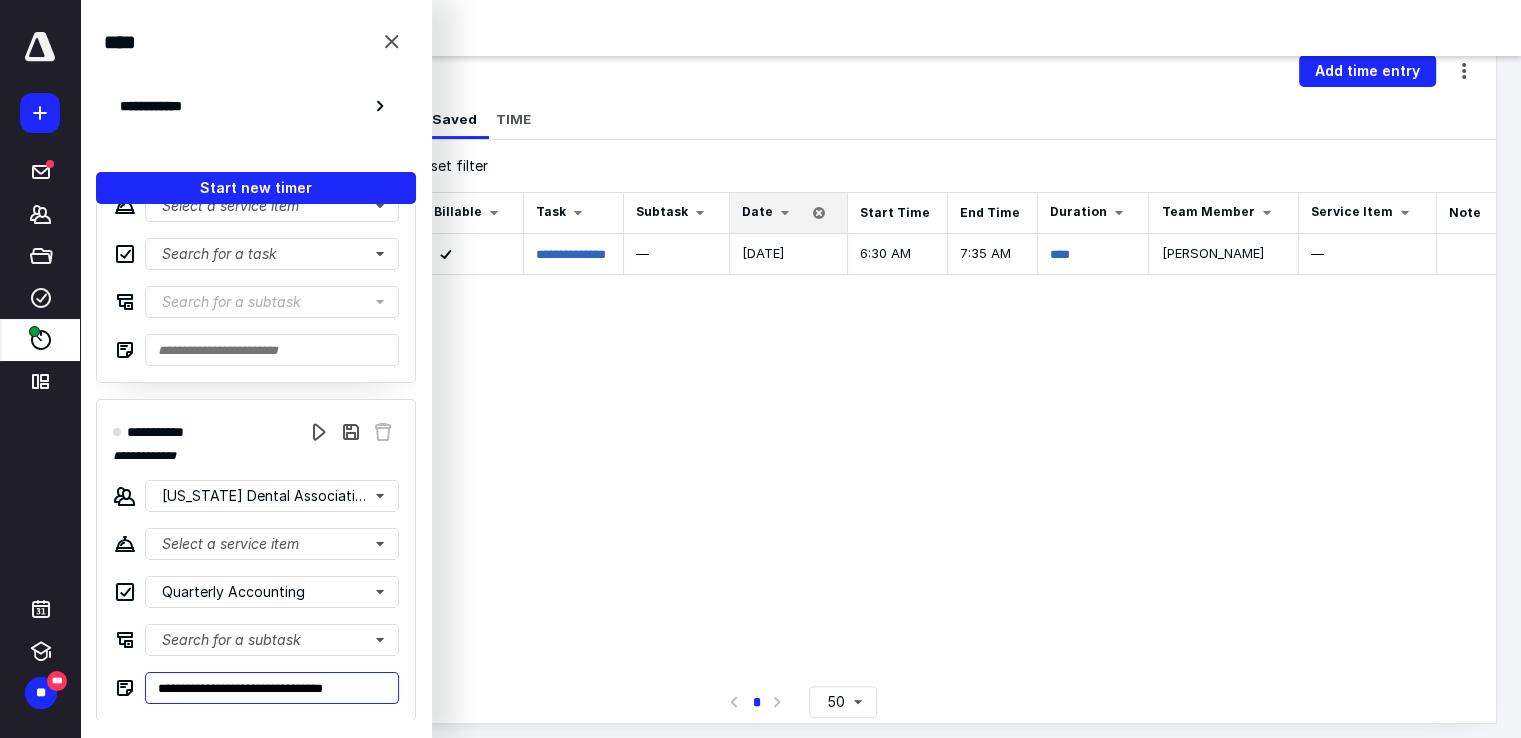 type on "**********" 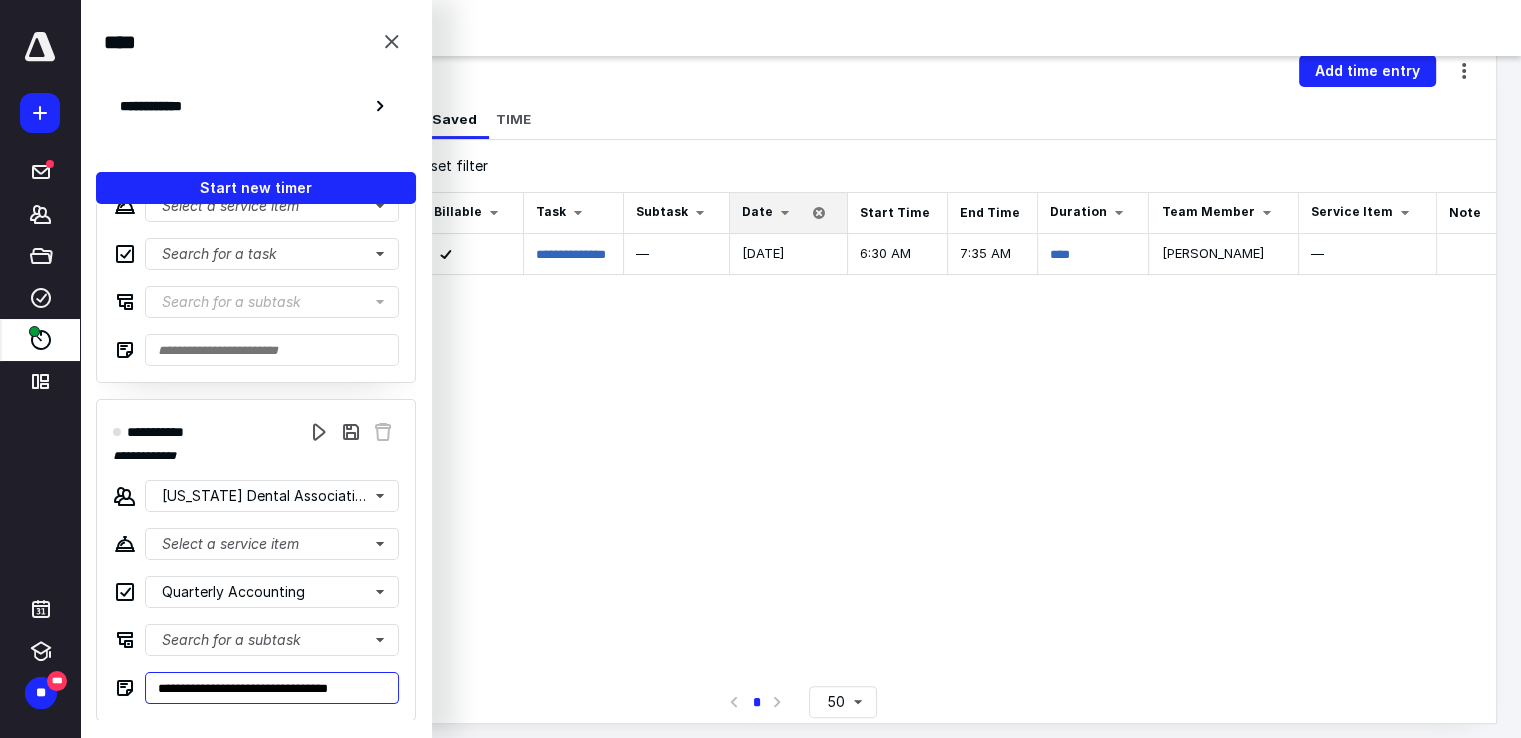type on "**********" 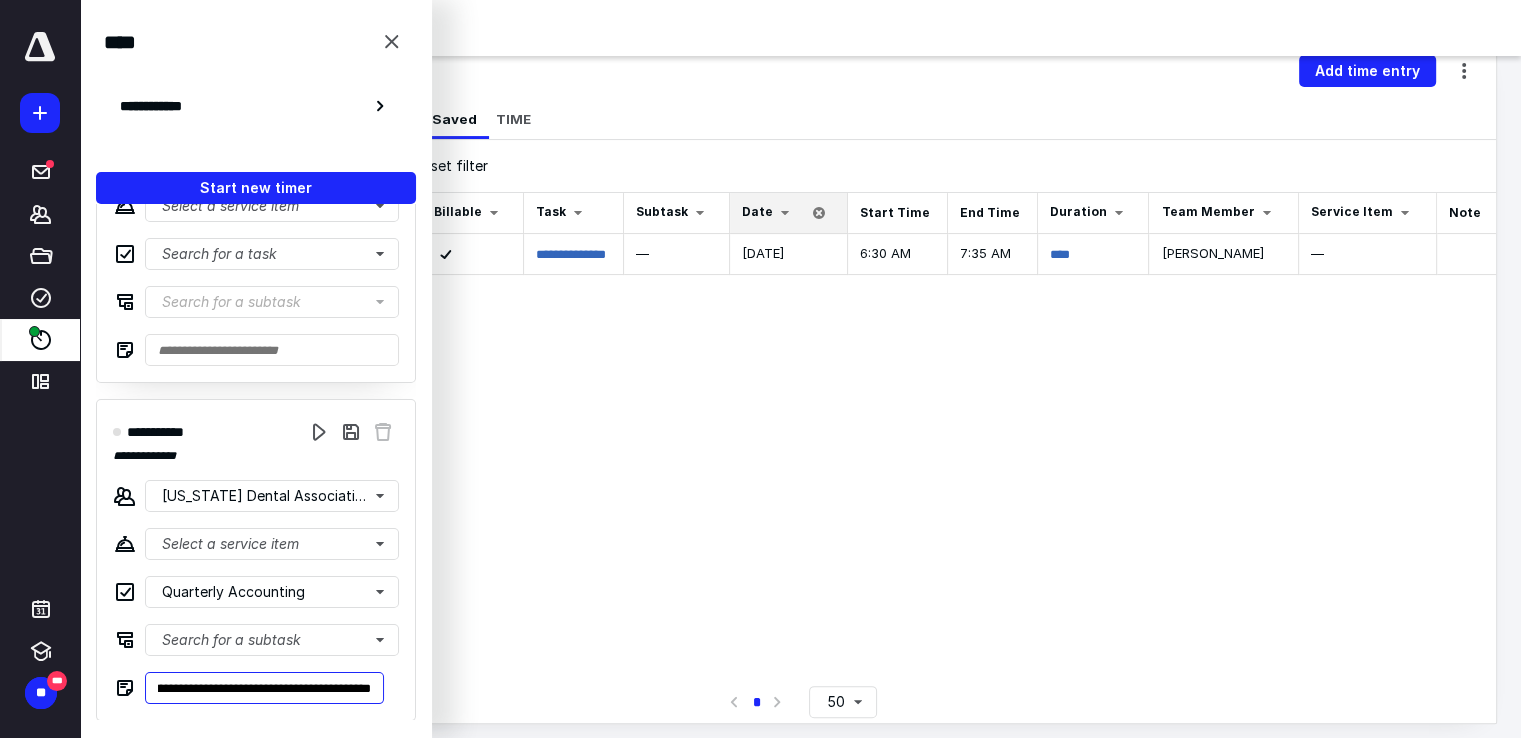 type on "**********" 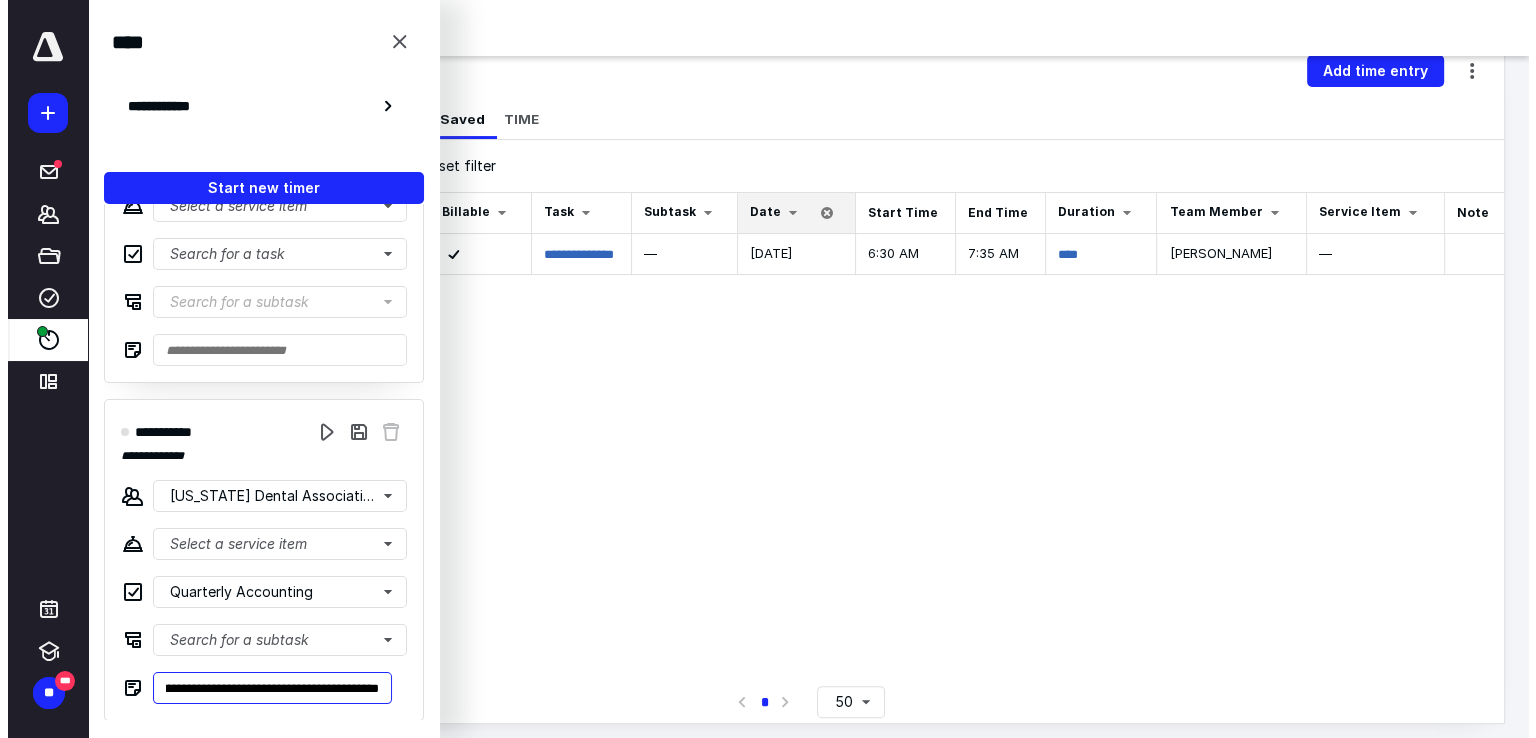 scroll, scrollTop: 0, scrollLeft: 371, axis: horizontal 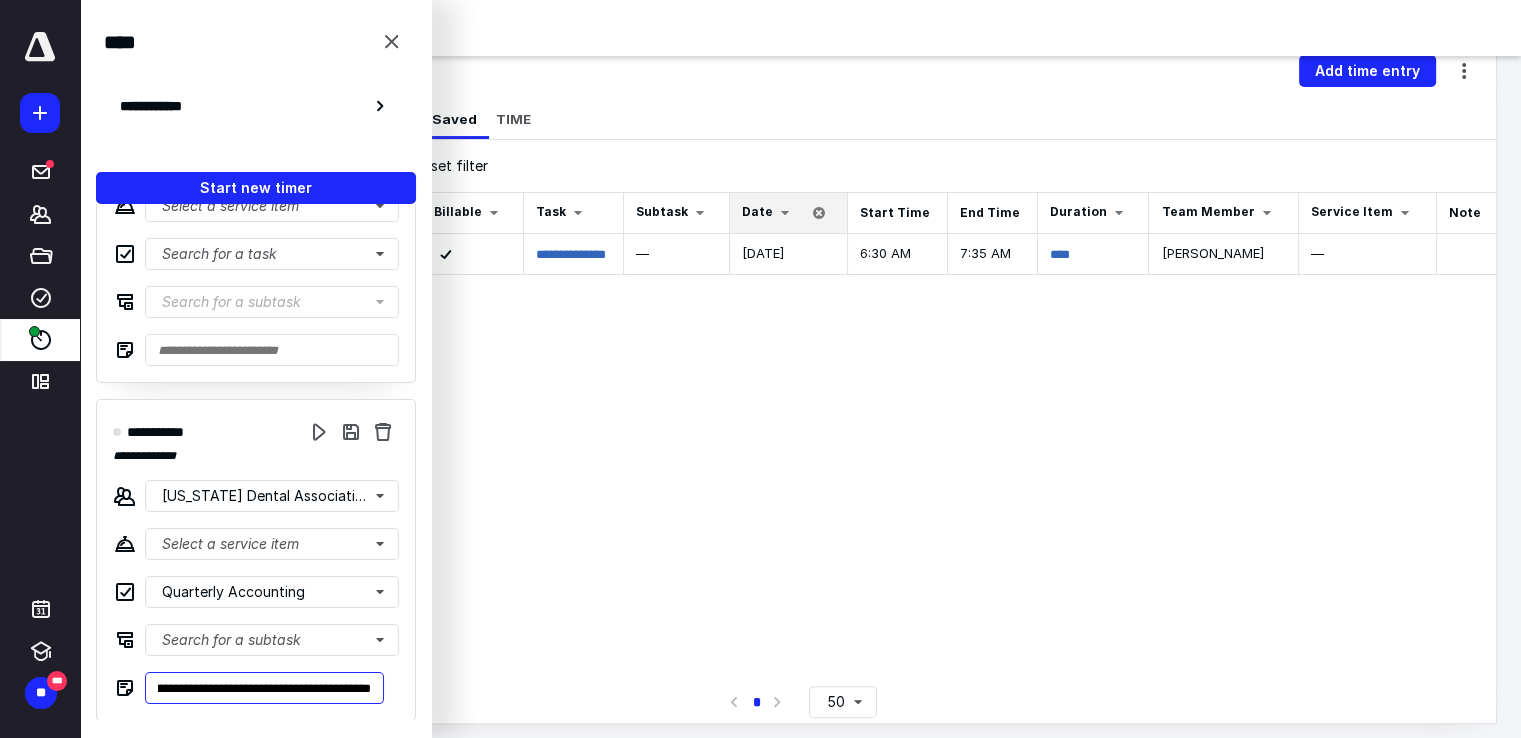 type on "**********" 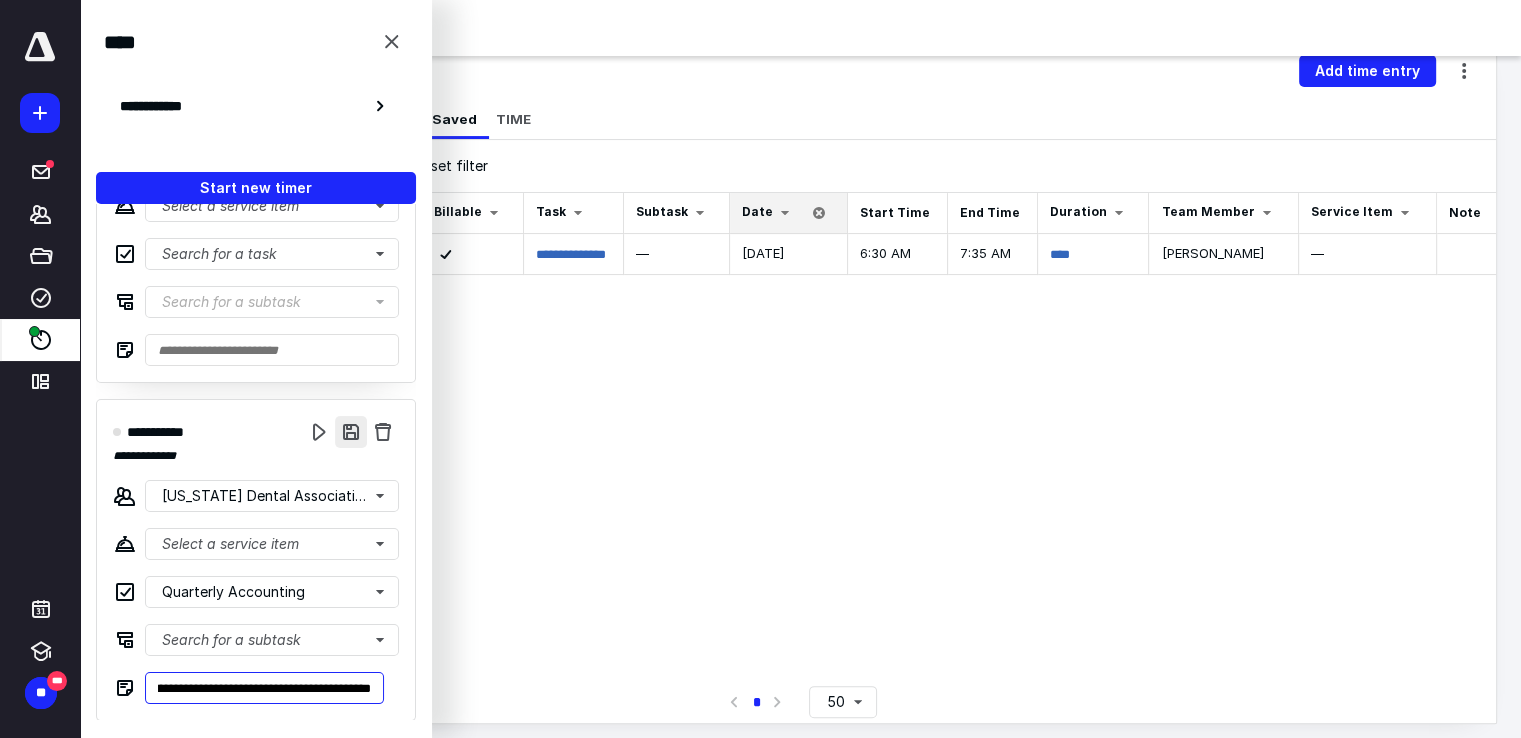 type on "**********" 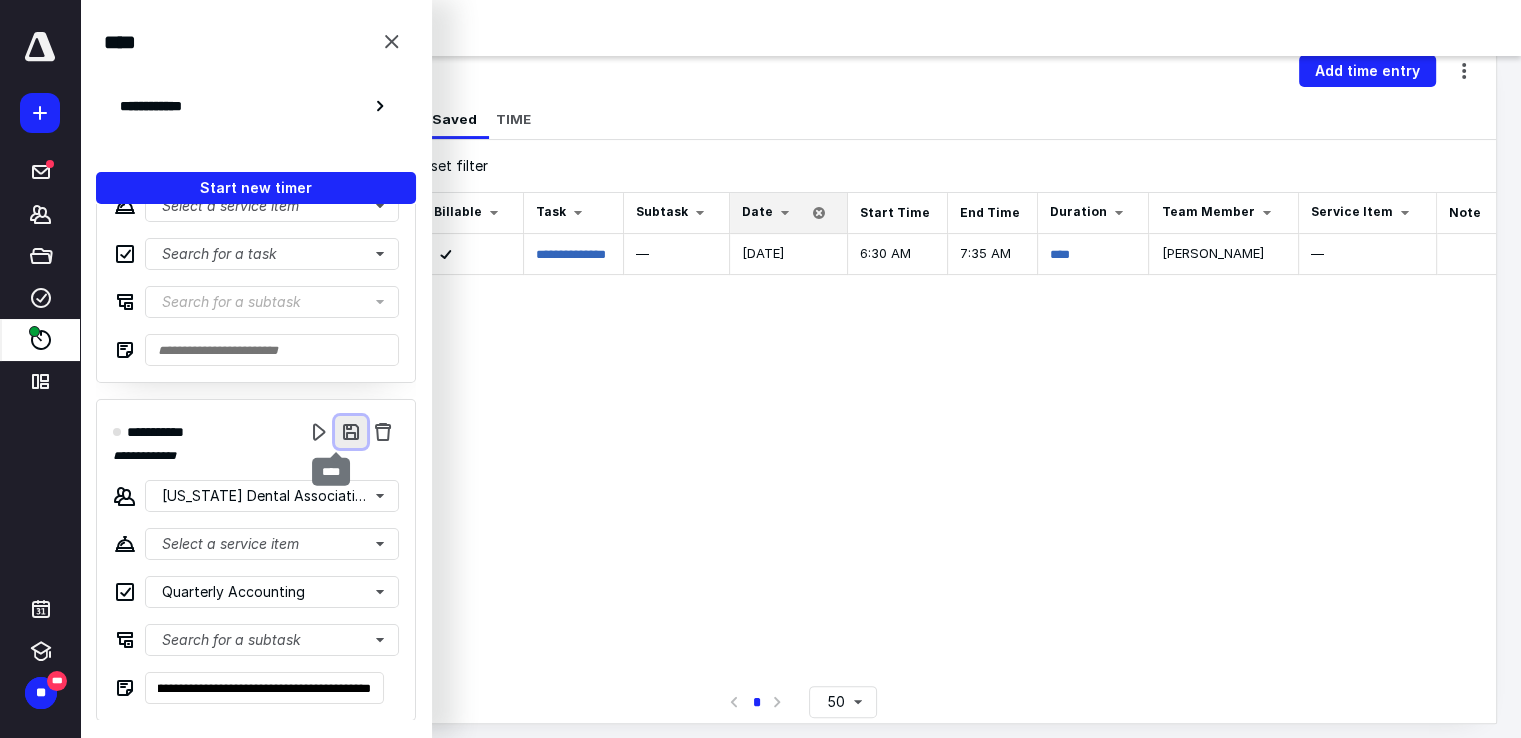 click at bounding box center [351, 432] 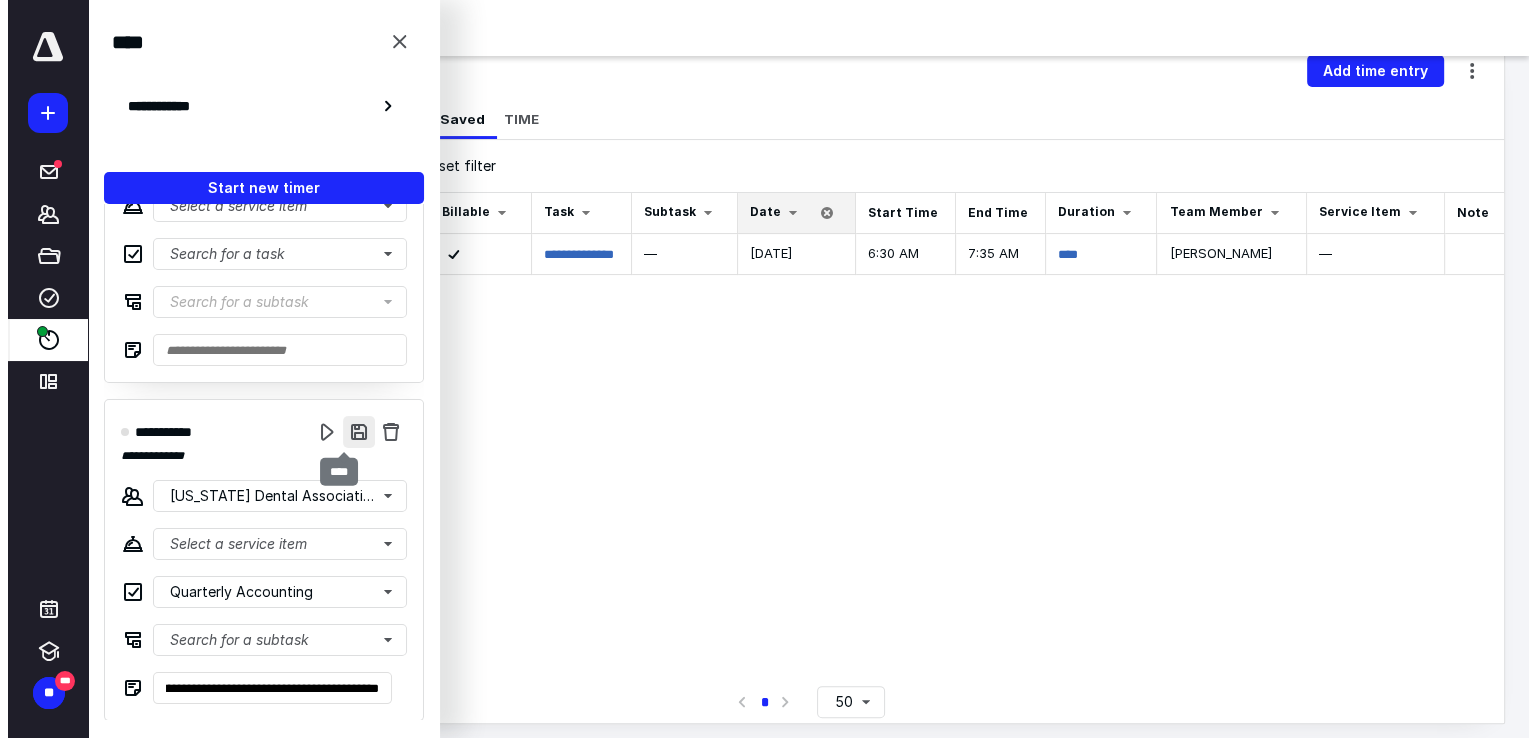 scroll, scrollTop: 0, scrollLeft: 0, axis: both 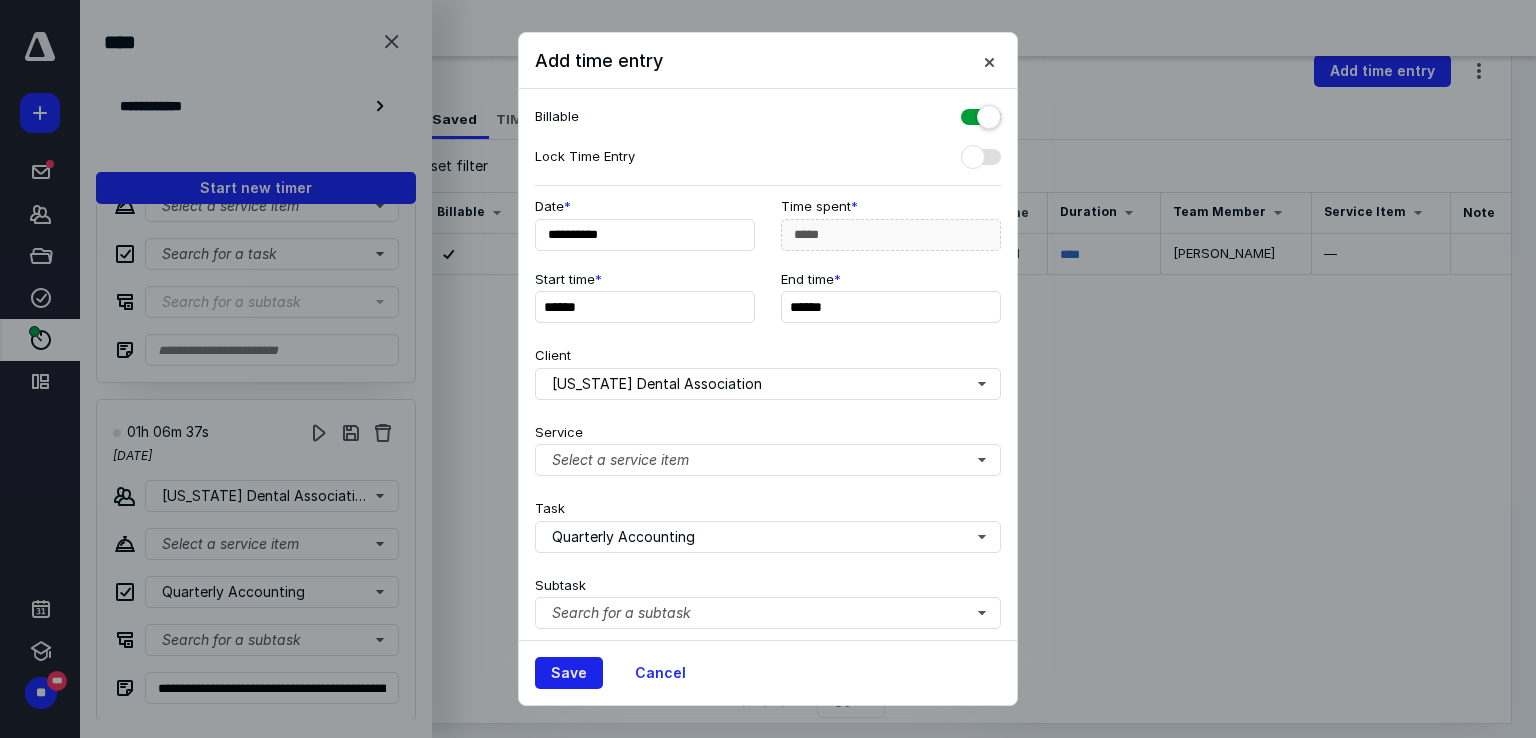 click on "Save" at bounding box center (569, 673) 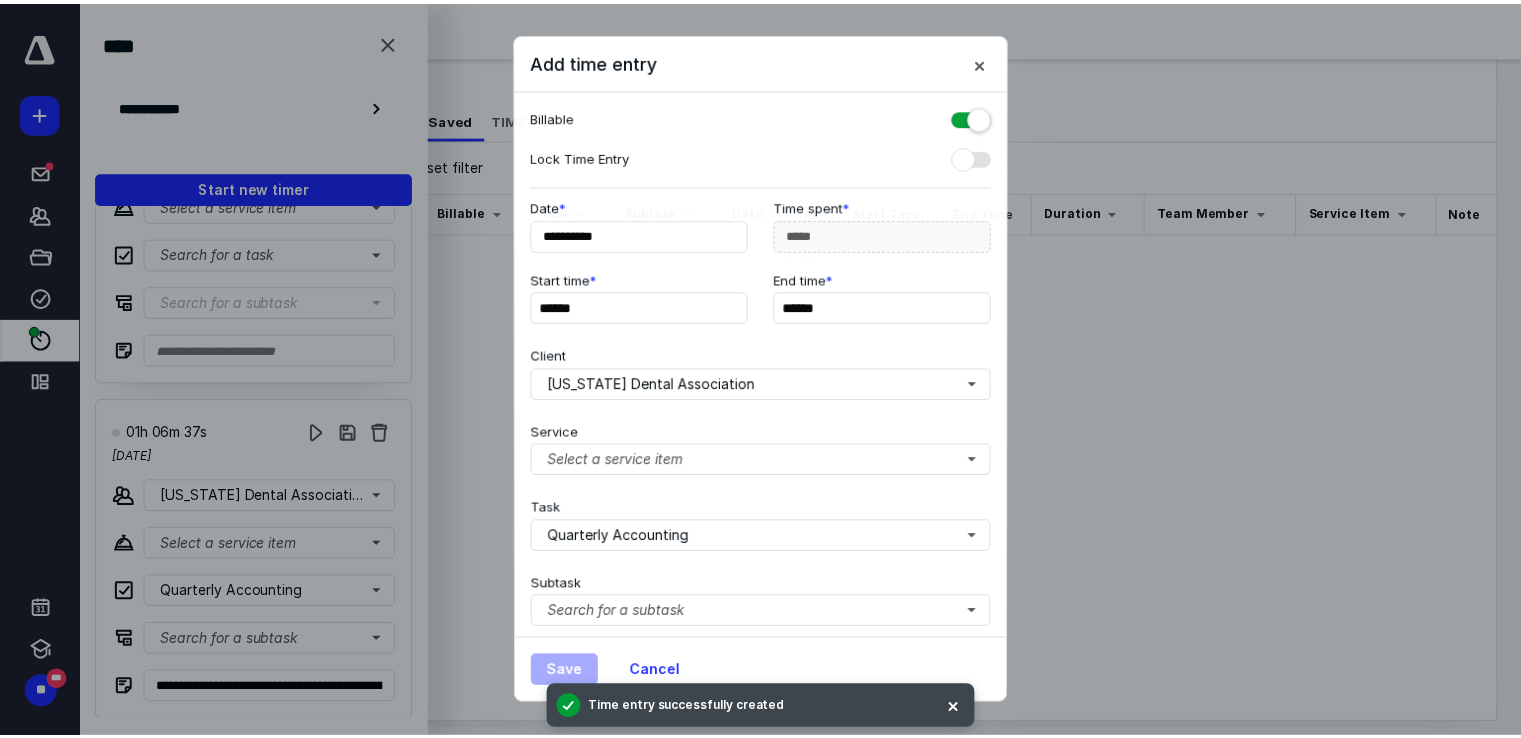 scroll, scrollTop: 0, scrollLeft: 0, axis: both 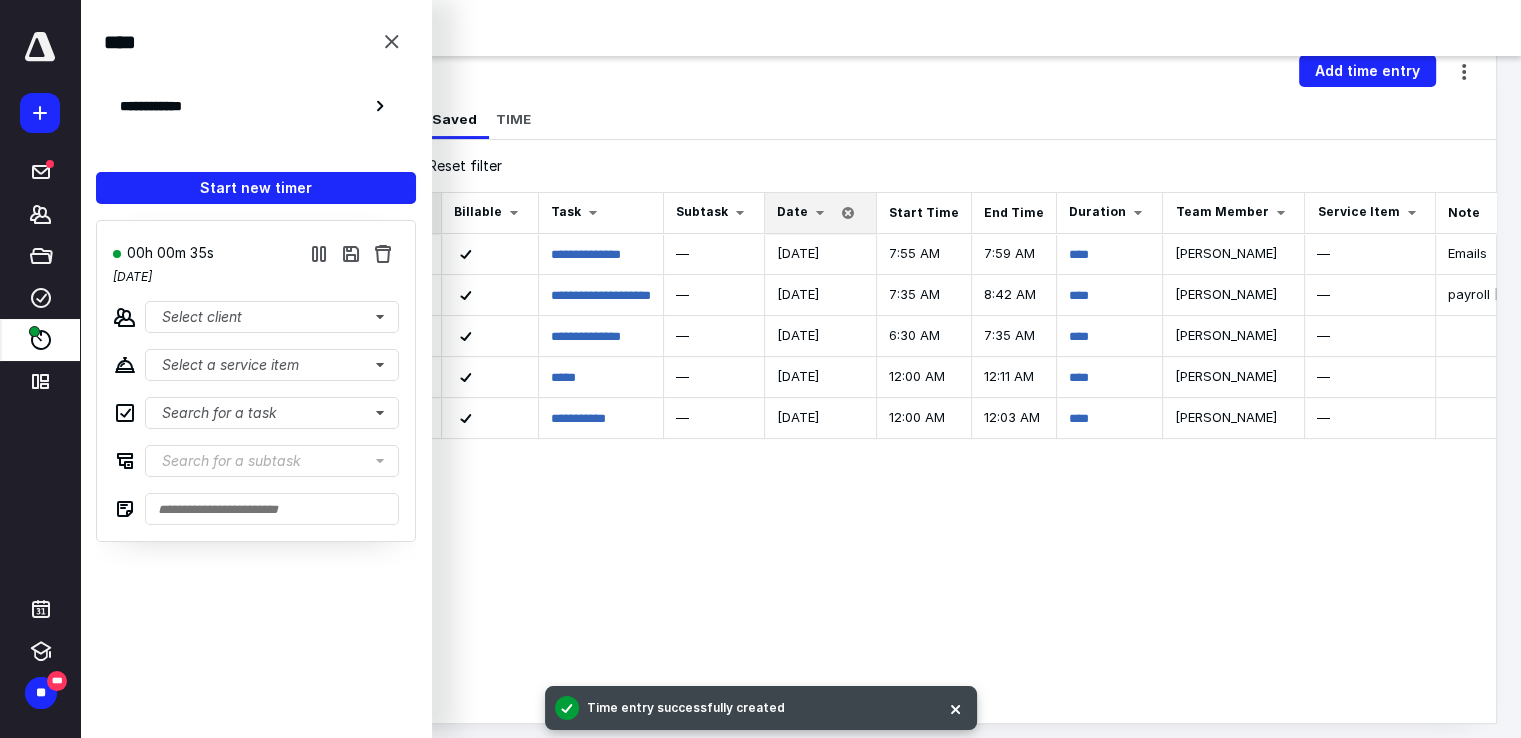 click on "Saved Time Add time entry" at bounding box center [800, 71] 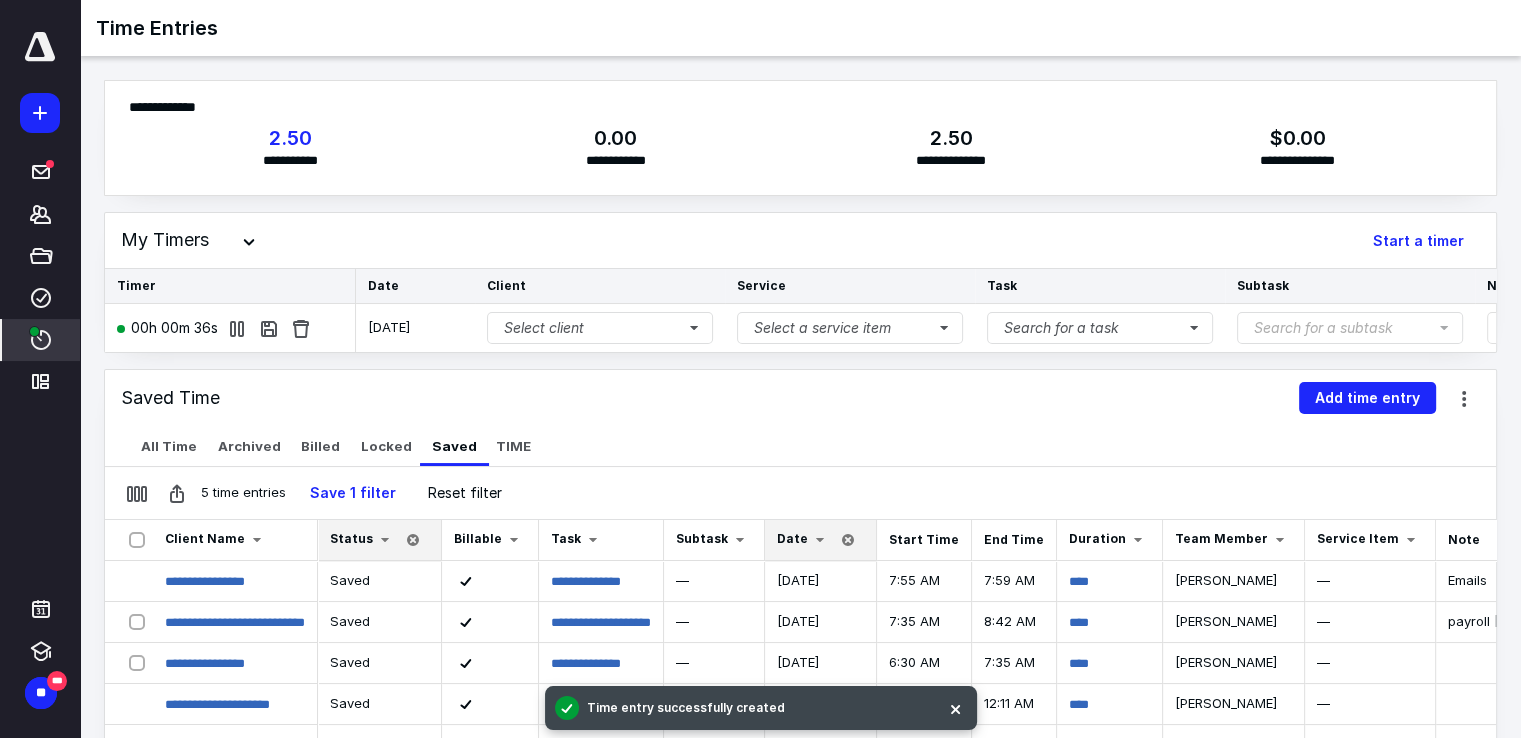 scroll, scrollTop: 300, scrollLeft: 0, axis: vertical 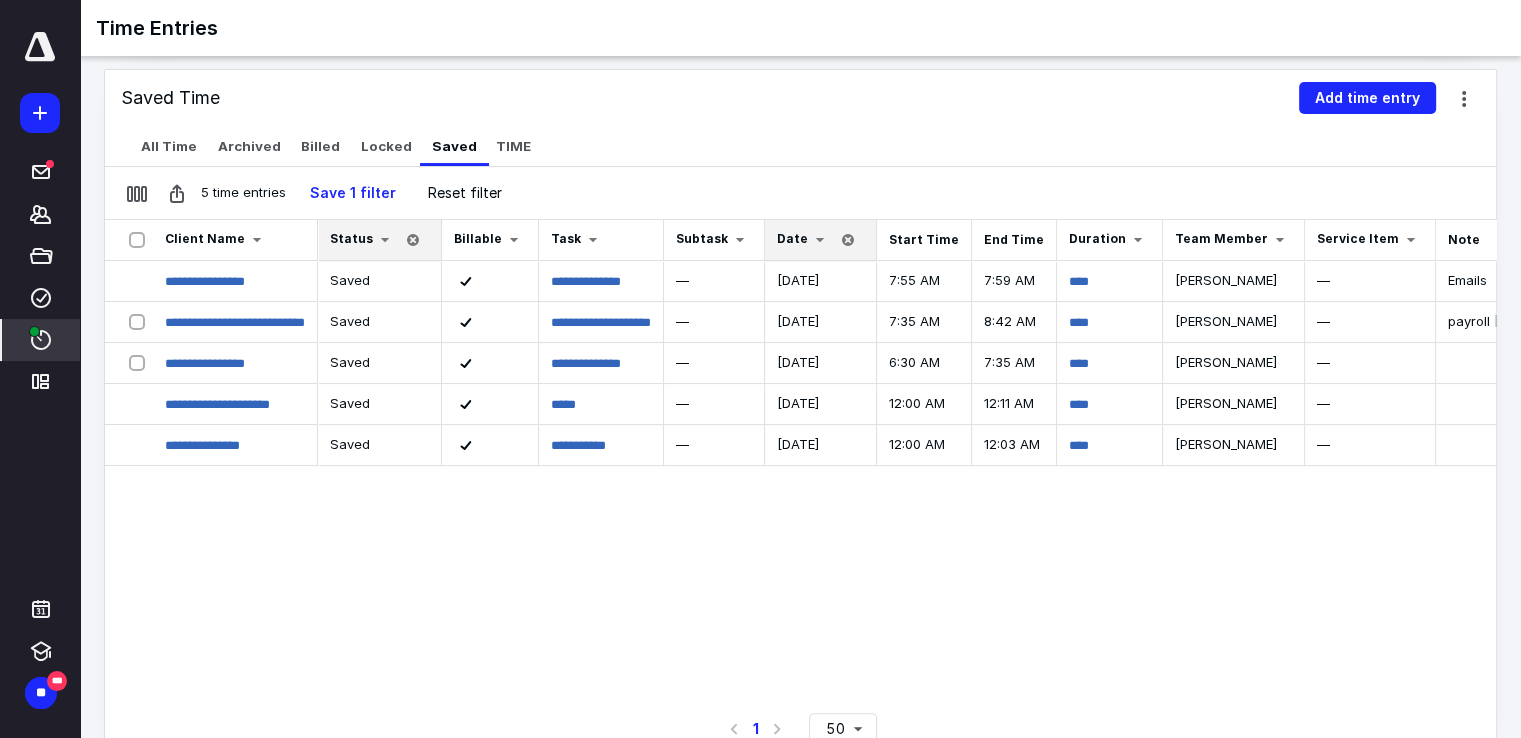 click on "****" at bounding box center [41, 340] 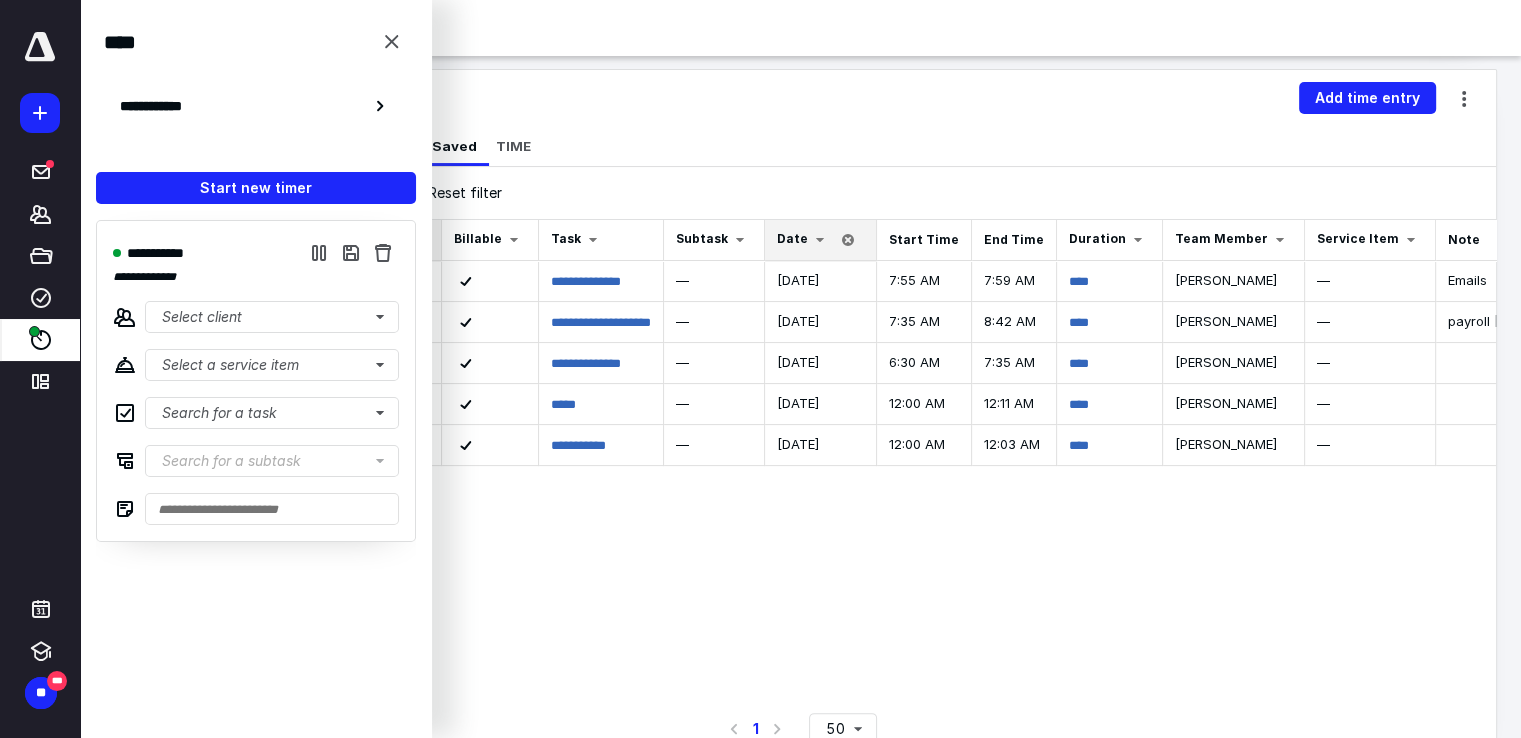 click on "**********" at bounding box center (256, 462) 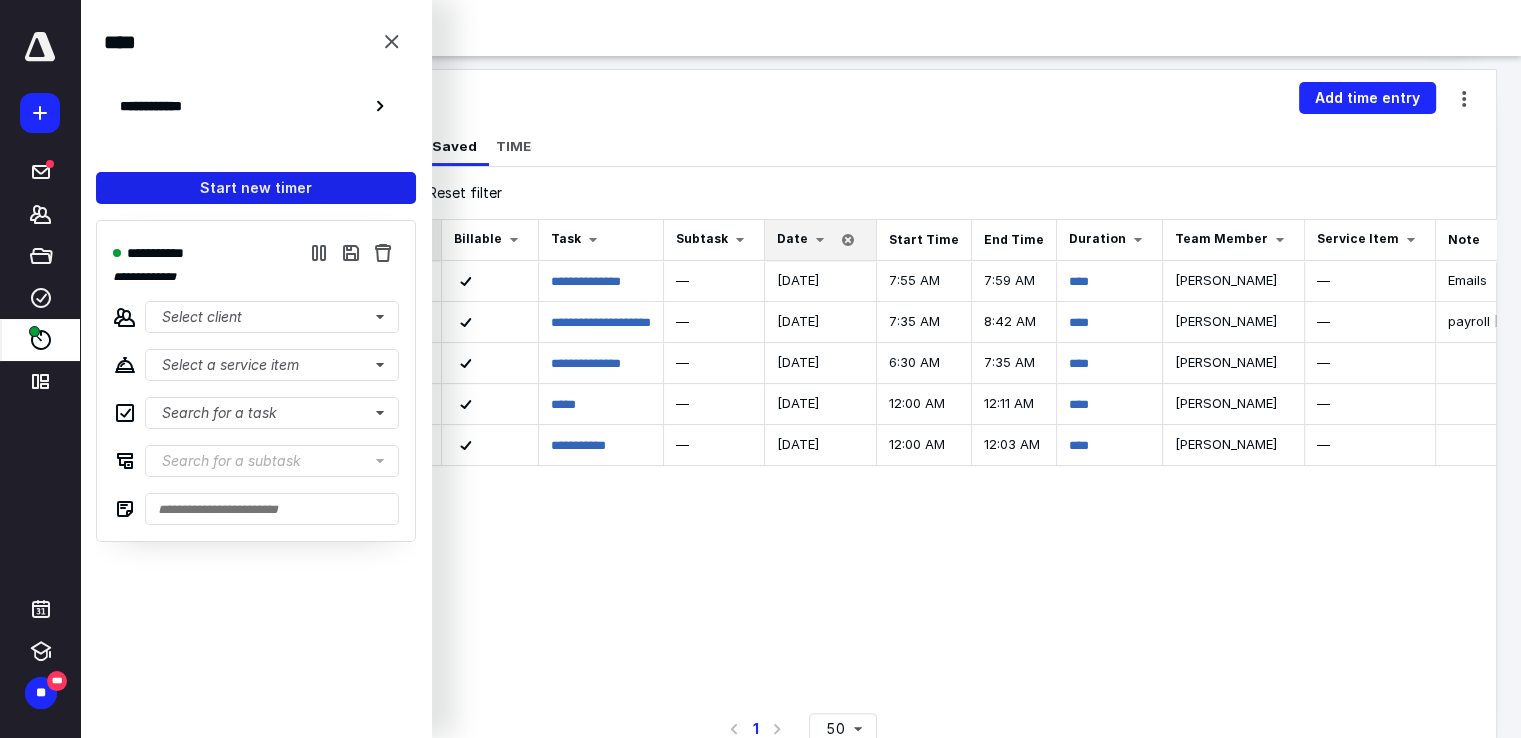 click on "Start new timer" at bounding box center (256, 188) 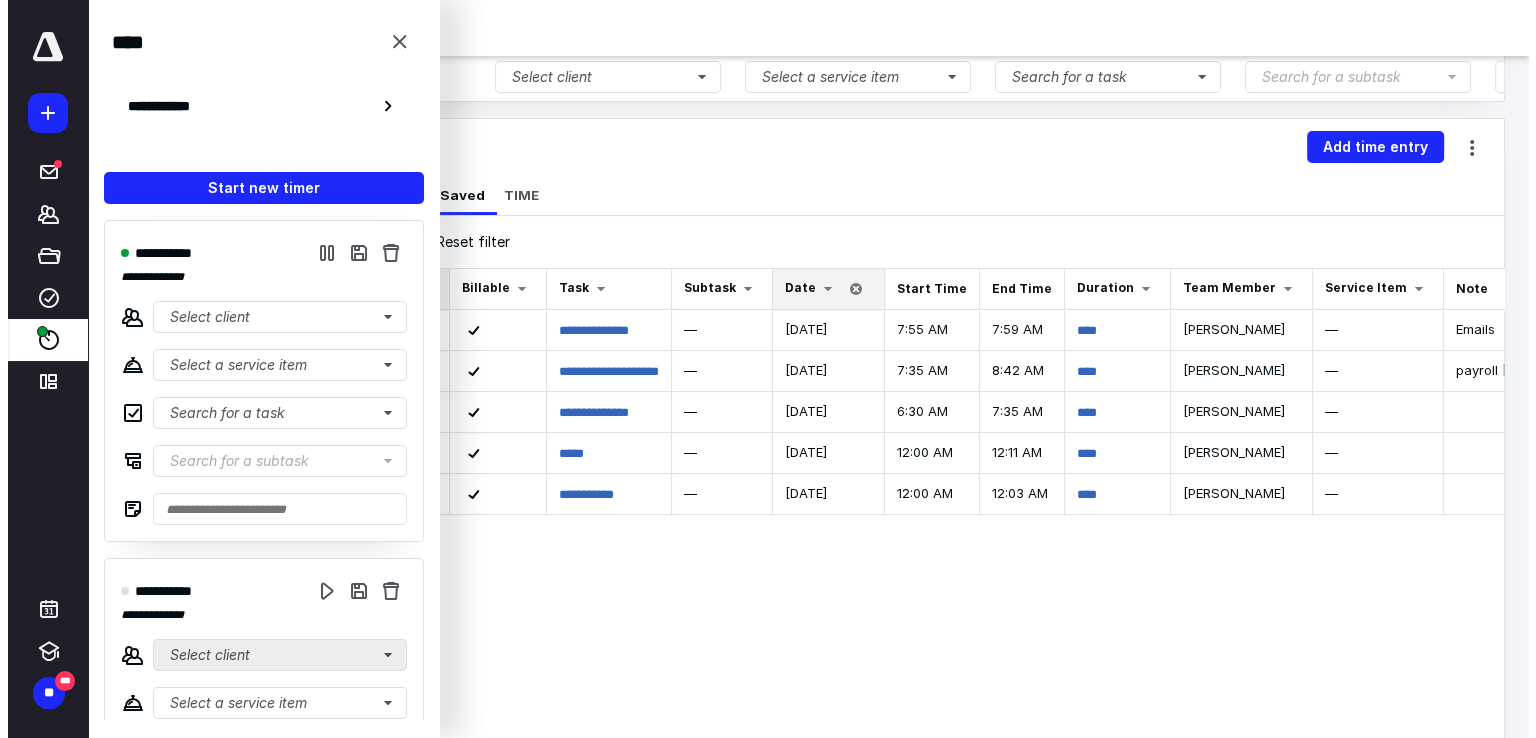 scroll, scrollTop: 159, scrollLeft: 0, axis: vertical 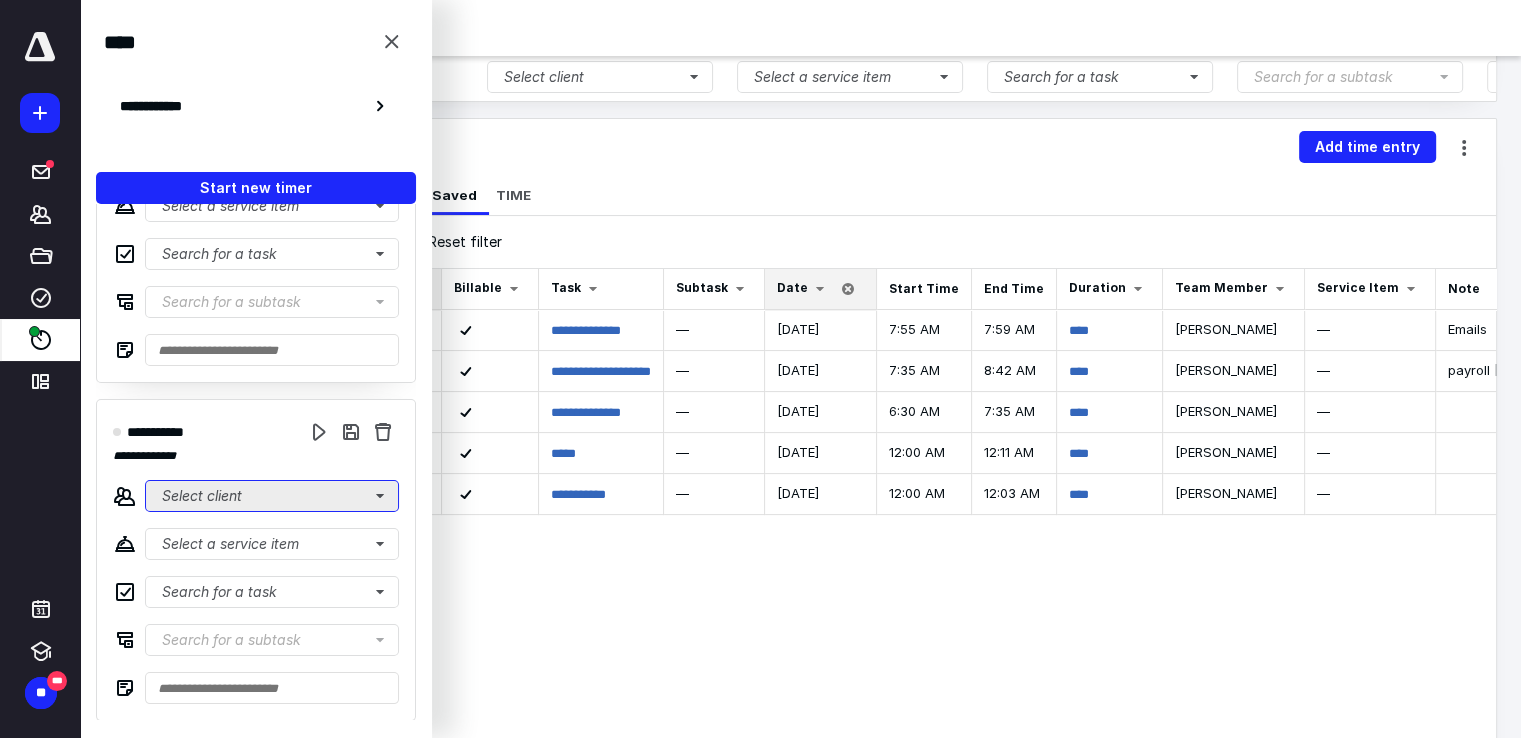 click on "Select client" at bounding box center [272, 496] 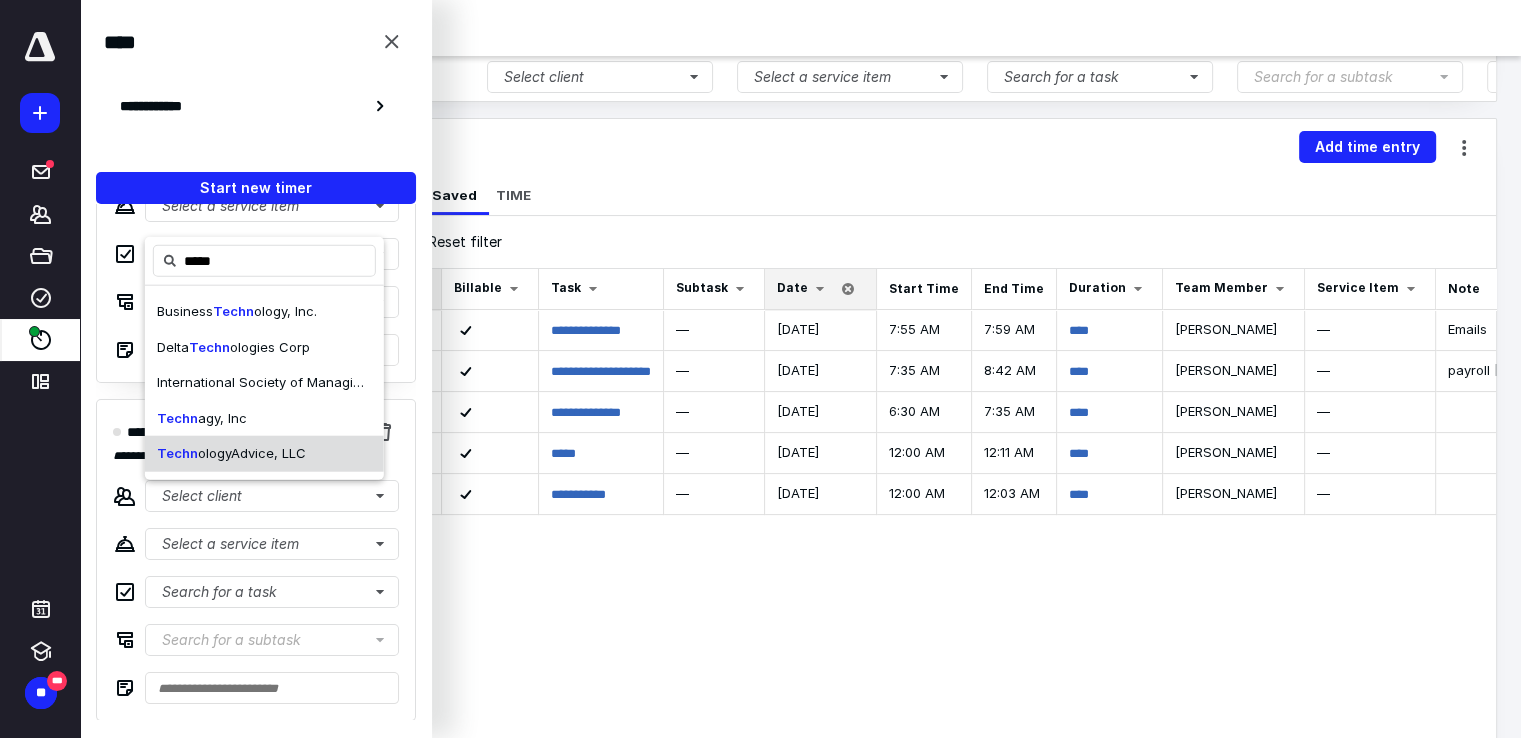 click on "ologyAdvice, LLC" at bounding box center (252, 453) 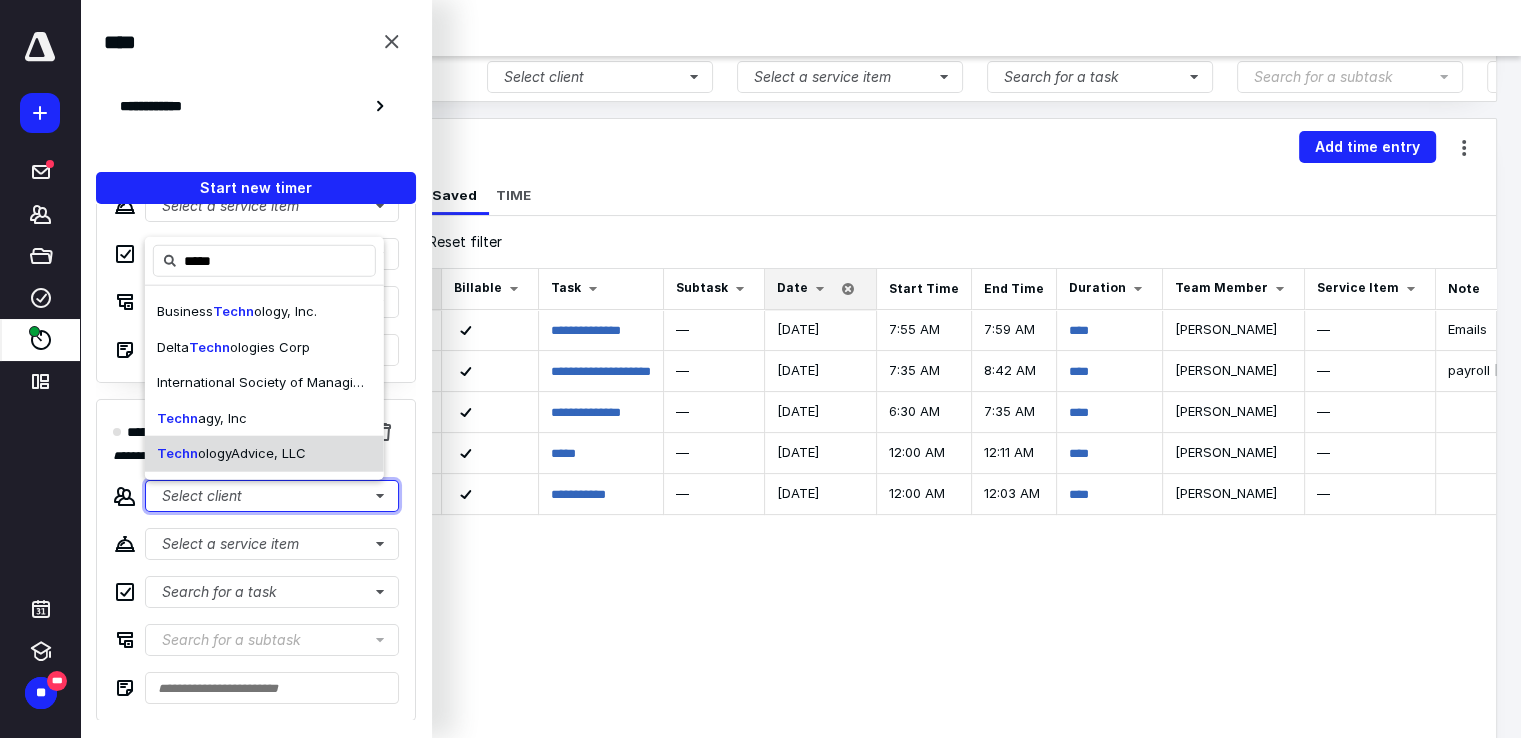 type 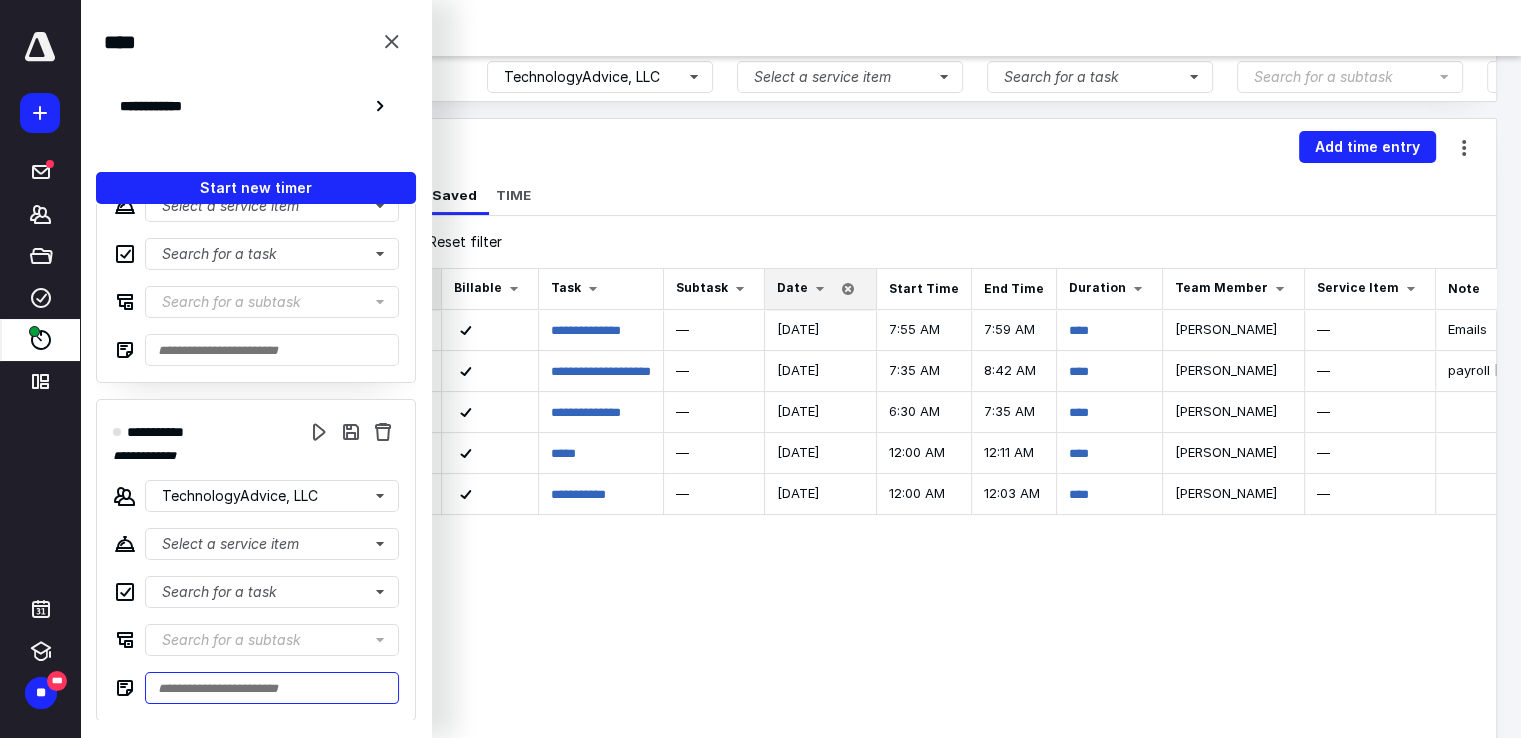 click at bounding box center (272, 688) 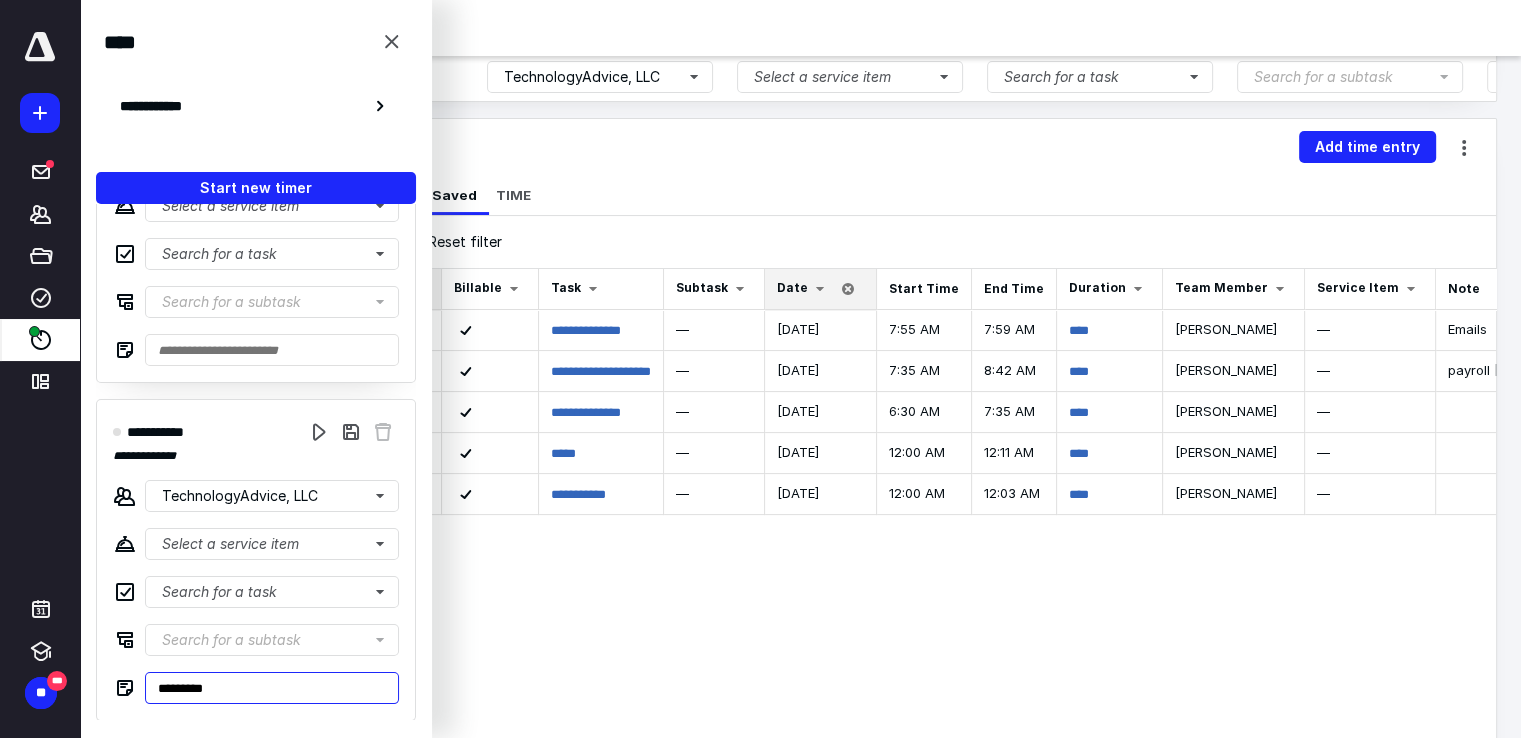 type on "**********" 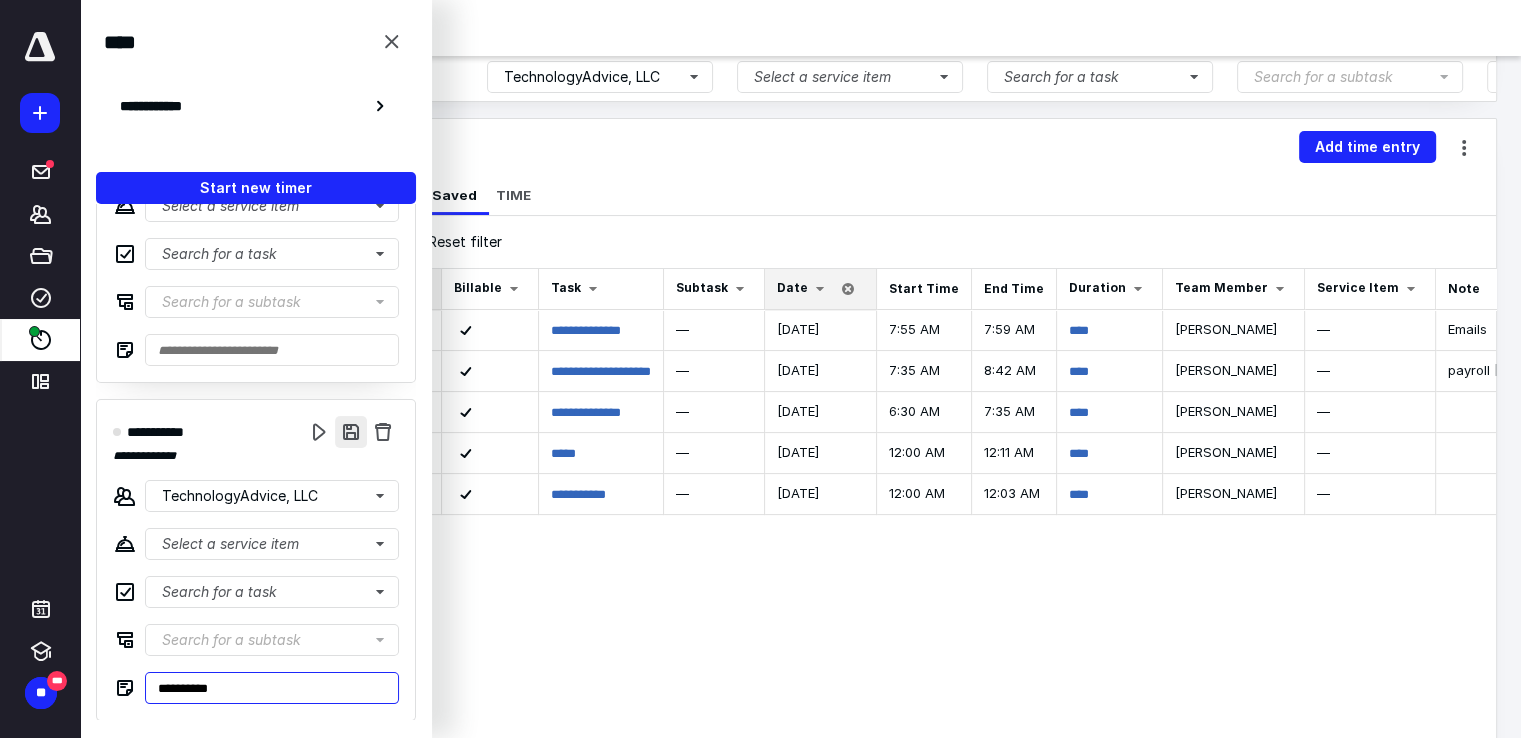 type on "**********" 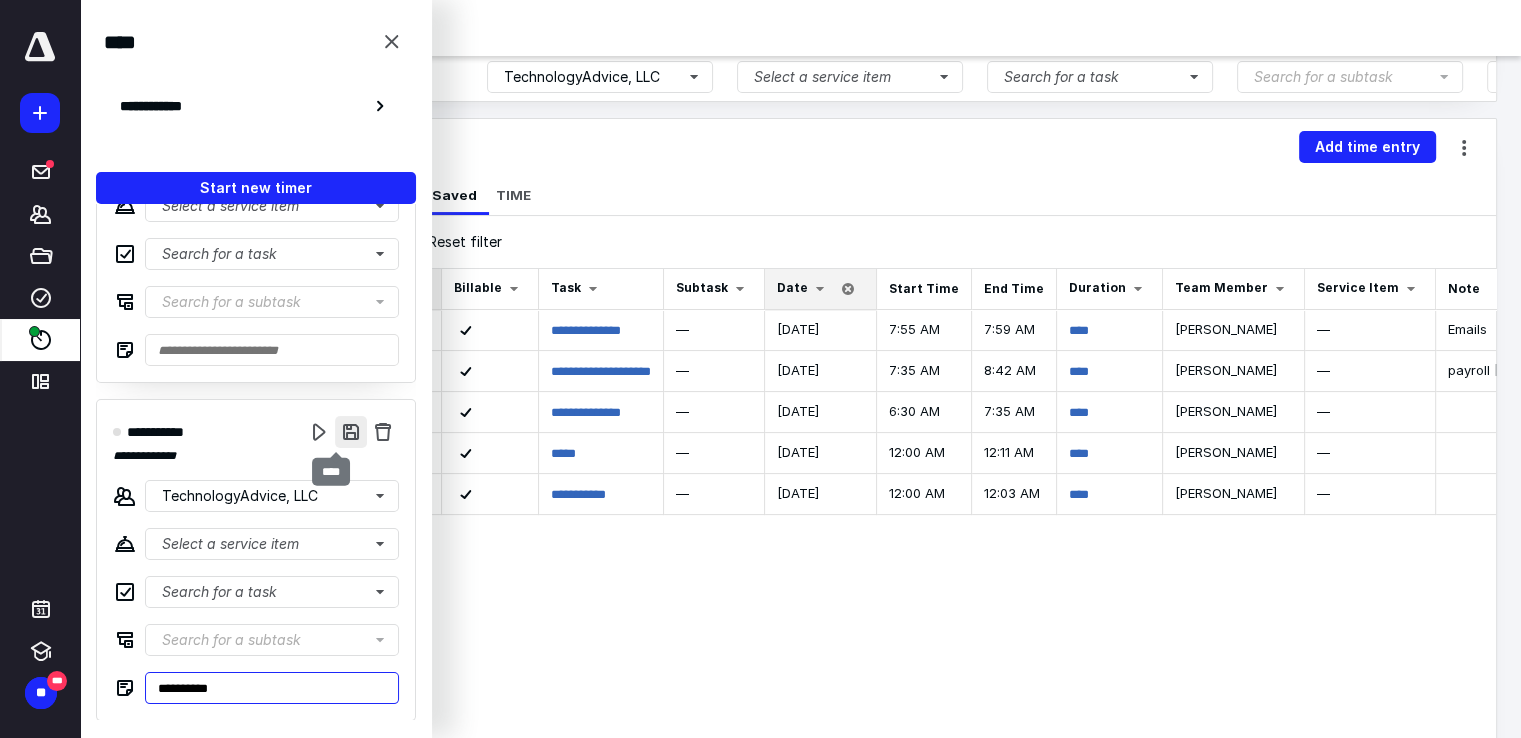 type on "**********" 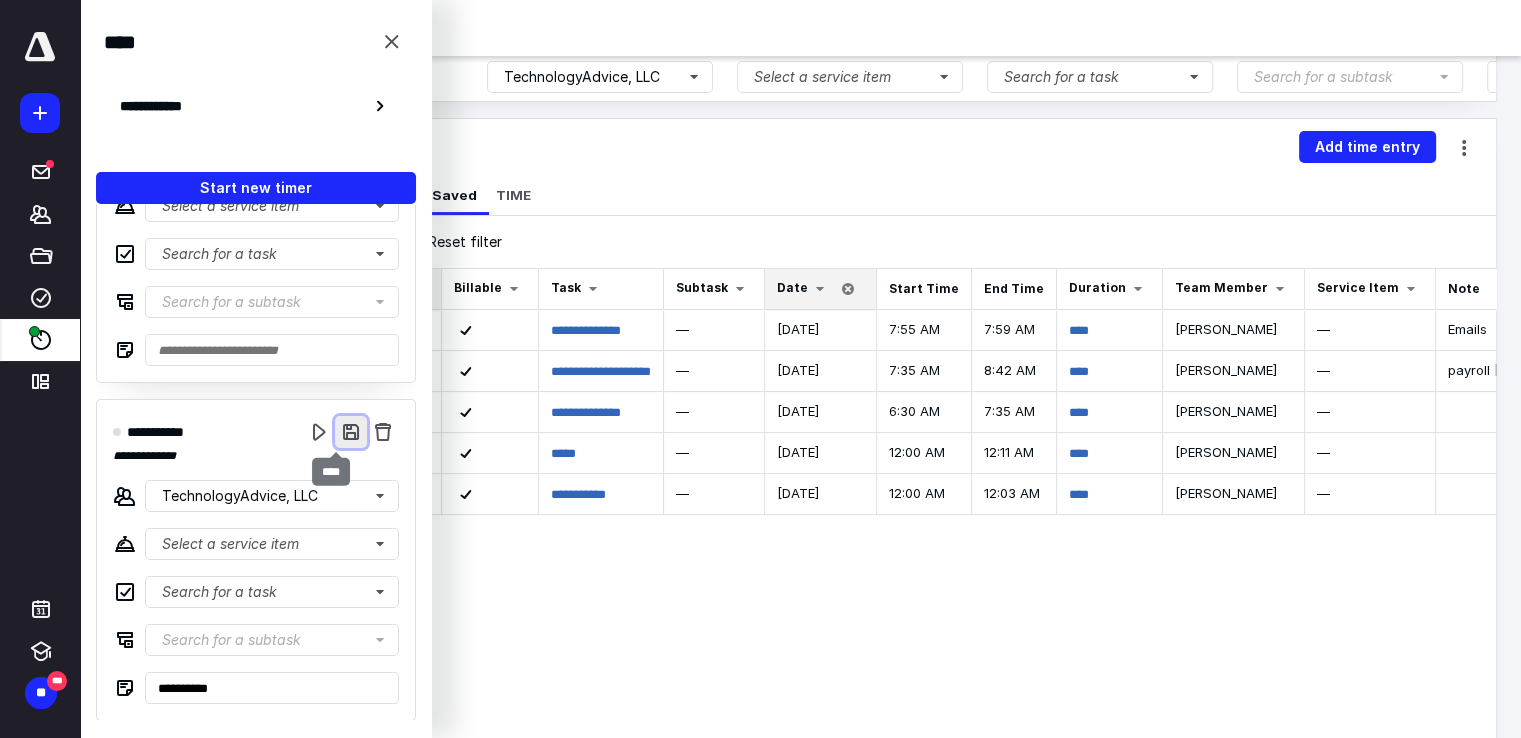 click at bounding box center [351, 432] 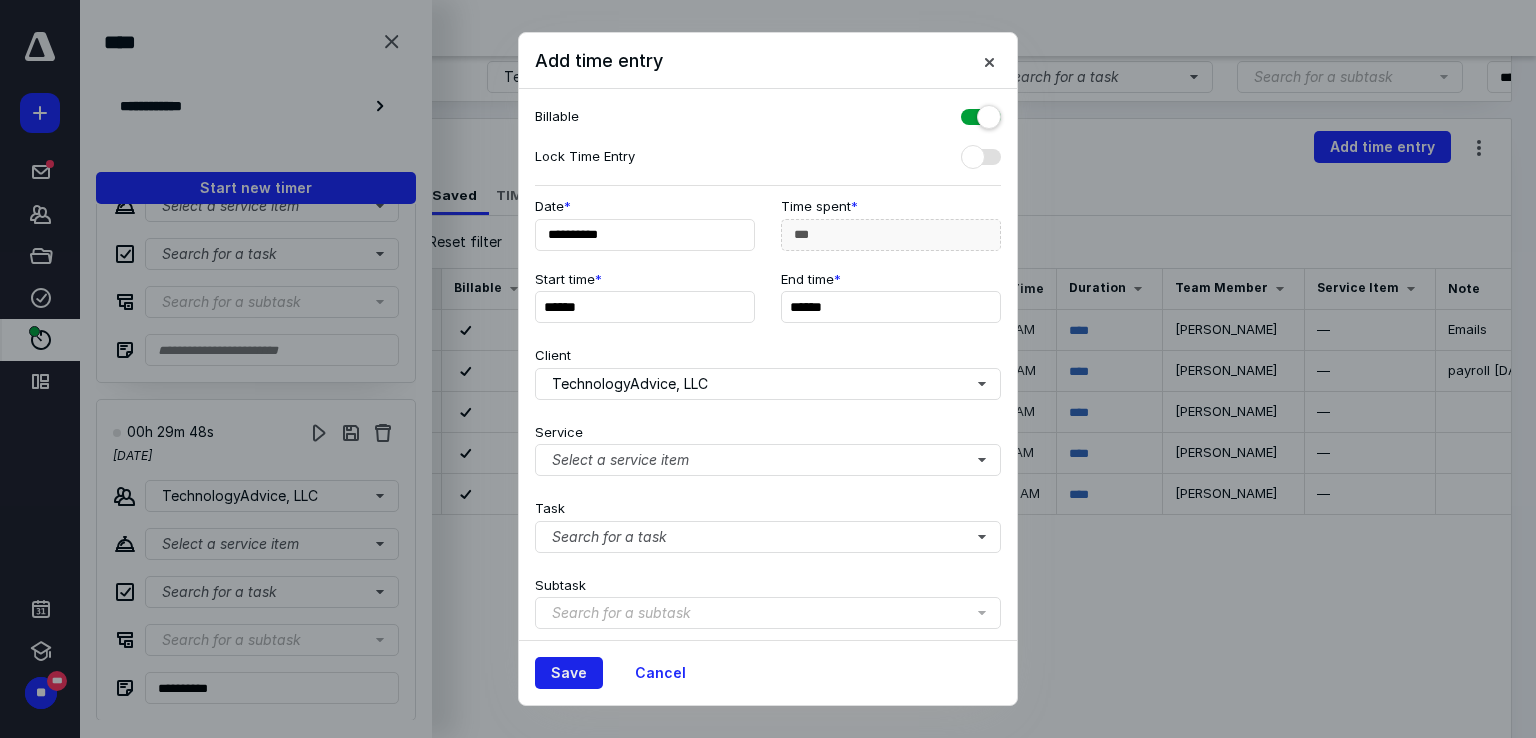 click on "Save" at bounding box center [569, 673] 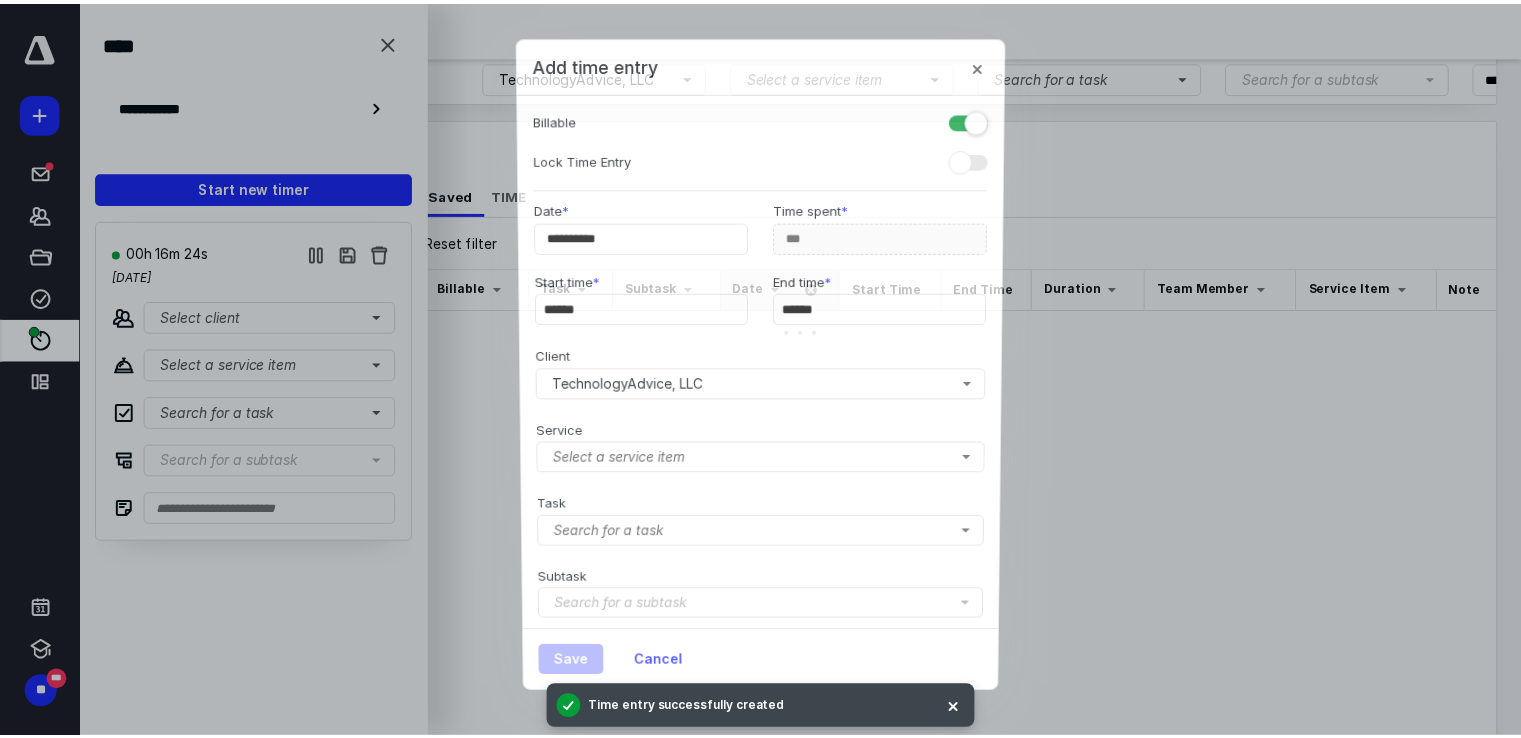 scroll, scrollTop: 0, scrollLeft: 0, axis: both 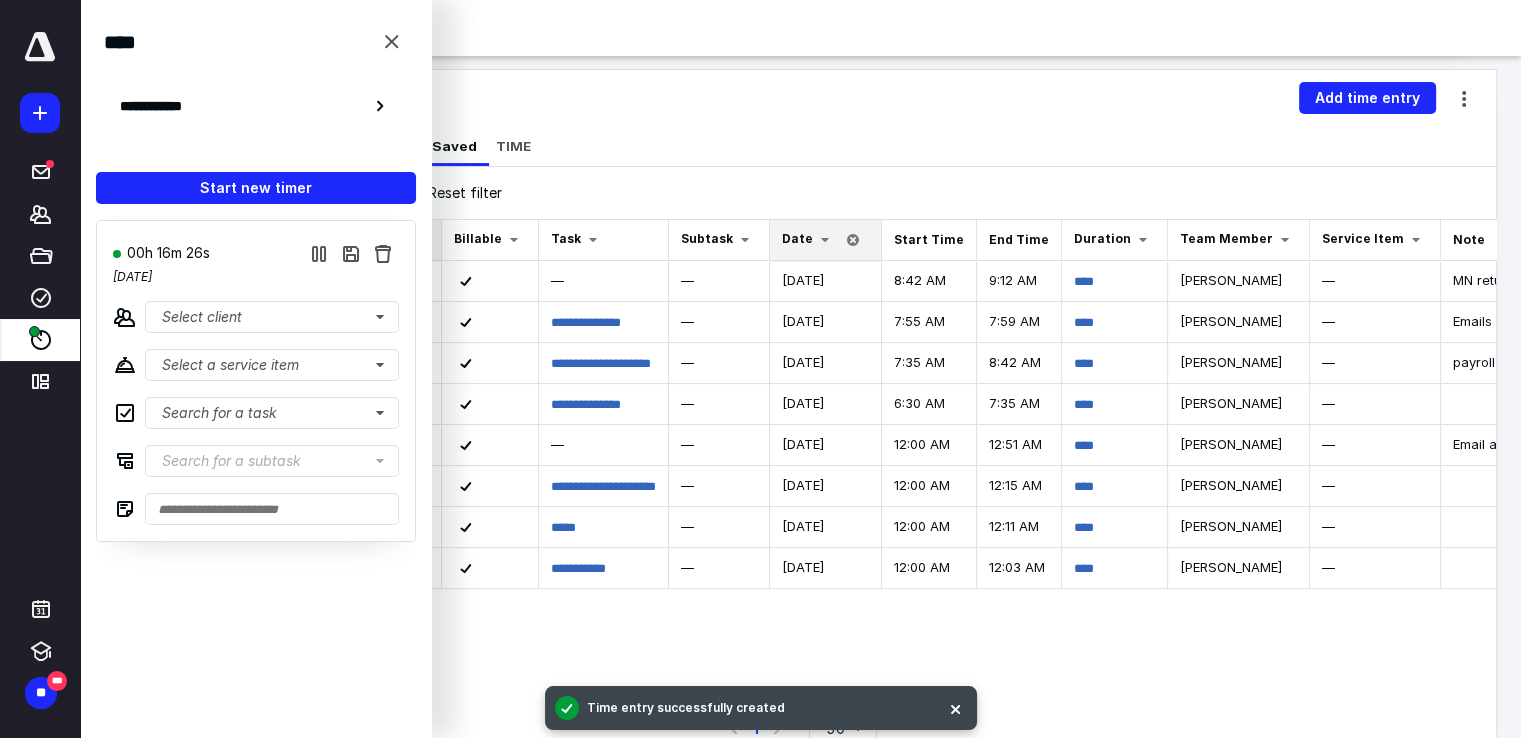 click on "8 time entries  Save 1 filter Reset filter" at bounding box center [800, 193] 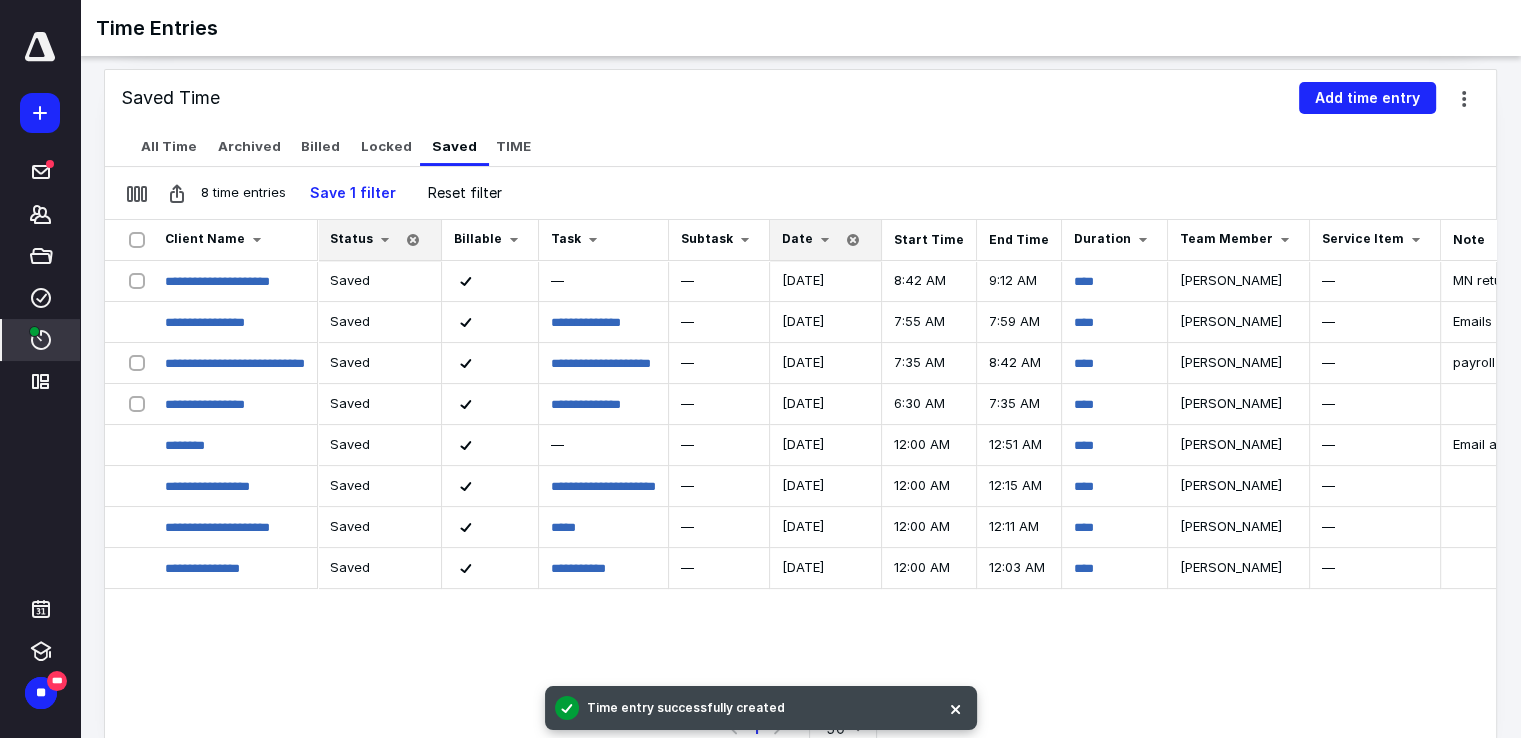 scroll, scrollTop: 0, scrollLeft: 88, axis: horizontal 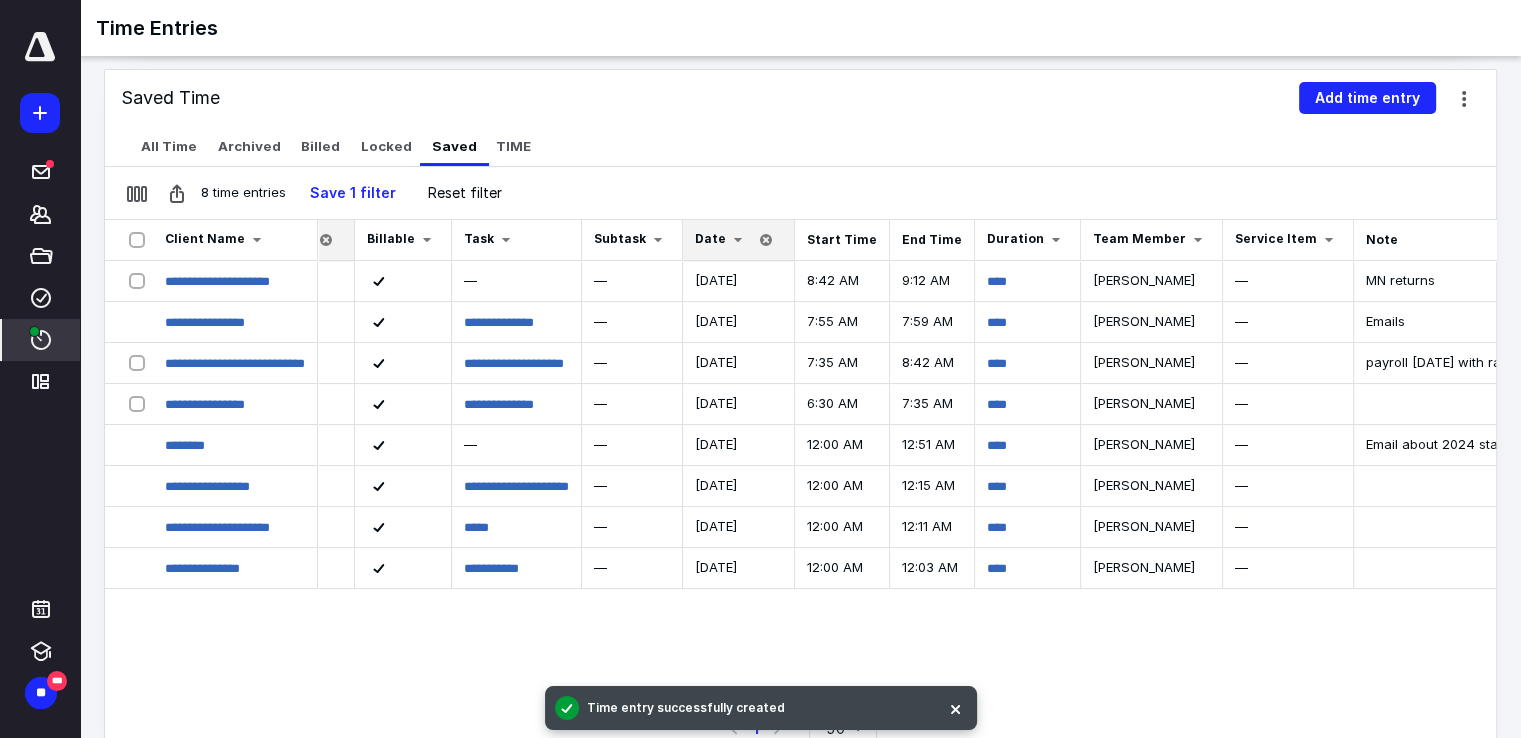 click on "Select a page number for more results 1 50" at bounding box center (800, 729) 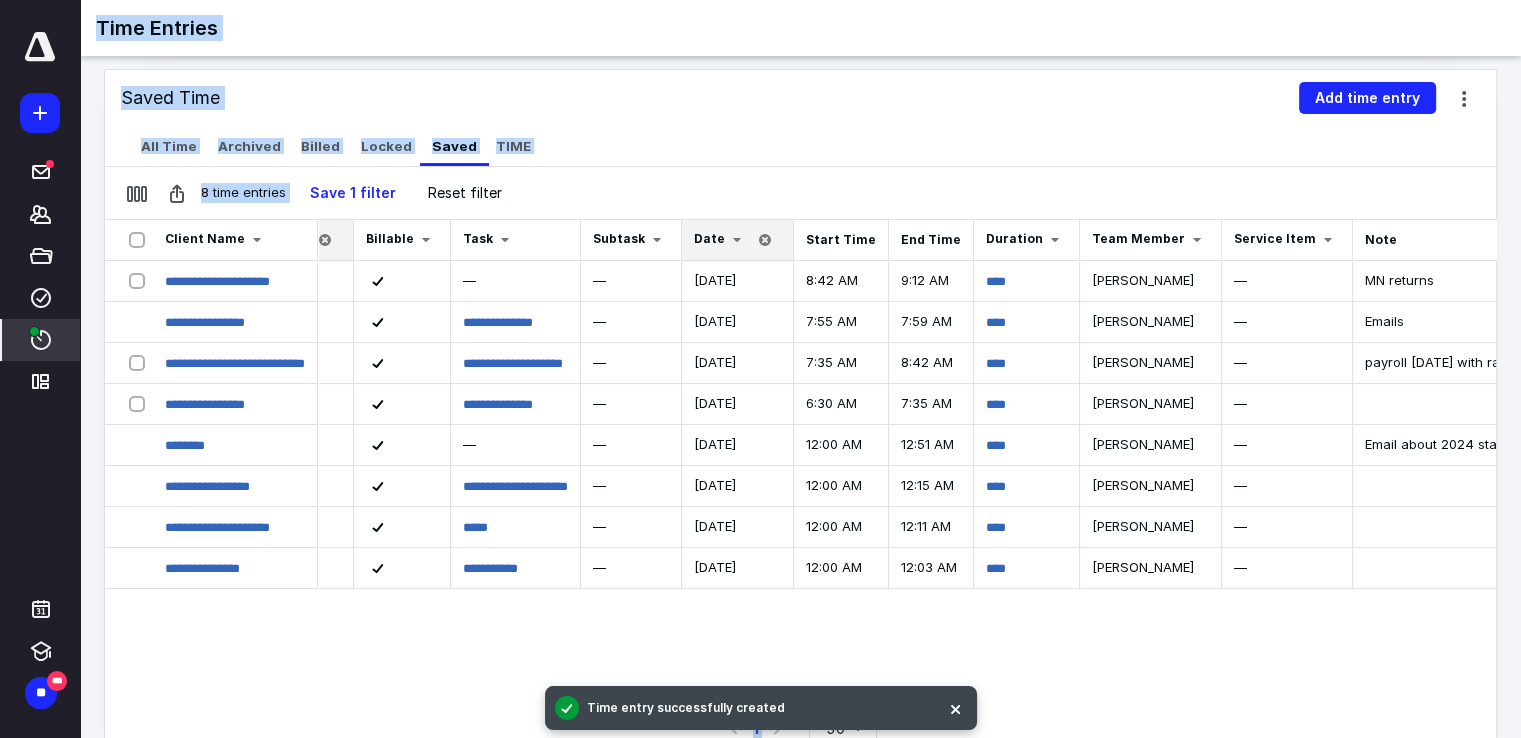 scroll, scrollTop: 327, scrollLeft: 0, axis: vertical 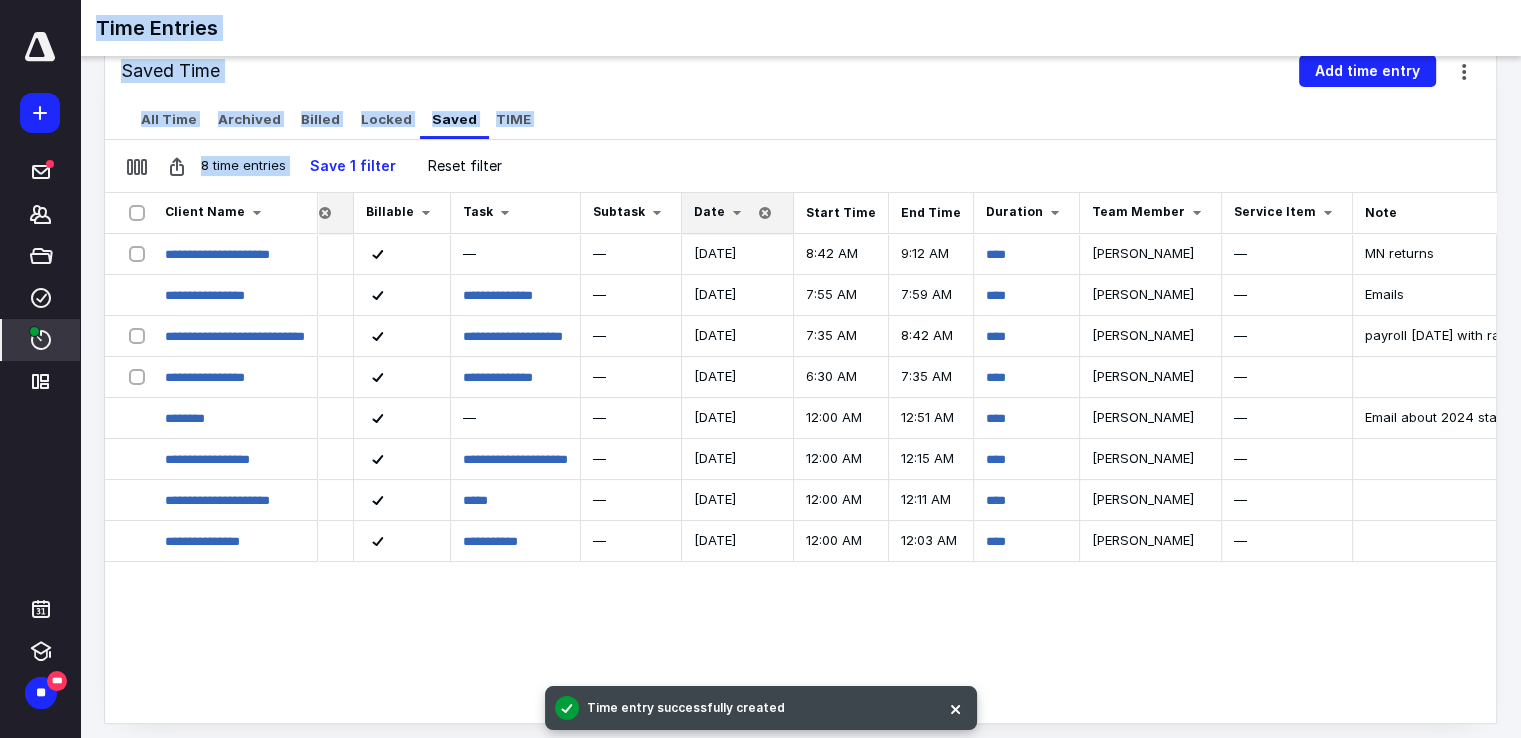 drag, startPoint x: 1312, startPoint y: 726, endPoint x: 1382, endPoint y: 740, distance: 71.38628 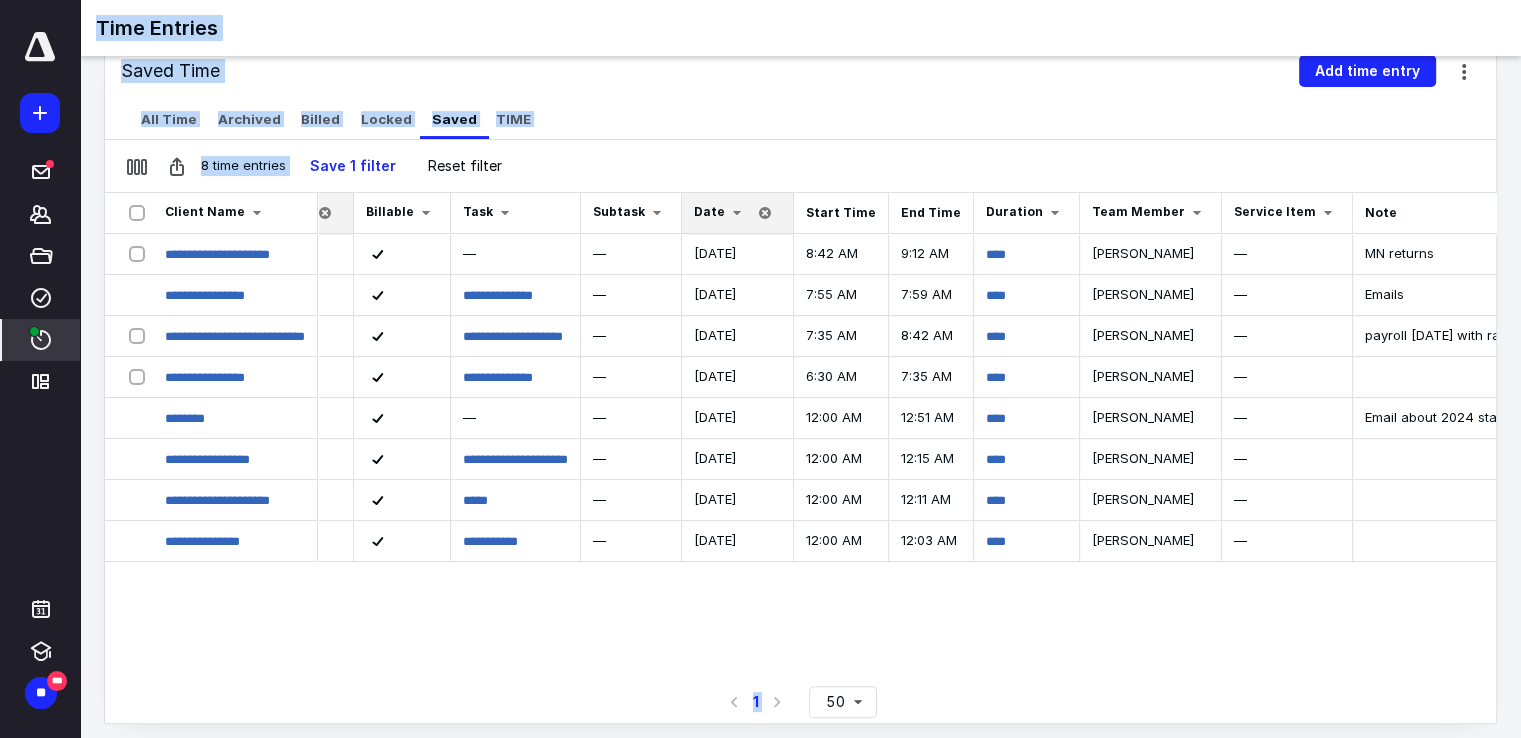 scroll, scrollTop: 0, scrollLeft: 79, axis: horizontal 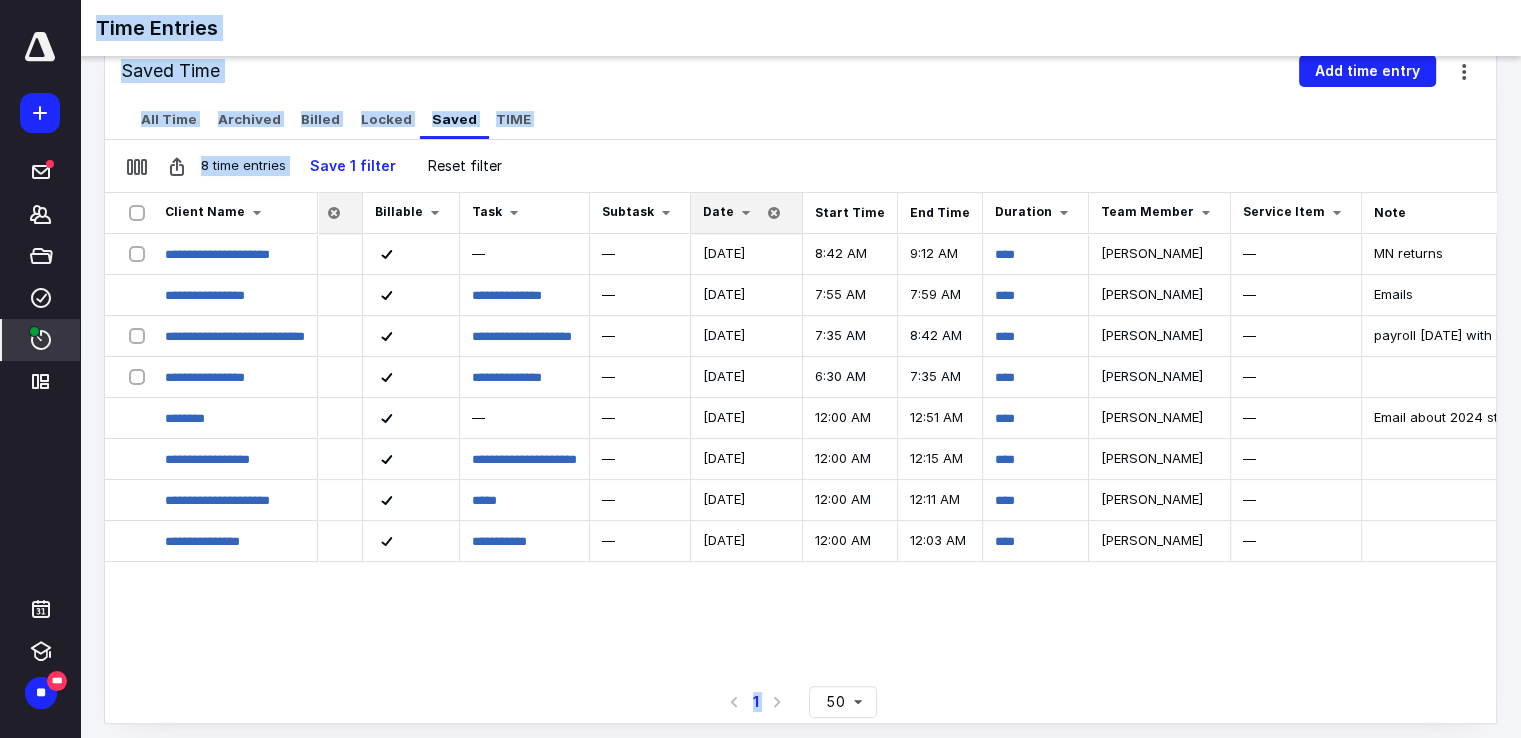 click on "All Time Archived Billed Locked Saved TIME" at bounding box center [800, 119] 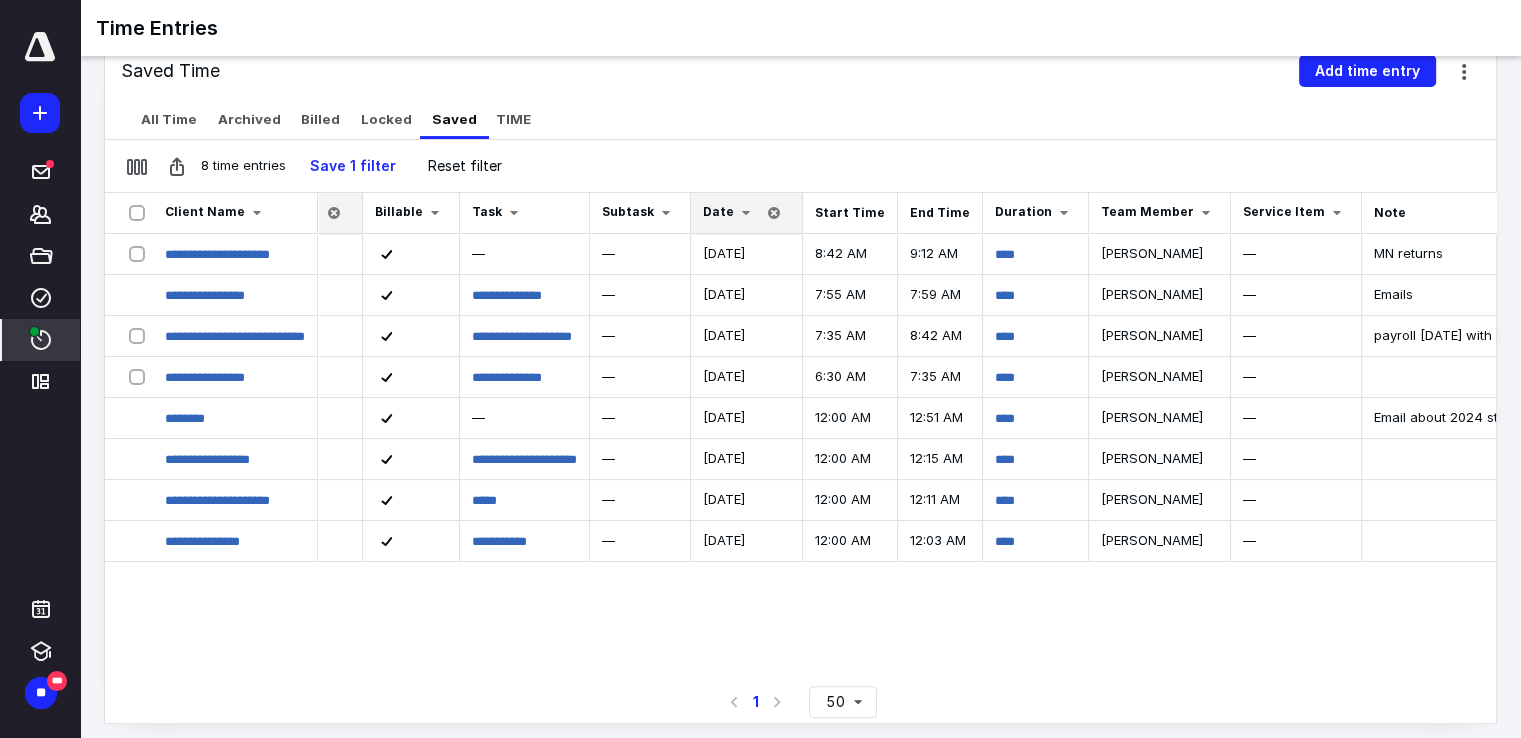 click 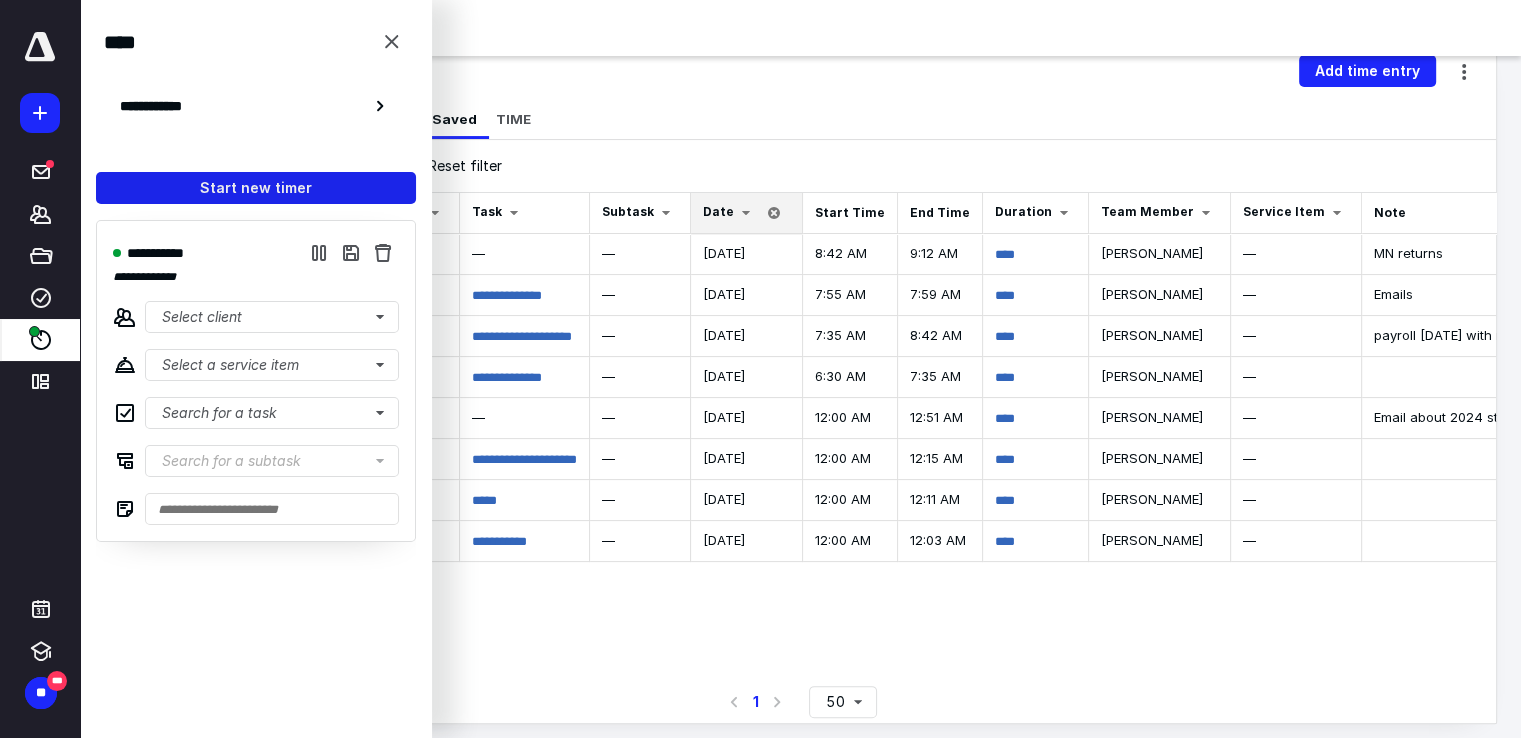 click on "Start new timer" at bounding box center [256, 188] 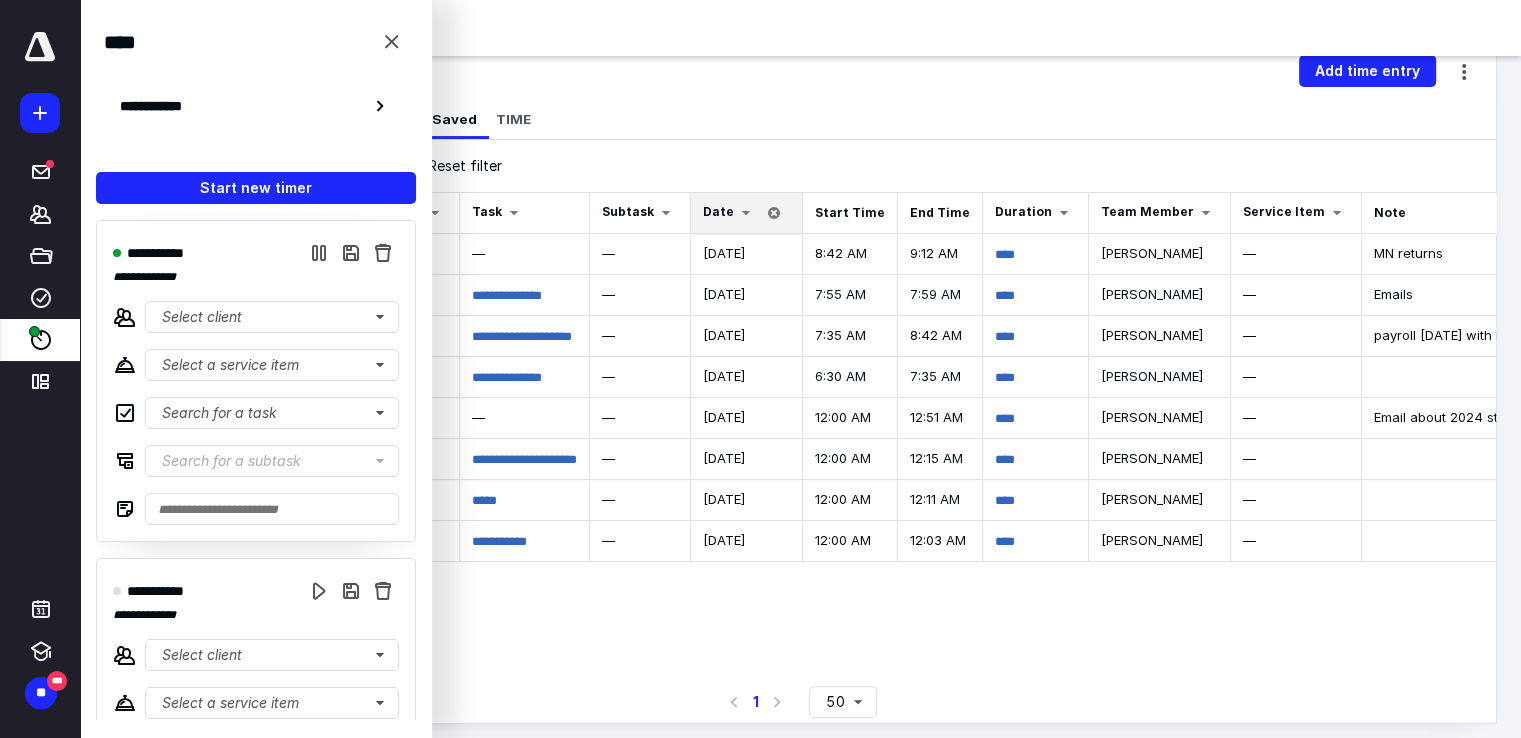scroll, scrollTop: 376, scrollLeft: 0, axis: vertical 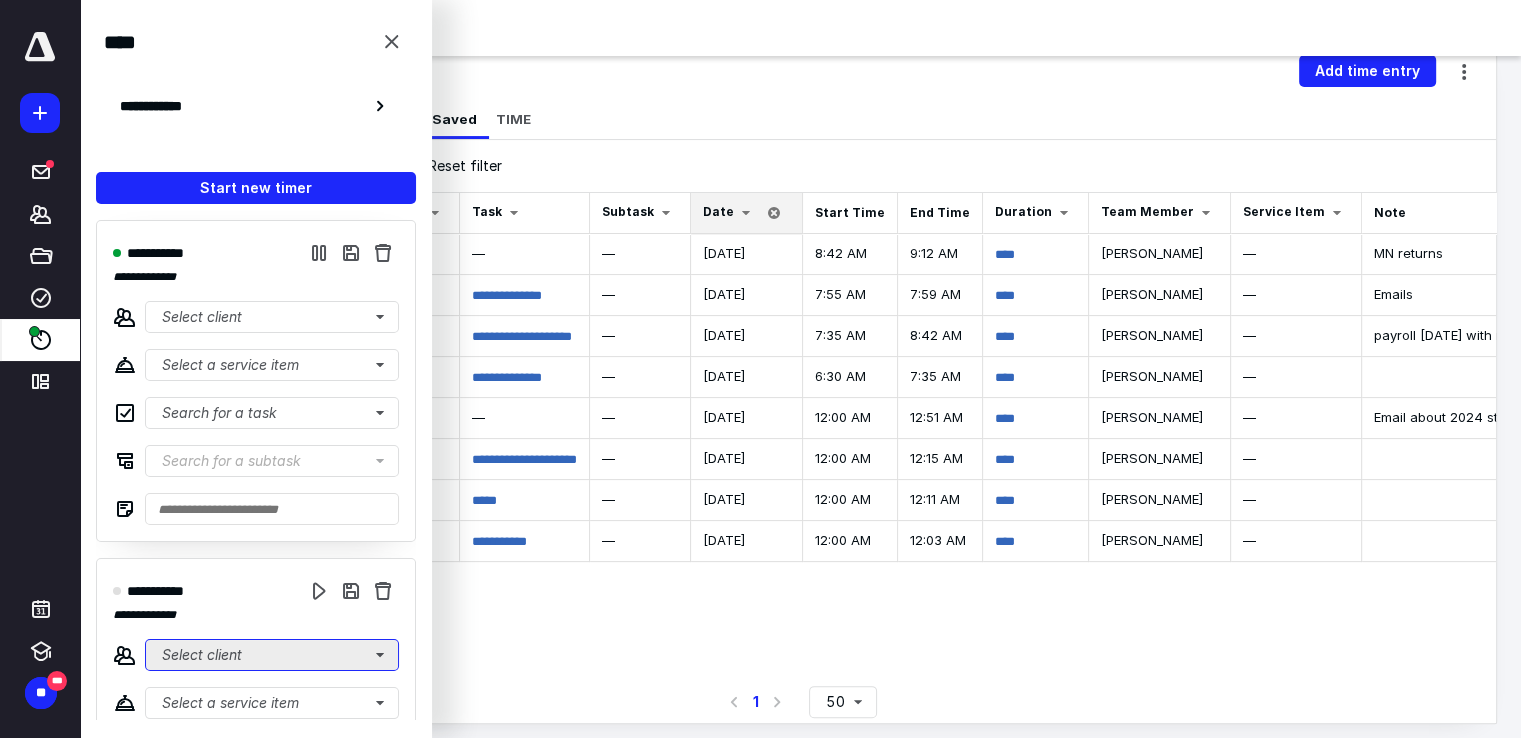 click on "Select client" at bounding box center [272, 655] 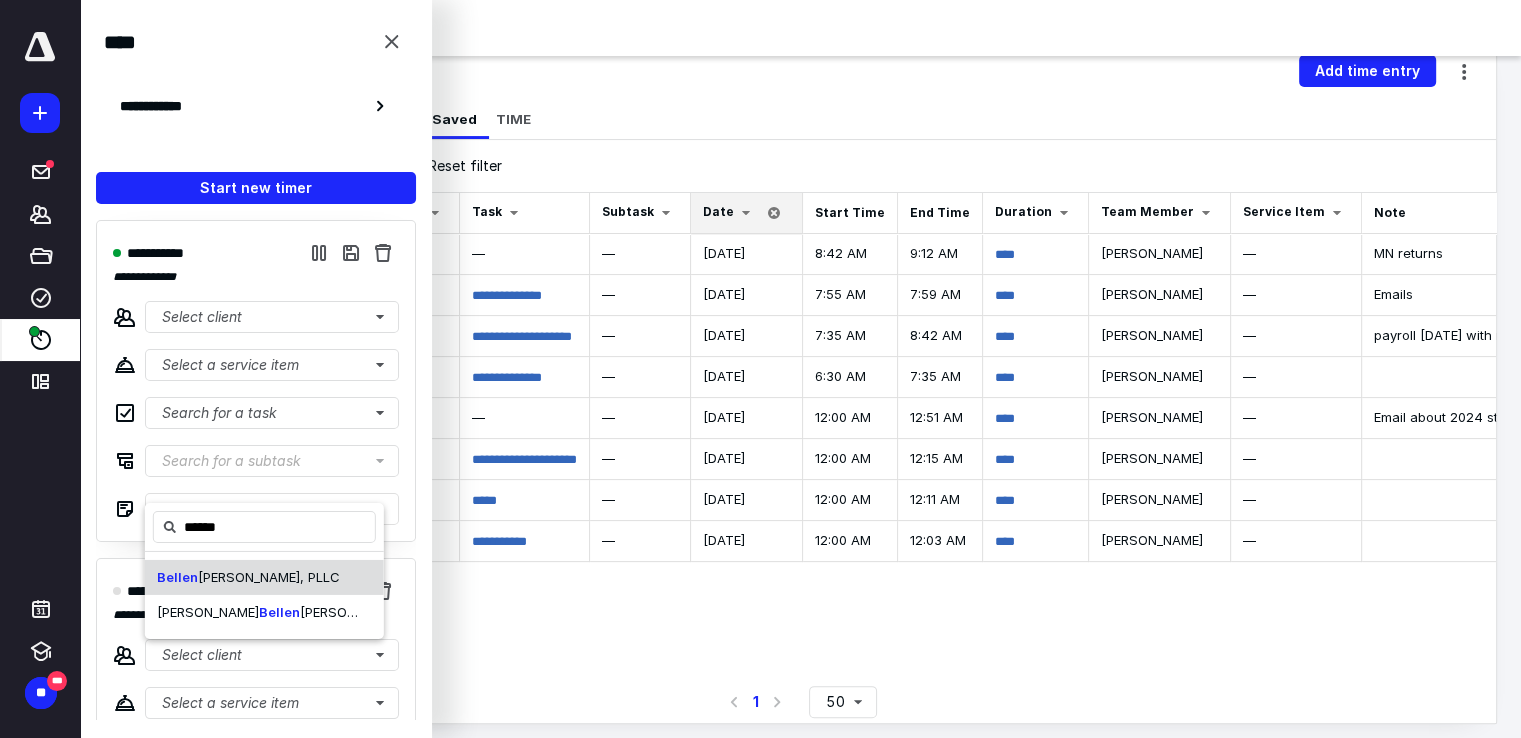 click on "fant, PLLC" at bounding box center [269, 576] 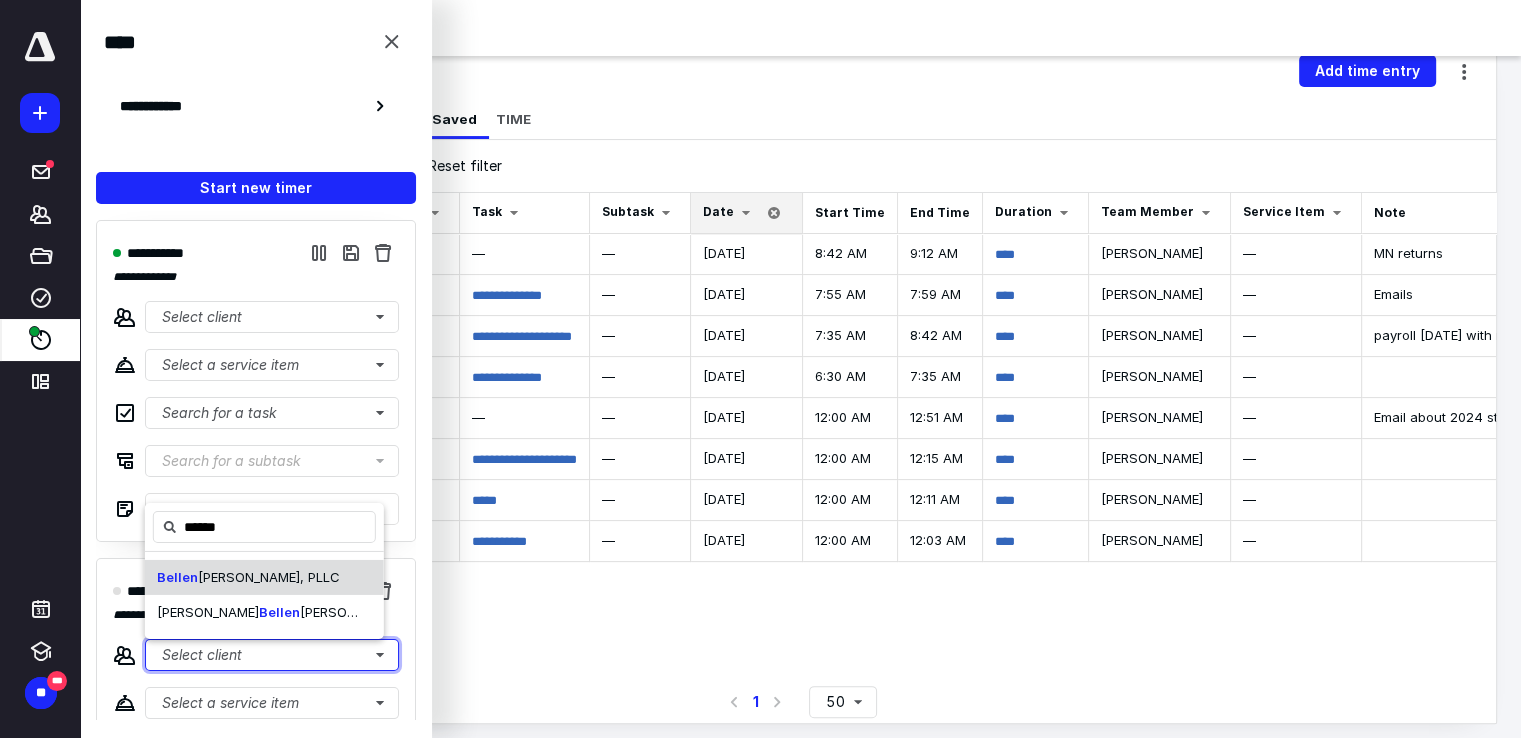 type 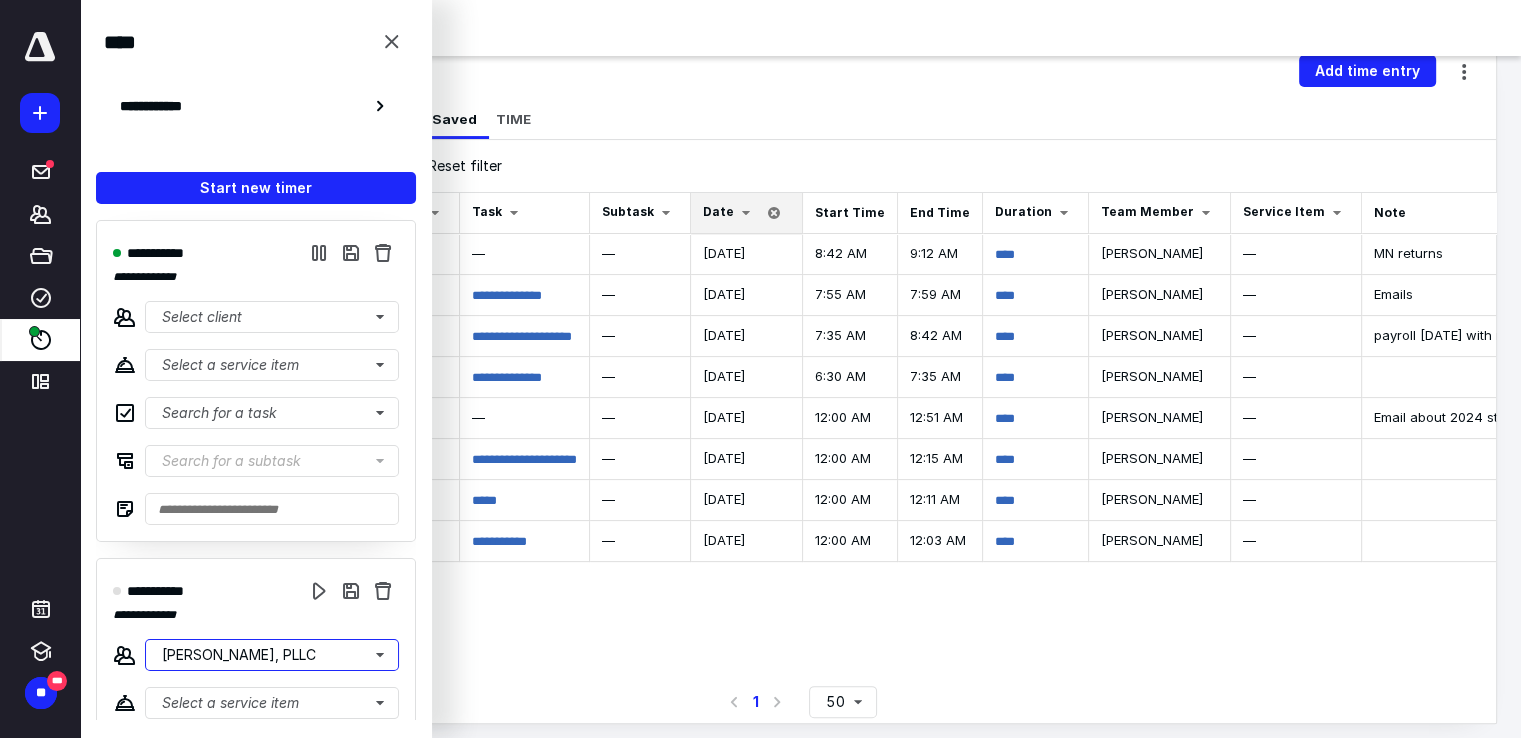 click on "fant, PLLC" at bounding box center (269, 576) 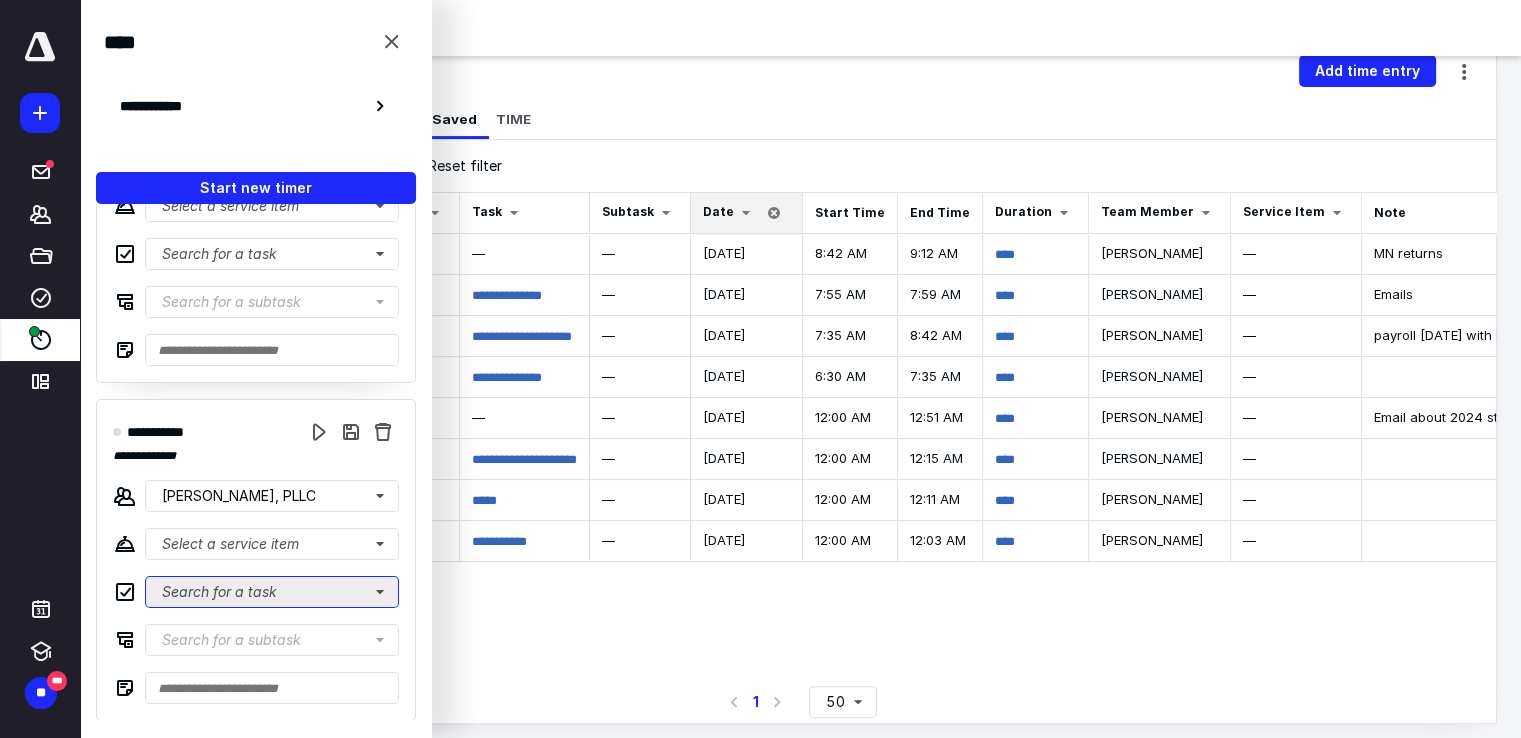 click on "Search for a task" at bounding box center [272, 592] 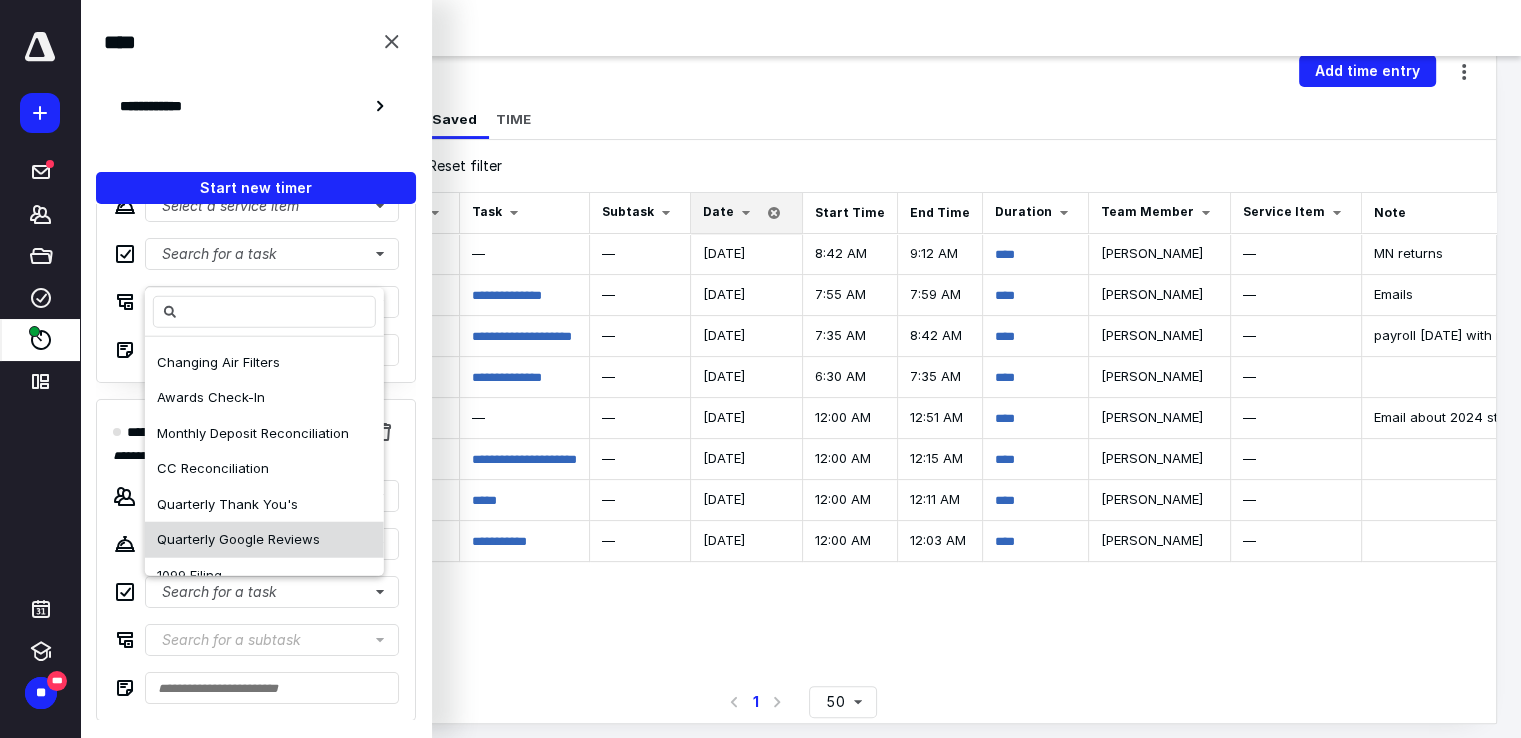 scroll, scrollTop: 200, scrollLeft: 0, axis: vertical 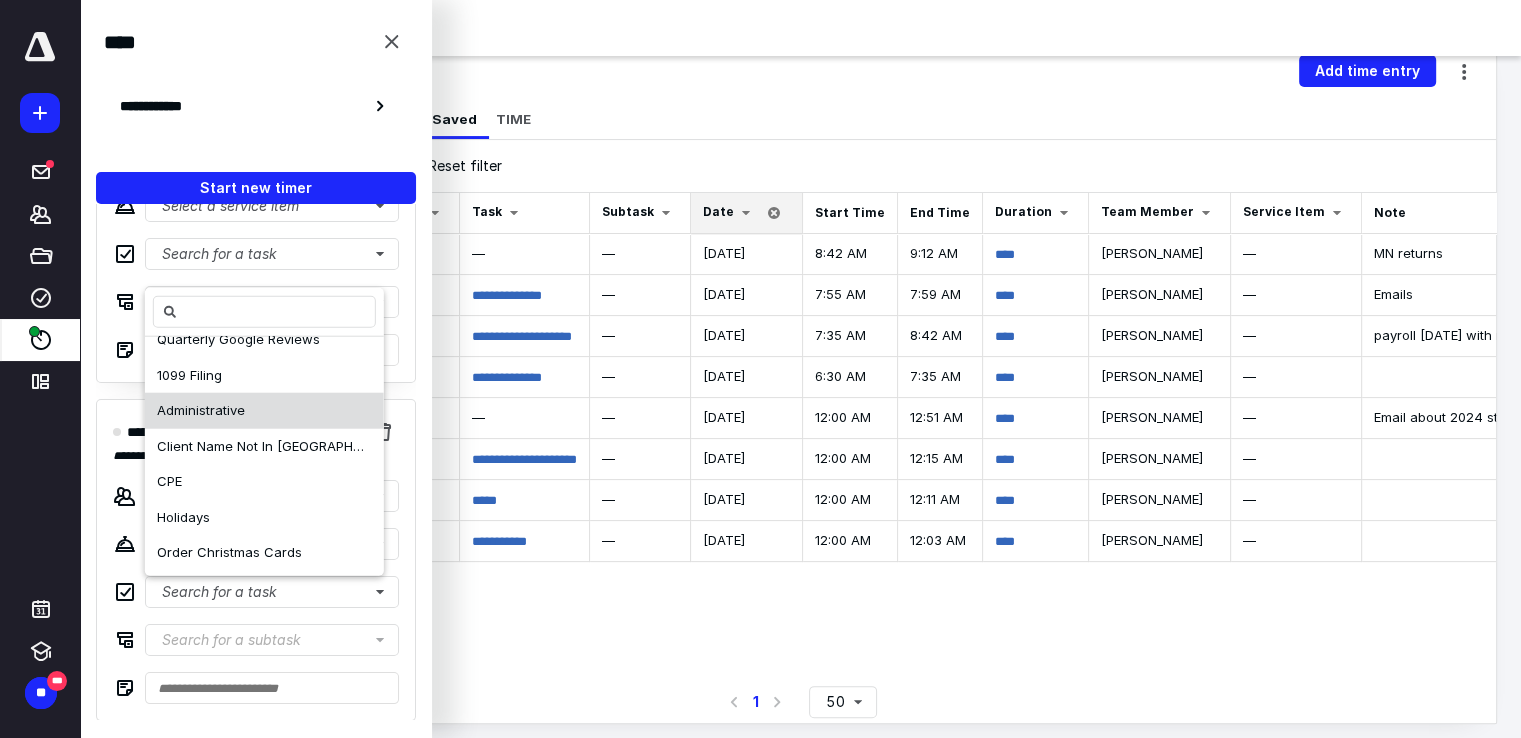 click on "Administrative" at bounding box center [201, 410] 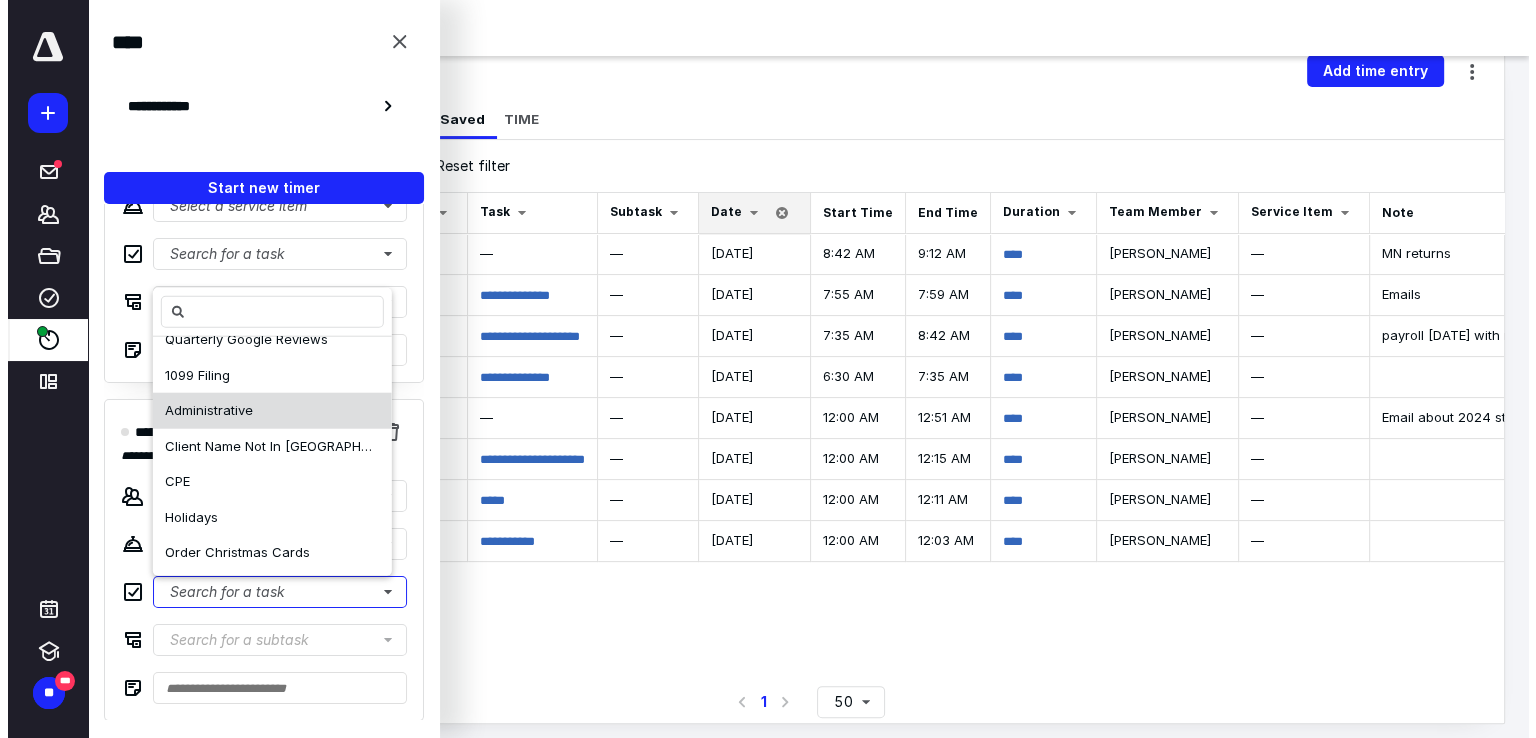 scroll, scrollTop: 0, scrollLeft: 0, axis: both 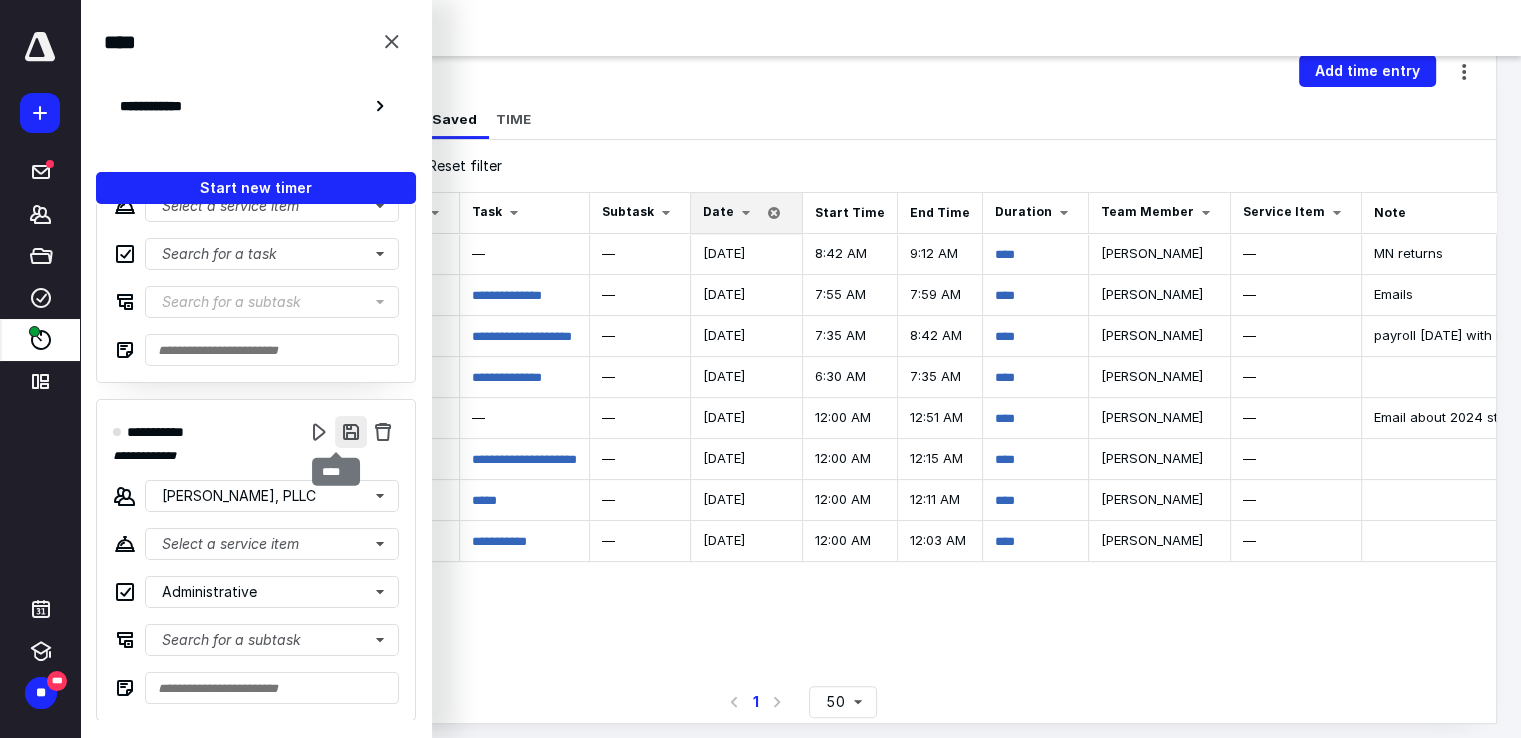 click at bounding box center (351, 432) 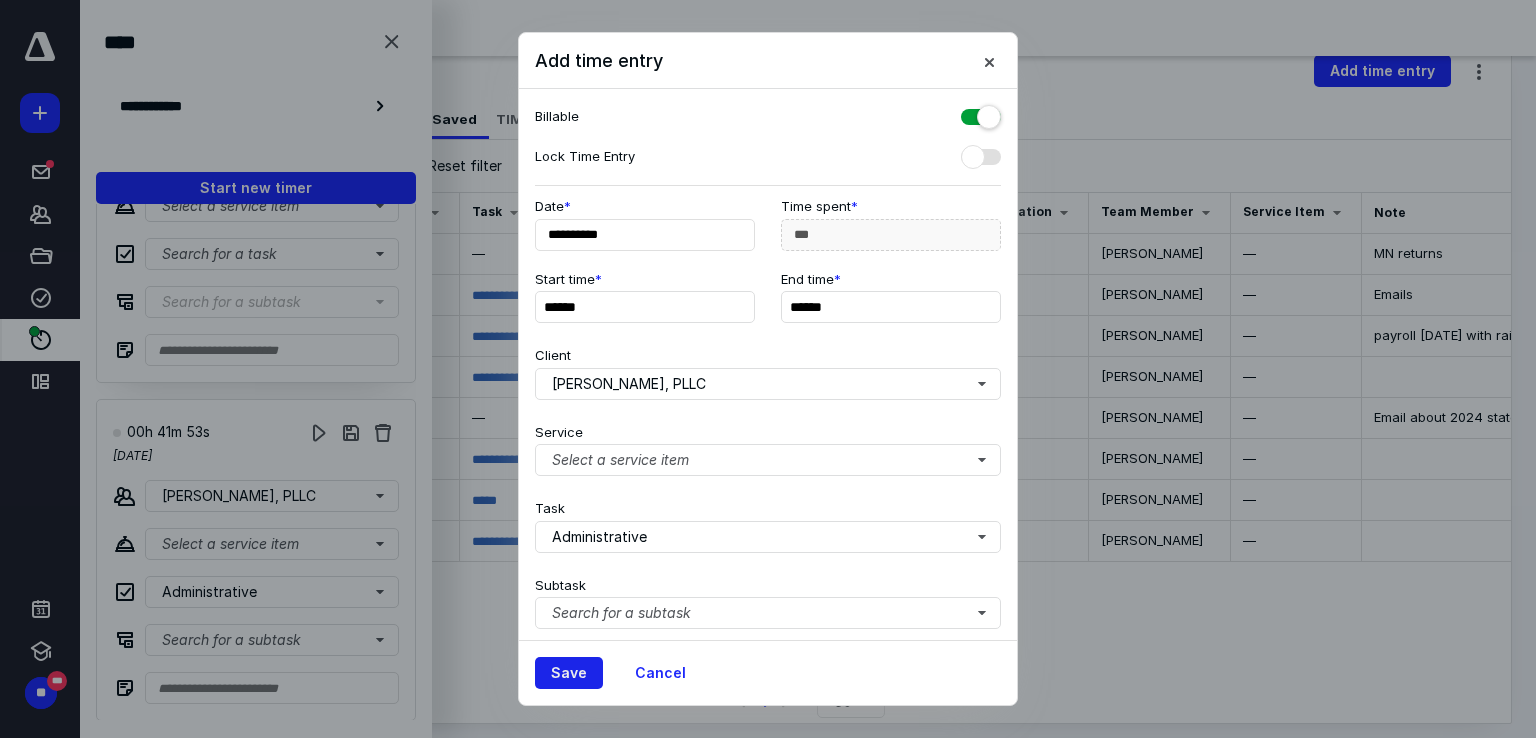 click on "Save" at bounding box center [569, 673] 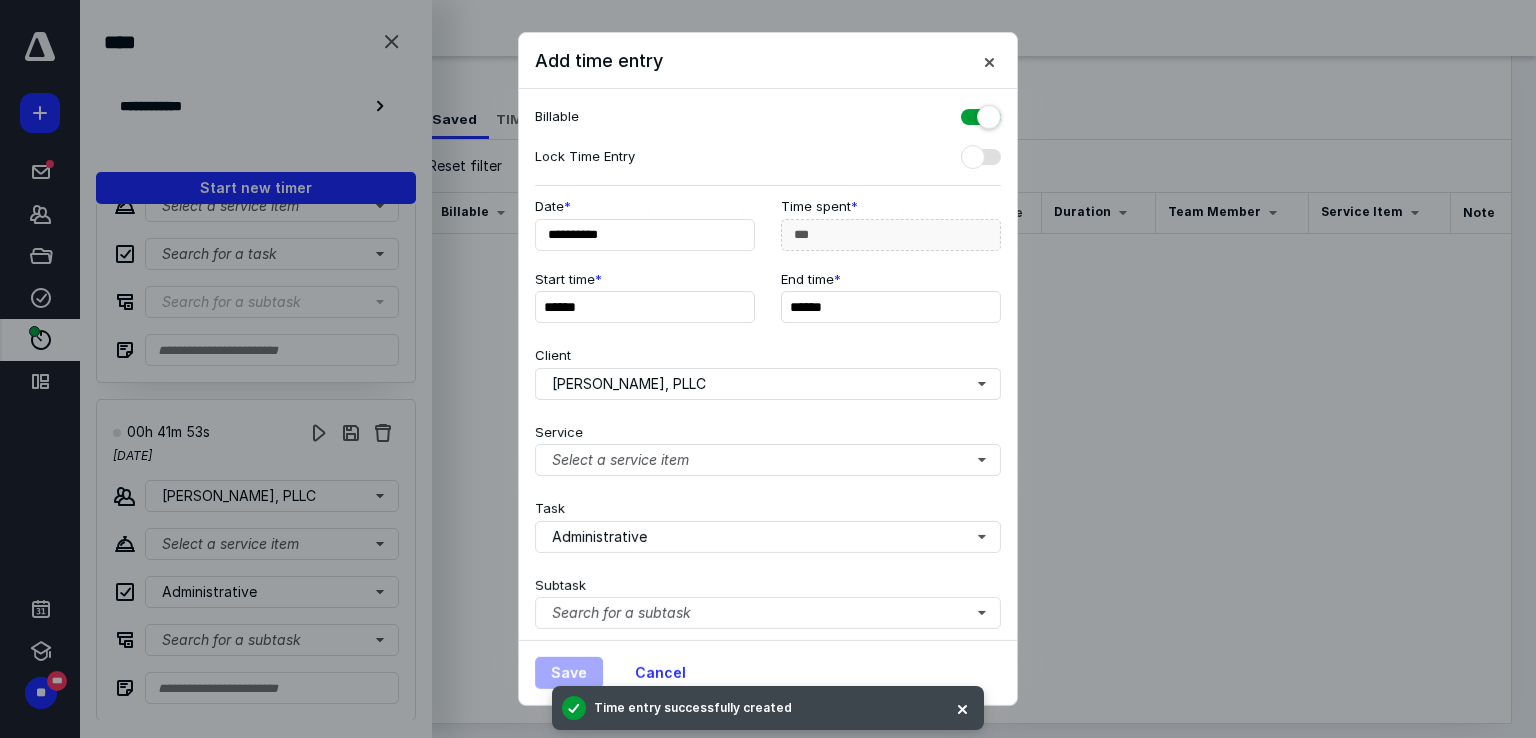 scroll, scrollTop: 0, scrollLeft: 0, axis: both 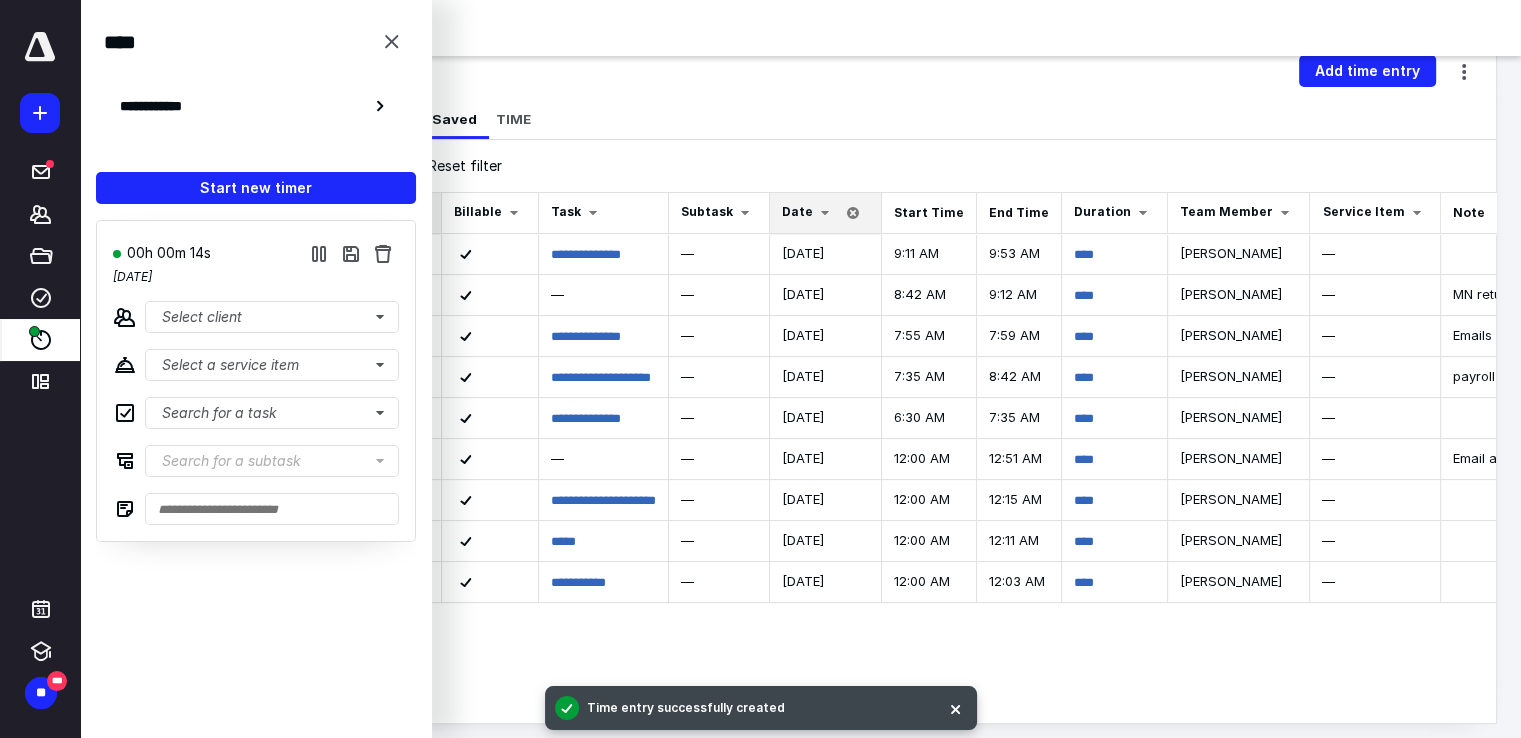 click on "All Time Archived Billed Locked Saved TIME" at bounding box center (800, 119) 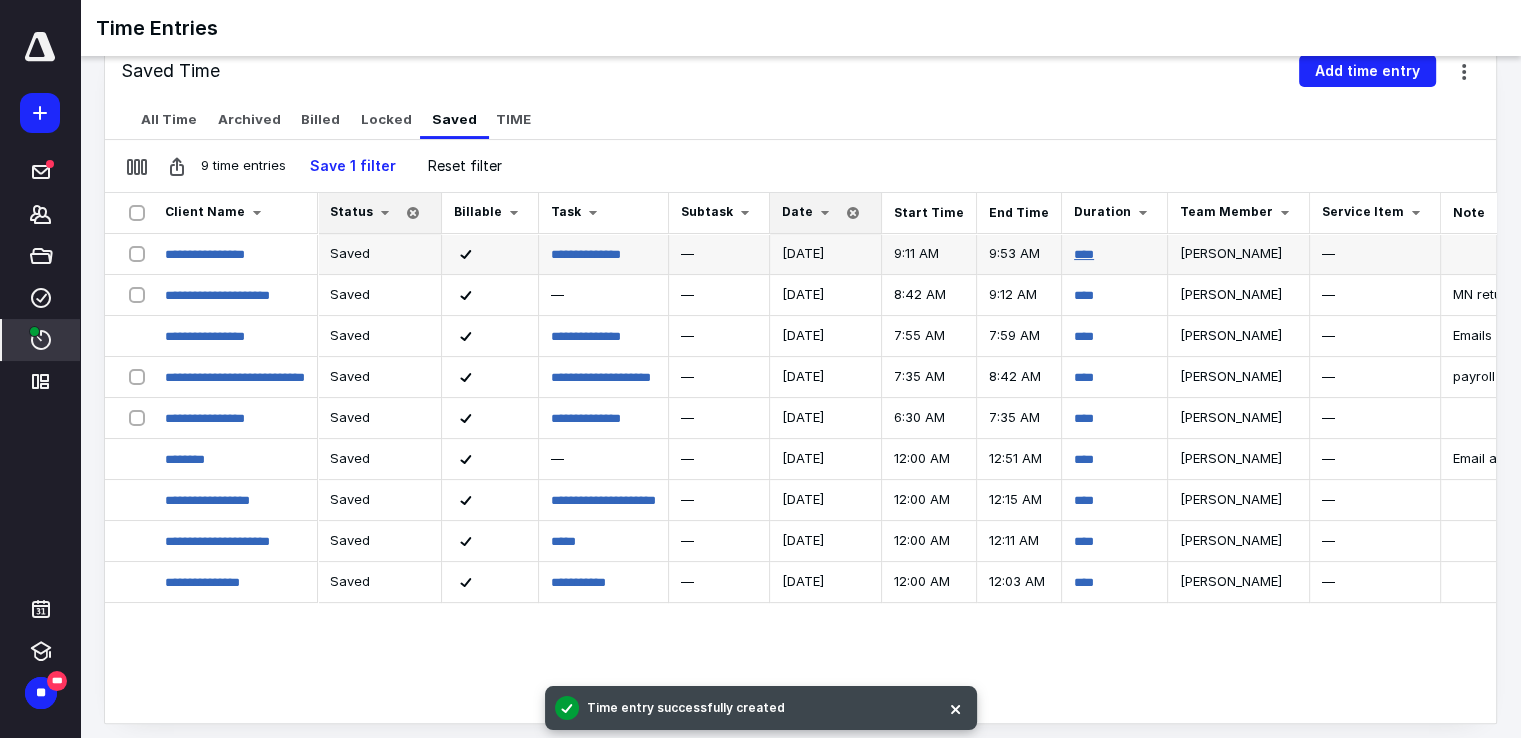 click on "****" at bounding box center [1084, 254] 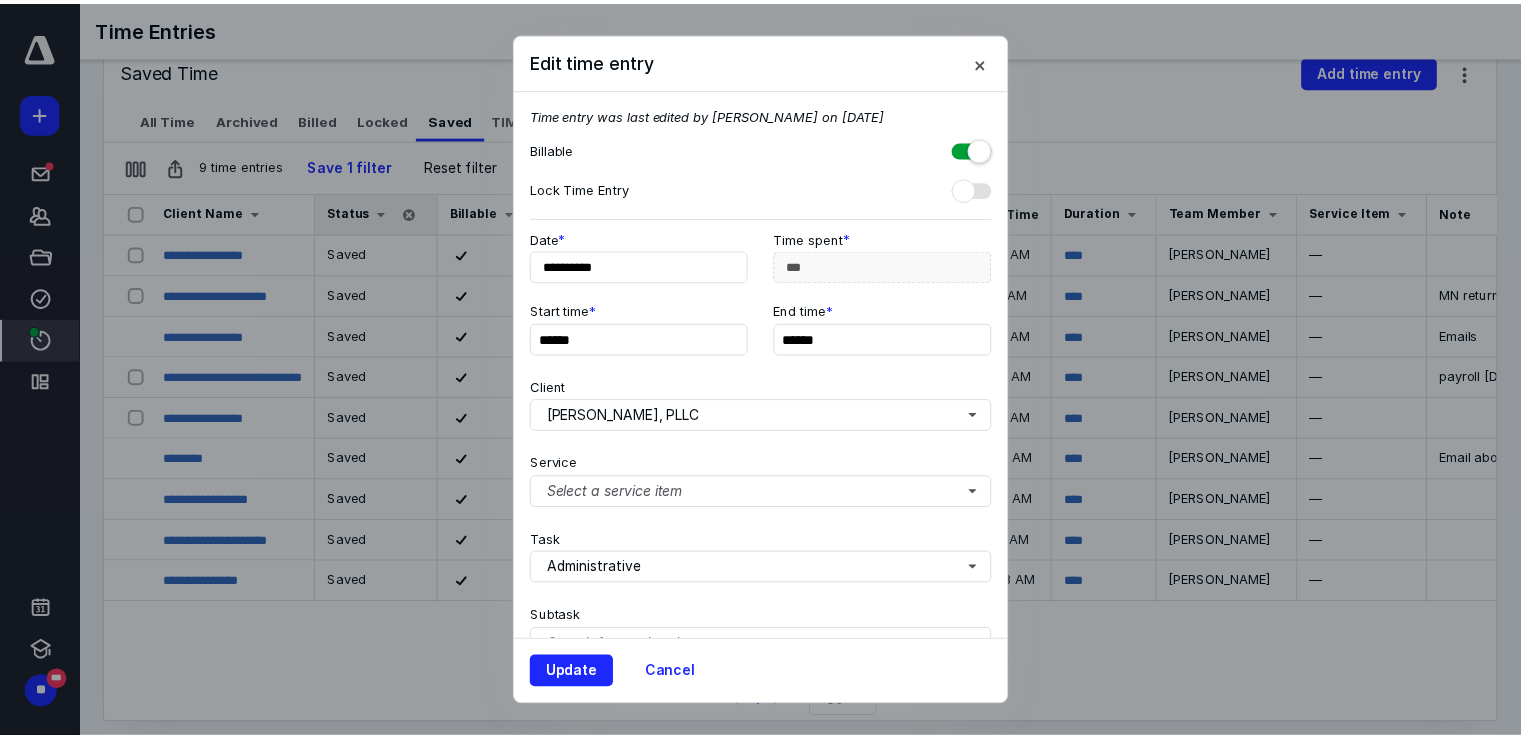 scroll, scrollTop: 267, scrollLeft: 0, axis: vertical 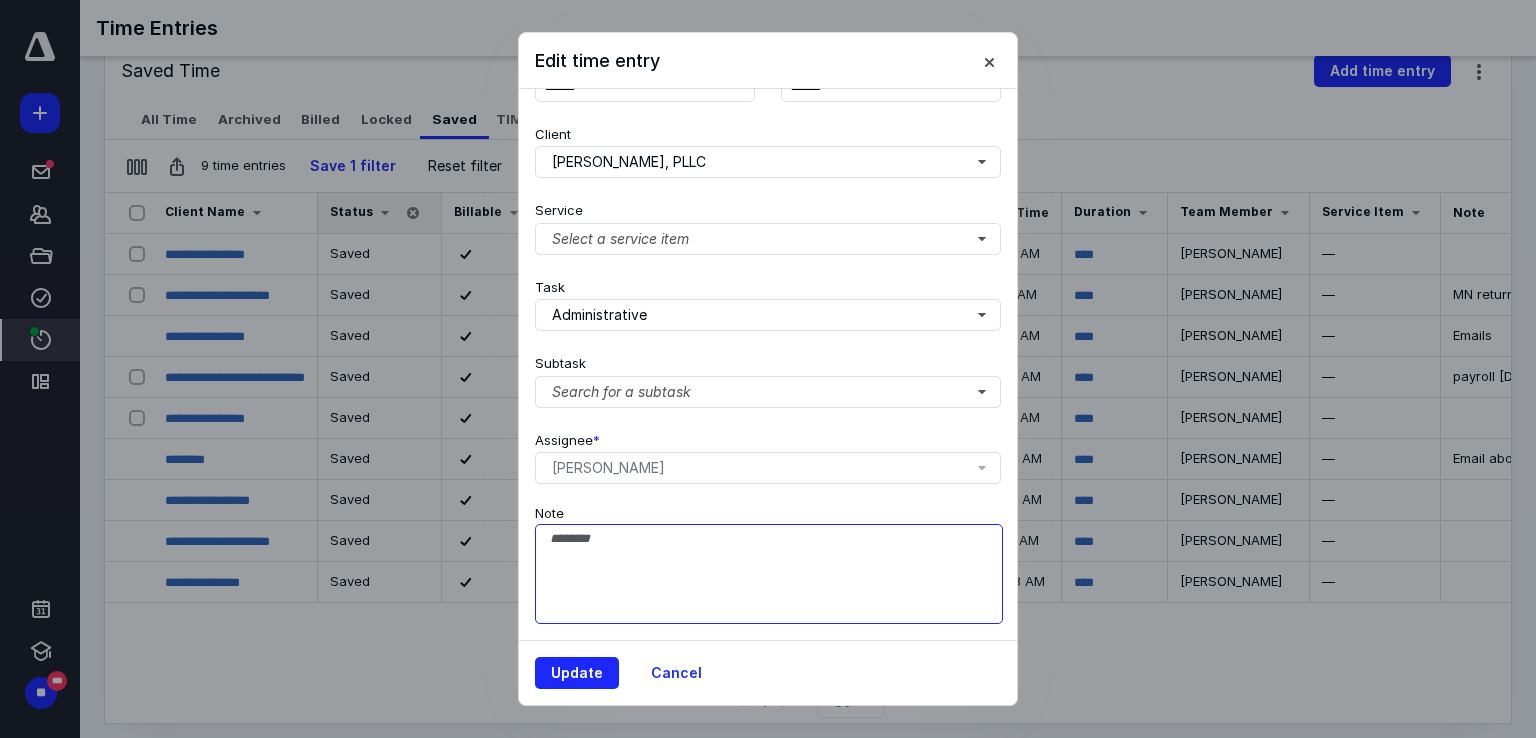 click on "Note" at bounding box center (769, 574) 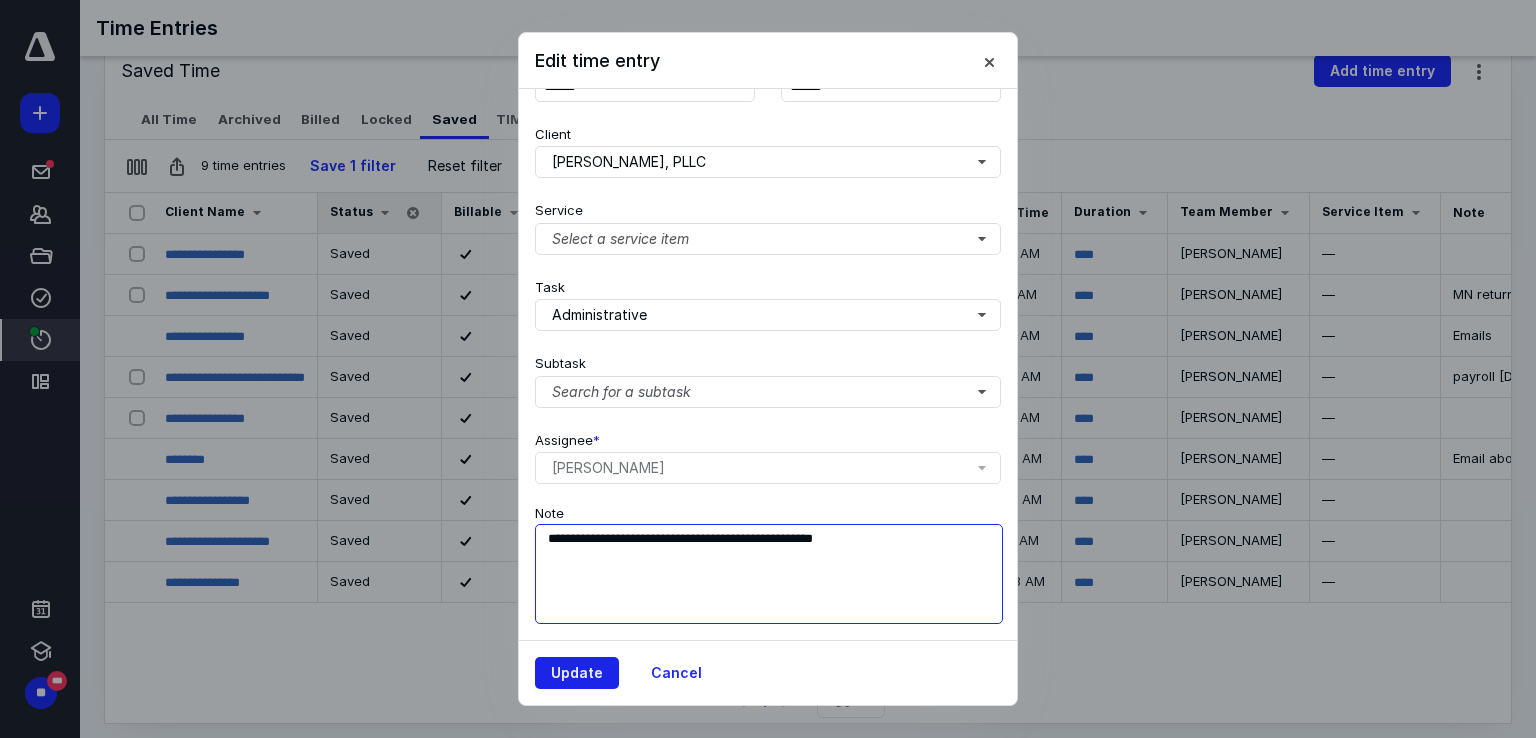 type on "**********" 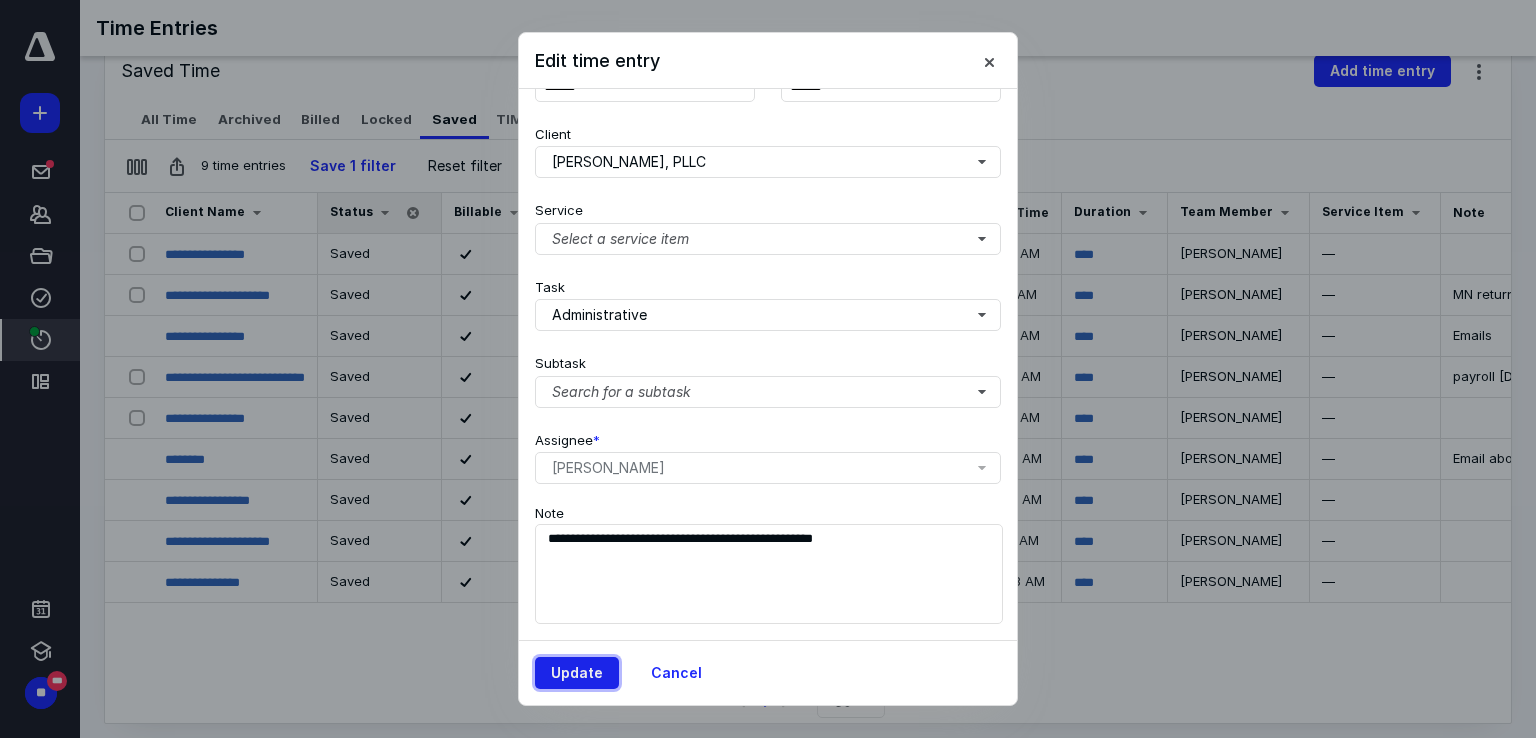 click on "Update" at bounding box center (577, 673) 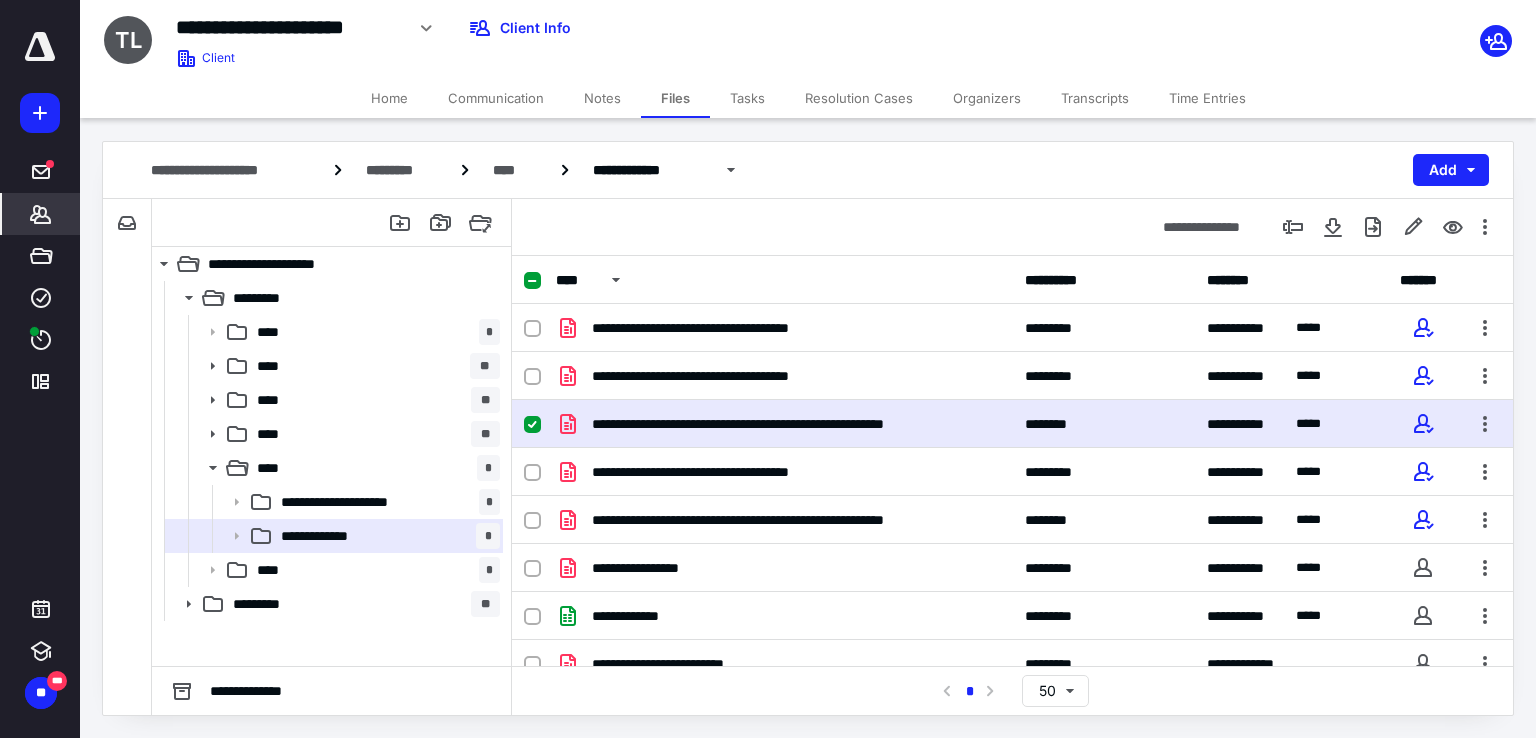 scroll, scrollTop: 0, scrollLeft: 0, axis: both 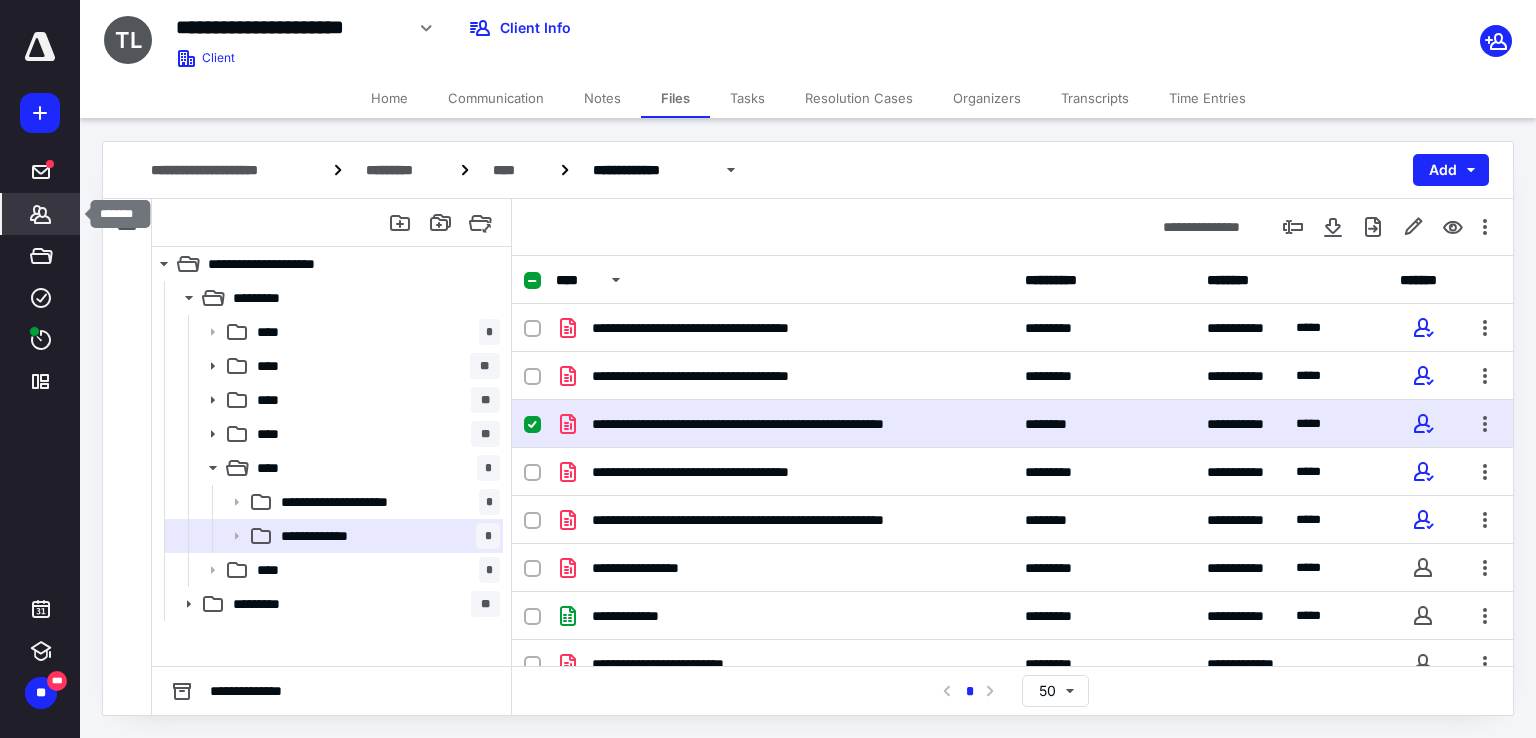 click 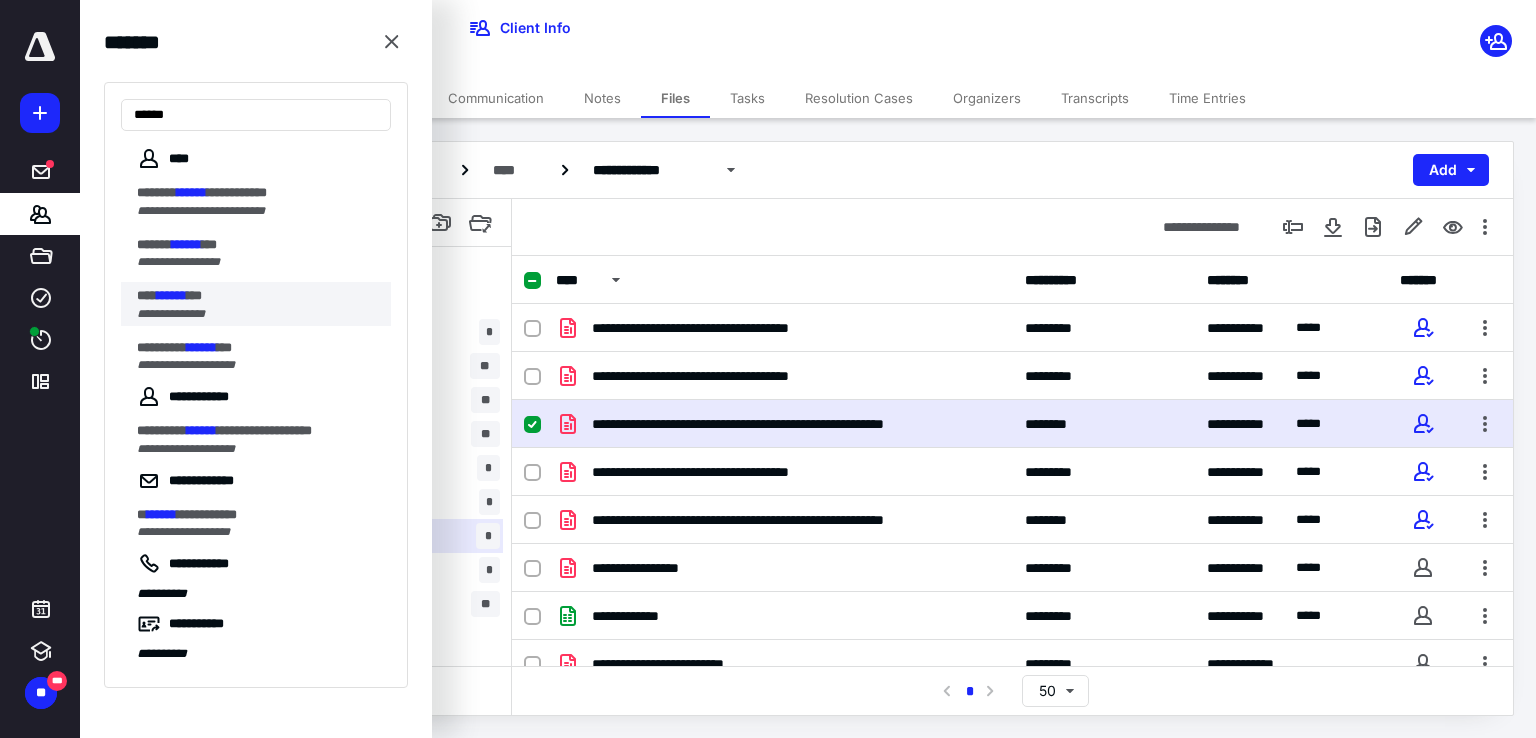 type on "******" 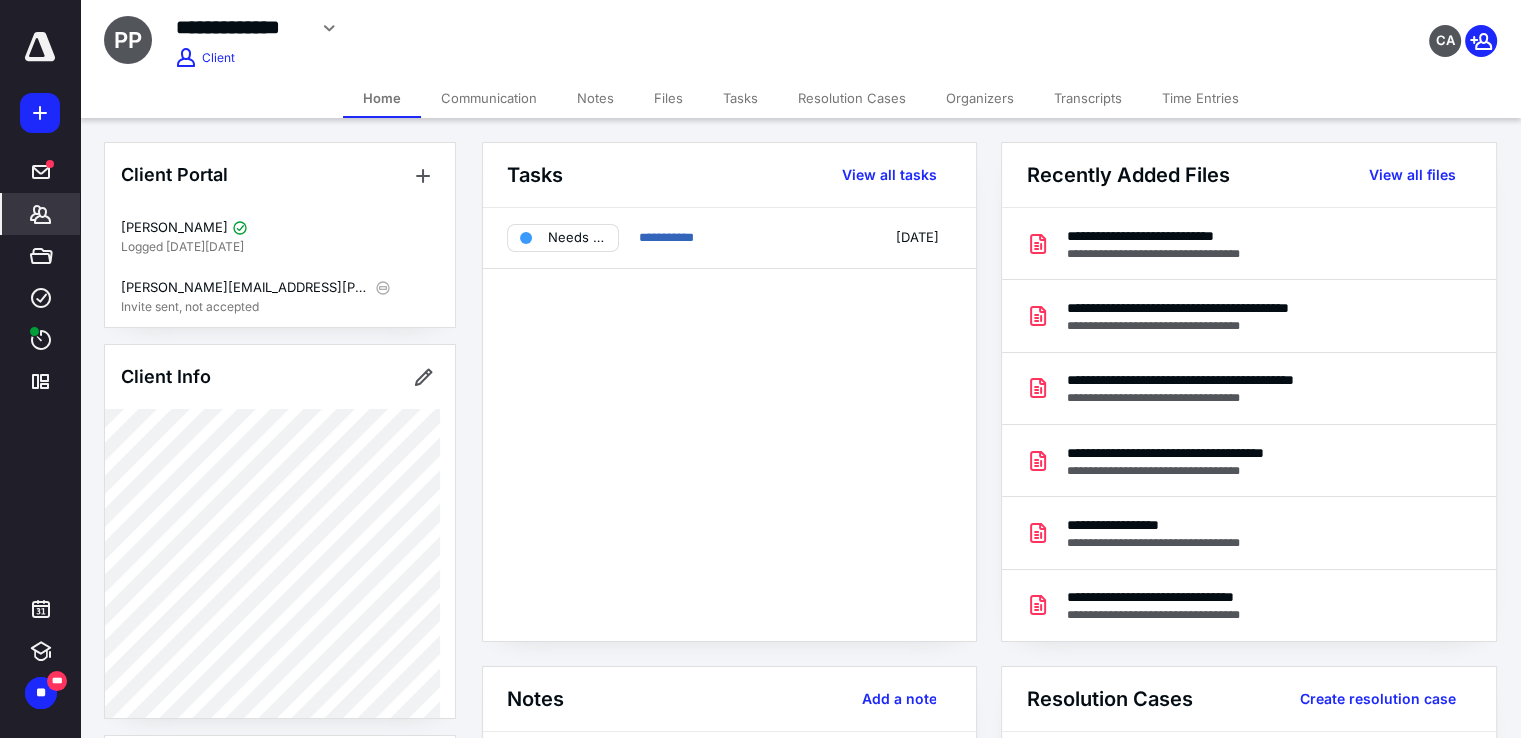click on "Files" at bounding box center [668, 98] 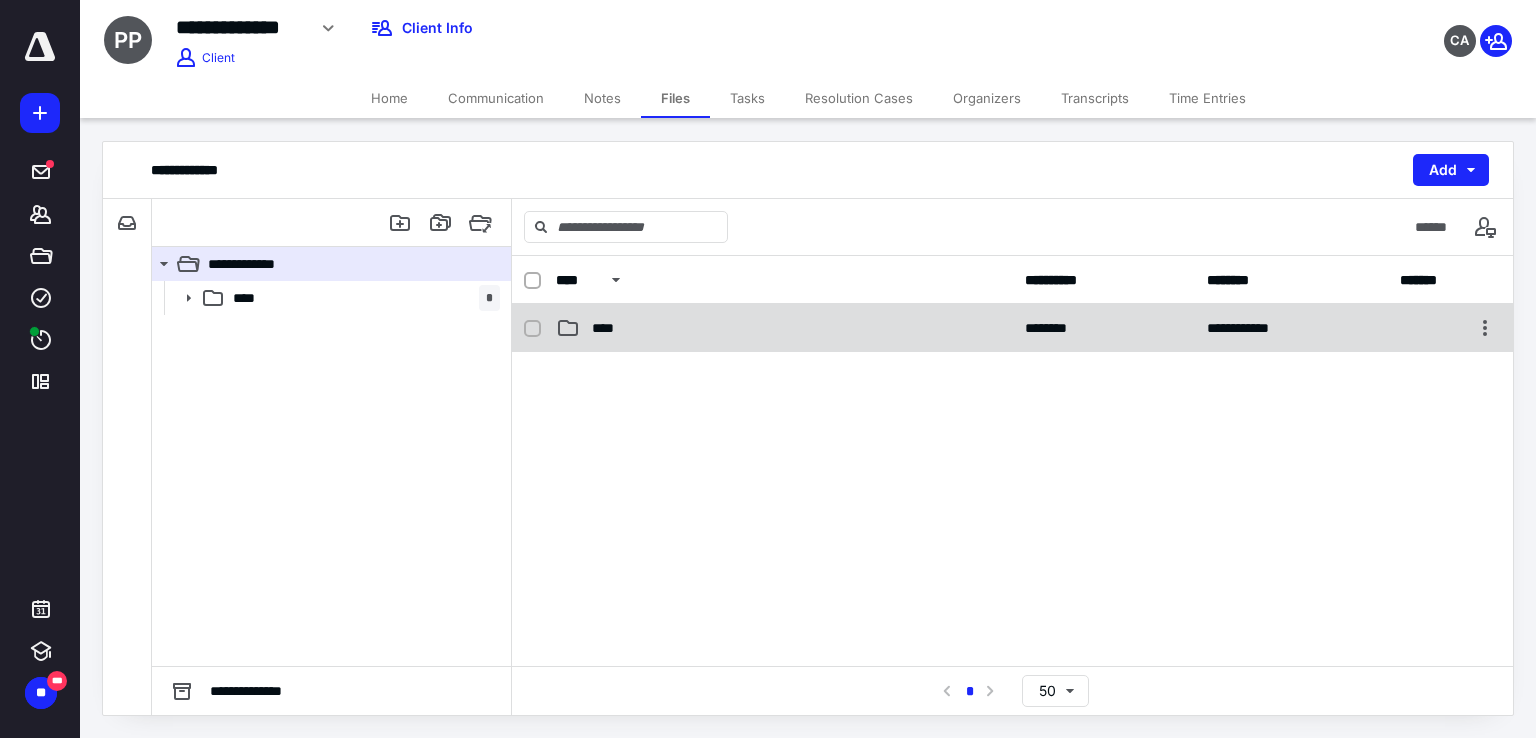 click on "**********" at bounding box center [1012, 328] 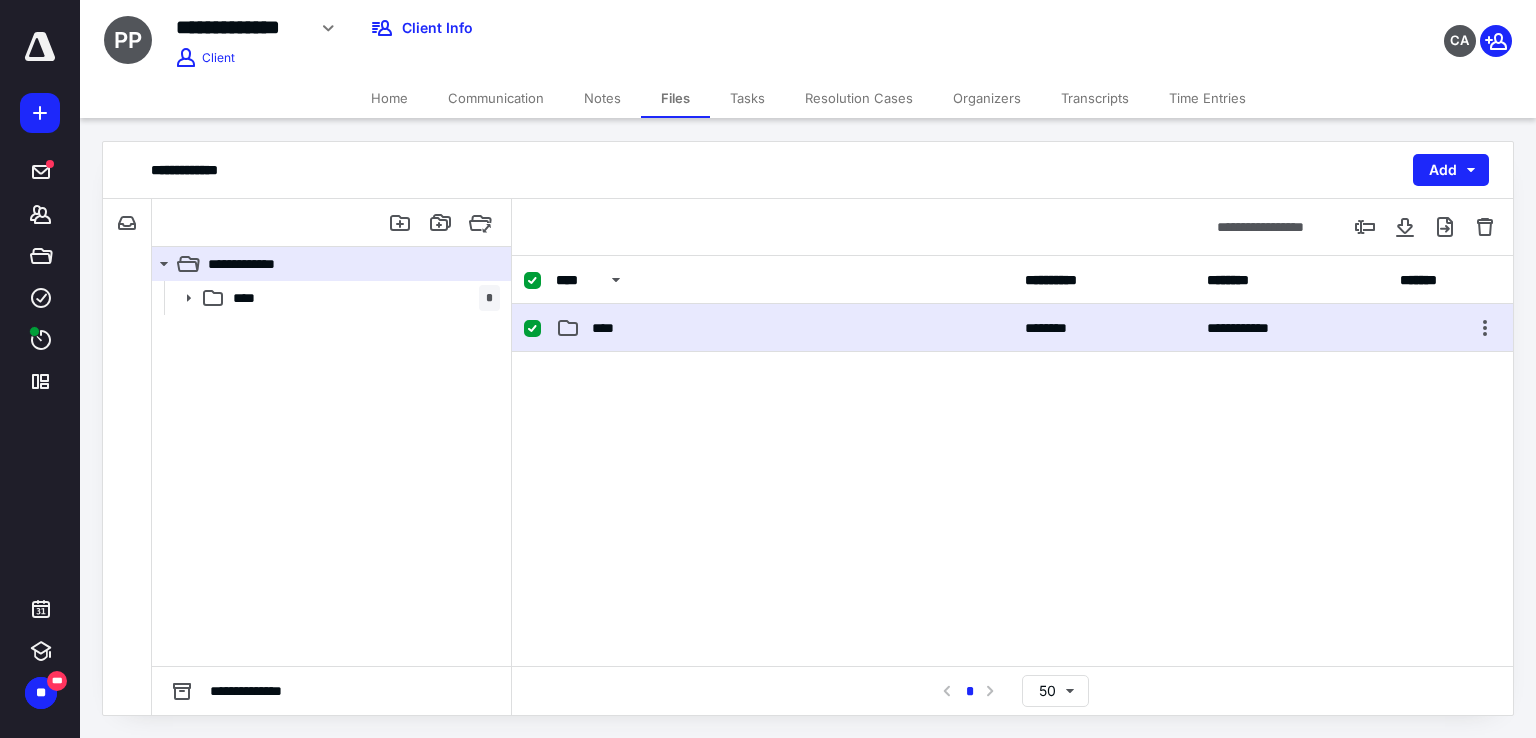click on "**********" at bounding box center [1012, 328] 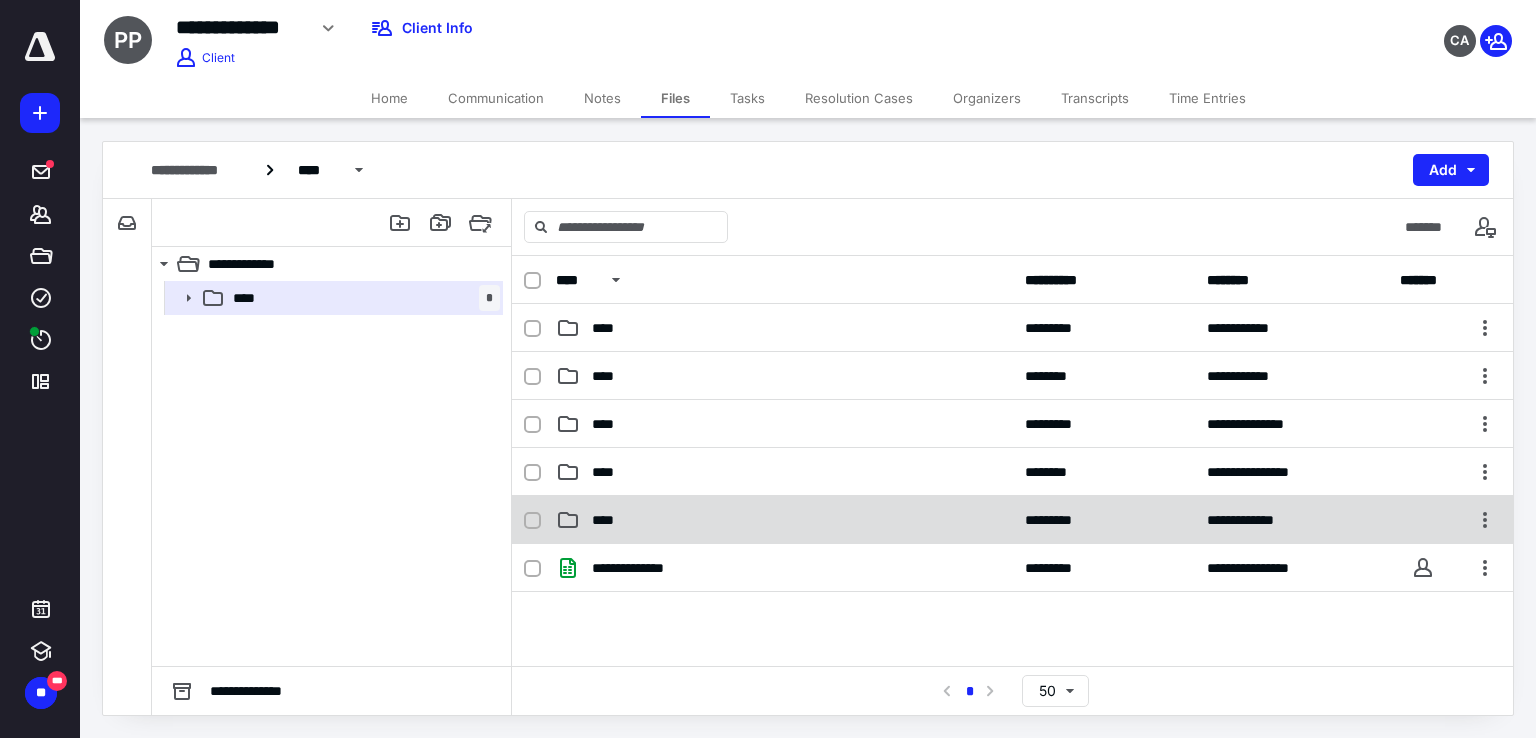 click on "****" at bounding box center [784, 520] 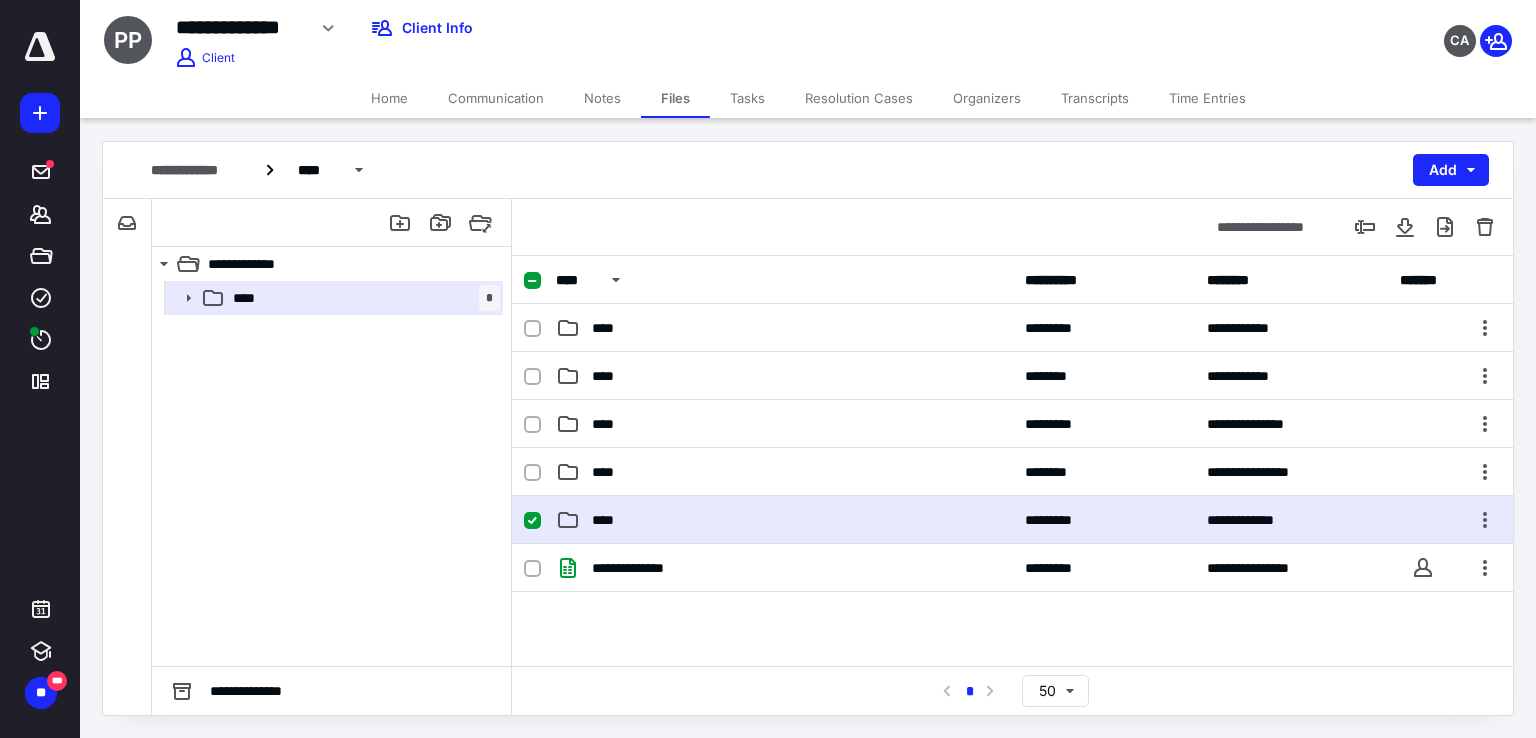 click on "****" at bounding box center (784, 520) 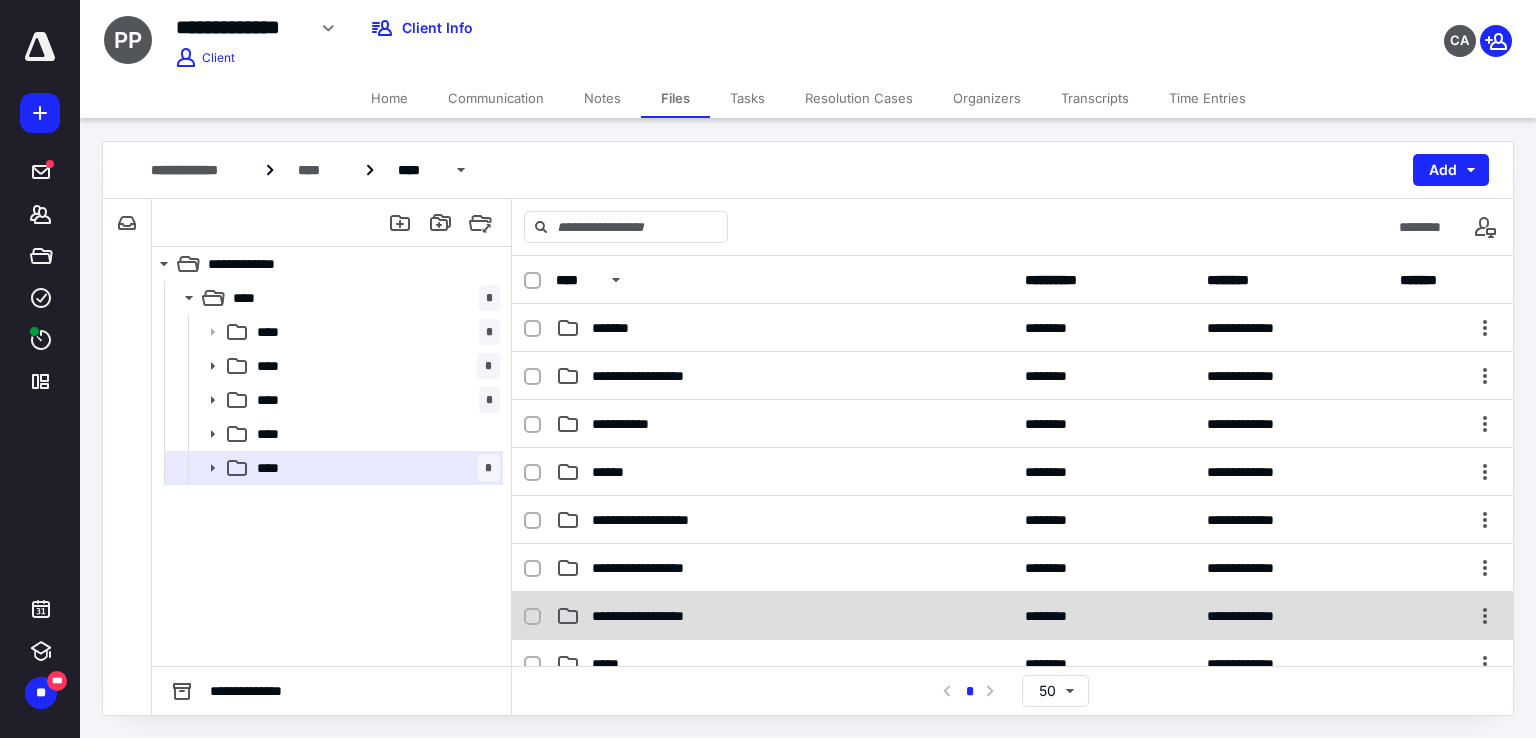 click on "**********" at bounding box center [1012, 616] 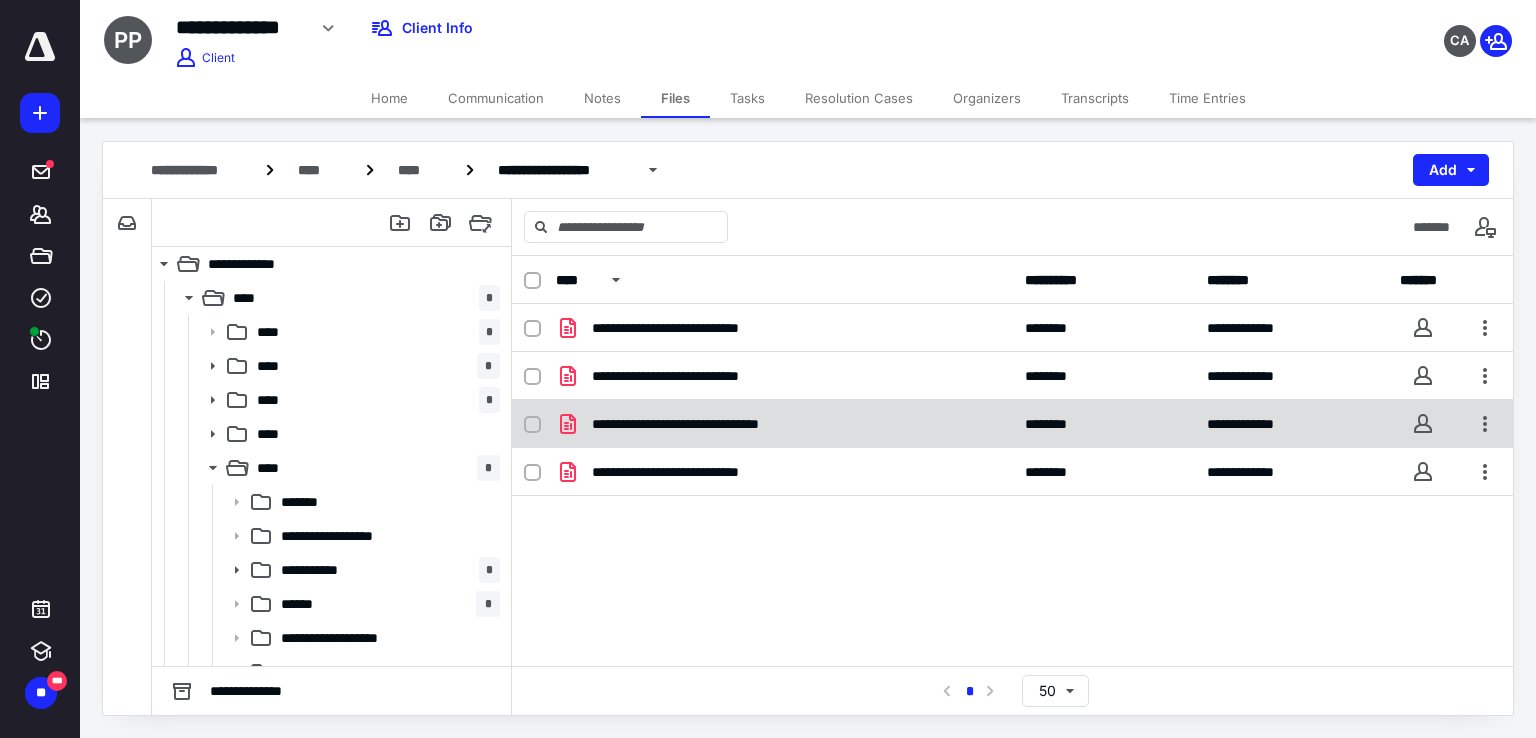 click on "**********" at bounding box center [708, 424] 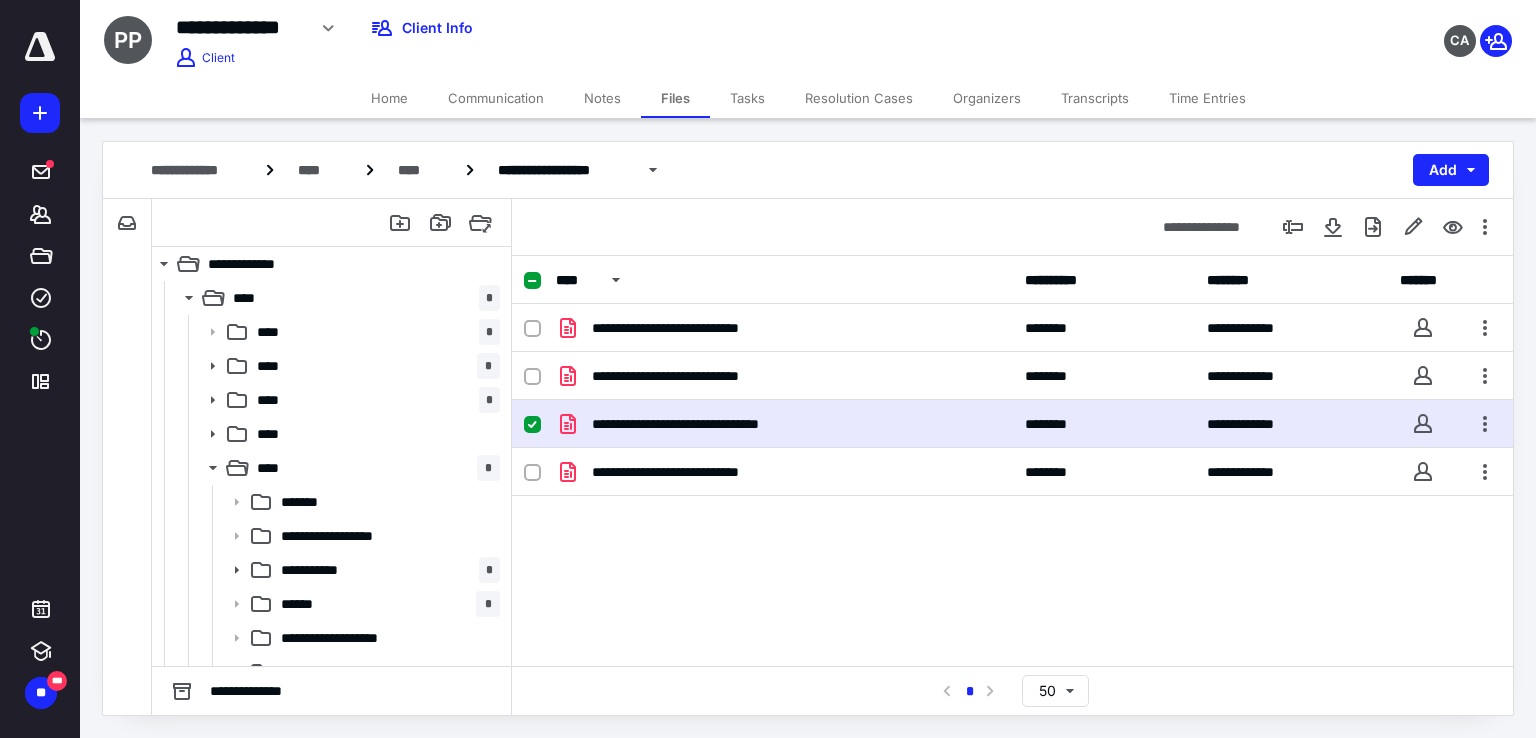 click on "**********" at bounding box center (708, 424) 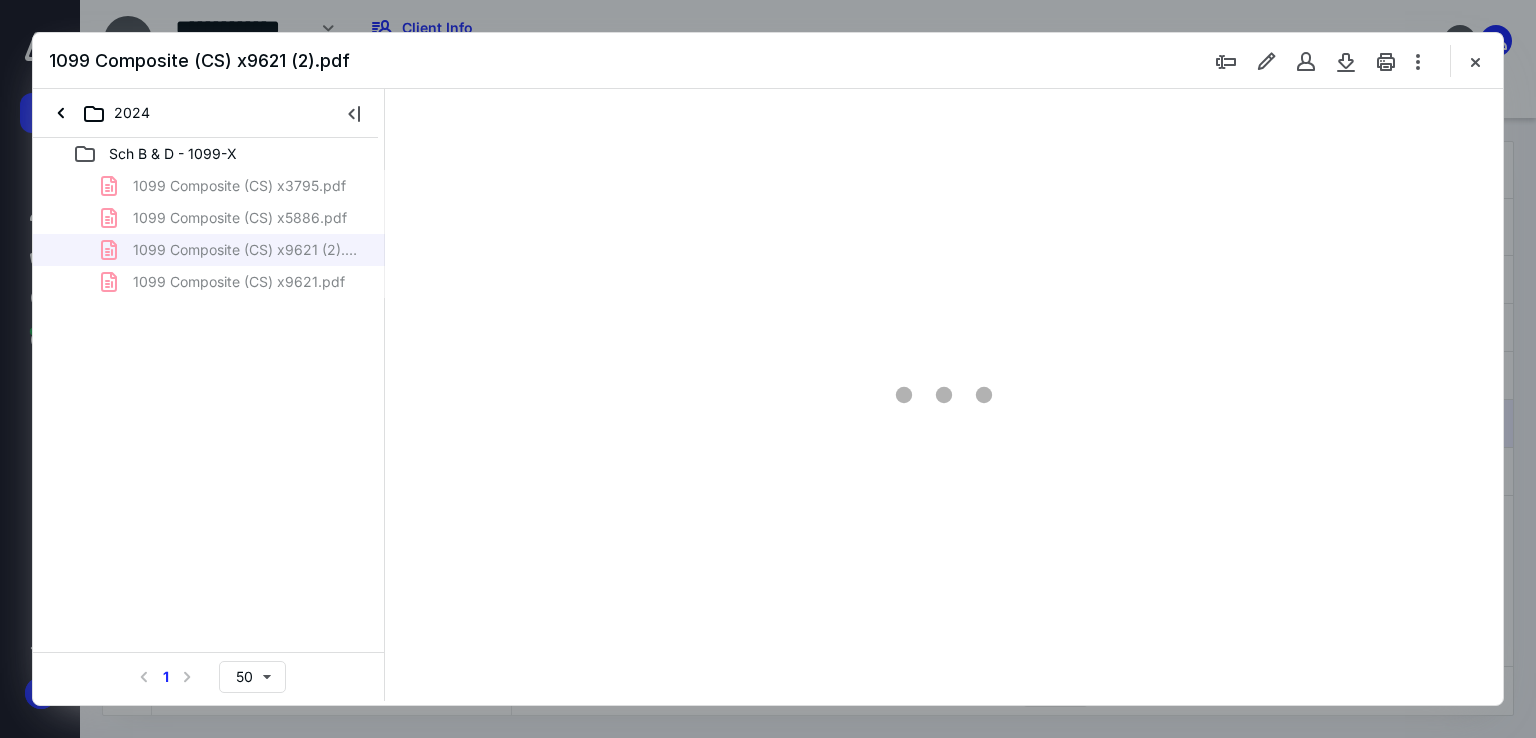 scroll, scrollTop: 0, scrollLeft: 0, axis: both 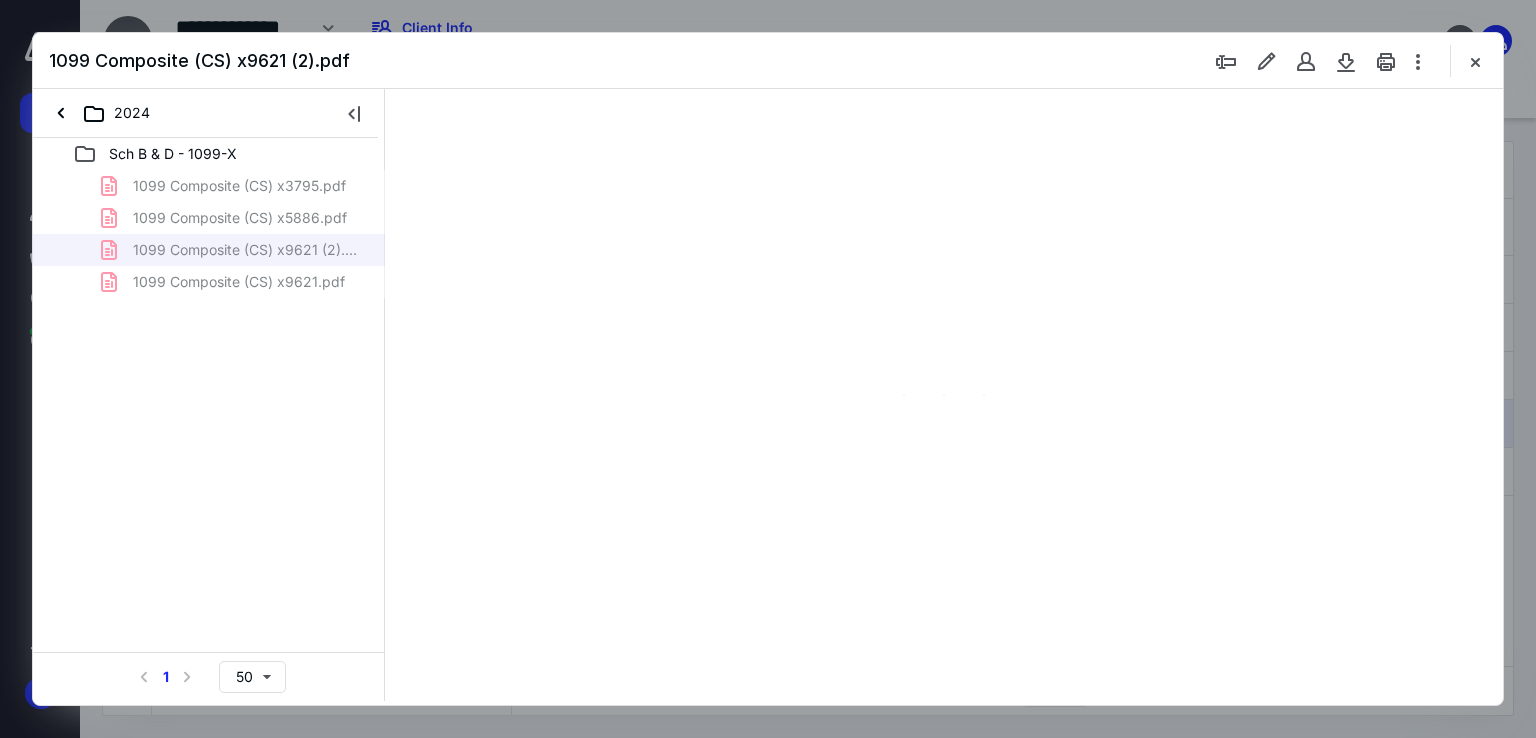type on "139" 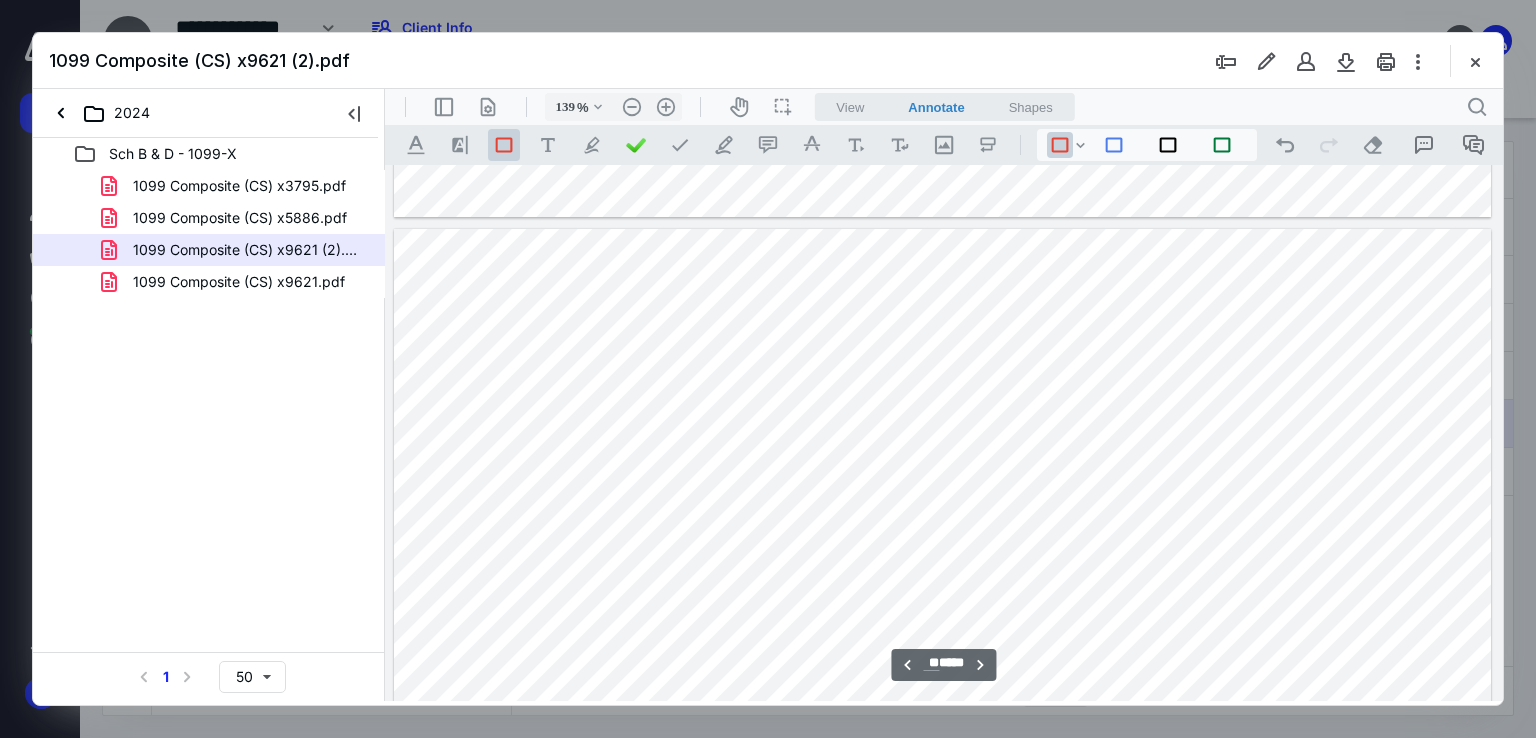 scroll, scrollTop: 7582, scrollLeft: 0, axis: vertical 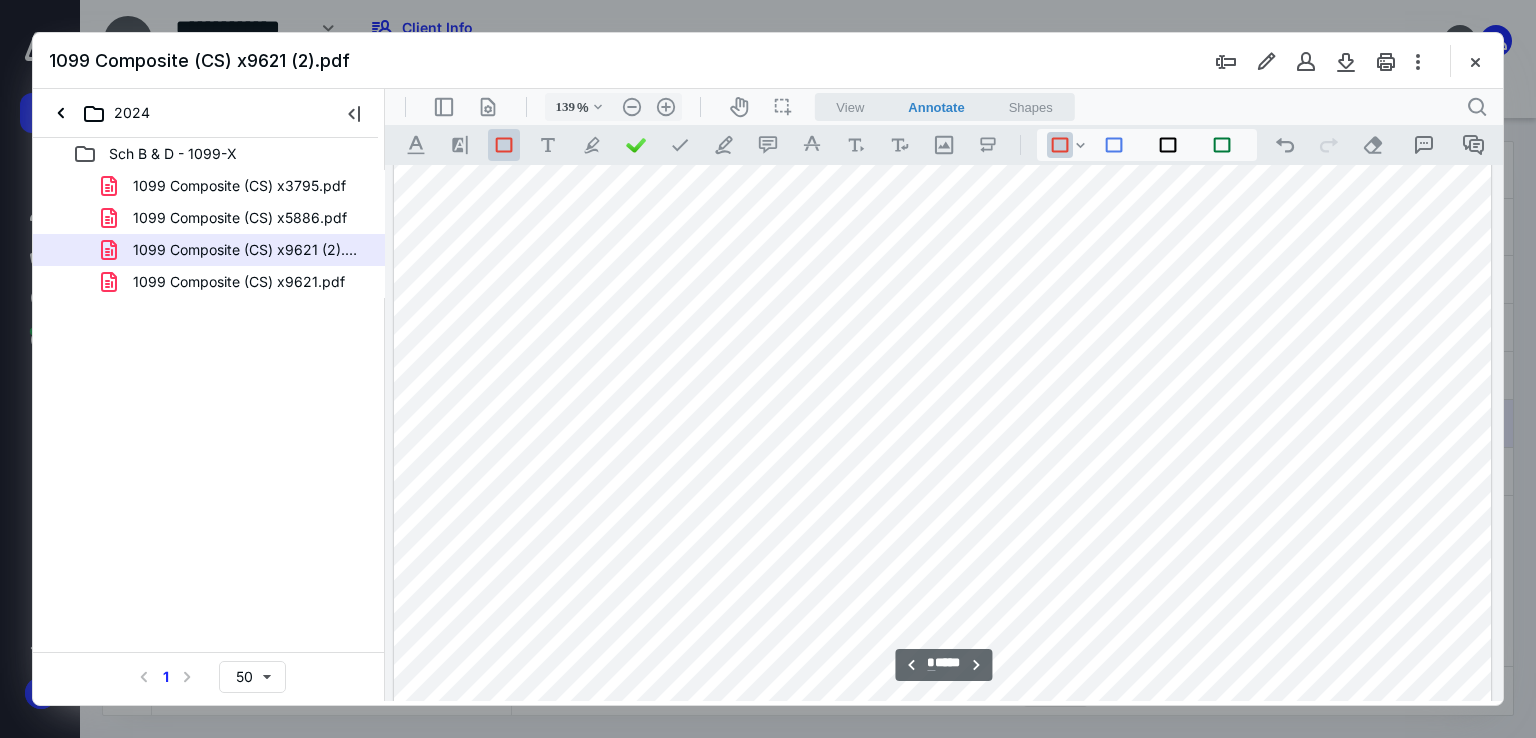 type on "*" 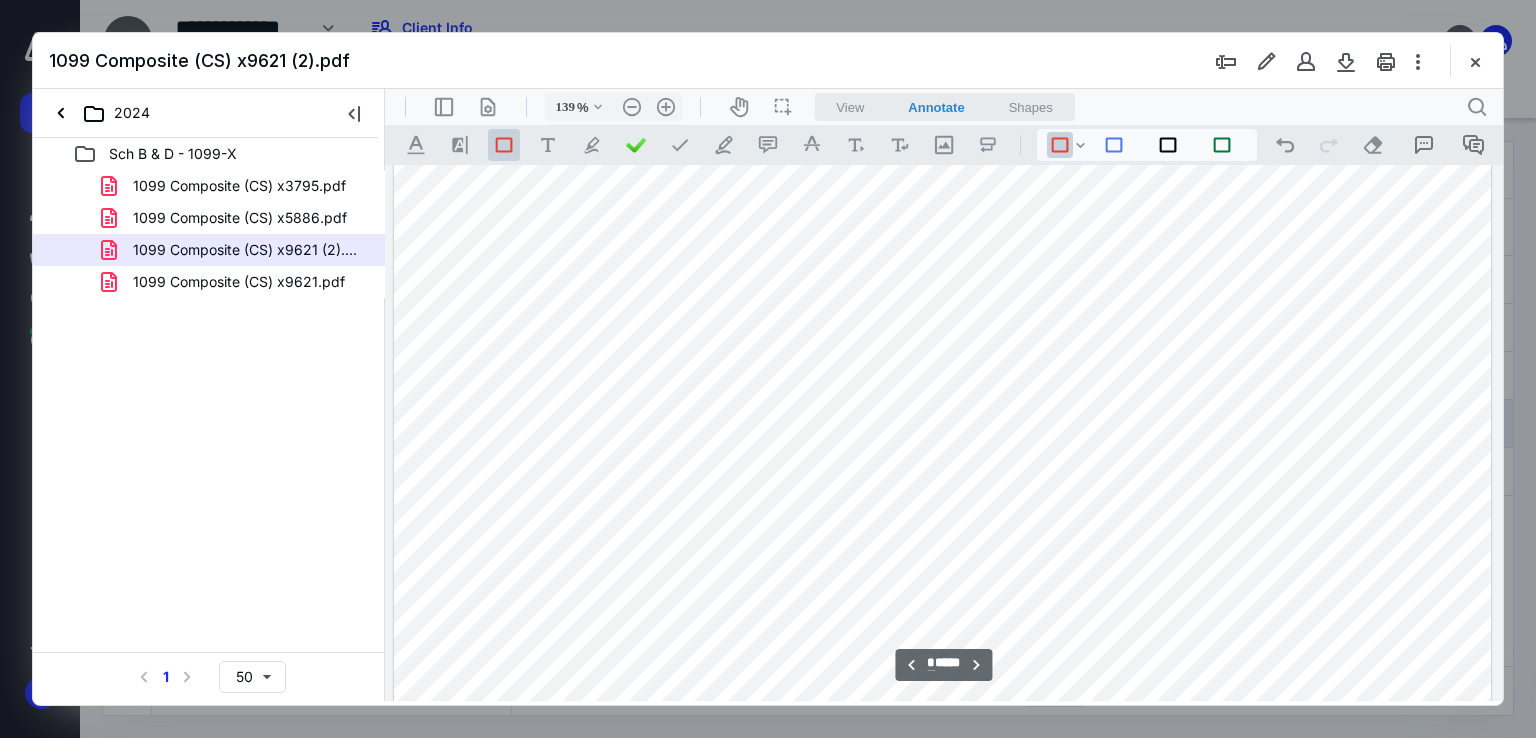 scroll, scrollTop: 3500, scrollLeft: 0, axis: vertical 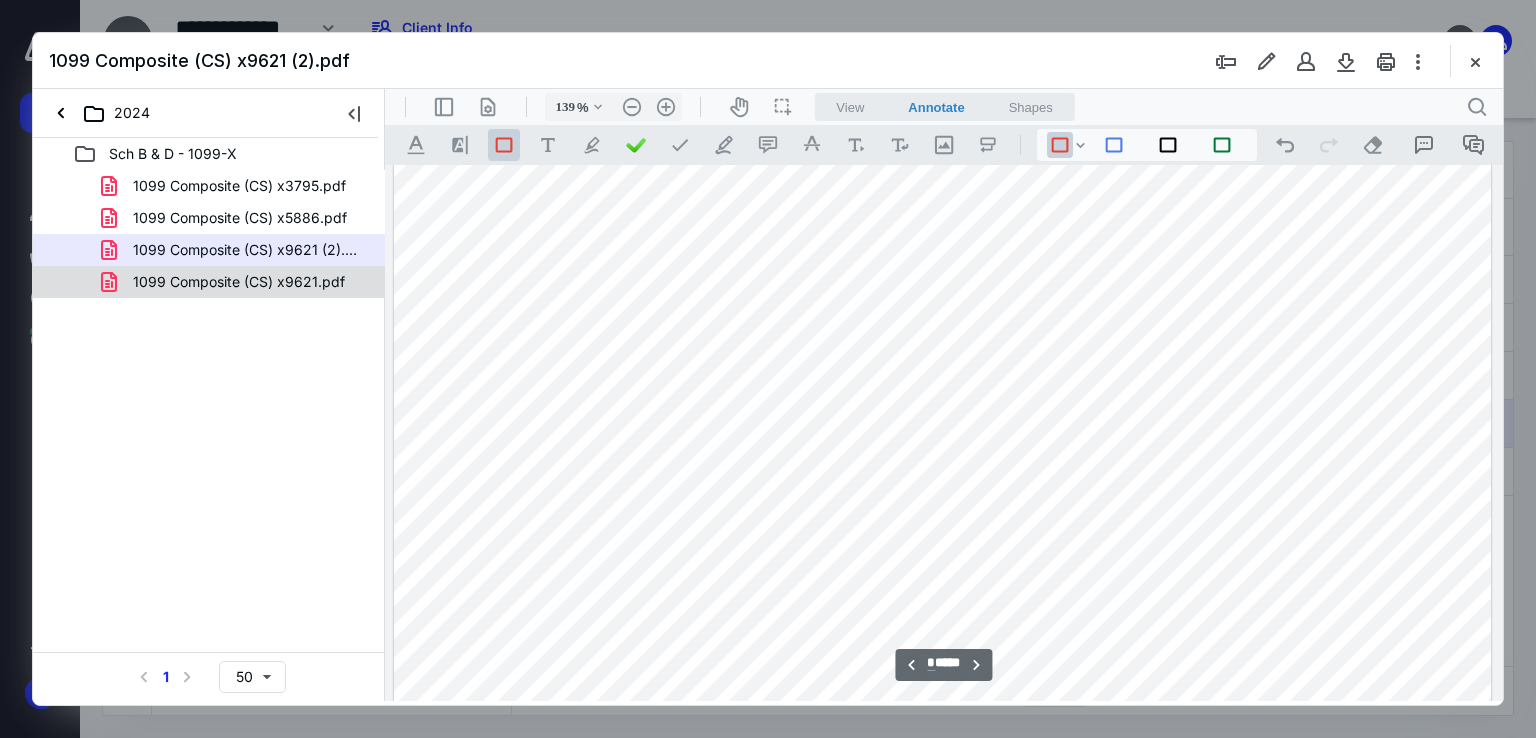 click on "1099 Composite (CS) x9621.pdf" at bounding box center [239, 282] 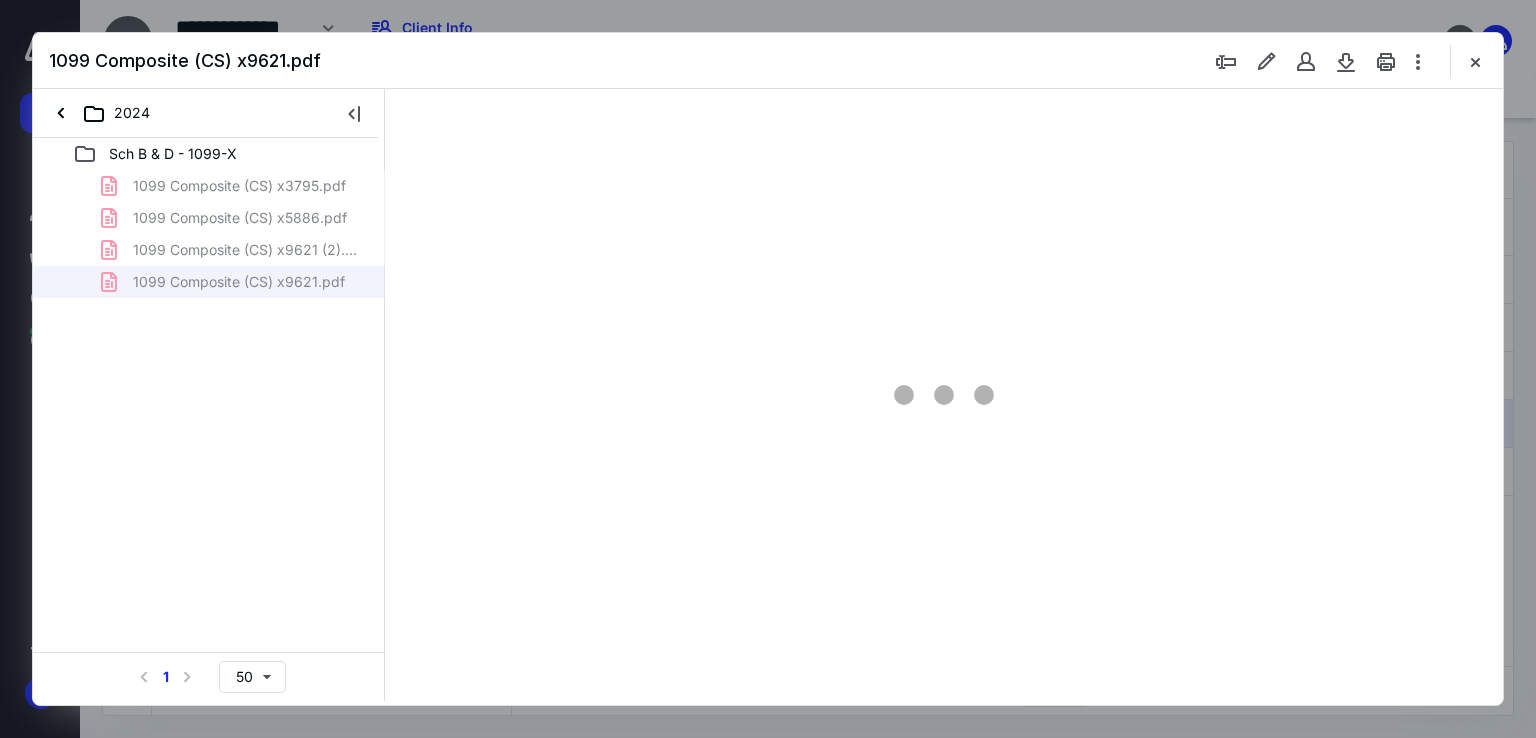 type on "139" 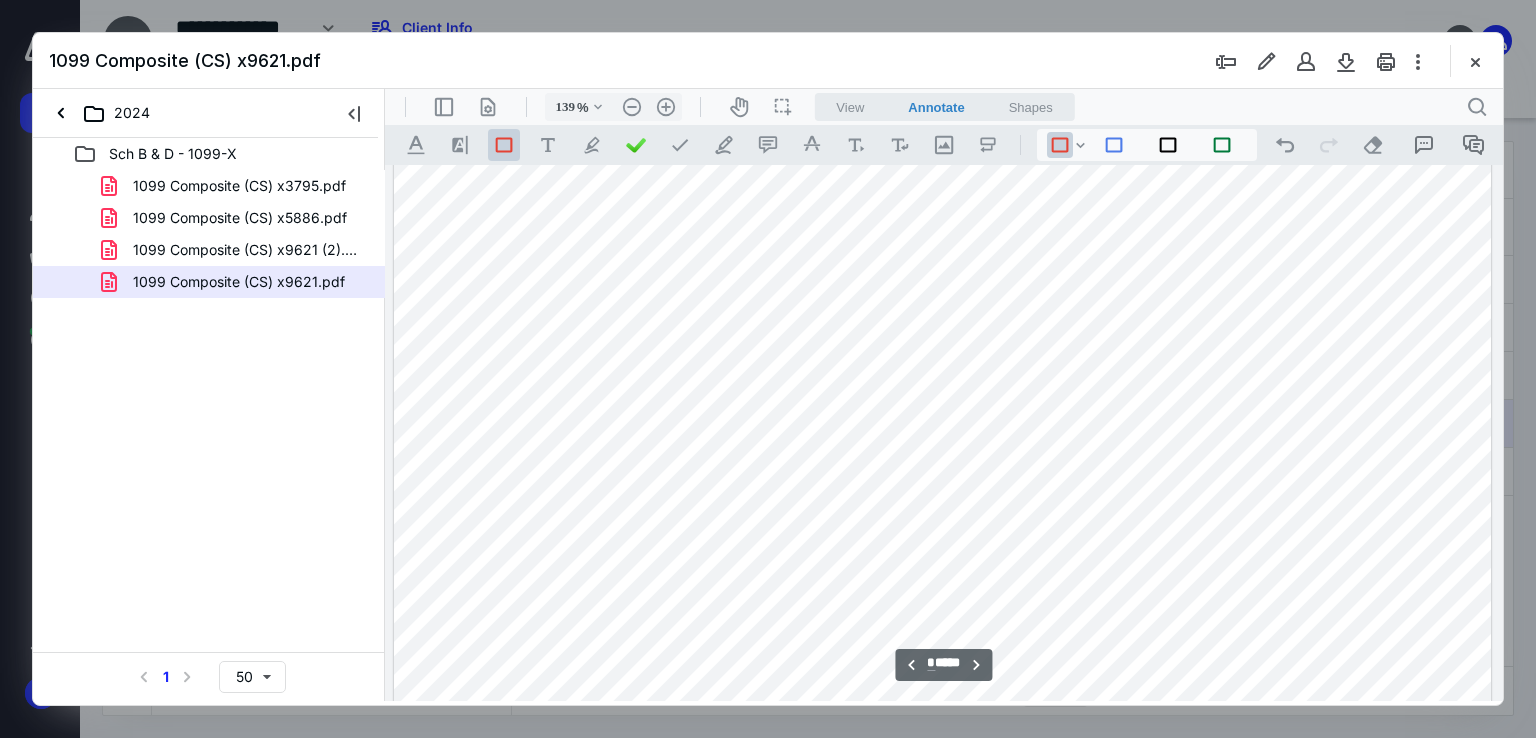 scroll, scrollTop: 3382, scrollLeft: 0, axis: vertical 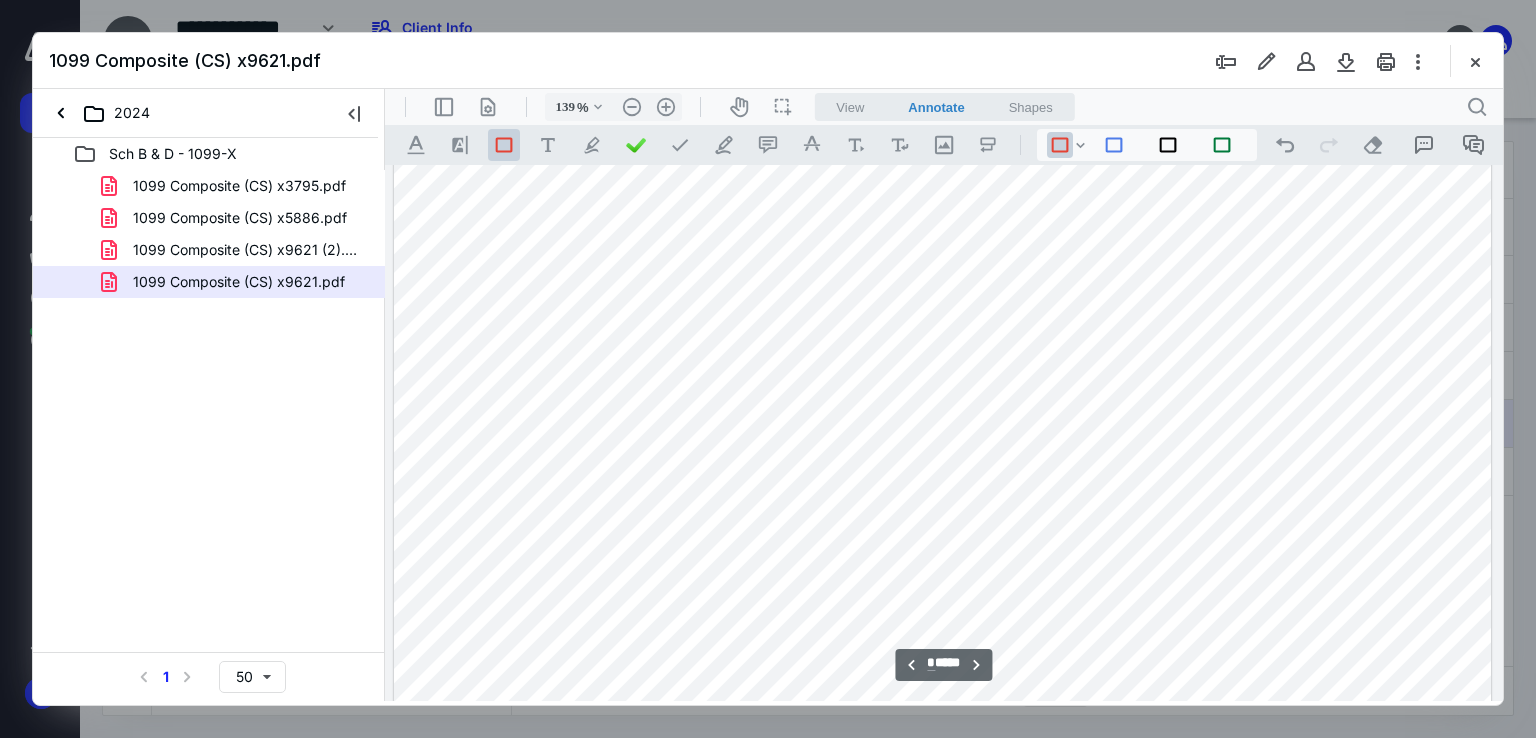 type on "*" 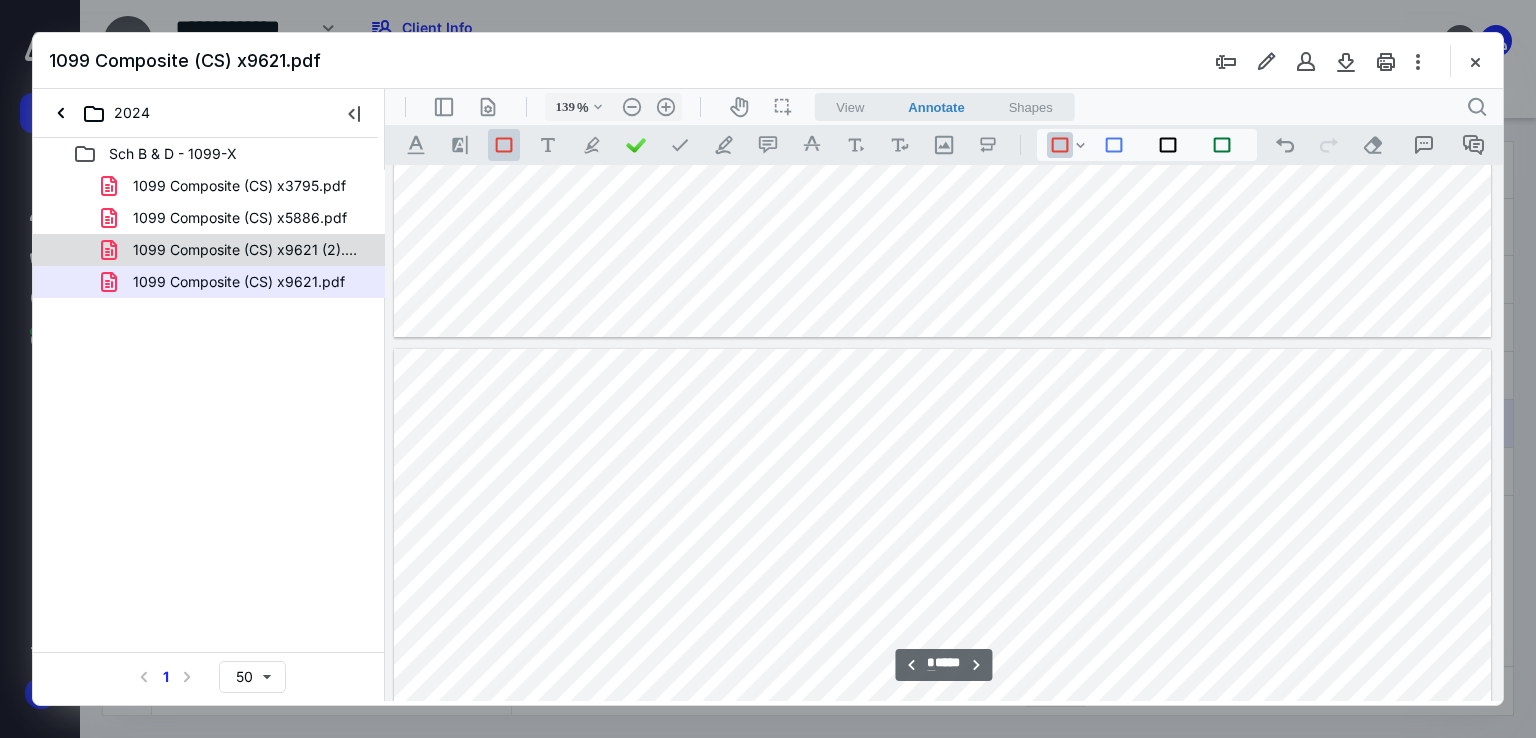 click on "1099 Composite (CS) x9621 (2).pdf" at bounding box center [249, 250] 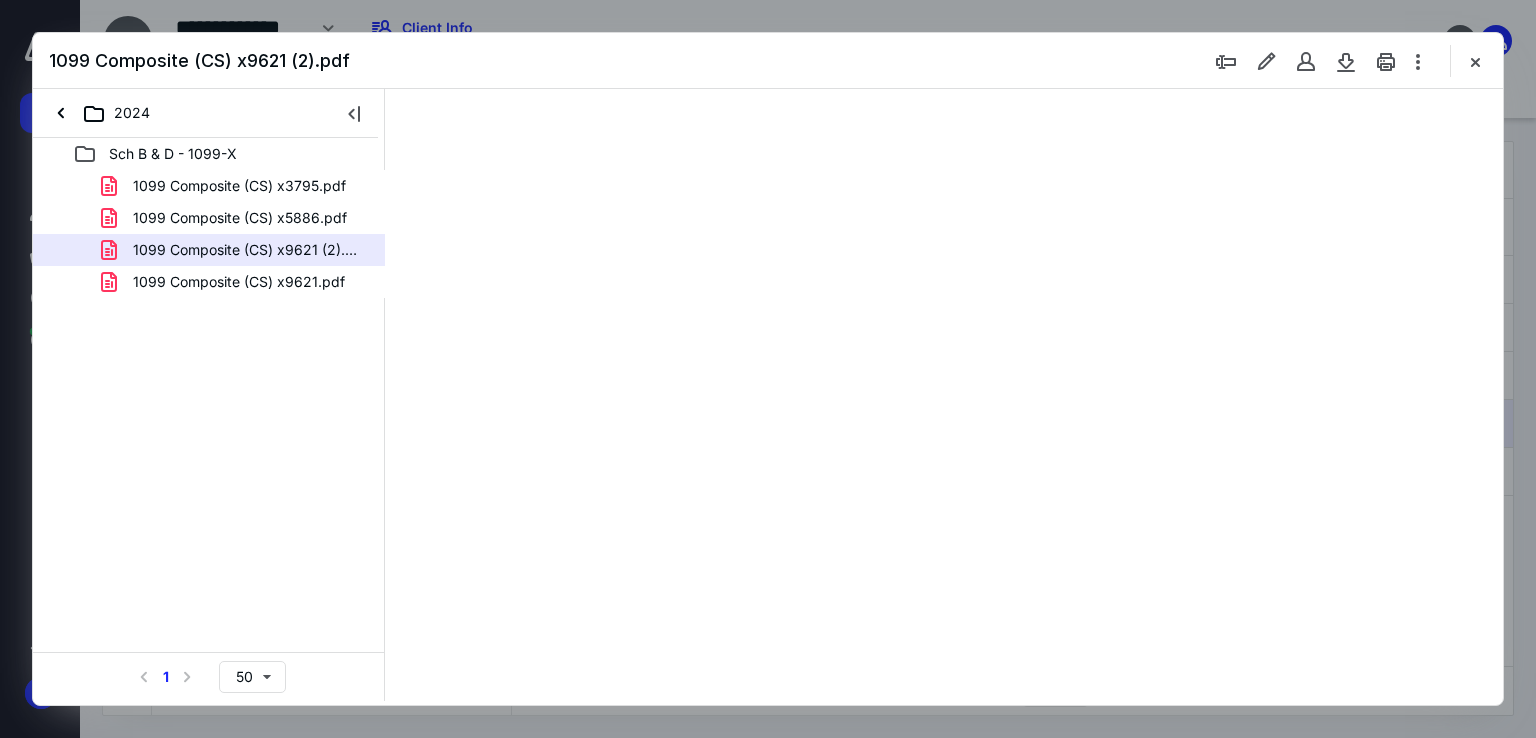 type on "139" 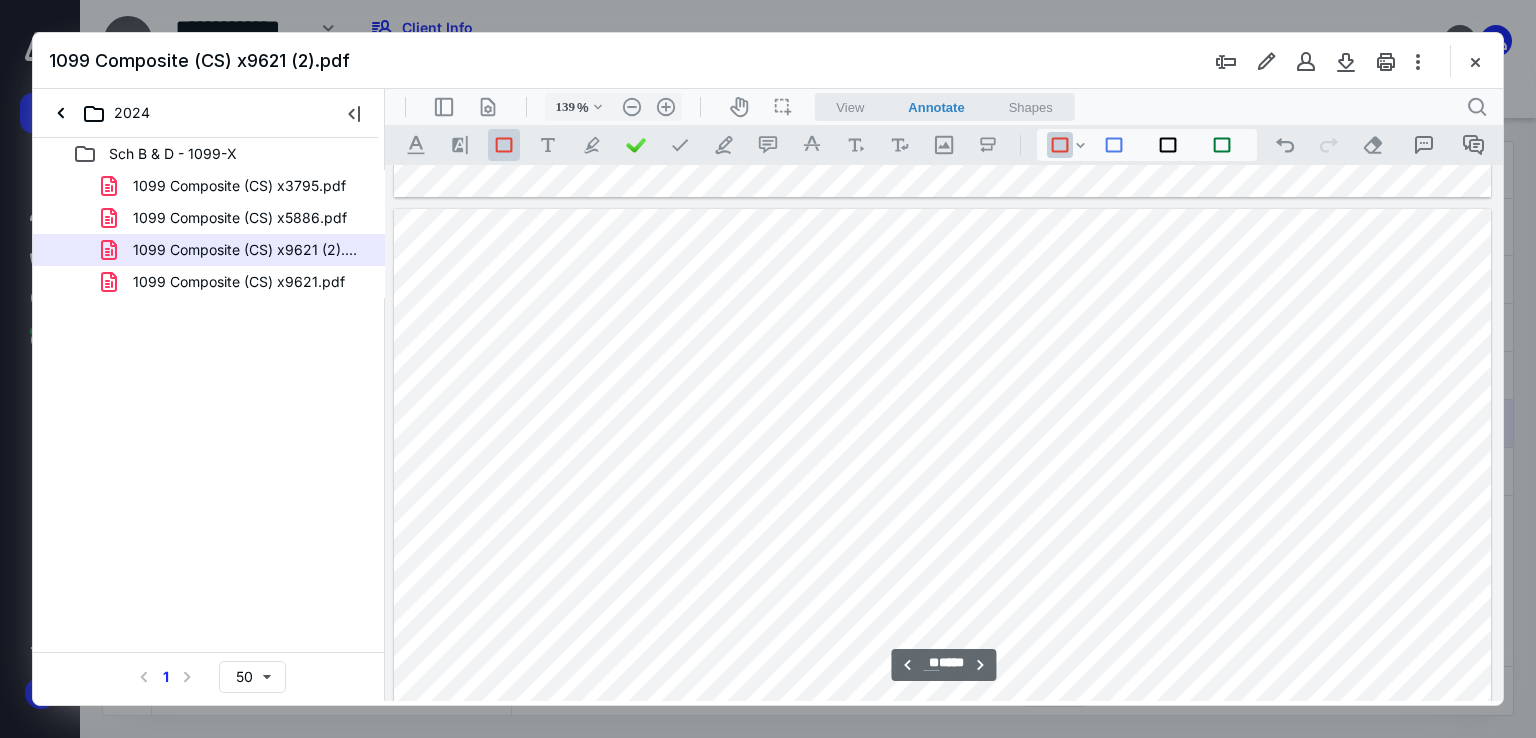 scroll, scrollTop: 10482, scrollLeft: 0, axis: vertical 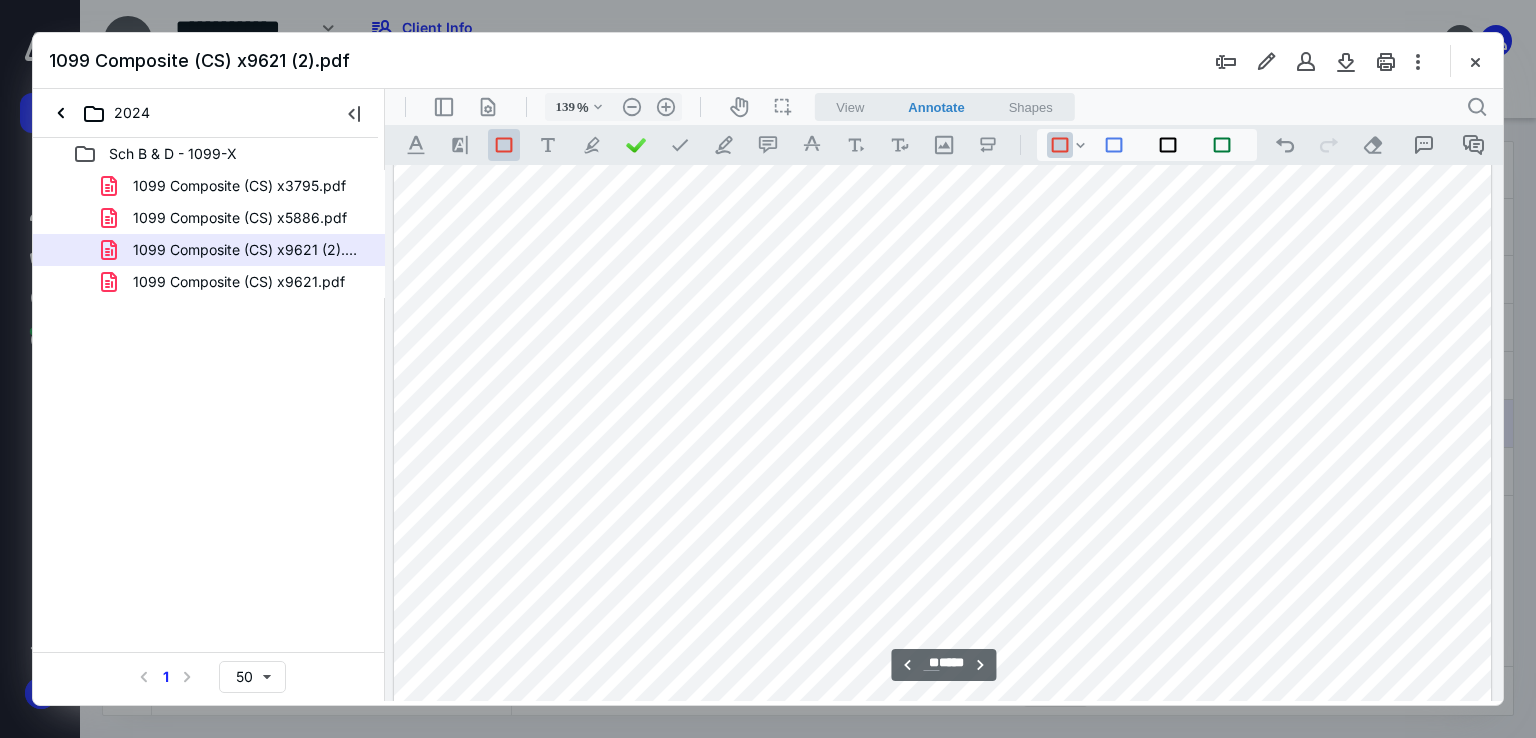 type on "**" 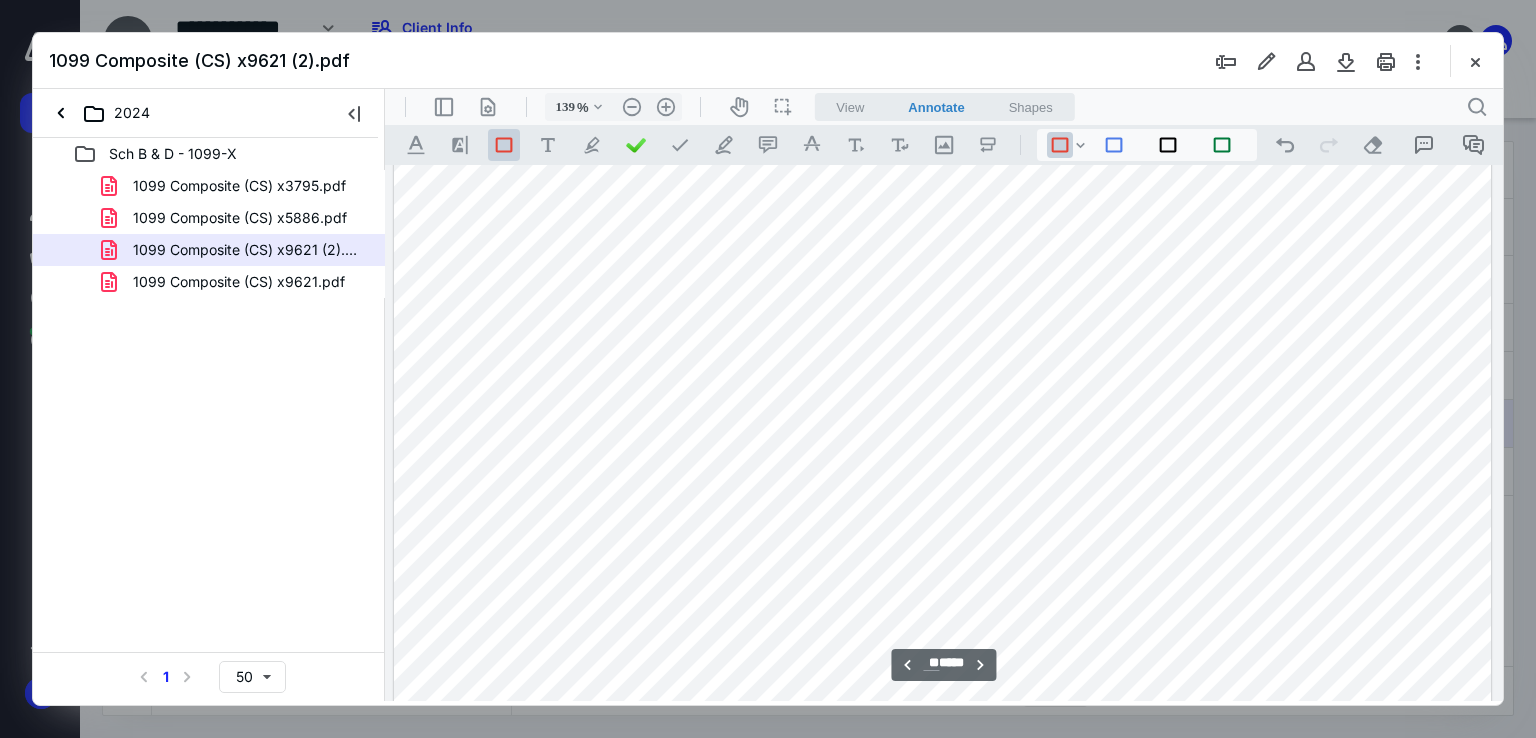 scroll, scrollTop: 8782, scrollLeft: 0, axis: vertical 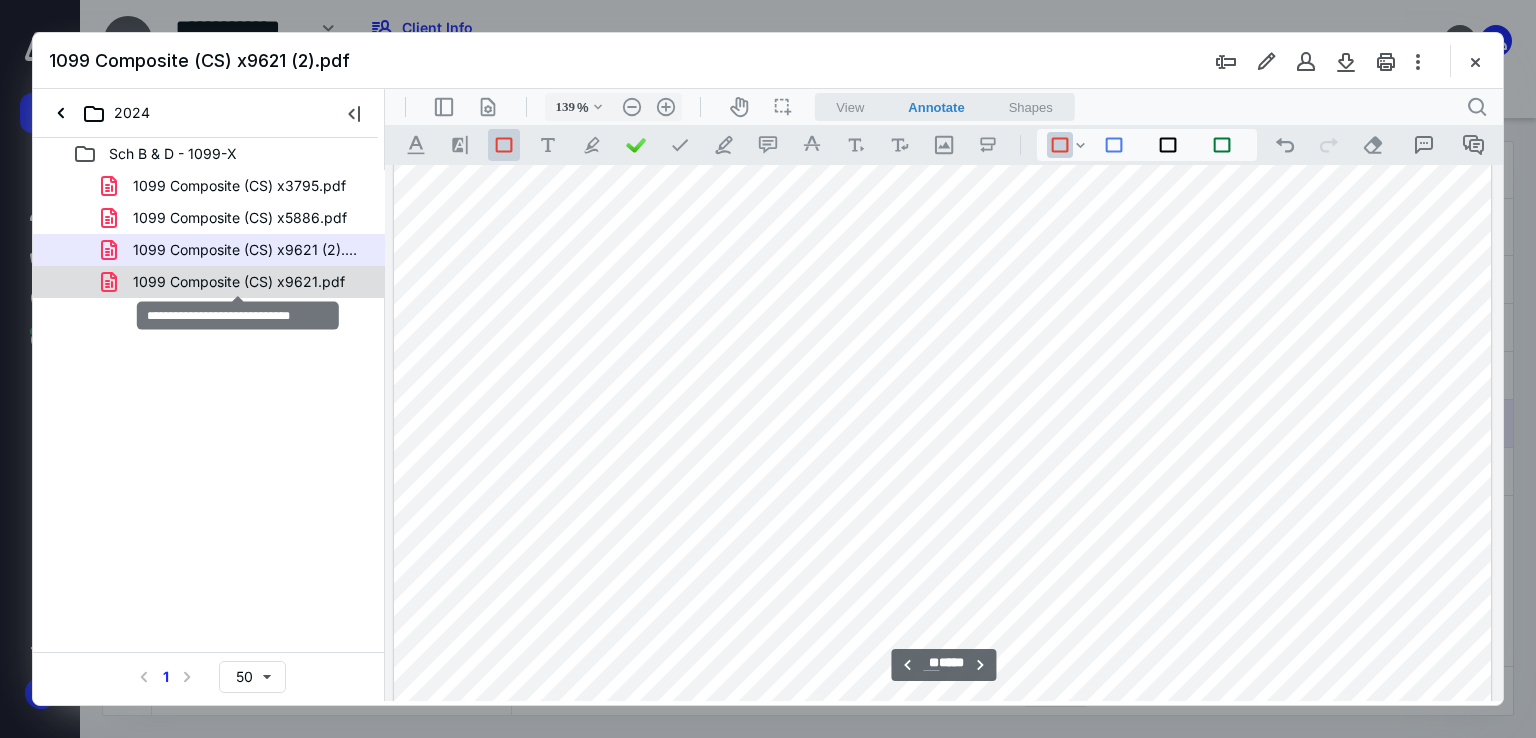 click on "1099 Composite (CS) x9621.pdf" at bounding box center (239, 282) 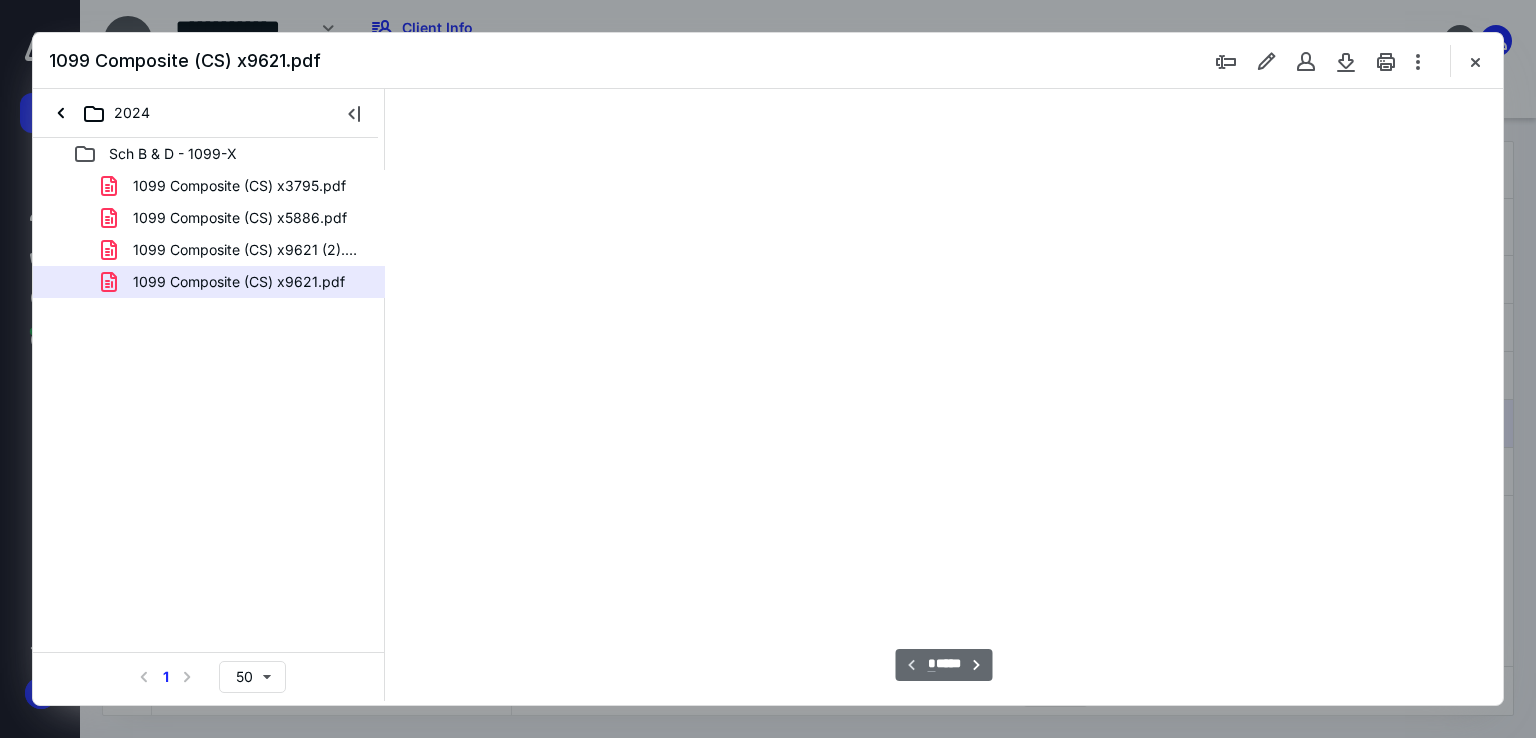 type on "139" 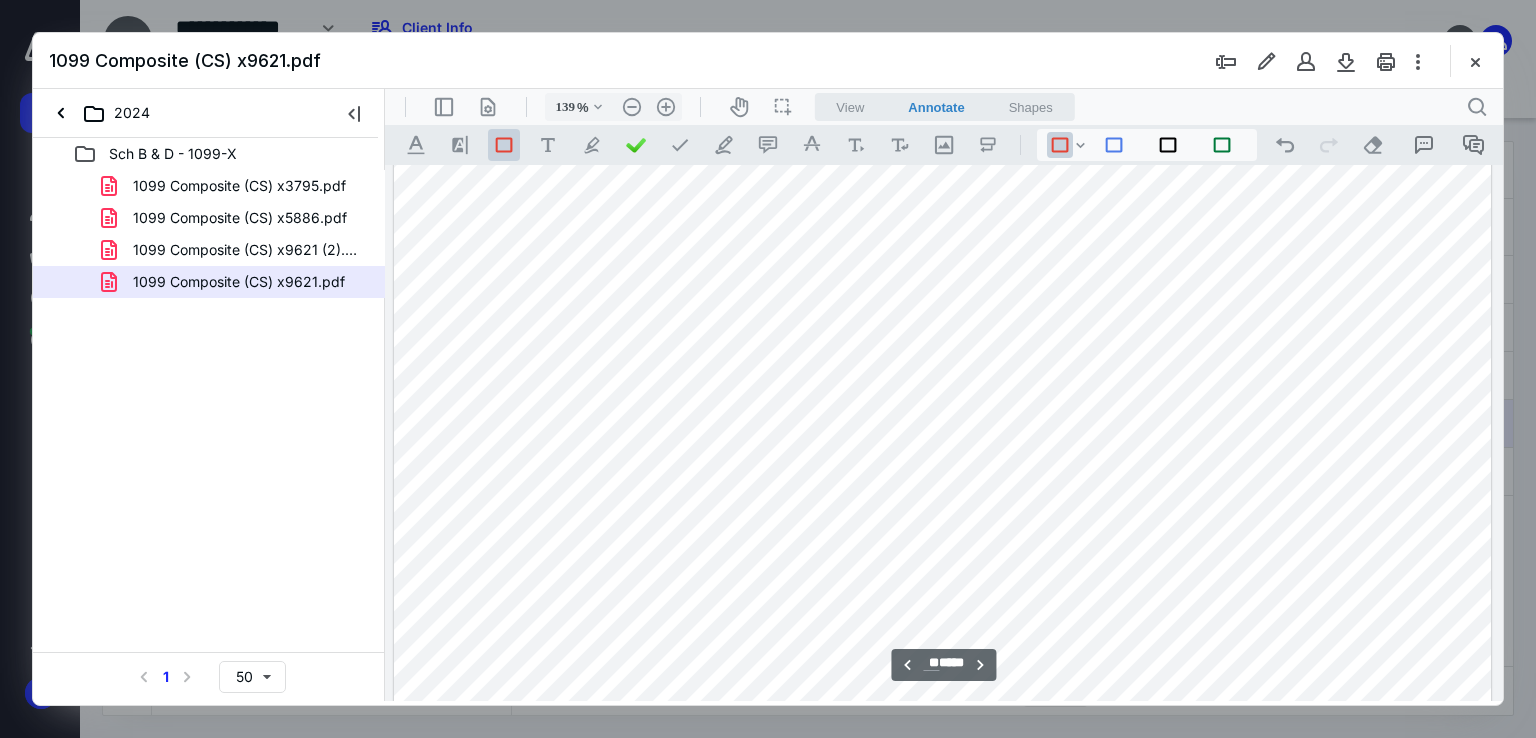 scroll, scrollTop: 8982, scrollLeft: 0, axis: vertical 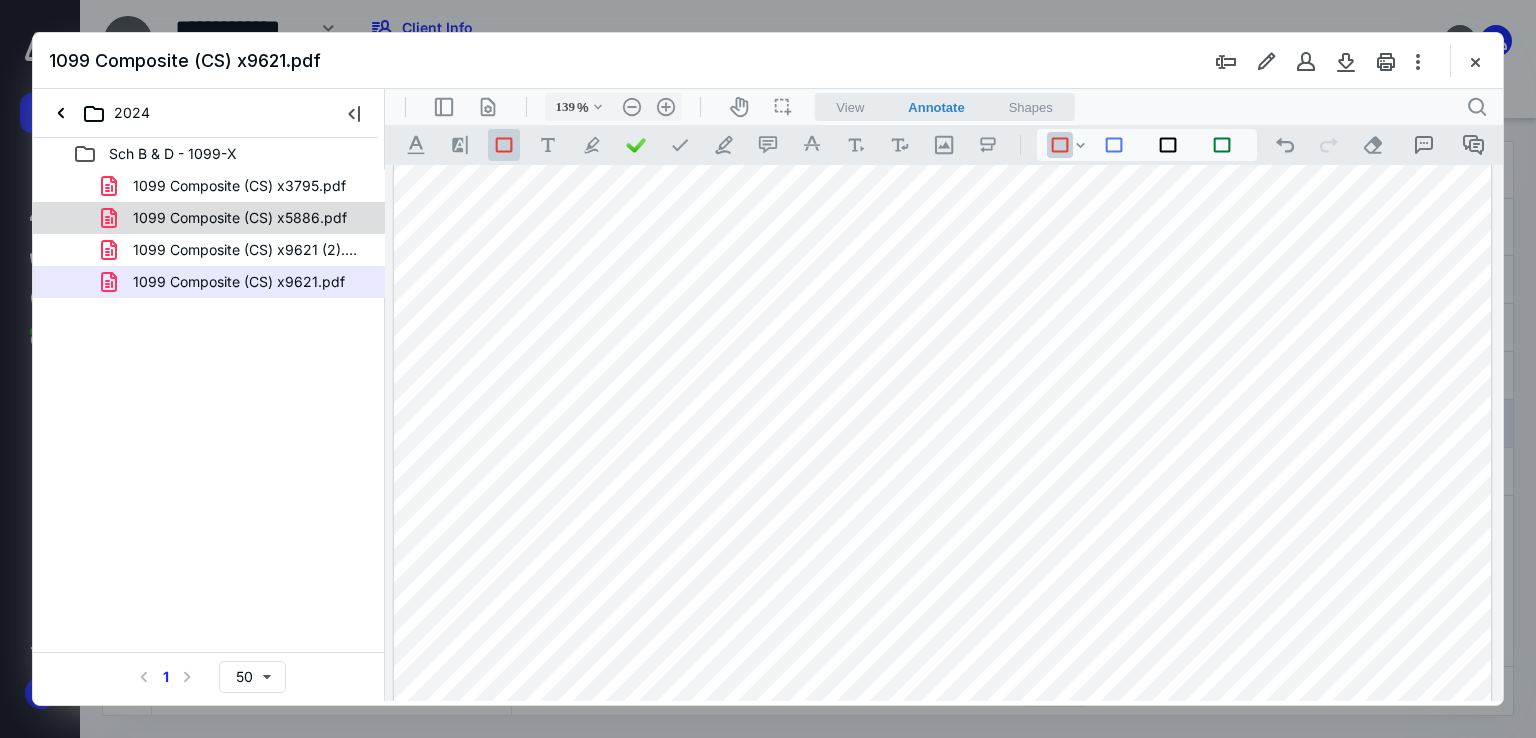 click on "1099 Composite (CS) x5886.pdf" at bounding box center (228, 218) 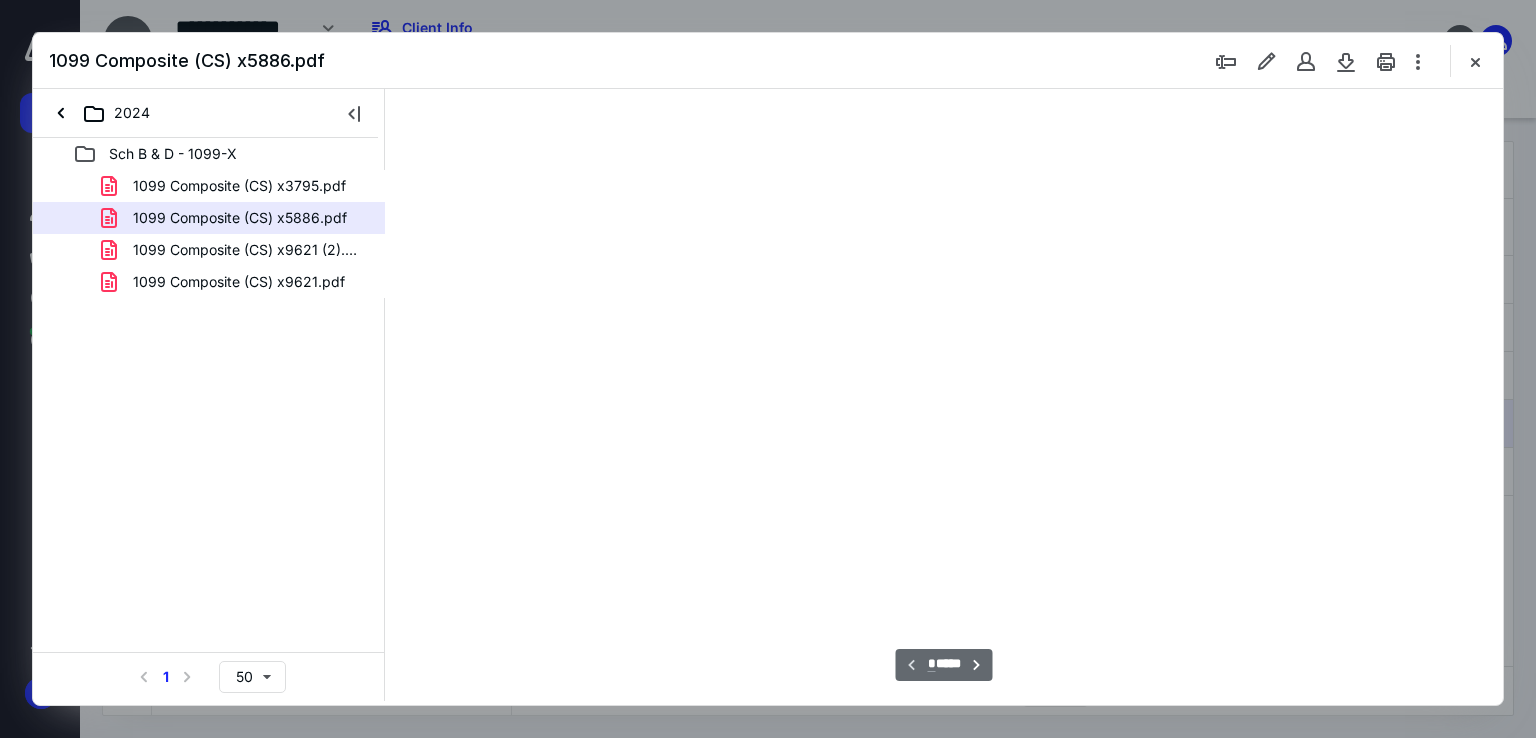 scroll, scrollTop: 82, scrollLeft: 0, axis: vertical 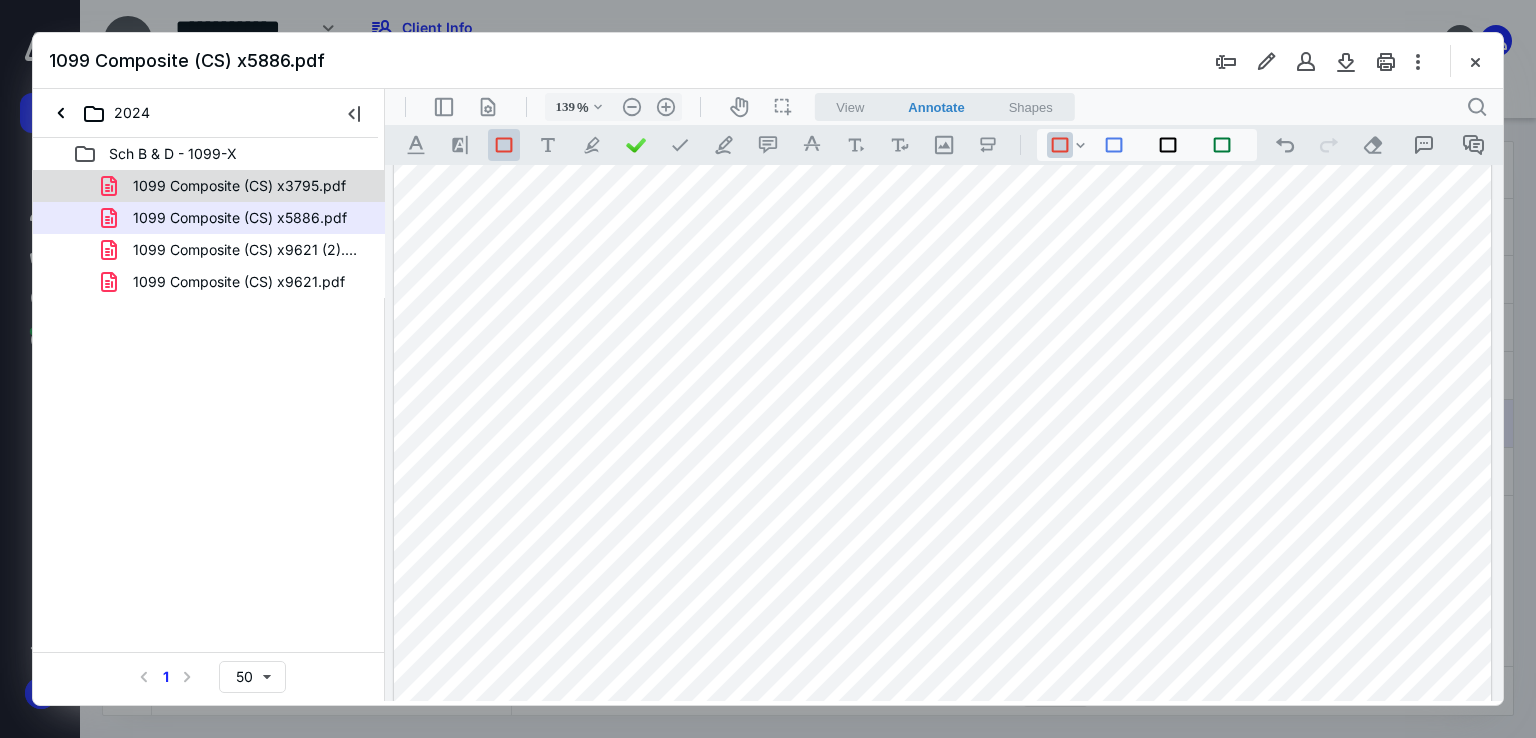 click on "1099 Composite (CS) x3795.pdf" at bounding box center (239, 186) 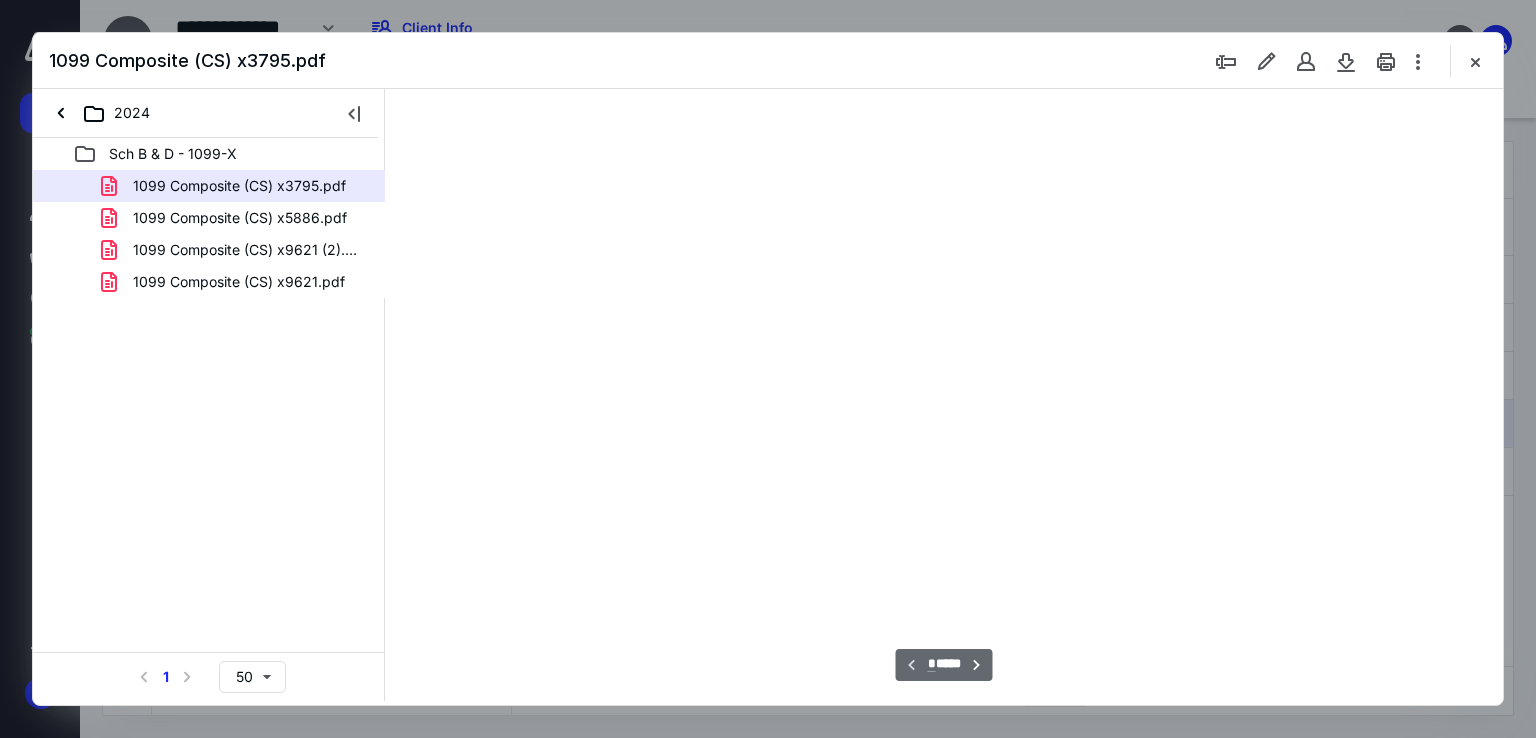 type on "139" 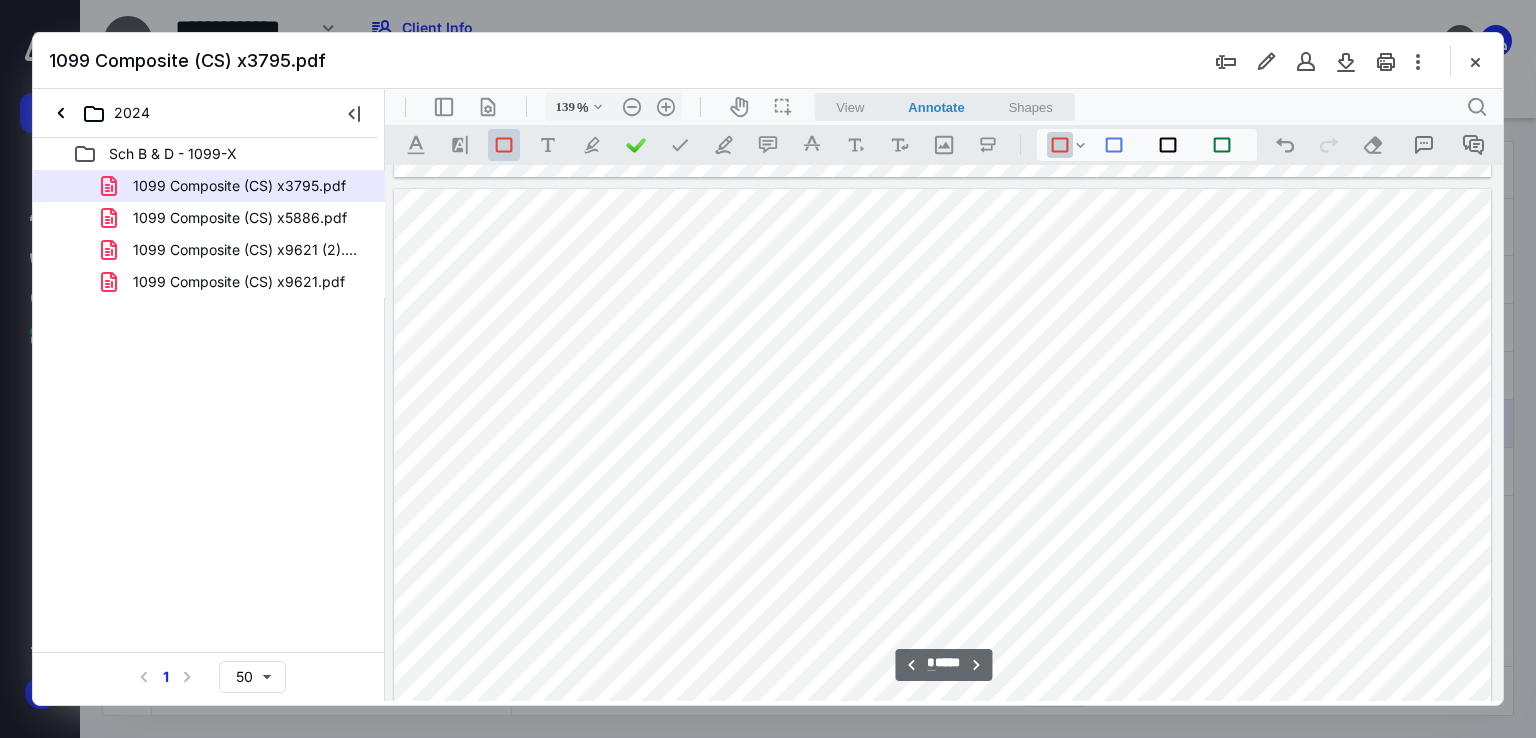 scroll, scrollTop: 4882, scrollLeft: 0, axis: vertical 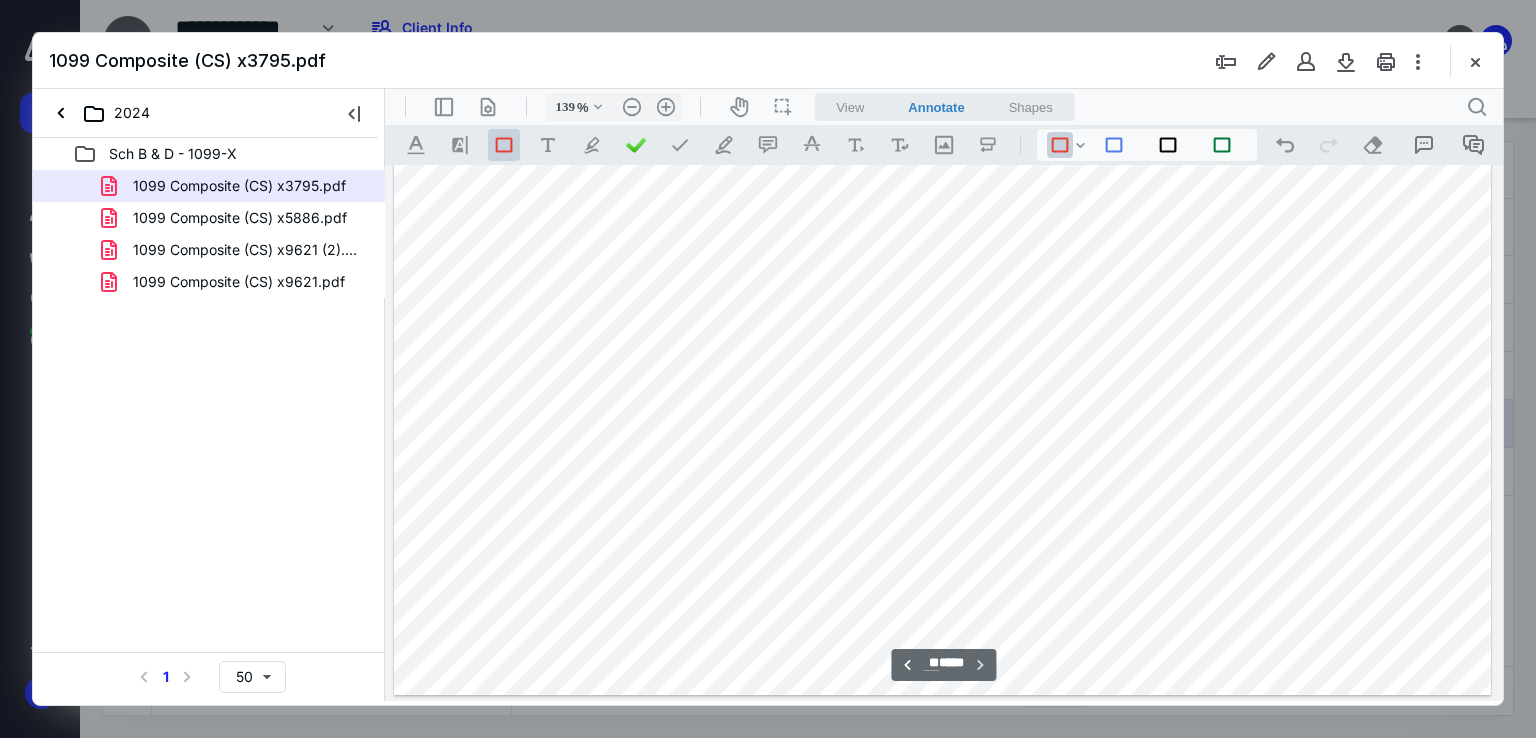 click on "**********" at bounding box center (943, -7899) 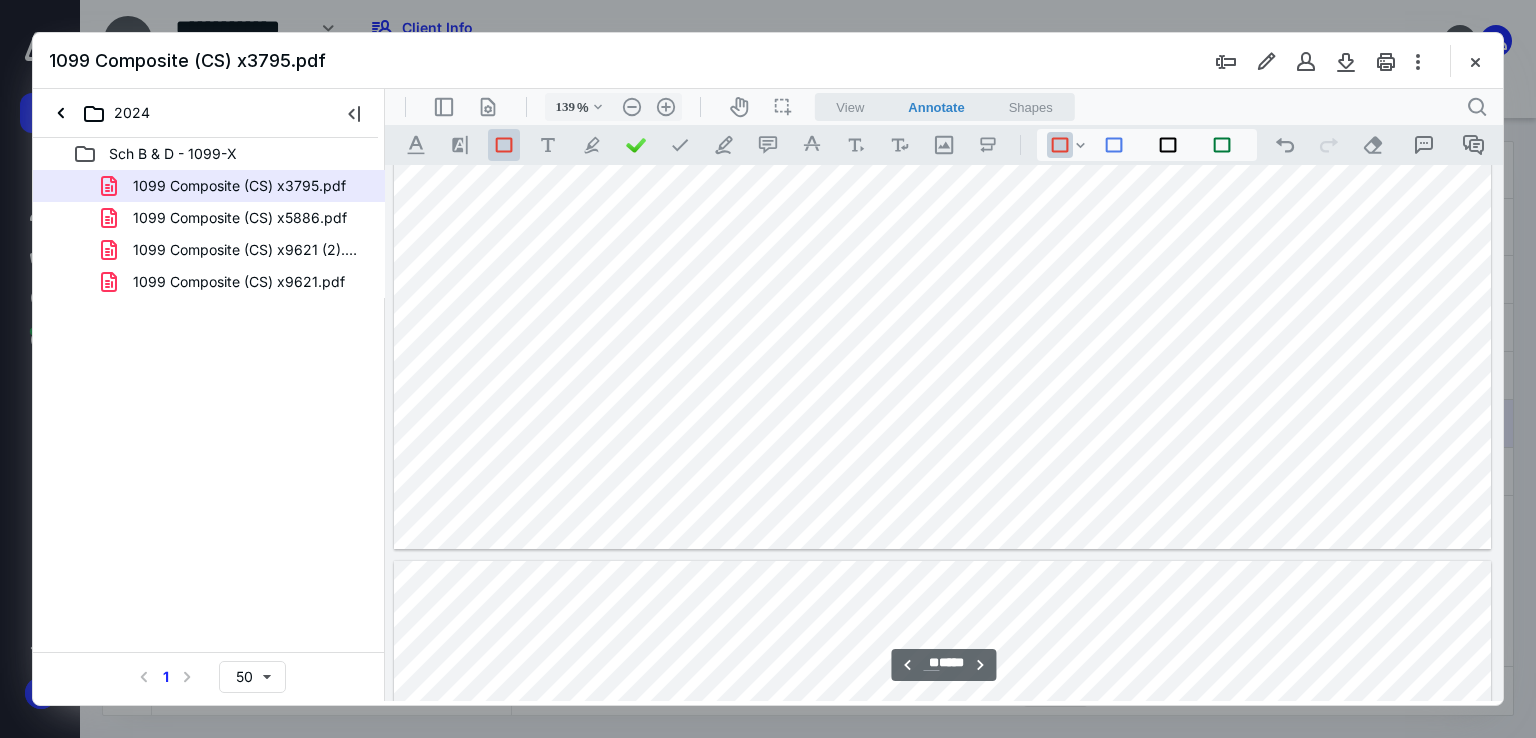 scroll, scrollTop: 10890, scrollLeft: 0, axis: vertical 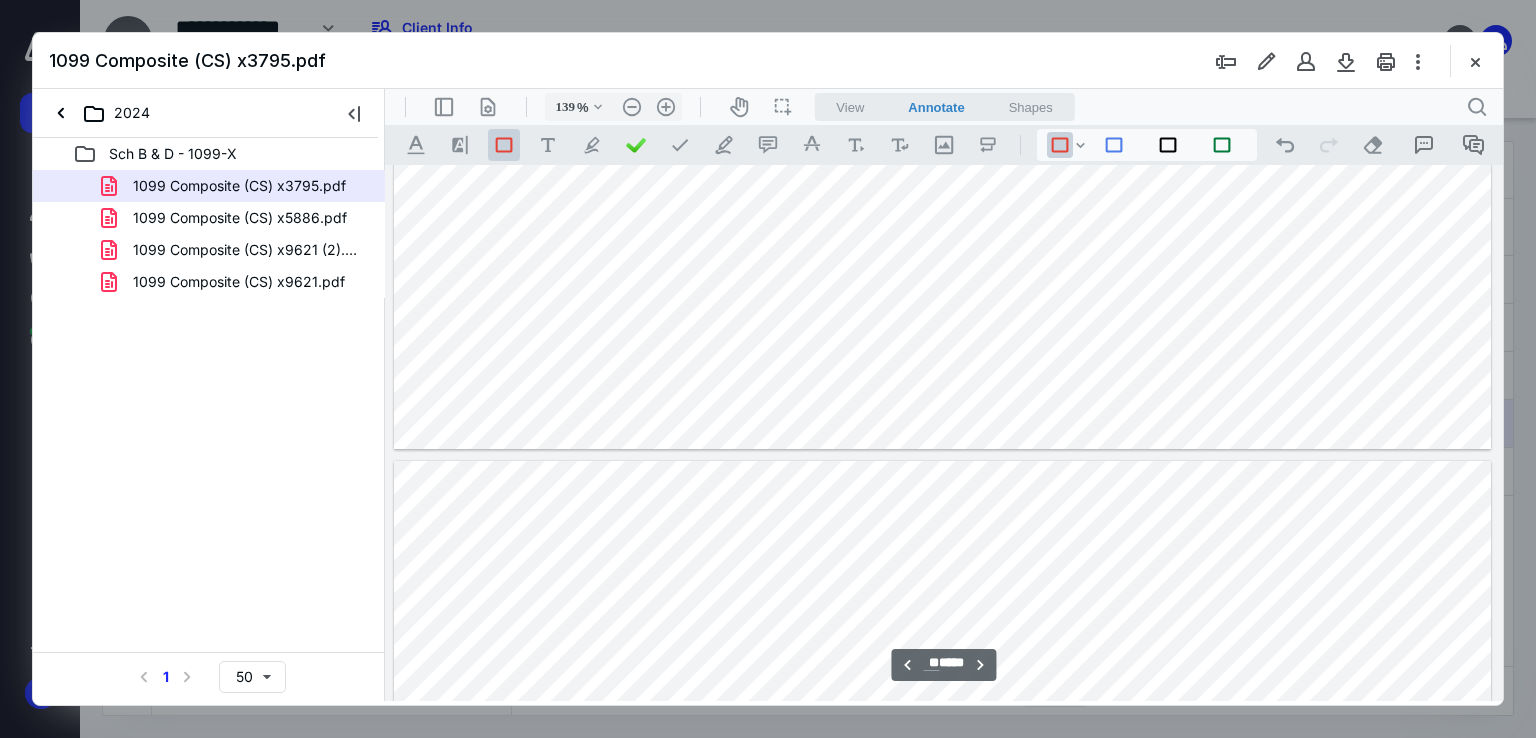 type on "**" 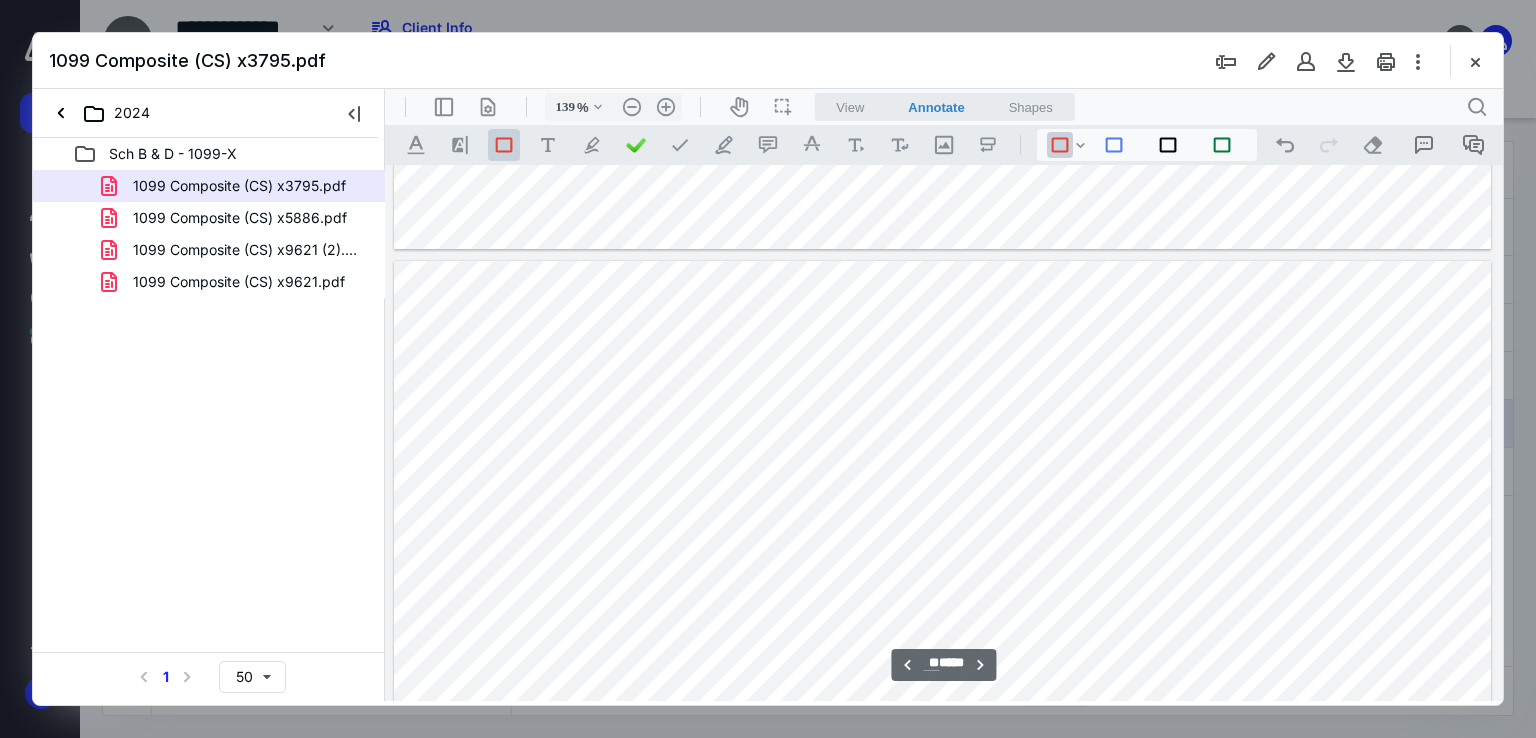 scroll, scrollTop: 11390, scrollLeft: 0, axis: vertical 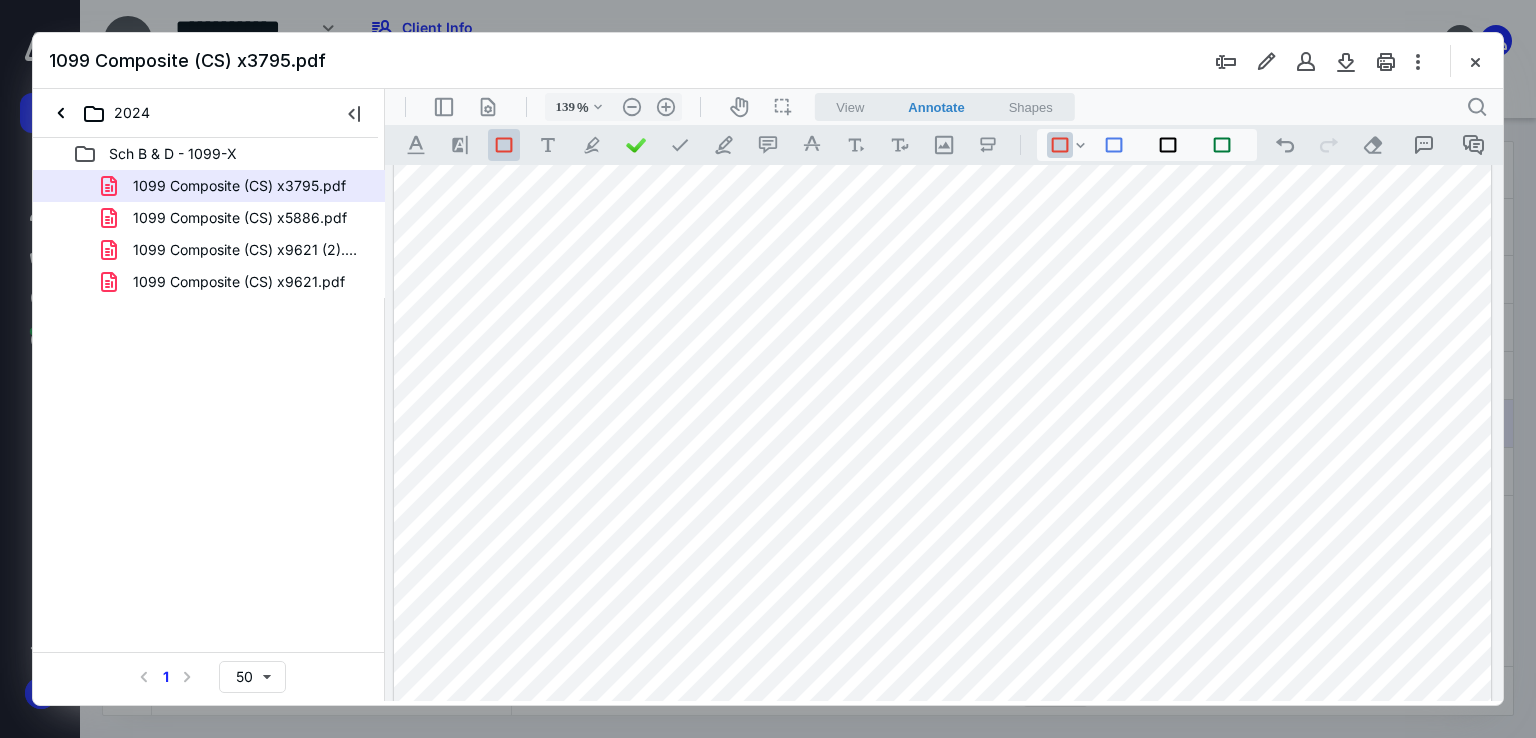 drag, startPoint x: 888, startPoint y: 820, endPoint x: 466, endPoint y: 668, distance: 448.53986 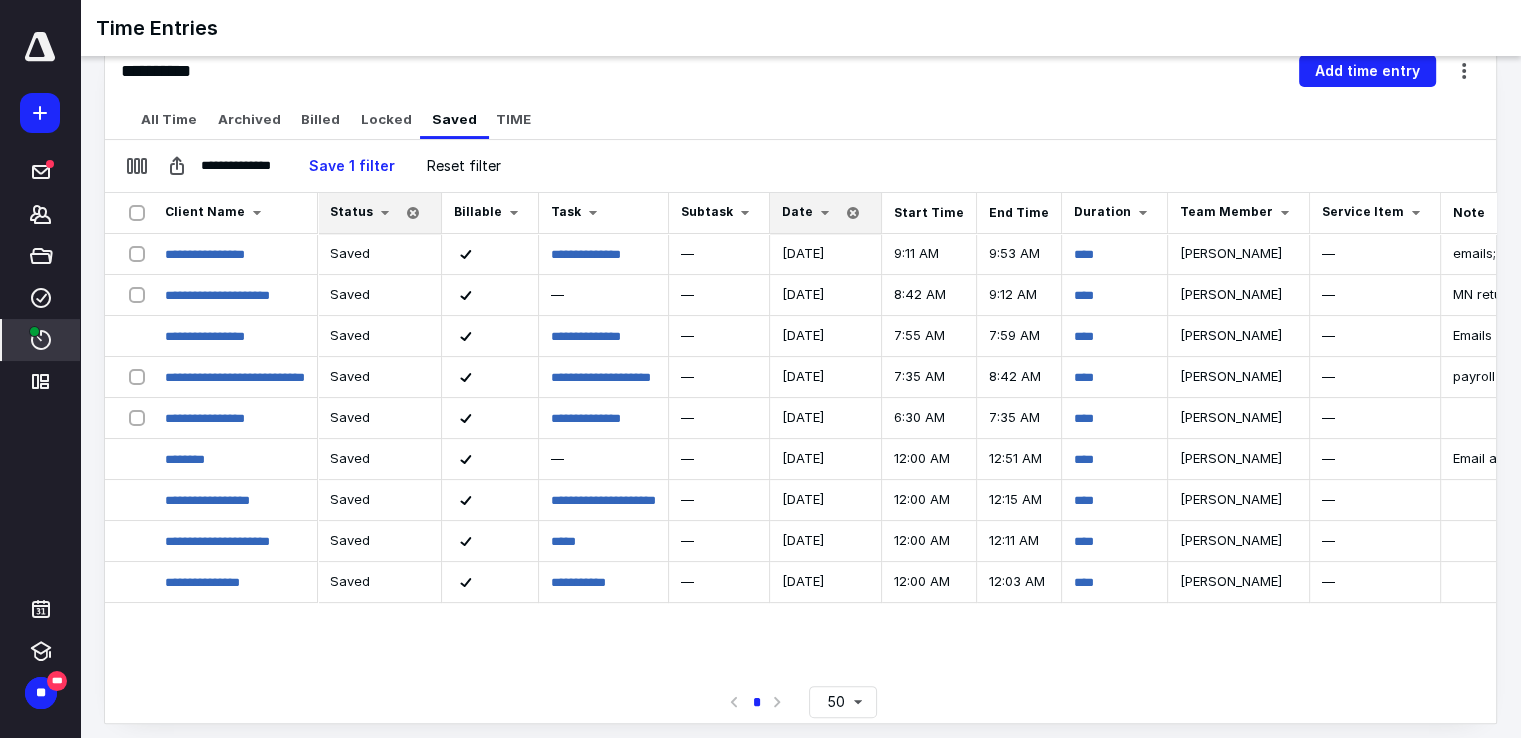 scroll, scrollTop: 0, scrollLeft: 0, axis: both 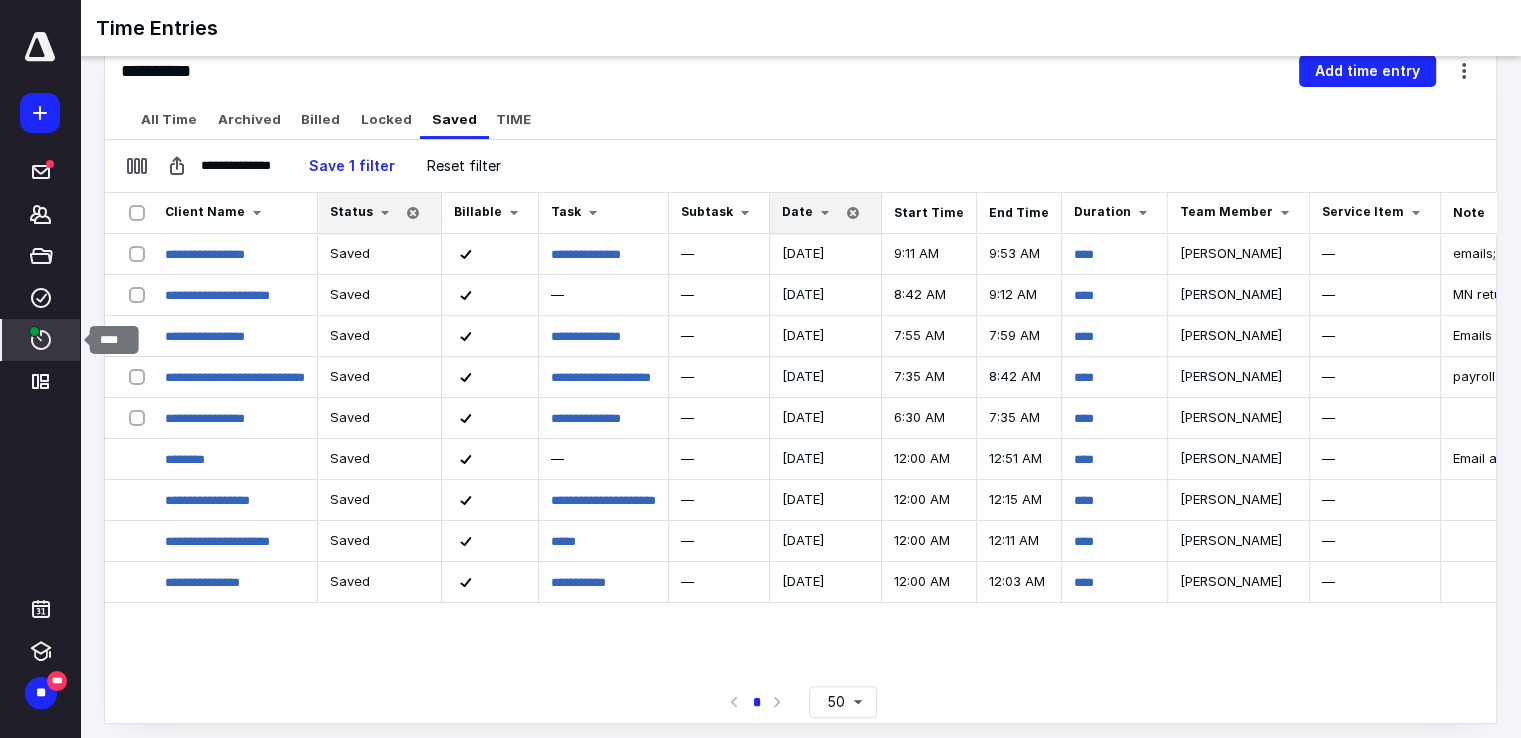 click on "****" at bounding box center (41, 340) 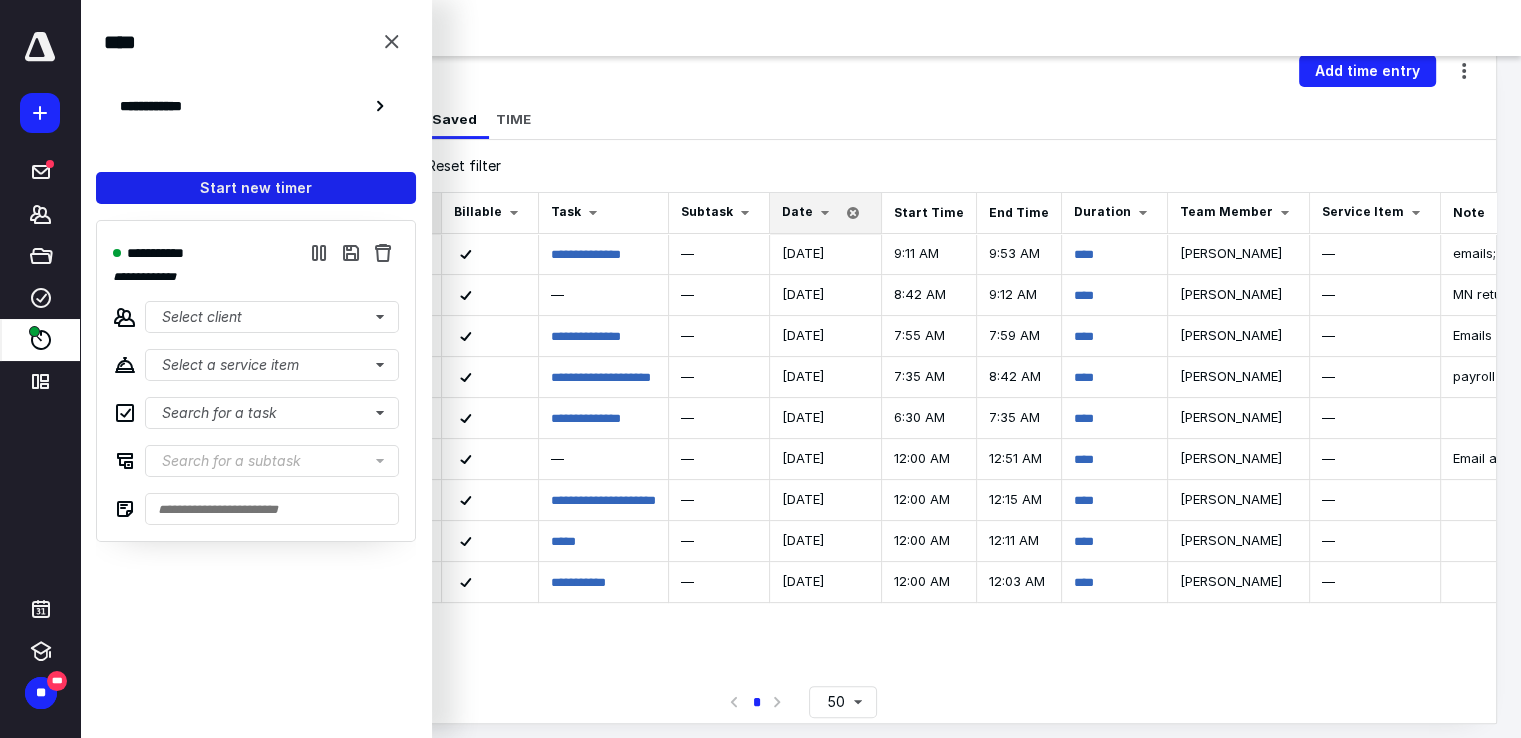 click on "Start new timer" at bounding box center (256, 188) 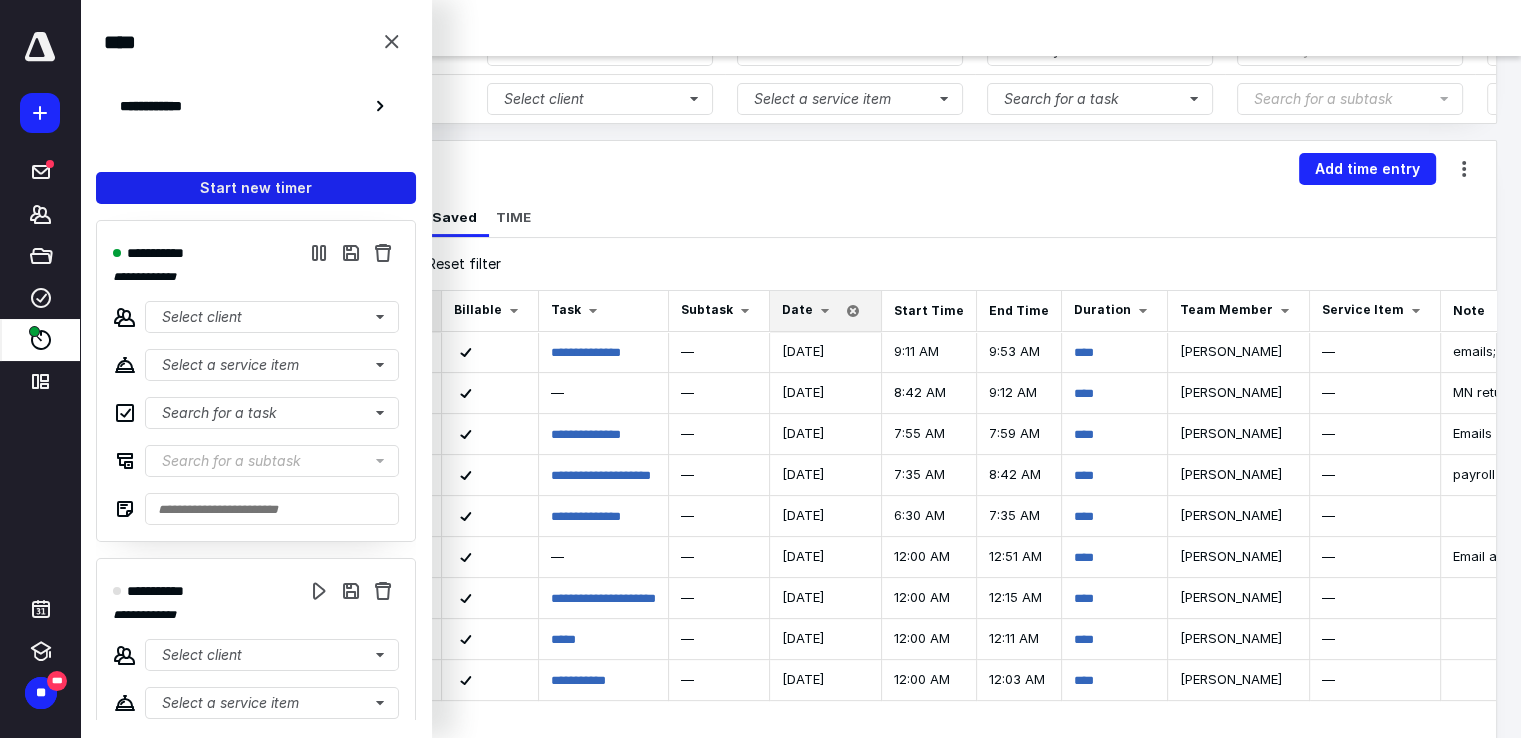 scroll, scrollTop: 376, scrollLeft: 0, axis: vertical 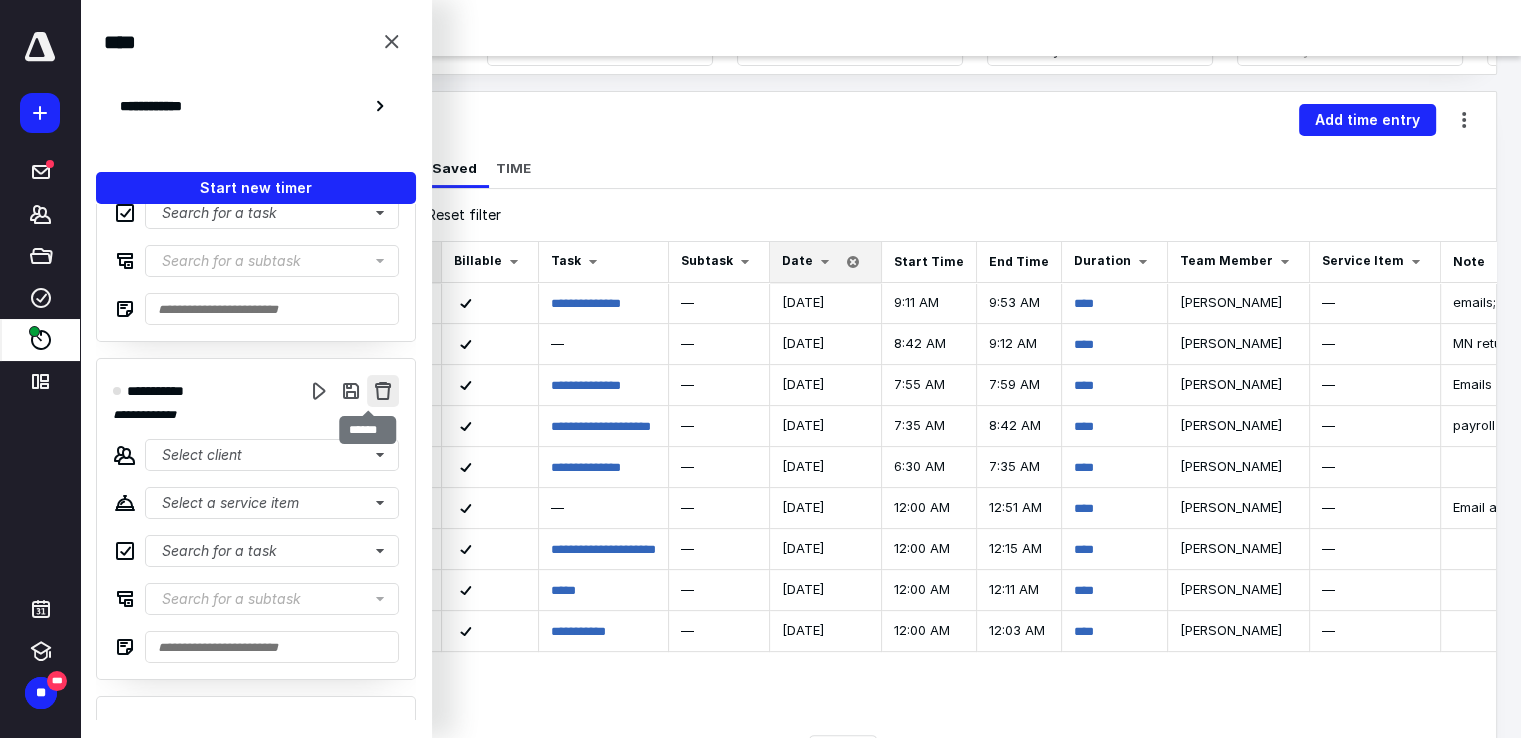 click at bounding box center [383, 391] 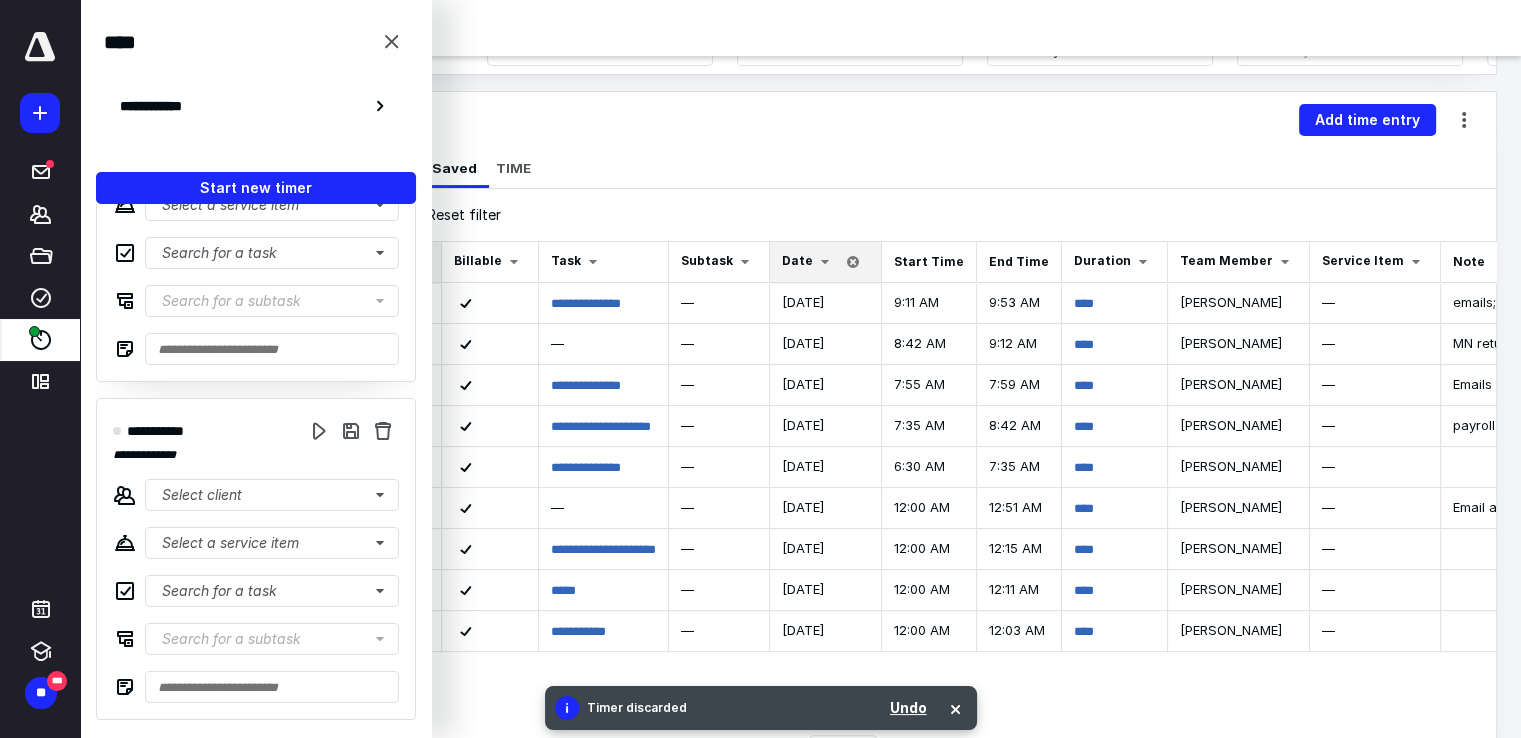 scroll, scrollTop: 159, scrollLeft: 0, axis: vertical 